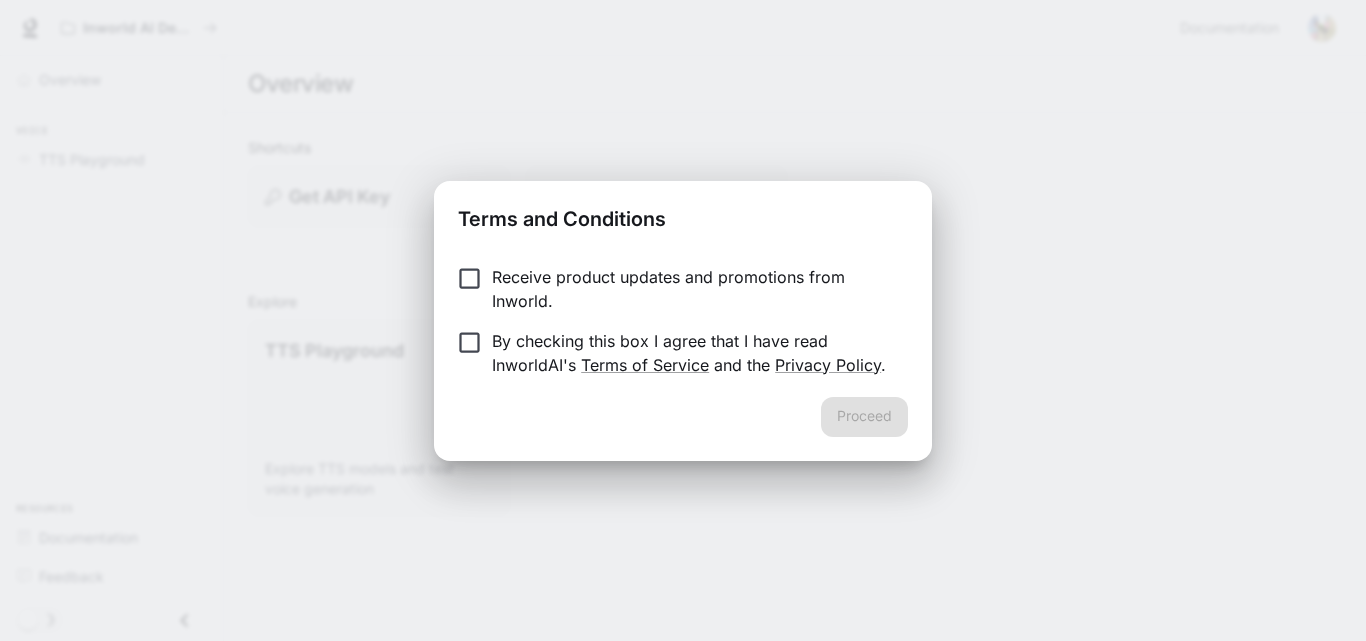 scroll, scrollTop: 0, scrollLeft: 0, axis: both 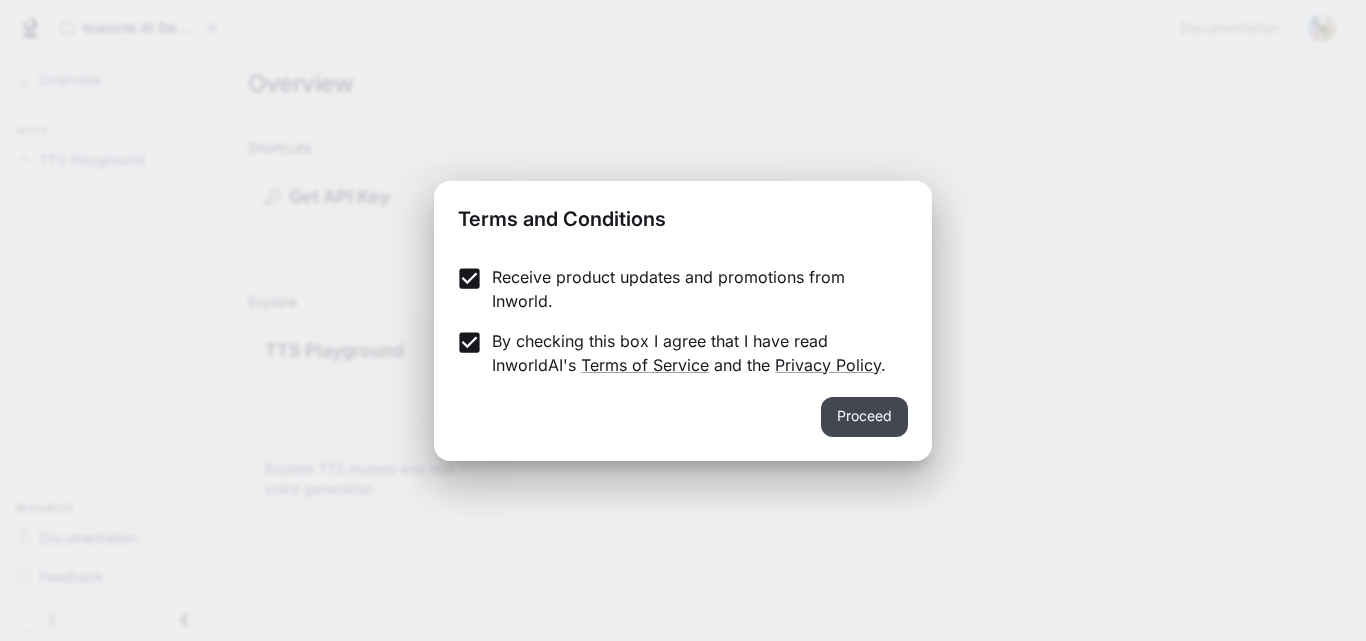 click on "Proceed" at bounding box center (864, 417) 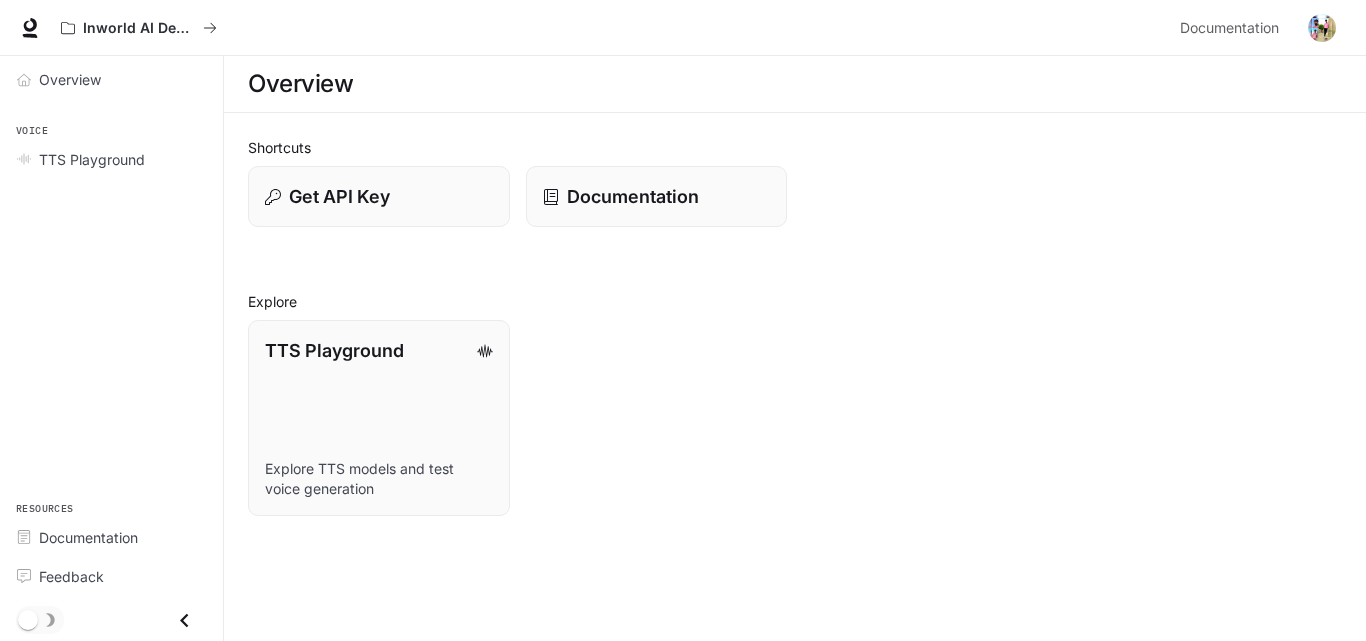 click at bounding box center (1322, 28) 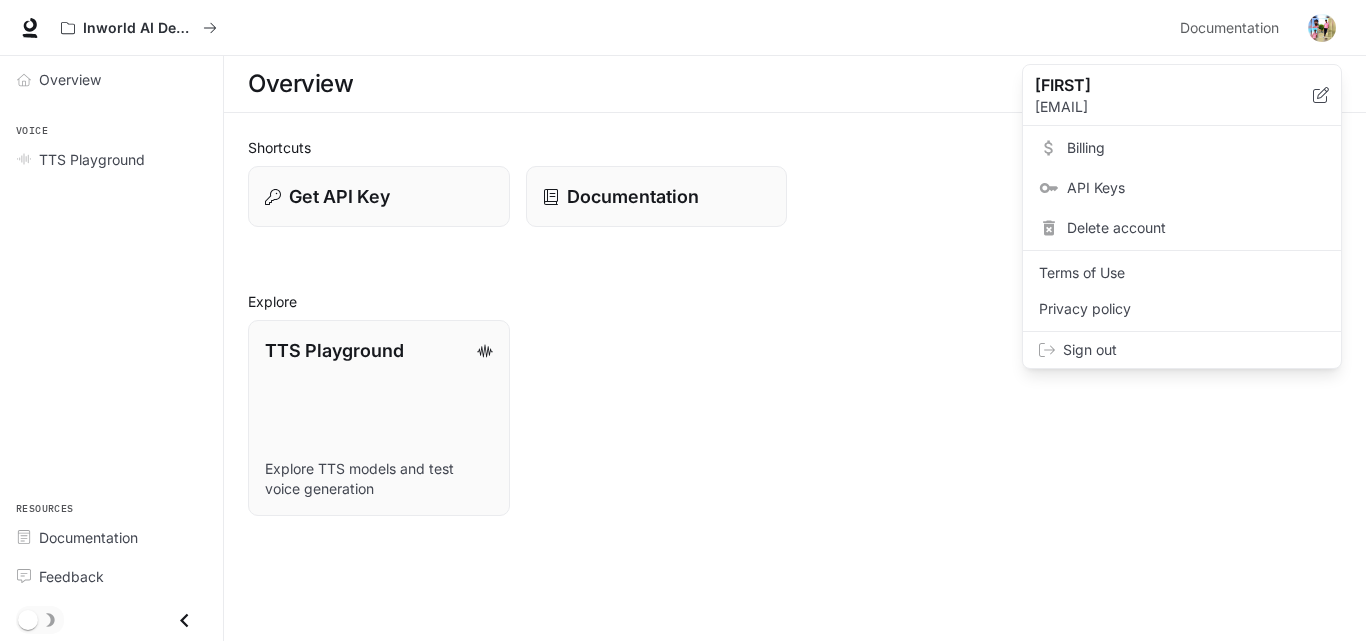click on "Billing" at bounding box center (1196, 148) 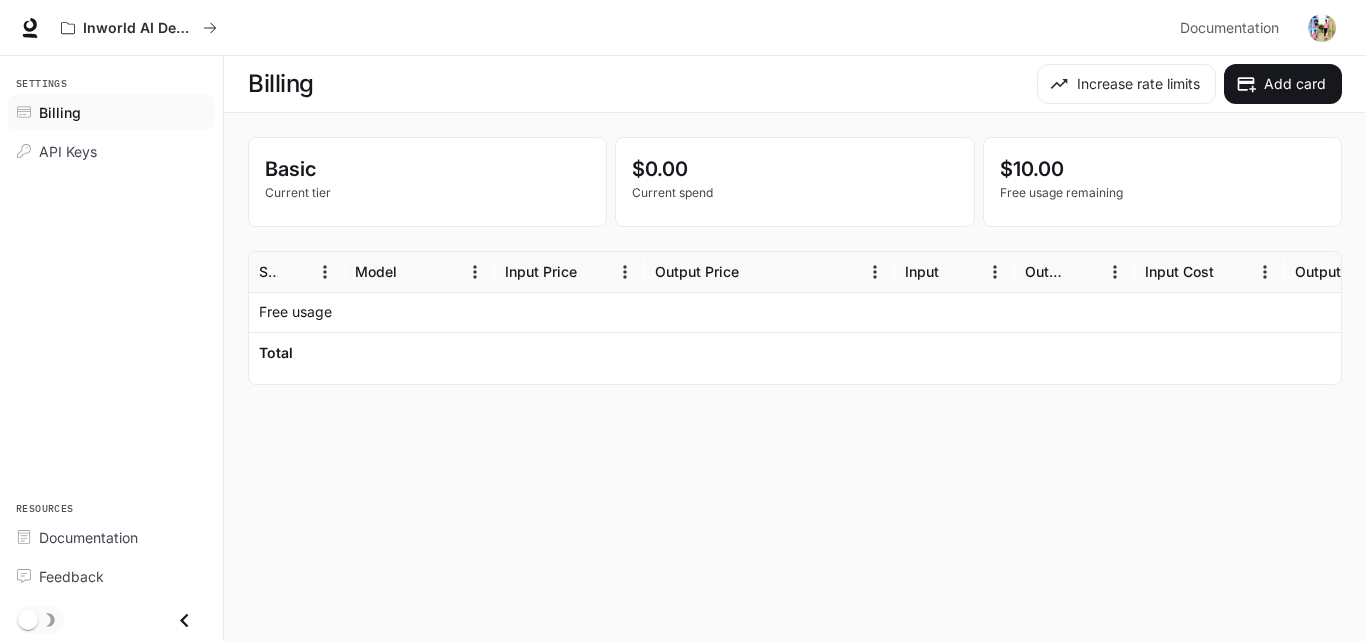 click on "Billing Increase rate limits Add card Basic Current tier $0.00 Current spend $10.00 Free usage remaining Service Model Input Price Output Price Input Output Input Cost Output Cost Total Cost Free usage -$10.00 Total $0.00 Rows per page: 100 *** 1–2 of 2" at bounding box center (795, 348) 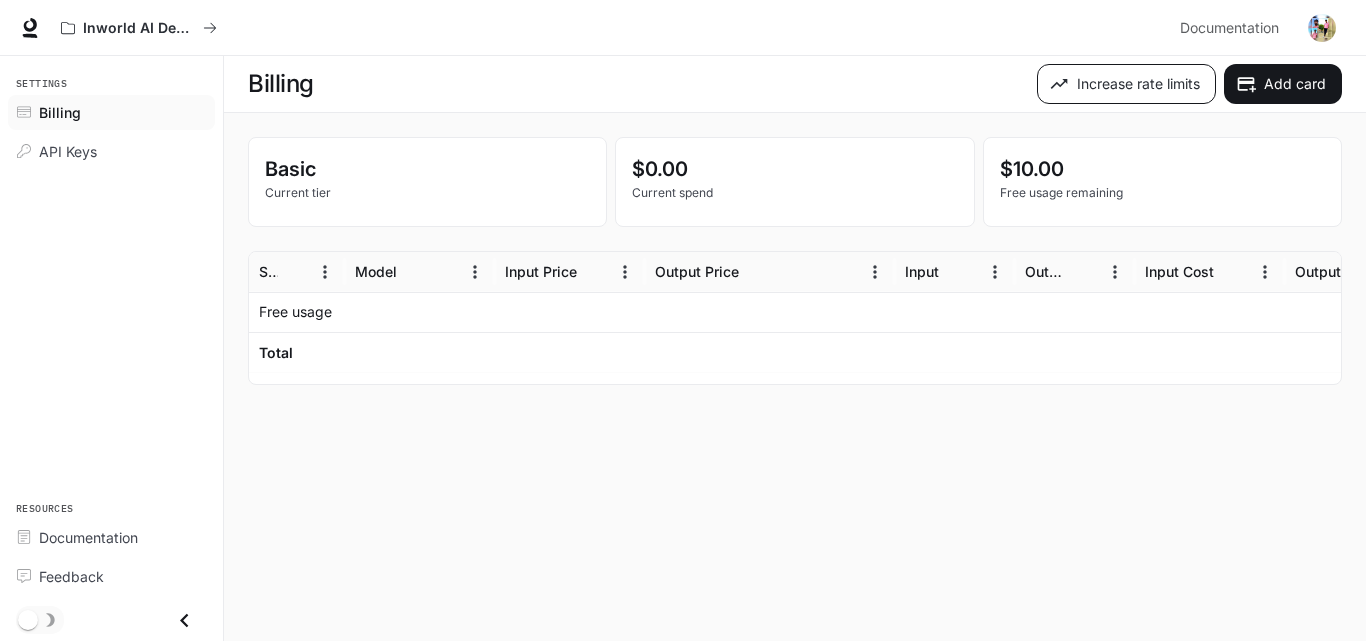 click on "Increase rate limits" at bounding box center [1126, 84] 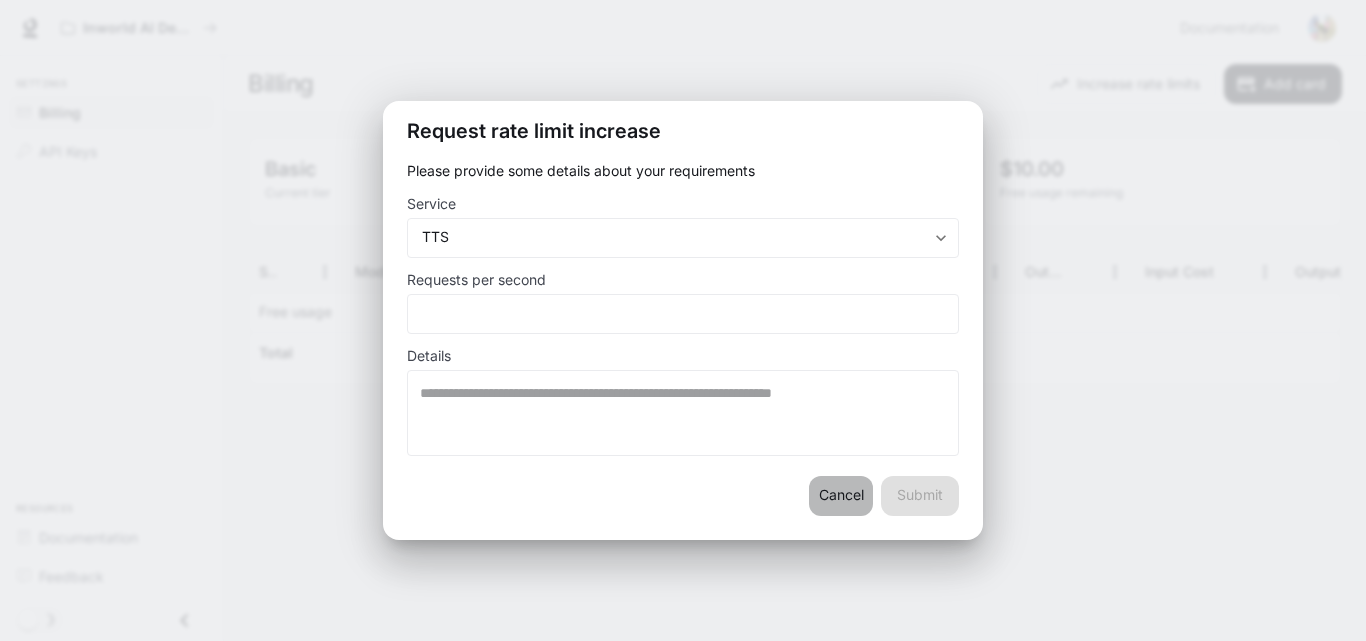 click on "Cancel" at bounding box center (841, 496) 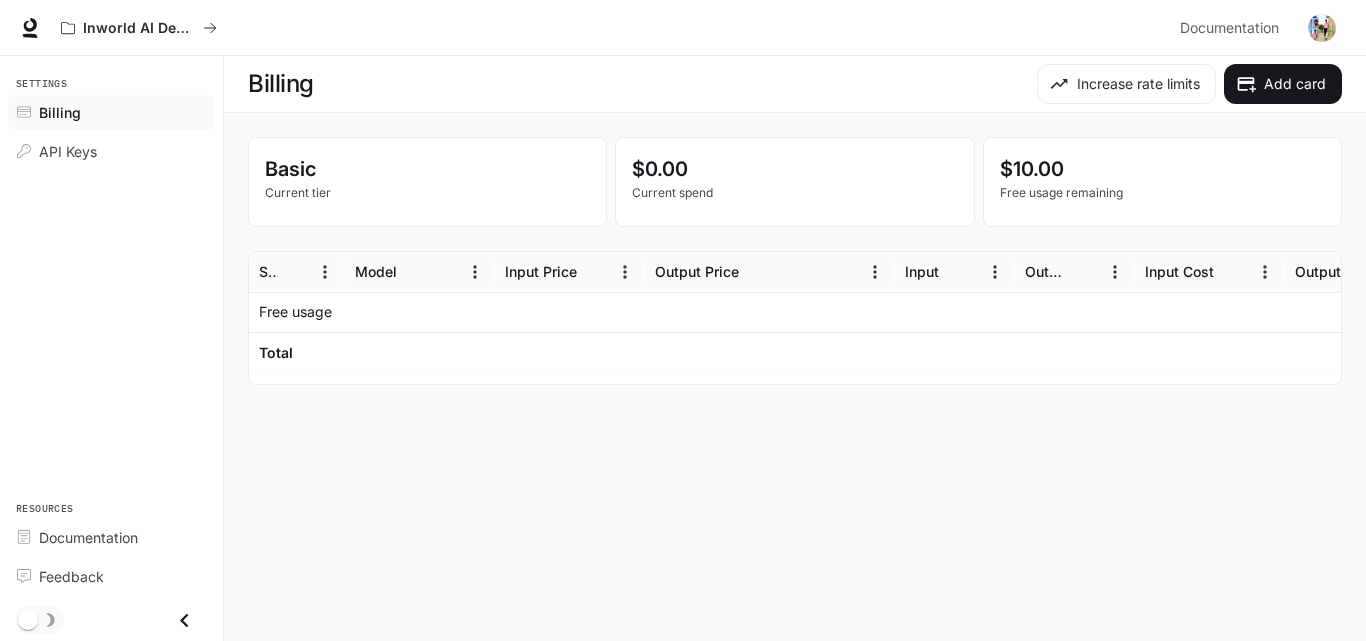 type 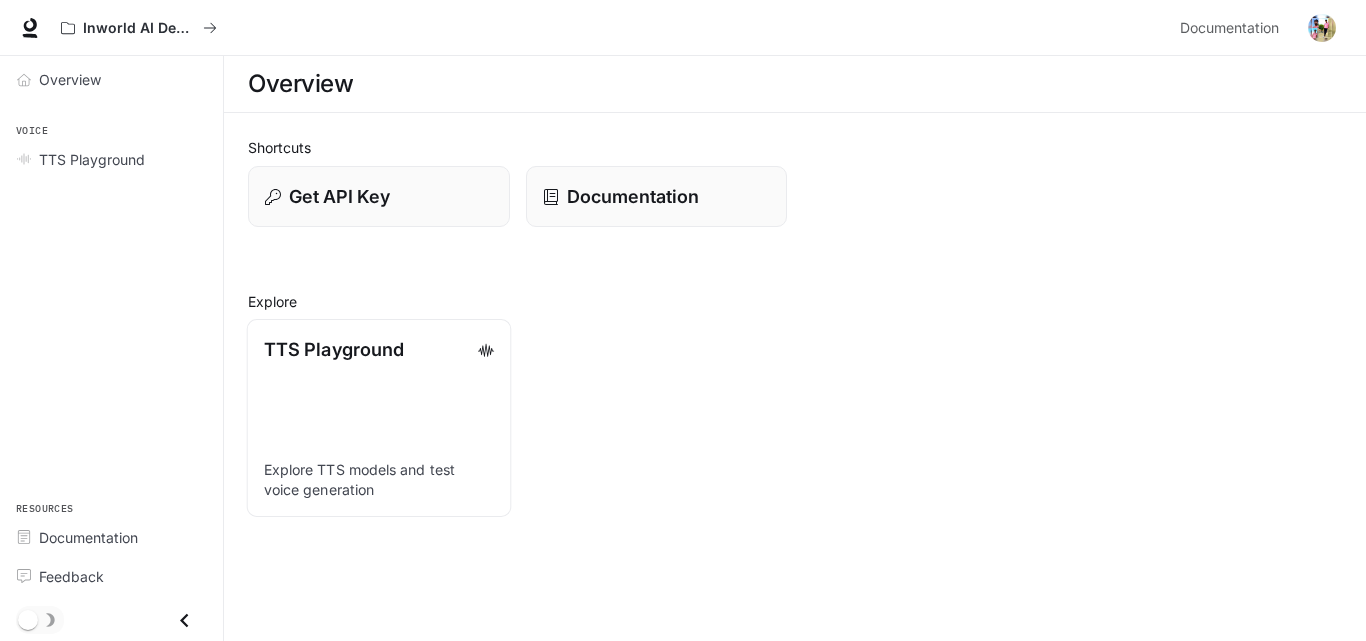 click on "TTS Playground Explore TTS models and test voice generation" at bounding box center [379, 418] 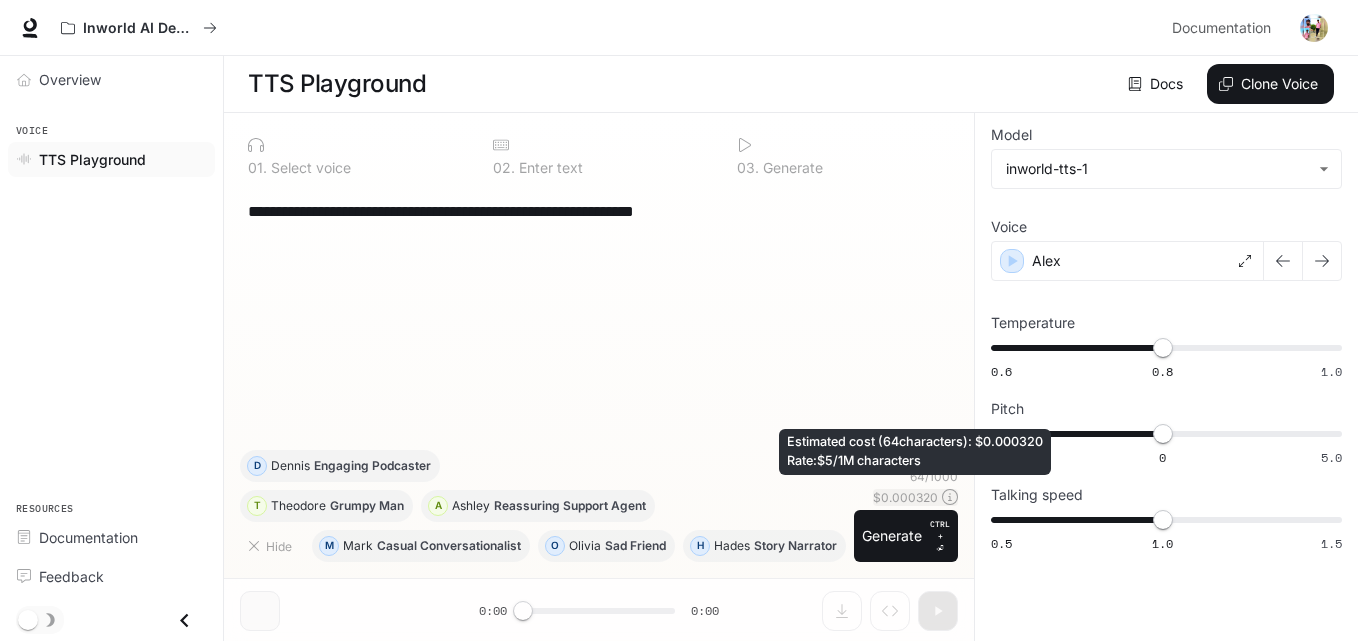 click 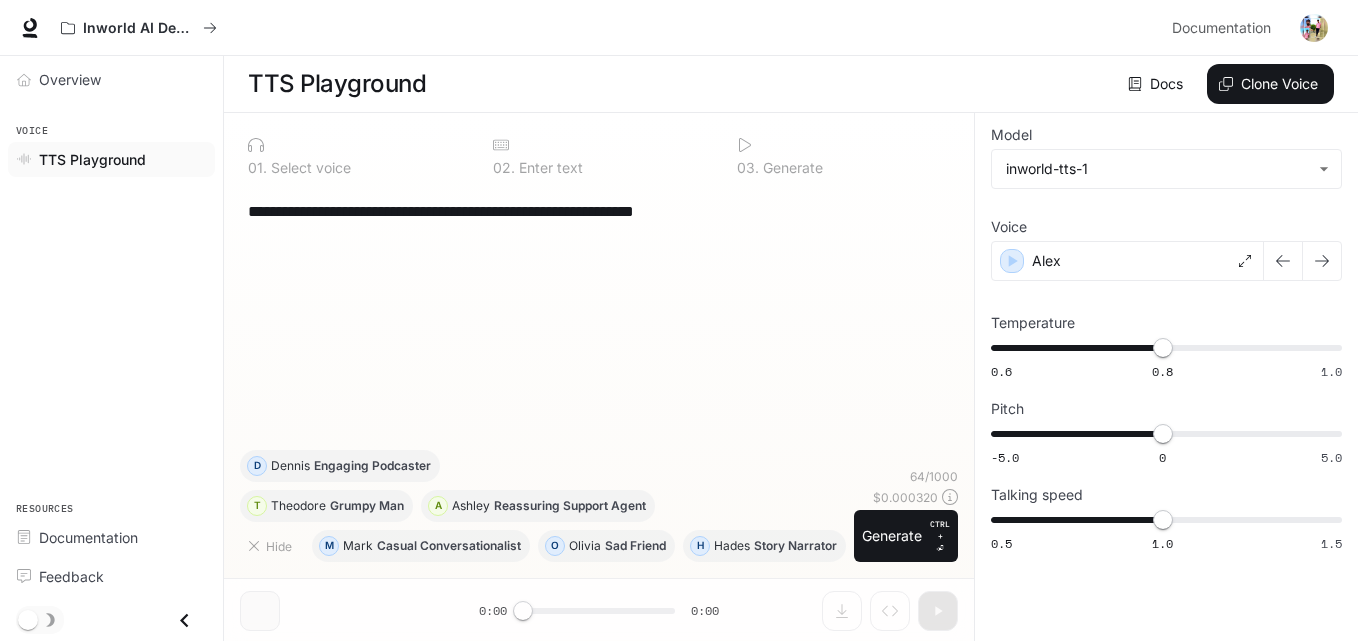click at bounding box center [1314, 28] 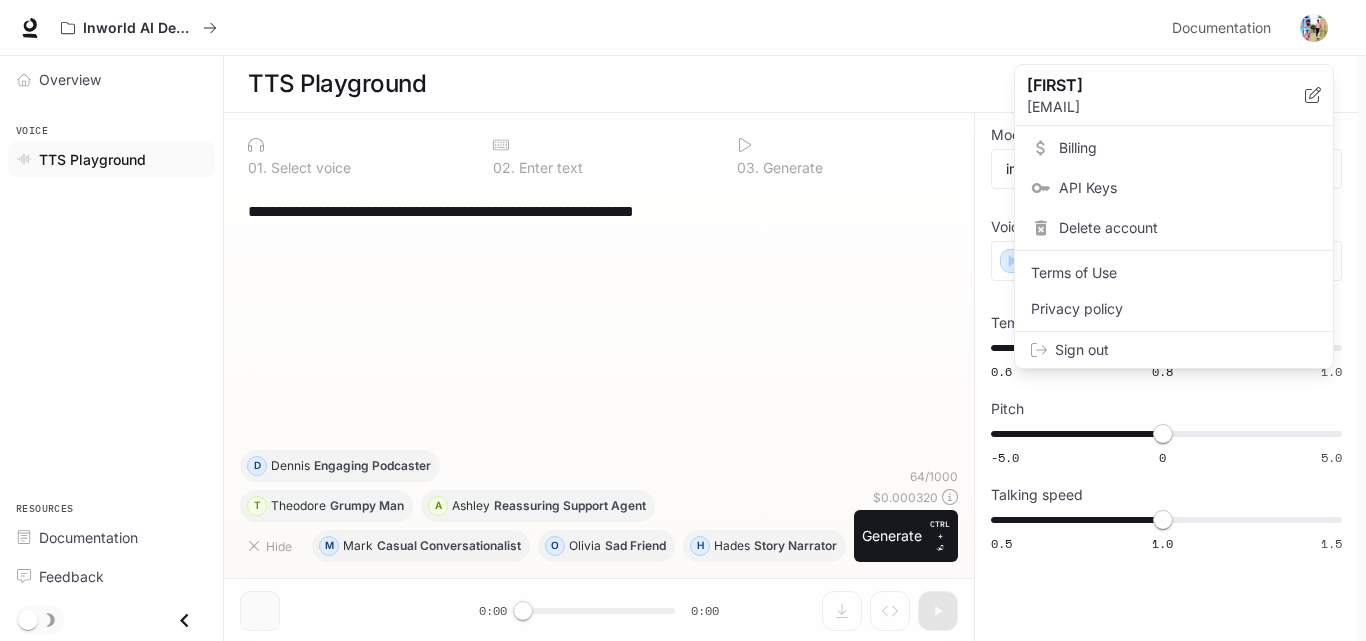 click on "Billing" at bounding box center [1188, 148] 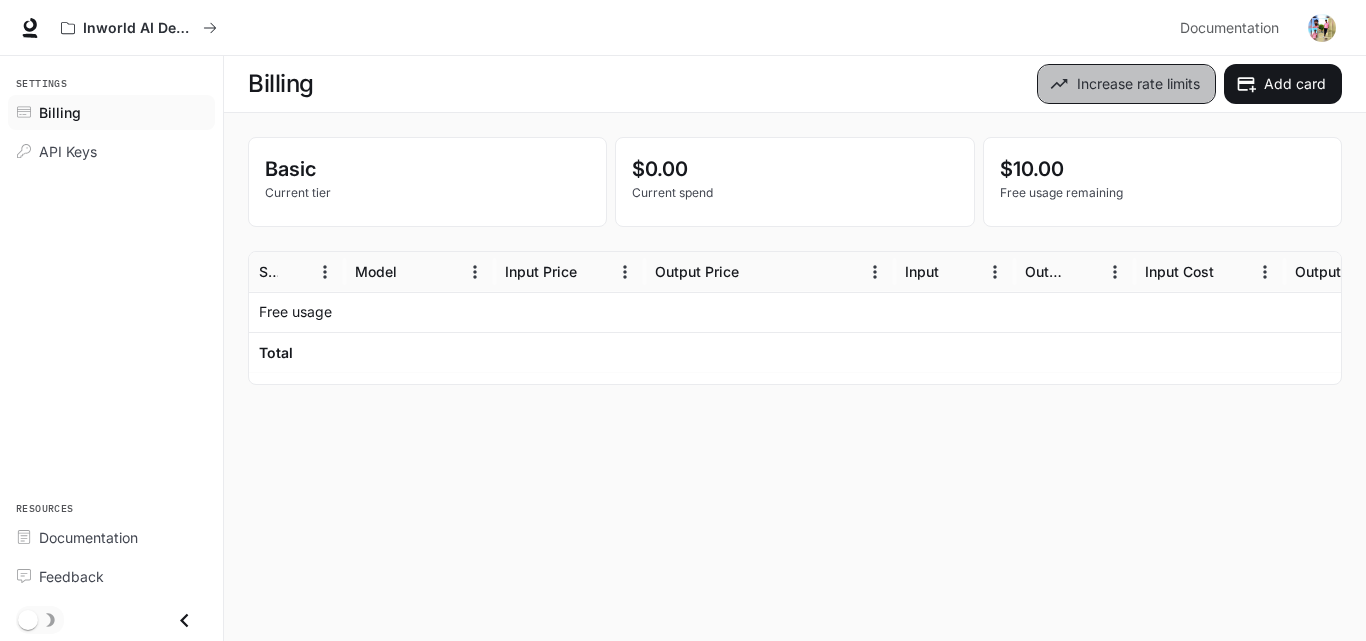 click on "Increase rate limits" at bounding box center (1126, 84) 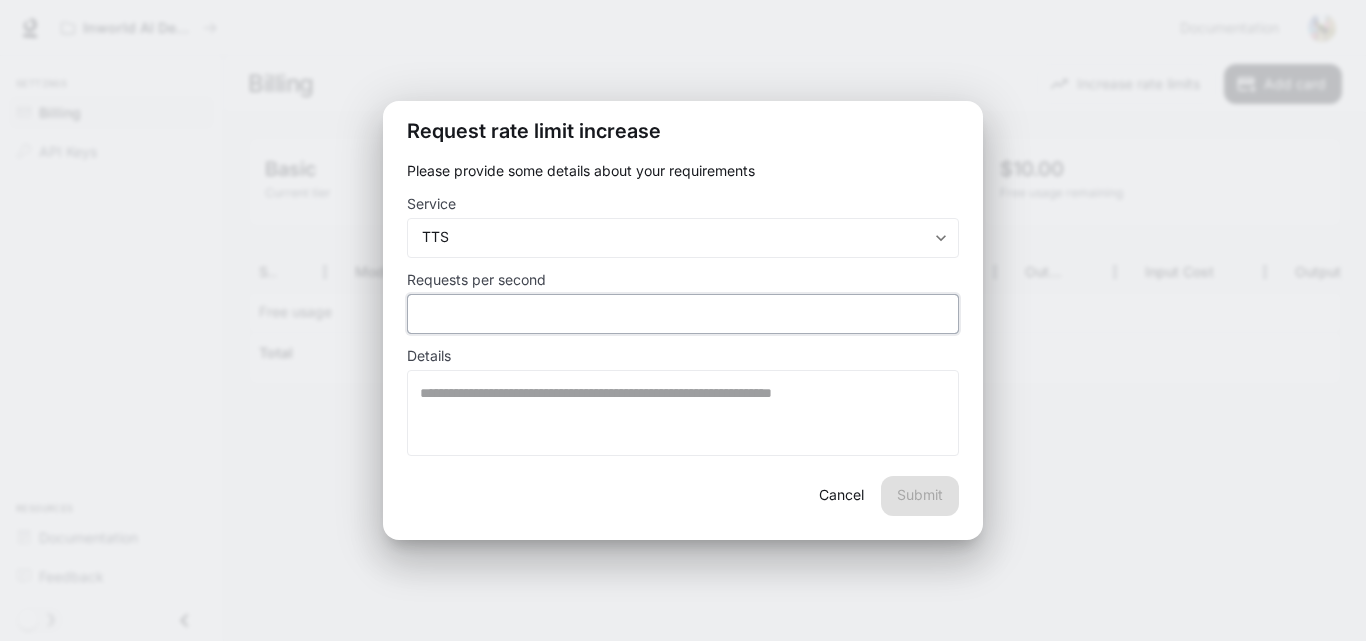 click on "*" at bounding box center [683, 313] 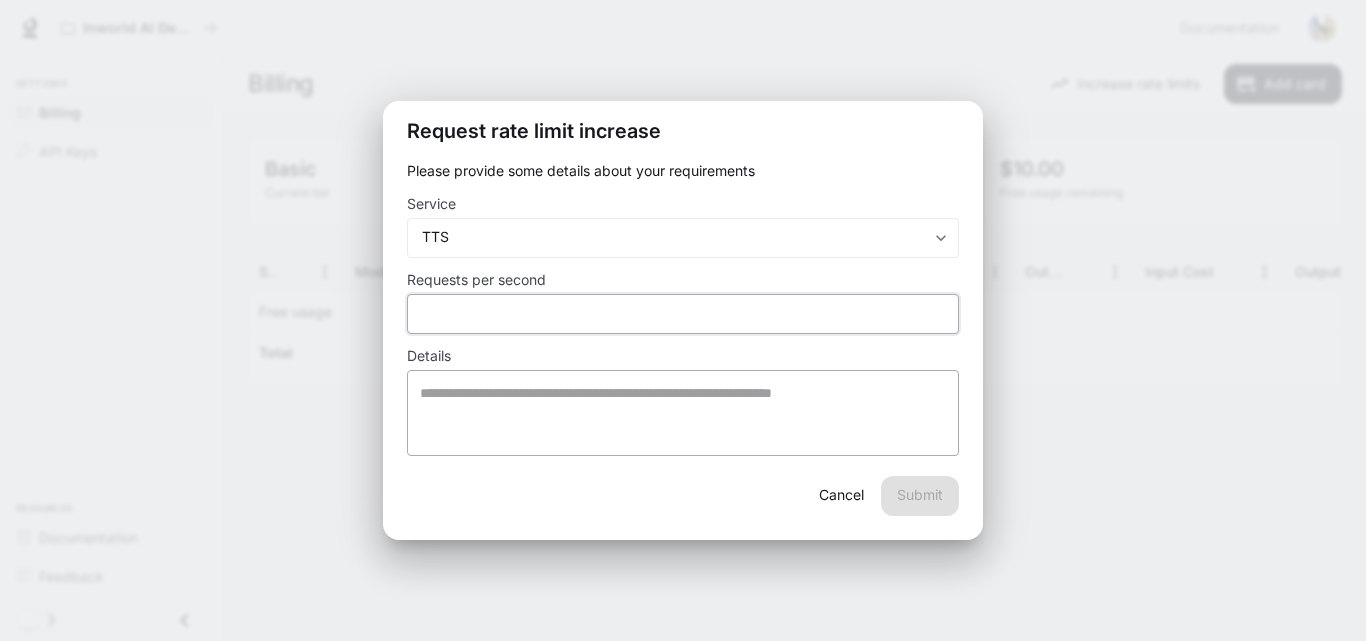 type on "*" 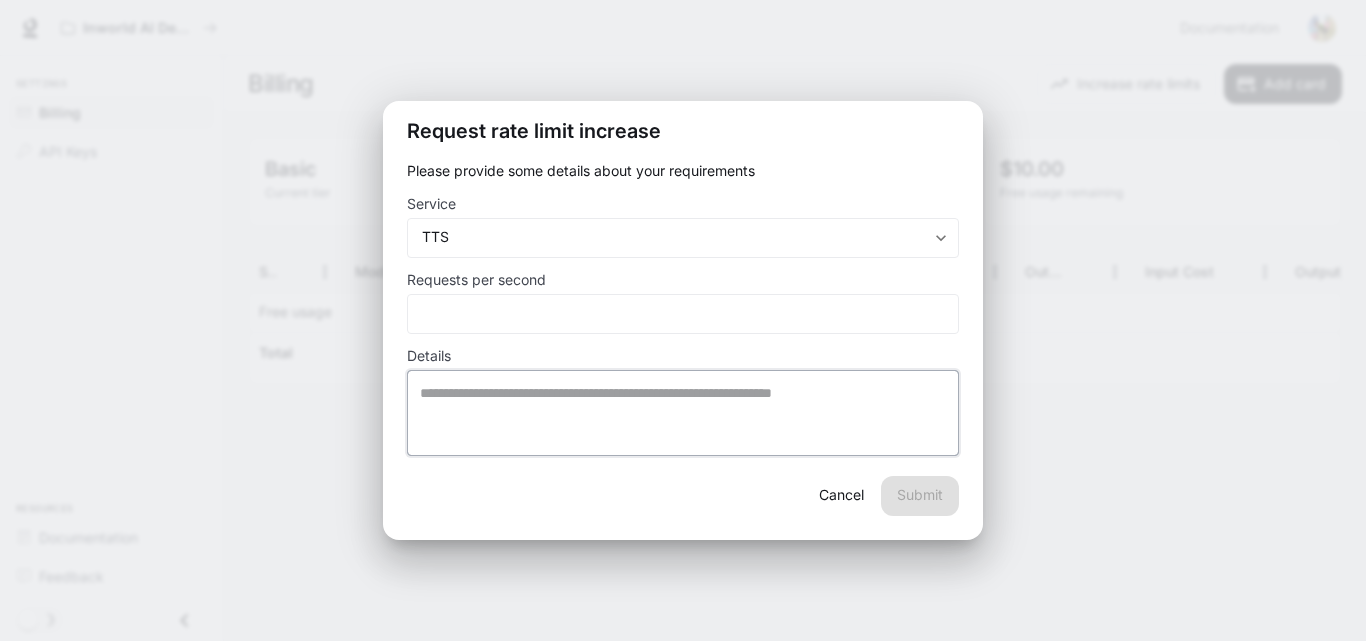 click at bounding box center [683, 413] 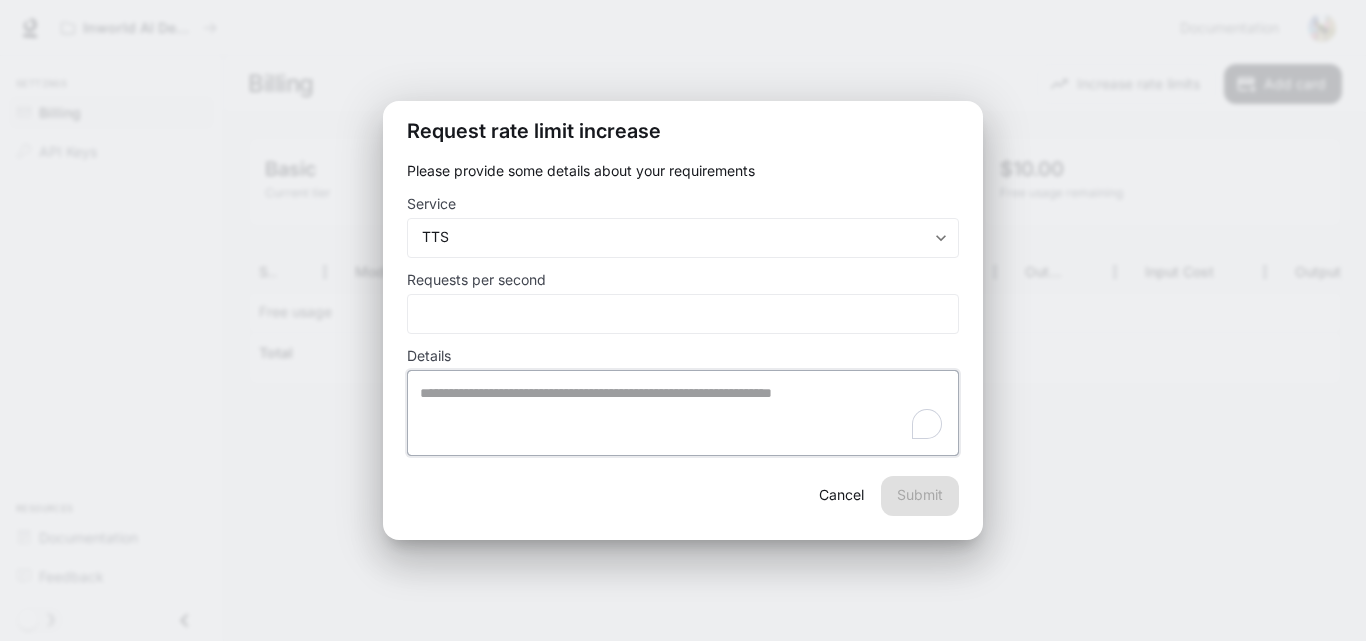 paste on "**********" 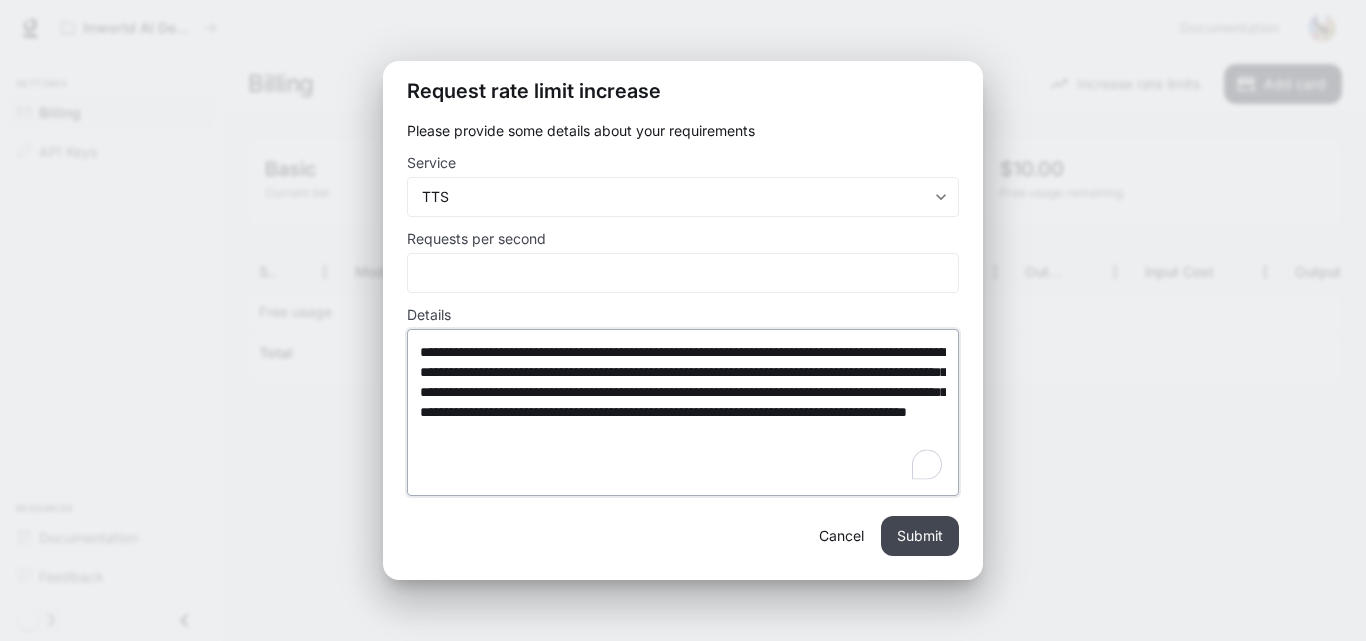 type on "**********" 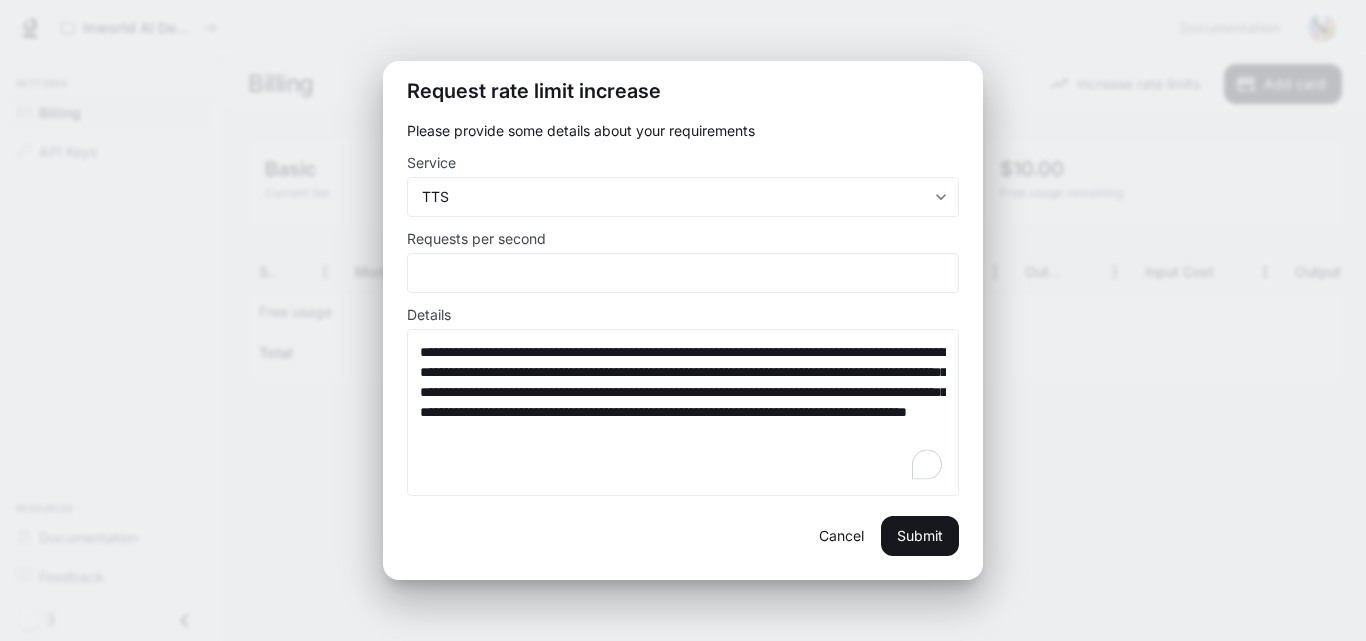 click on "Submit" at bounding box center [920, 536] 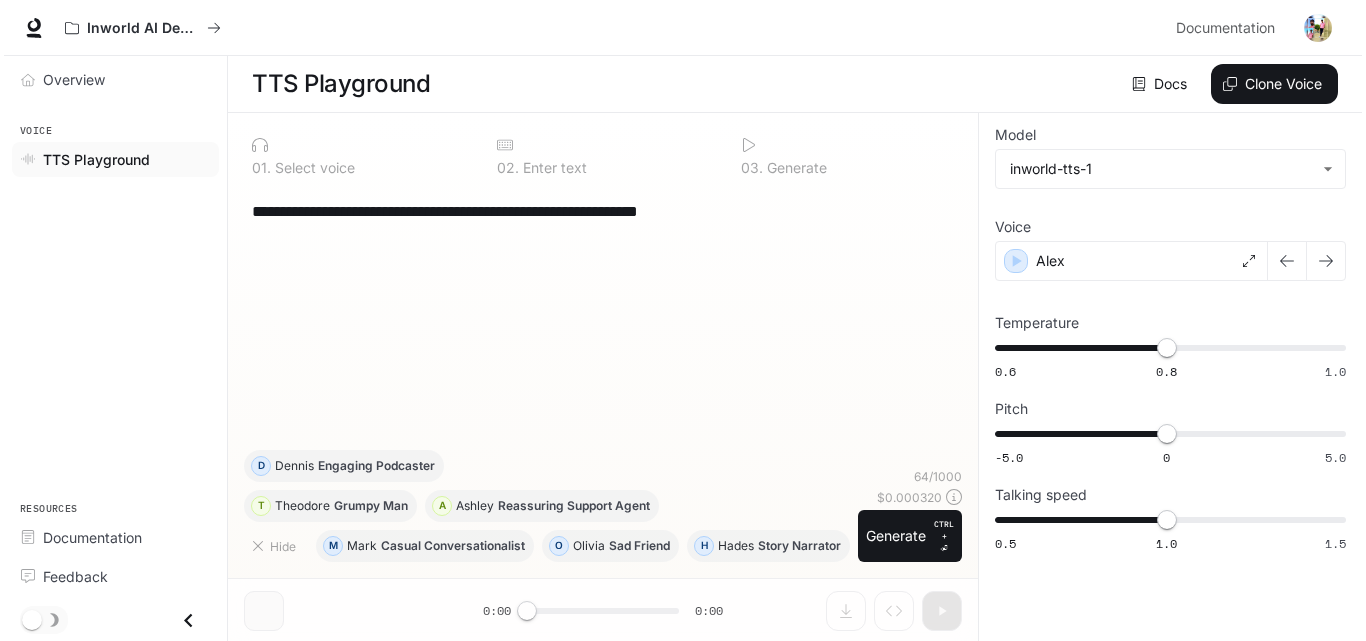 scroll, scrollTop: 1, scrollLeft: 0, axis: vertical 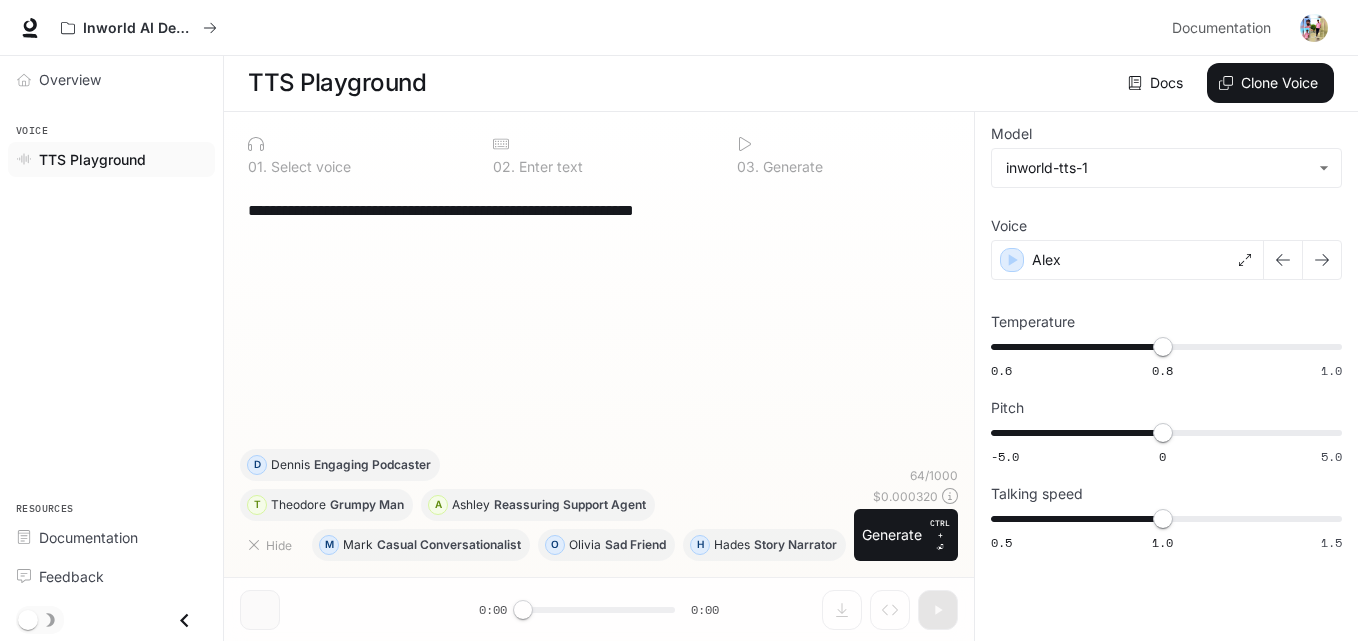 click at bounding box center [599, 437] 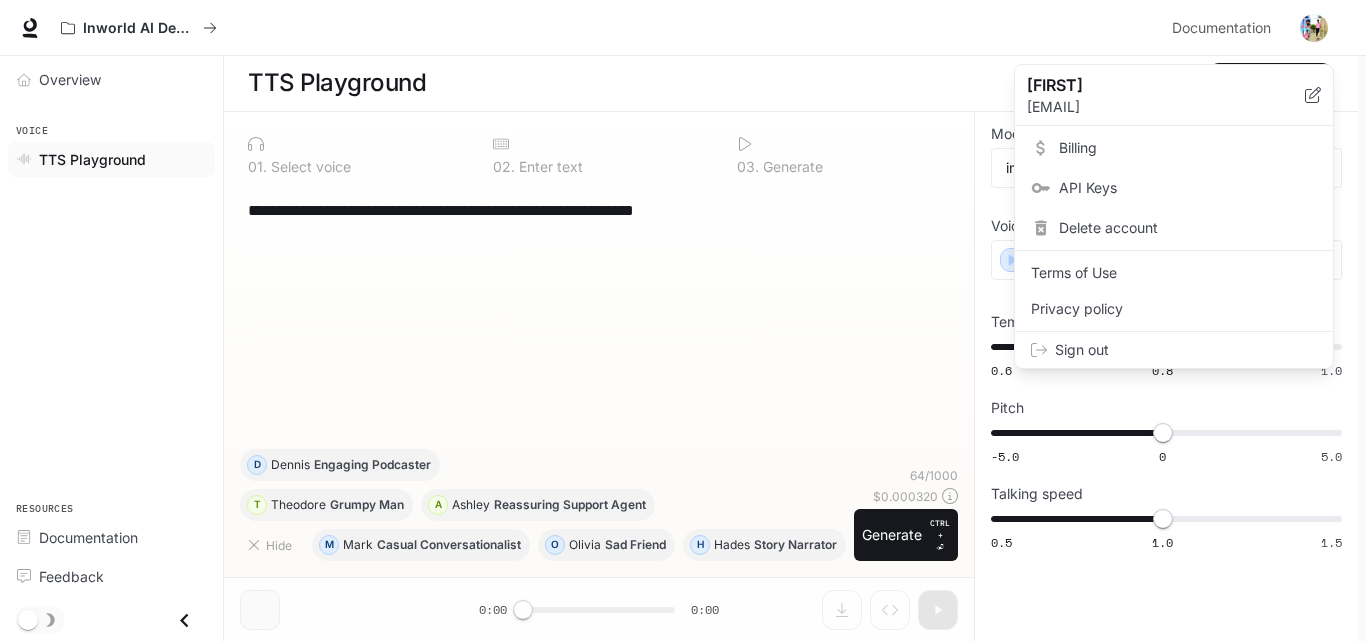 click on "API Keys" at bounding box center [1188, 188] 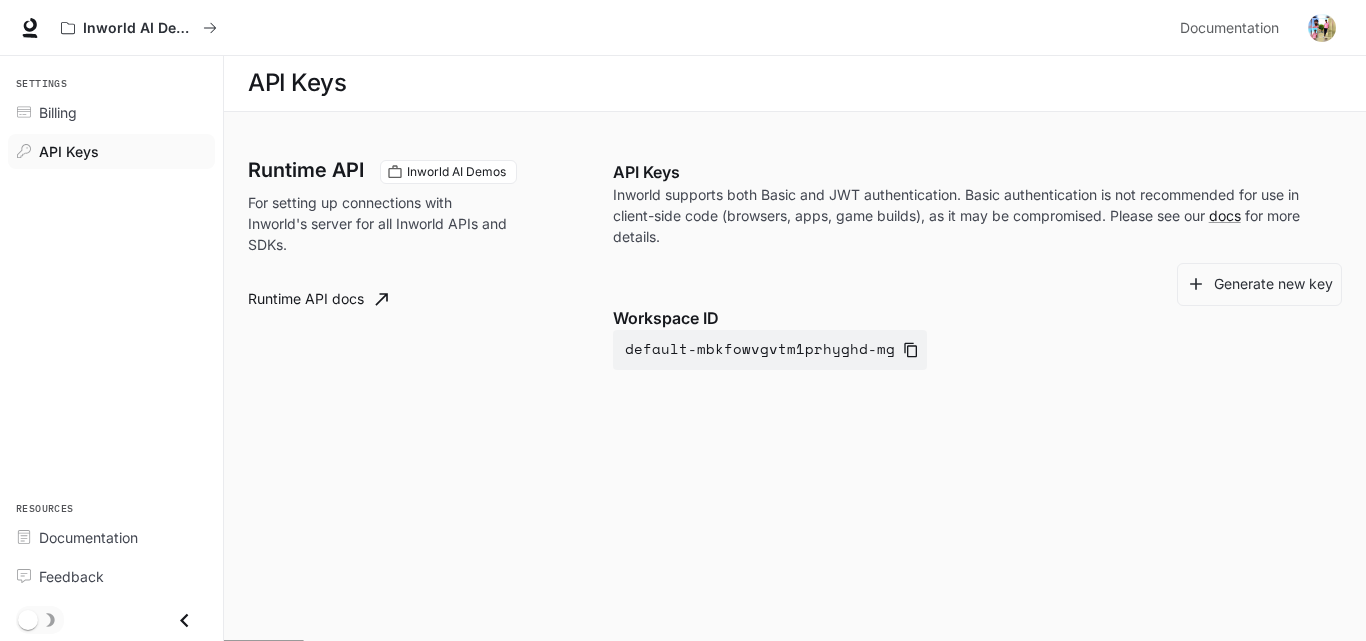 scroll, scrollTop: 0, scrollLeft: 0, axis: both 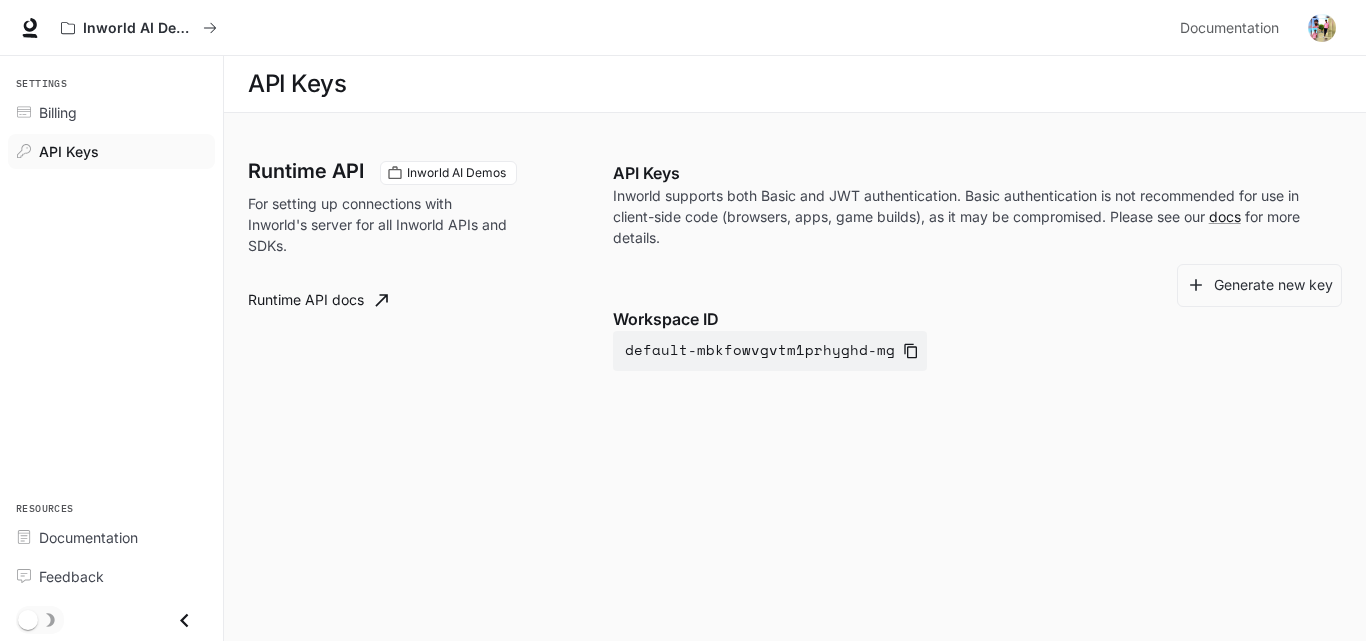 click on "Runtime API Inworld AI Demos For setting up connections with Inworld's server for all Inworld APIs and SDKs. Runtime API docs API Keys Inworld supports both Basic and JWT authentication. Basic authentication is not recommended for use in client-side code (browsers, apps, game builds), as it may be compromised. Please see our   docs   for more details. Generate new key Workspace ID default-mbkfowvgvtm1prhyghd-mg" at bounding box center (795, 286) 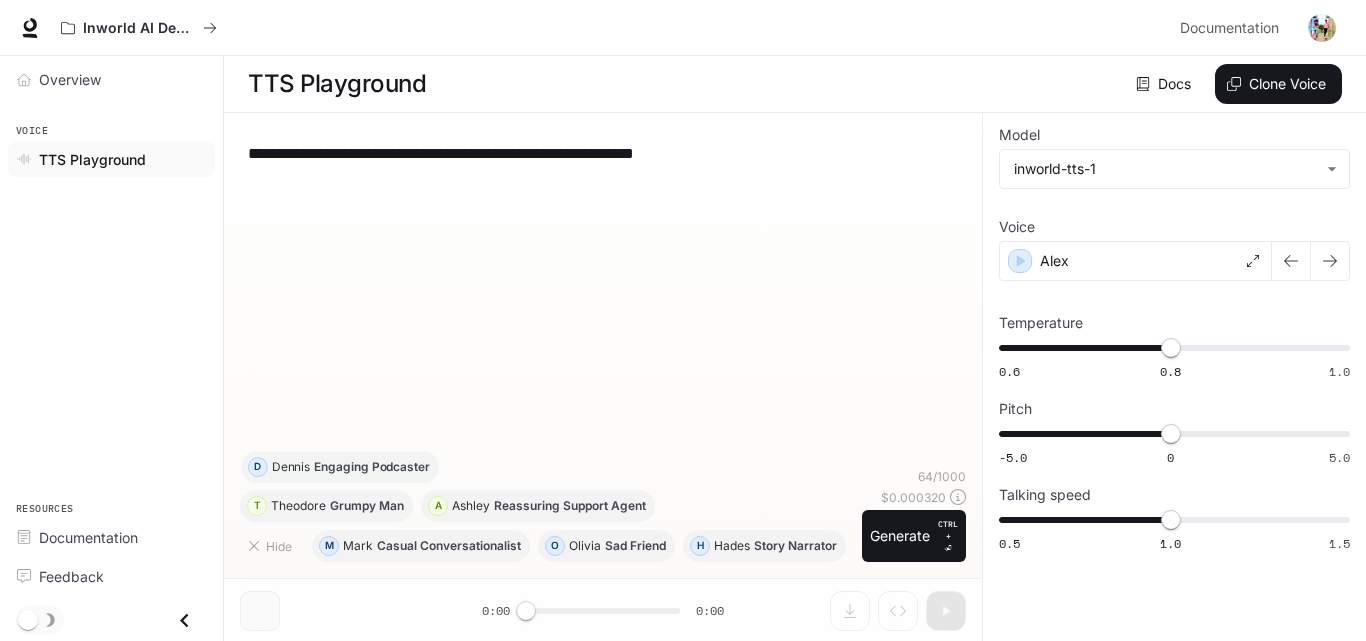 scroll, scrollTop: 1, scrollLeft: 0, axis: vertical 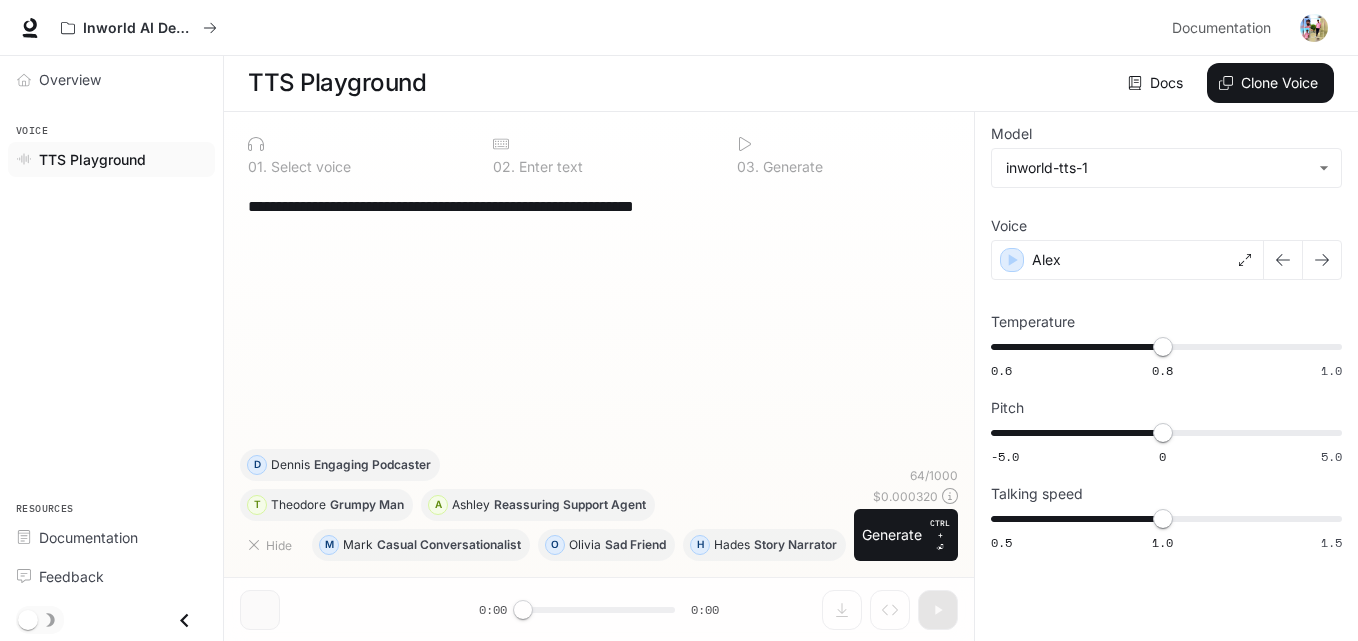 click at bounding box center [1314, 28] 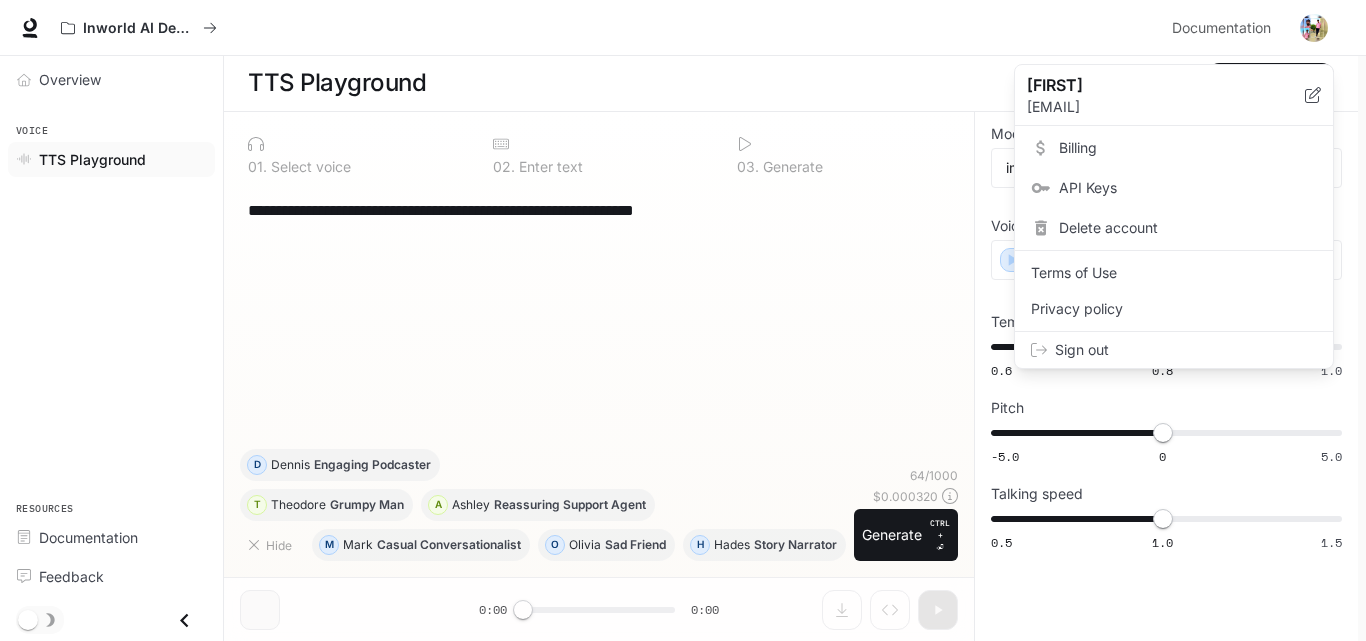 click on "Billing" at bounding box center [1188, 148] 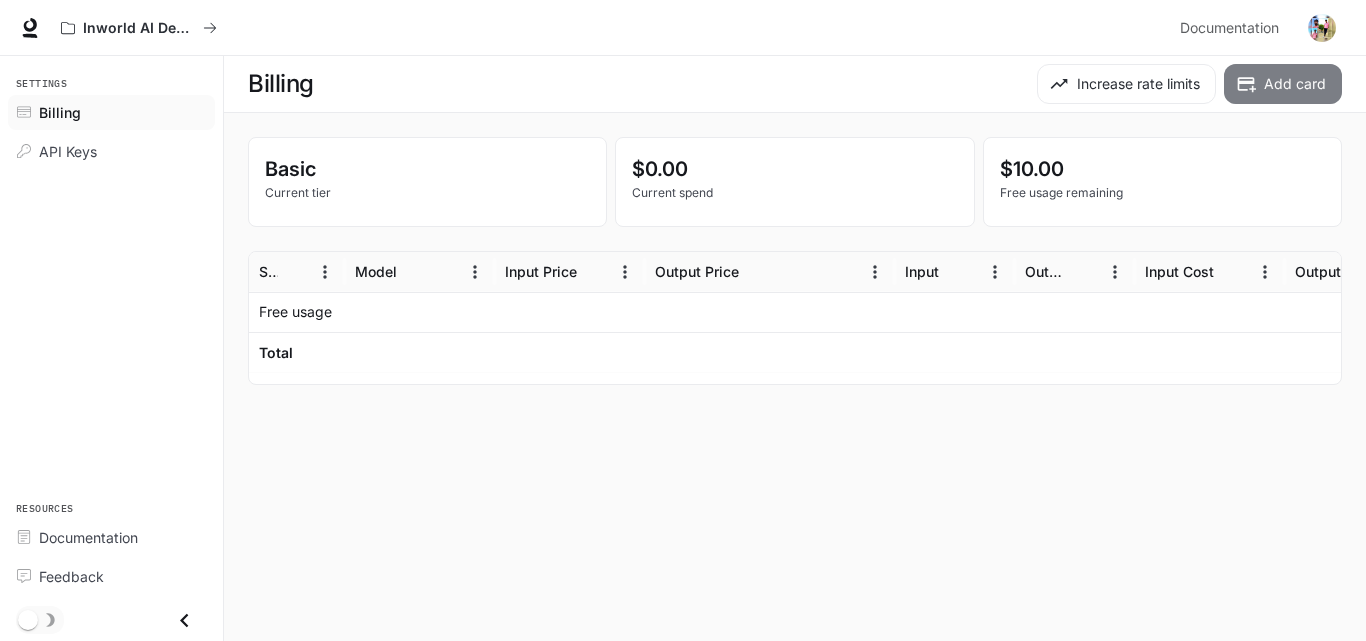click 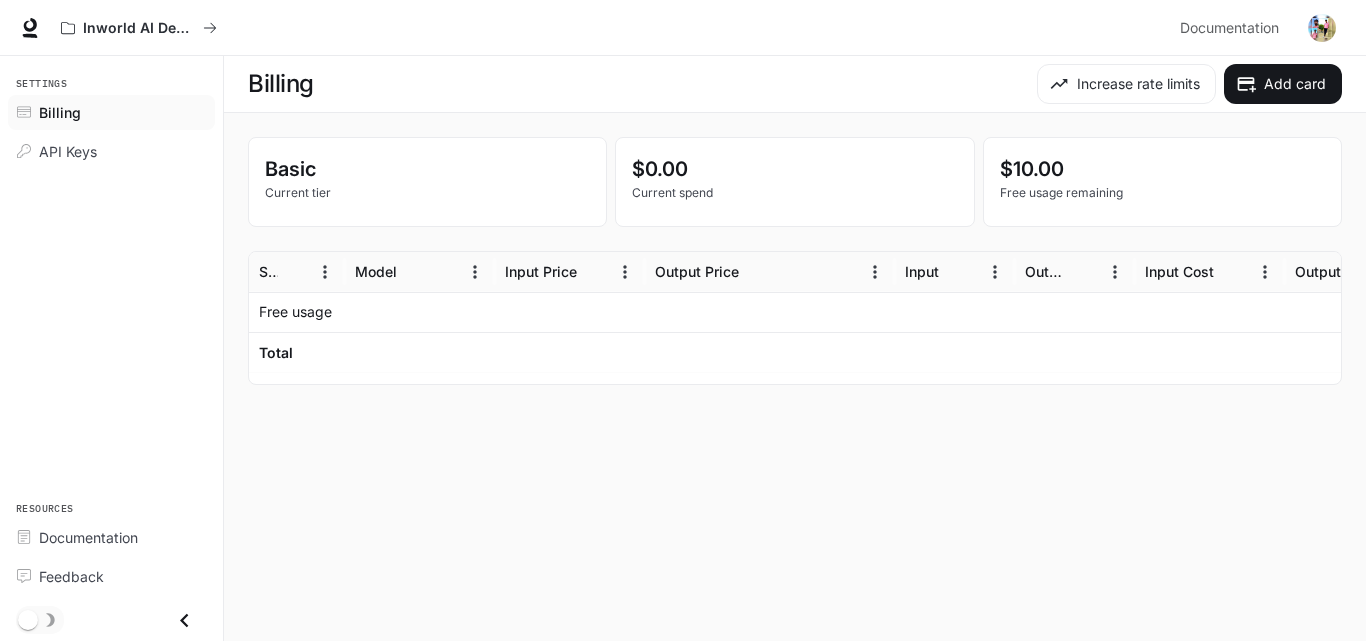 scroll, scrollTop: 0, scrollLeft: 0, axis: both 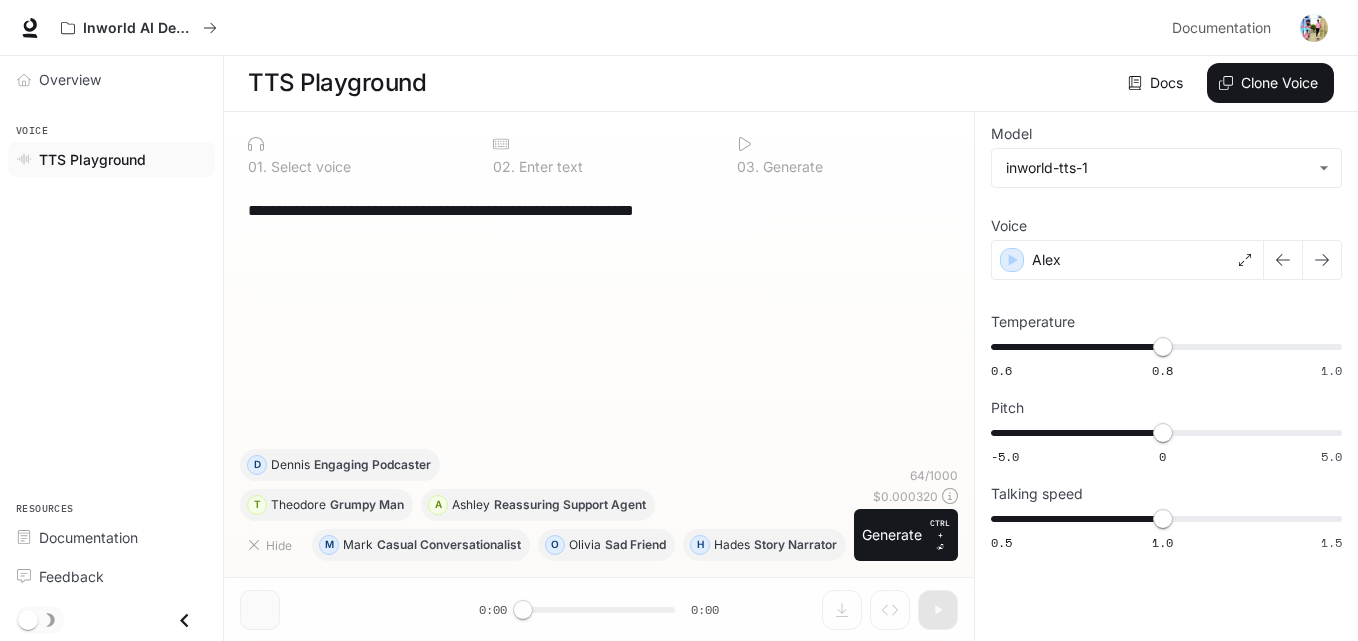 drag, startPoint x: 760, startPoint y: 212, endPoint x: 281, endPoint y: 182, distance: 479.93854 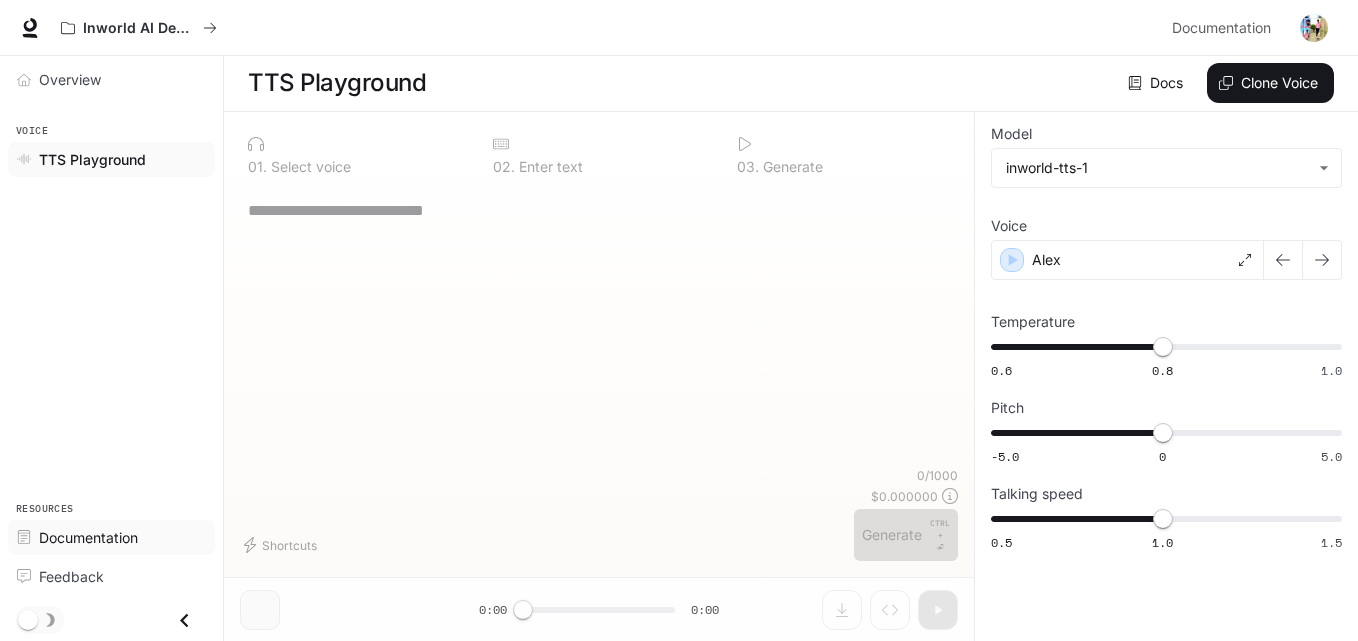 type 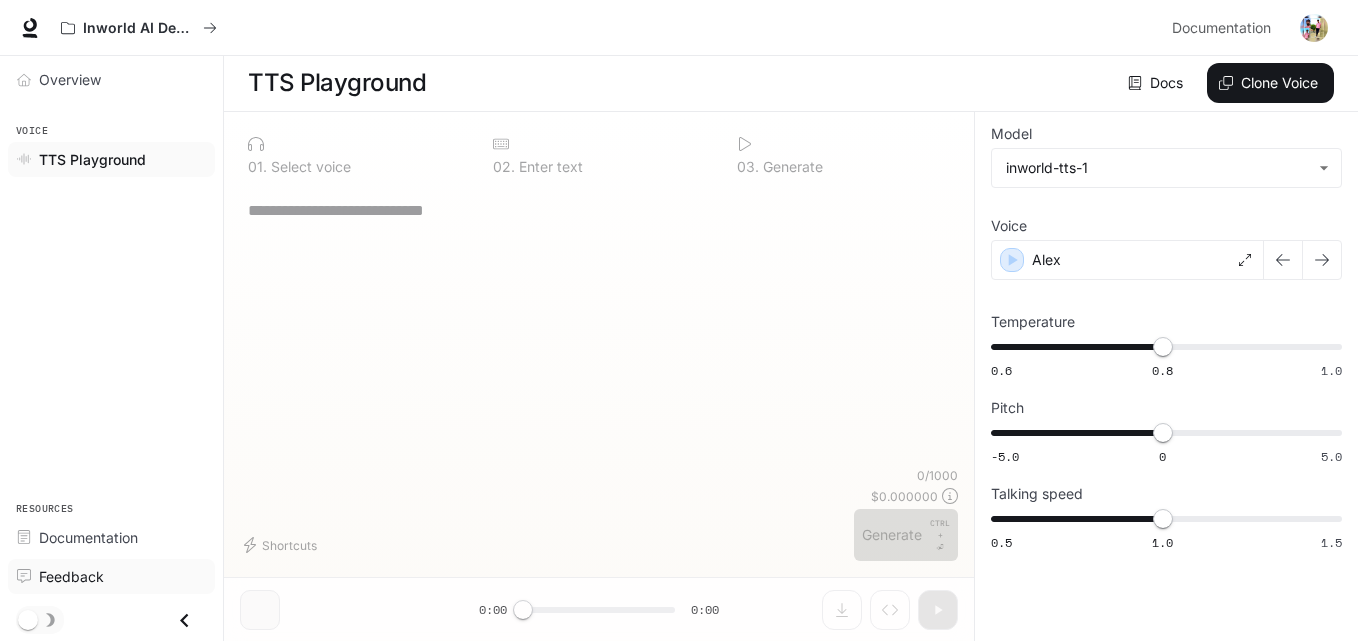 click on "Feedback" at bounding box center (71, 576) 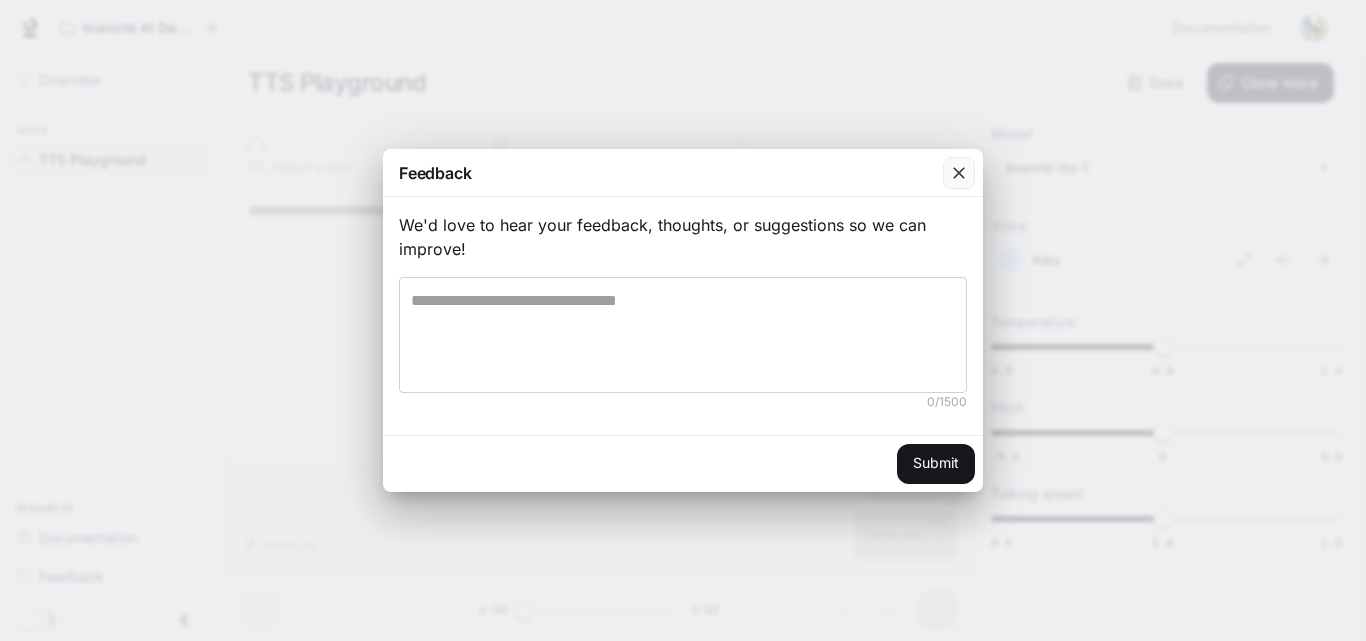 click at bounding box center (959, 173) 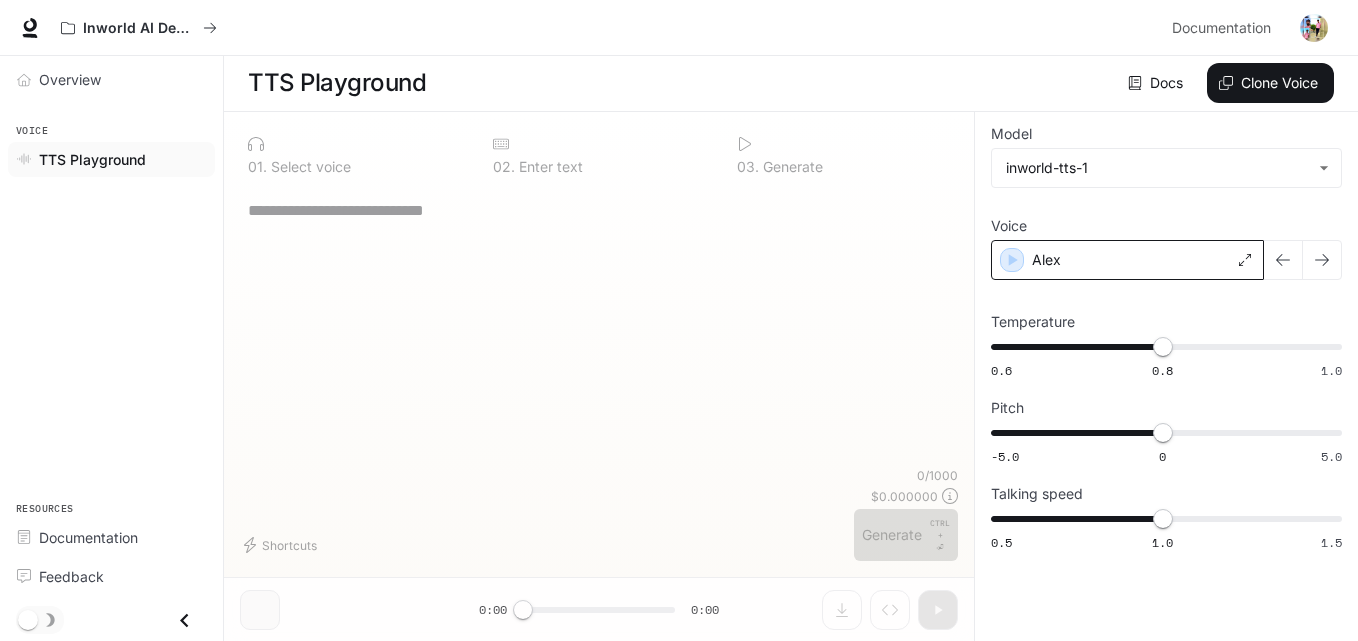click on "Alex" at bounding box center [1127, 260] 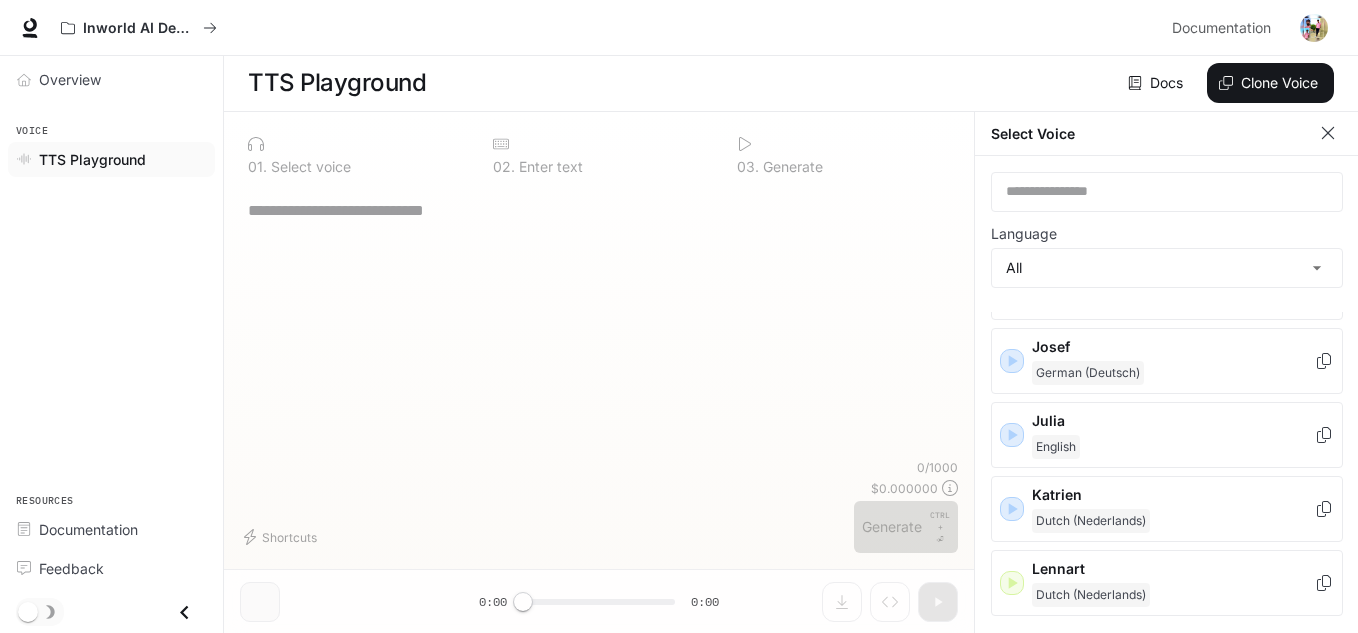 scroll, scrollTop: 800, scrollLeft: 0, axis: vertical 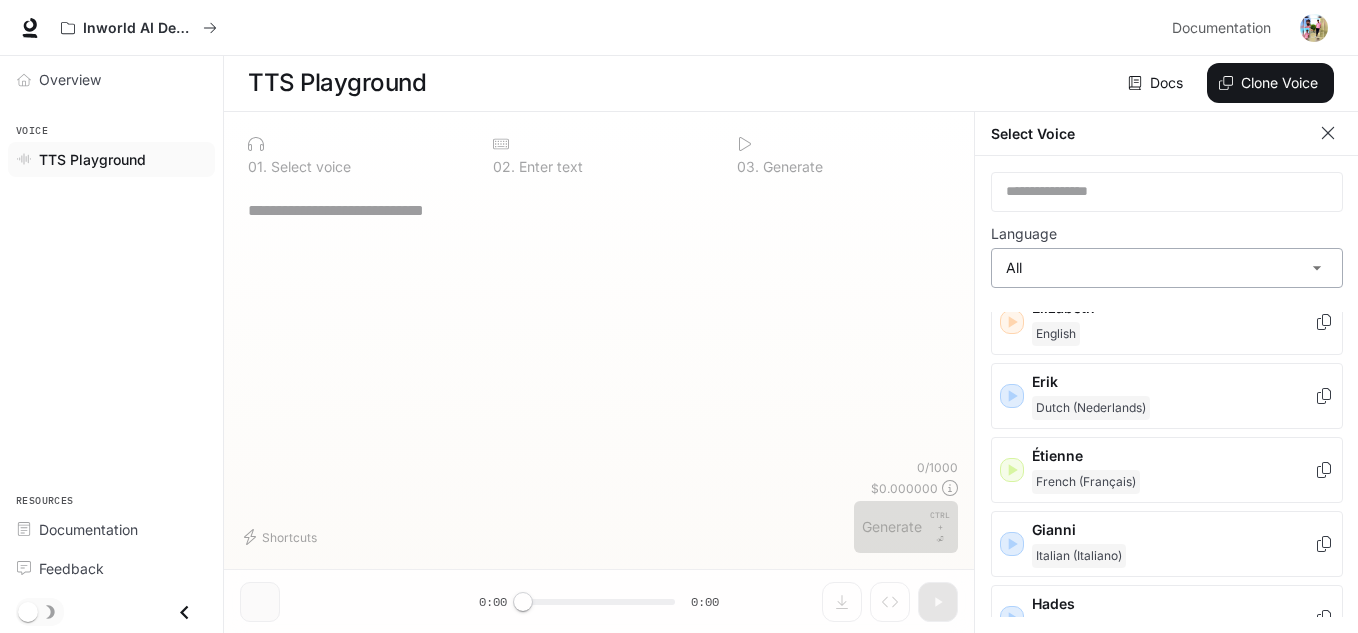 click on "**********" at bounding box center [679, 396] 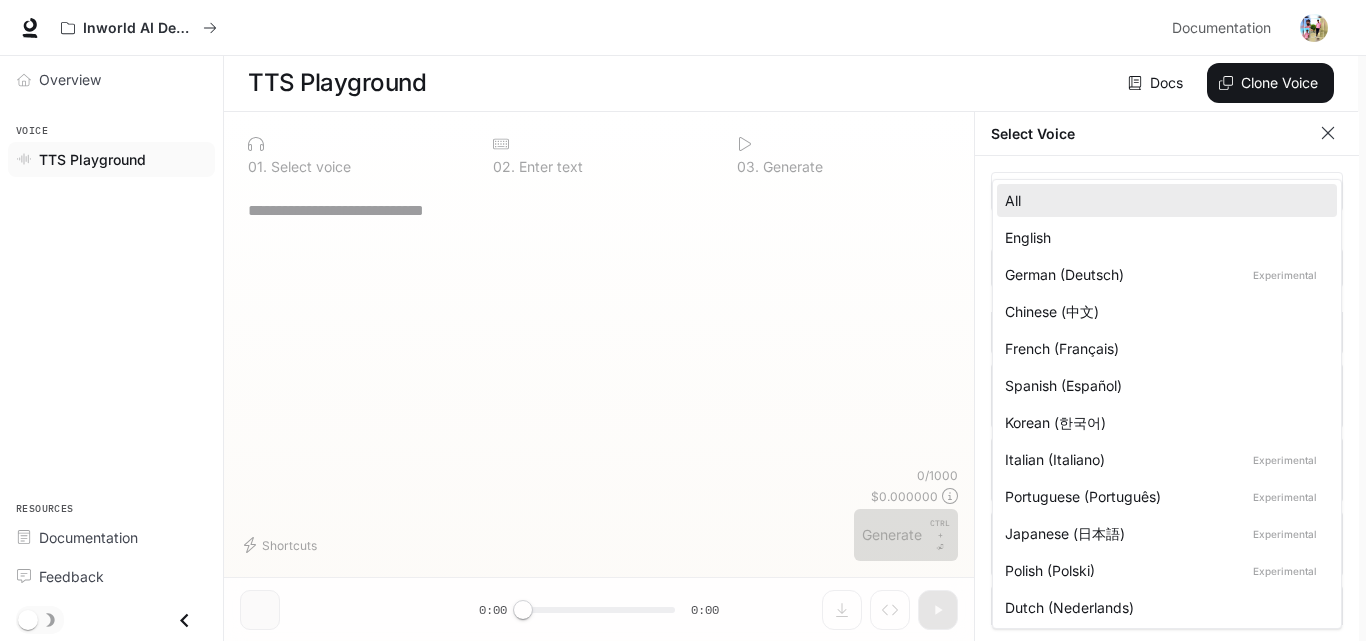 click on "English" at bounding box center (1163, 237) 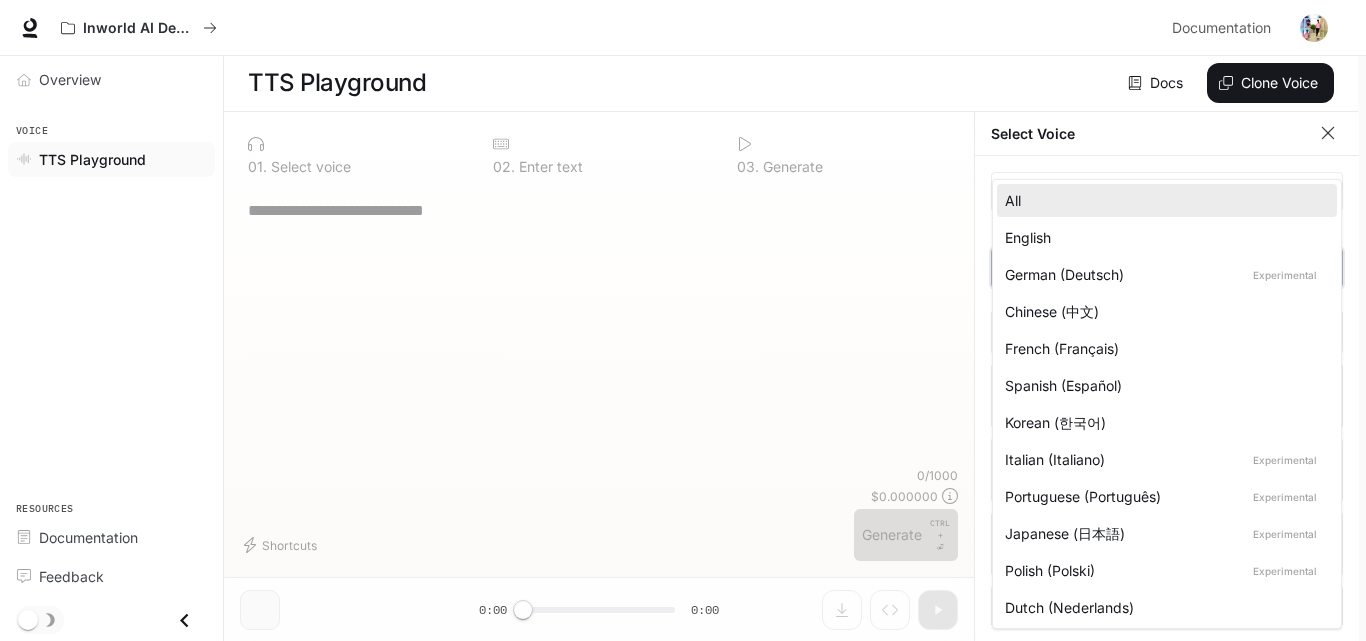 type on "*****" 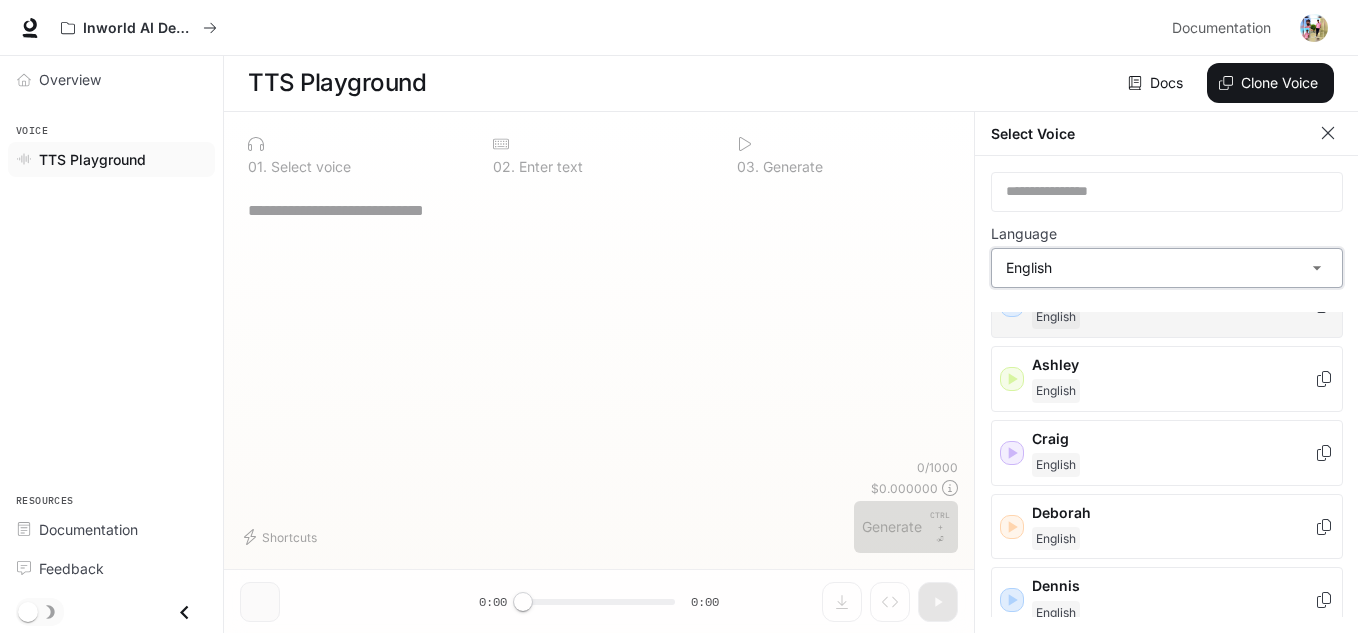 scroll, scrollTop: 0, scrollLeft: 0, axis: both 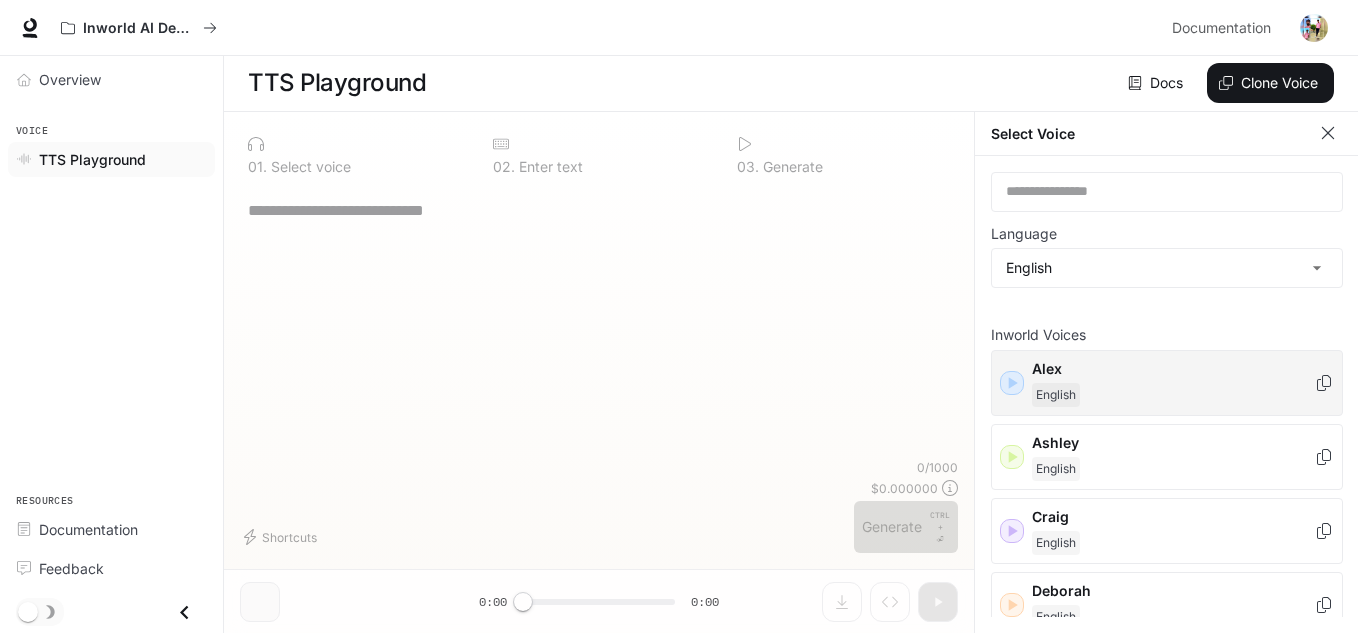 click 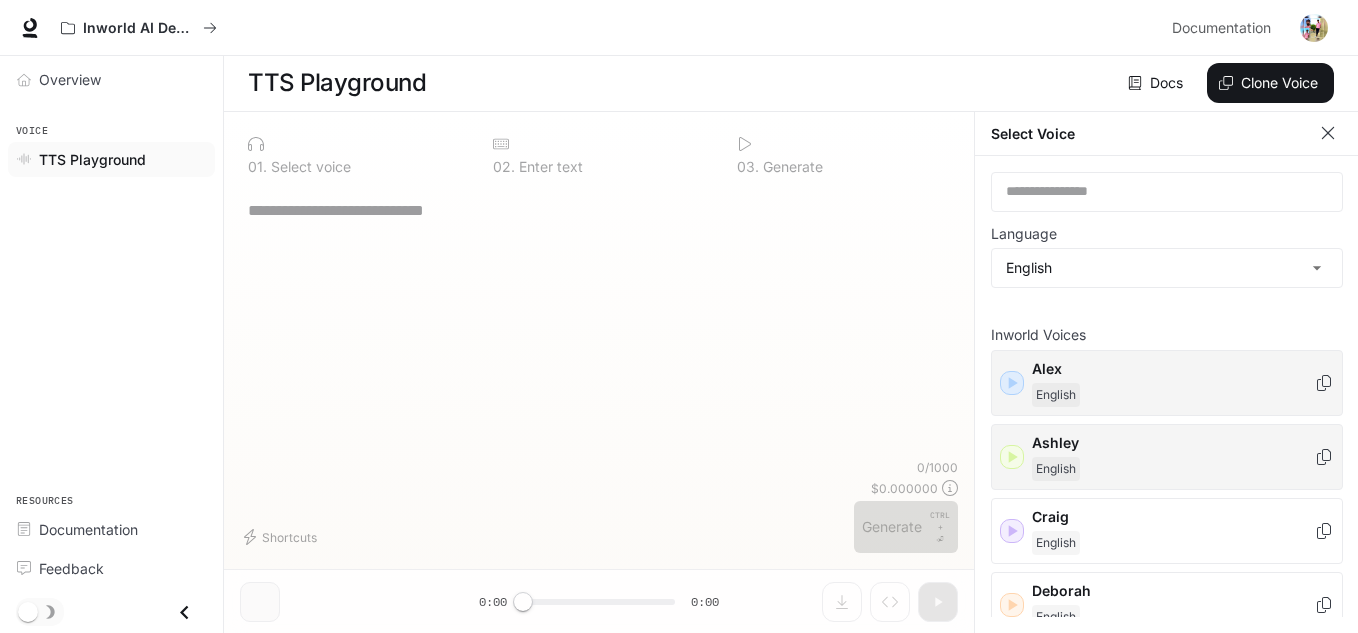 click 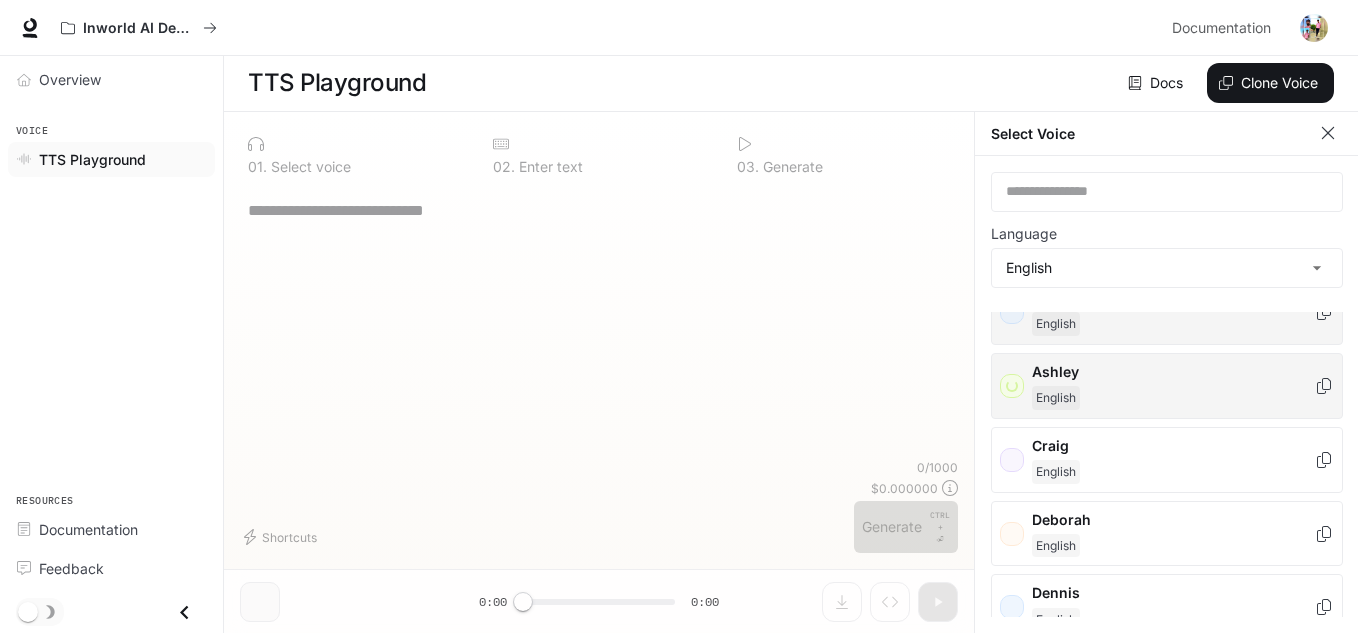 scroll, scrollTop: 100, scrollLeft: 0, axis: vertical 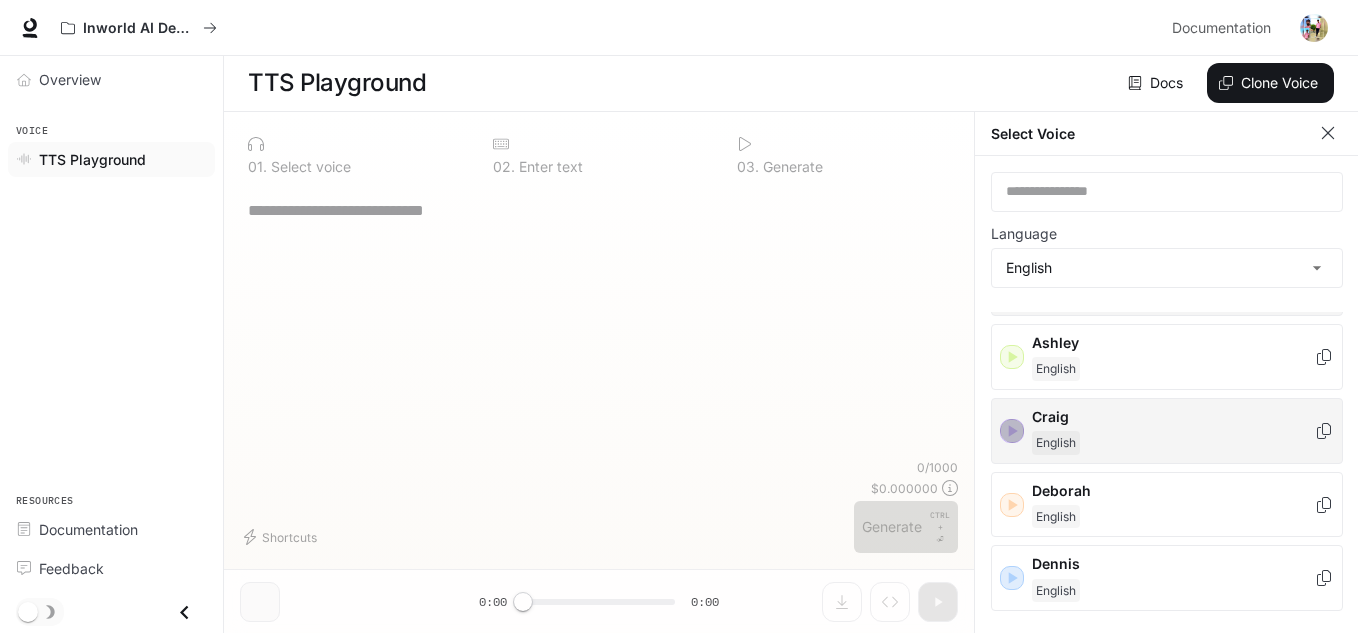 click 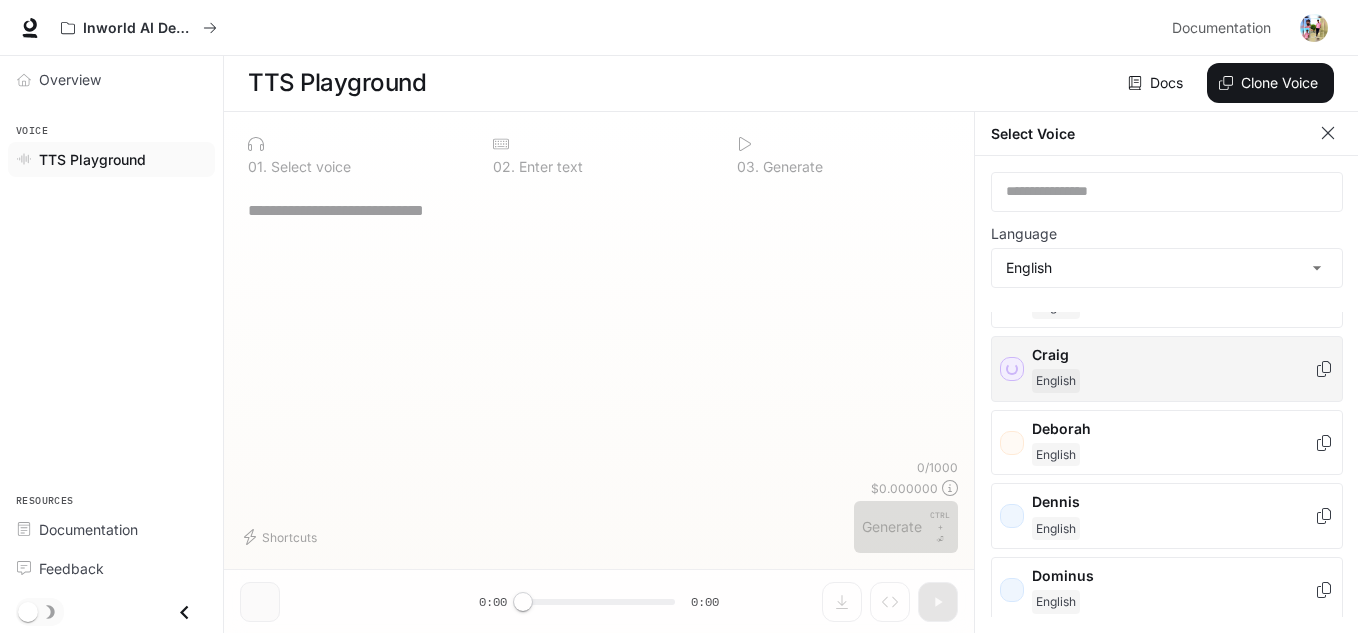 scroll, scrollTop: 200, scrollLeft: 0, axis: vertical 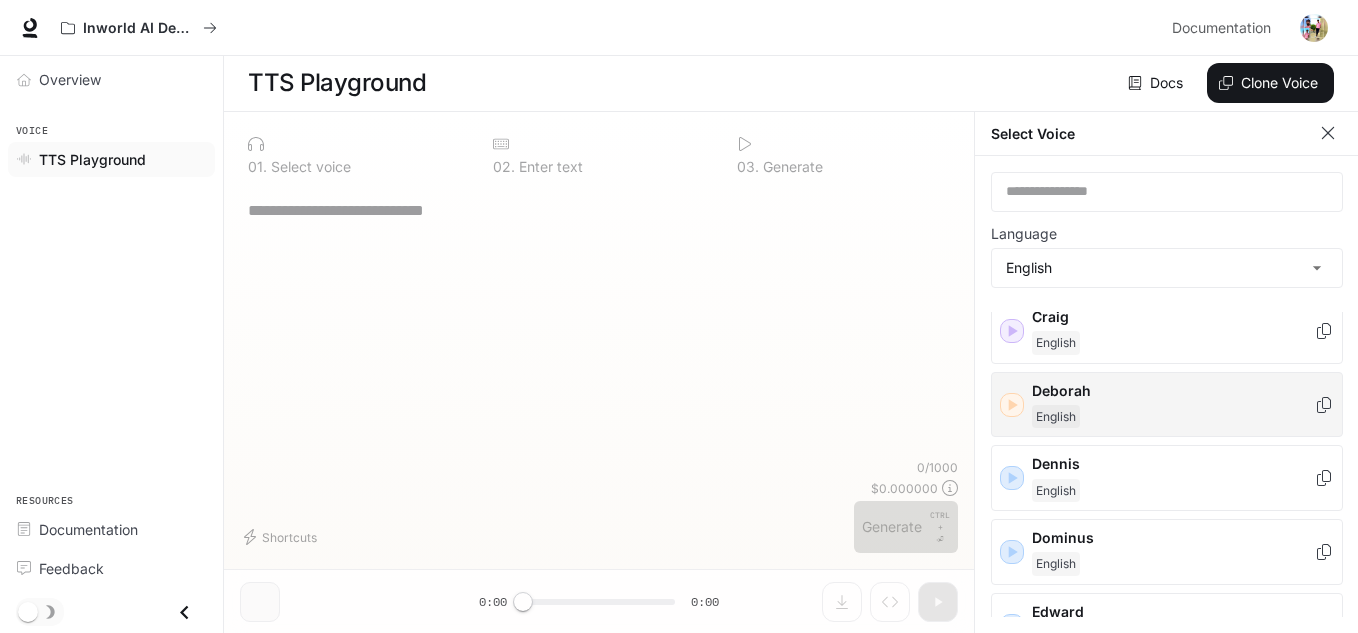 click 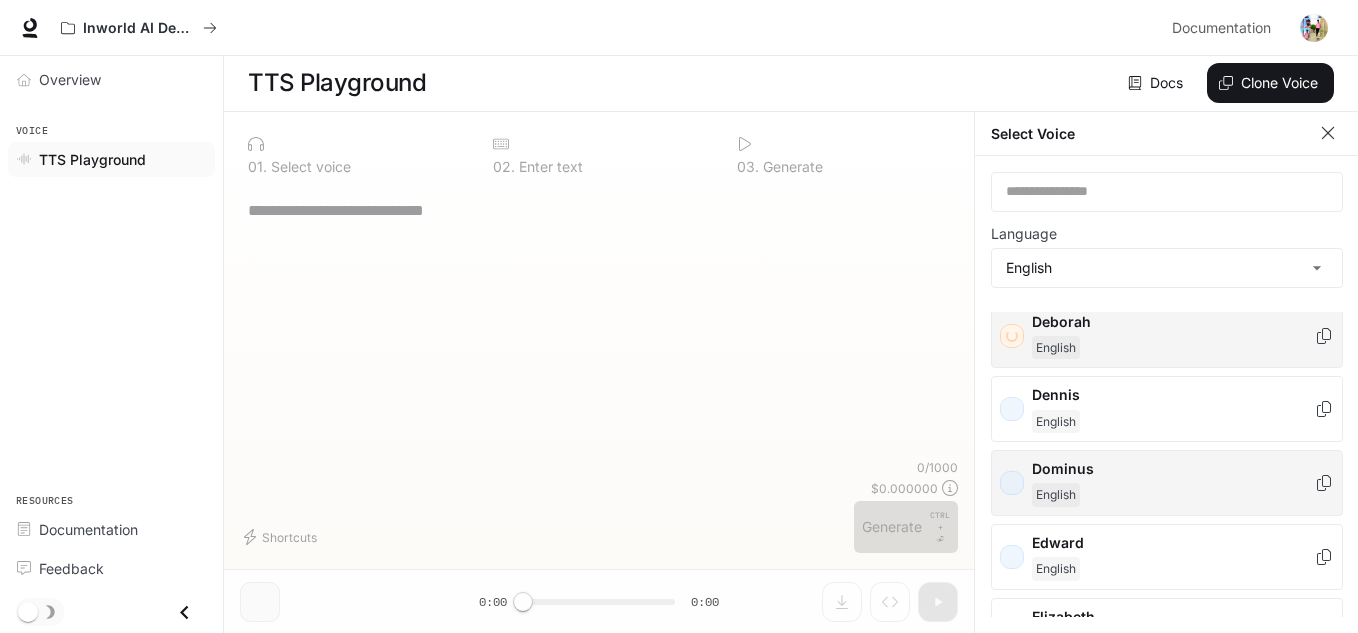 scroll, scrollTop: 300, scrollLeft: 0, axis: vertical 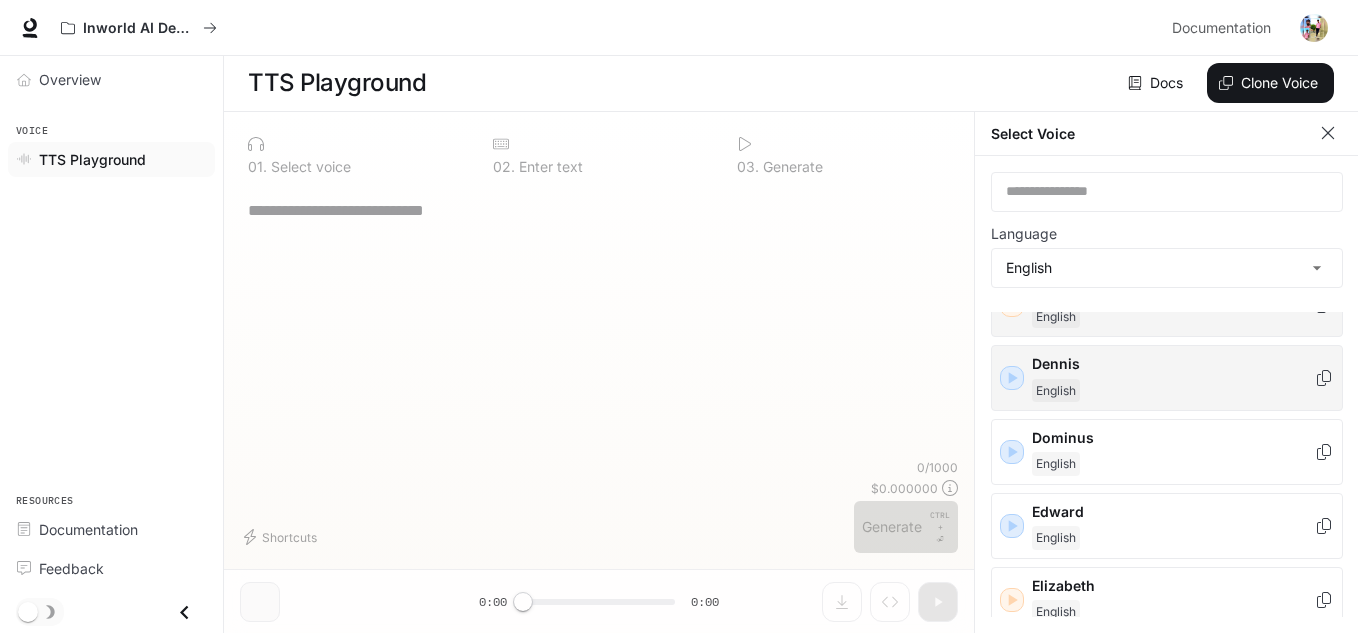 click 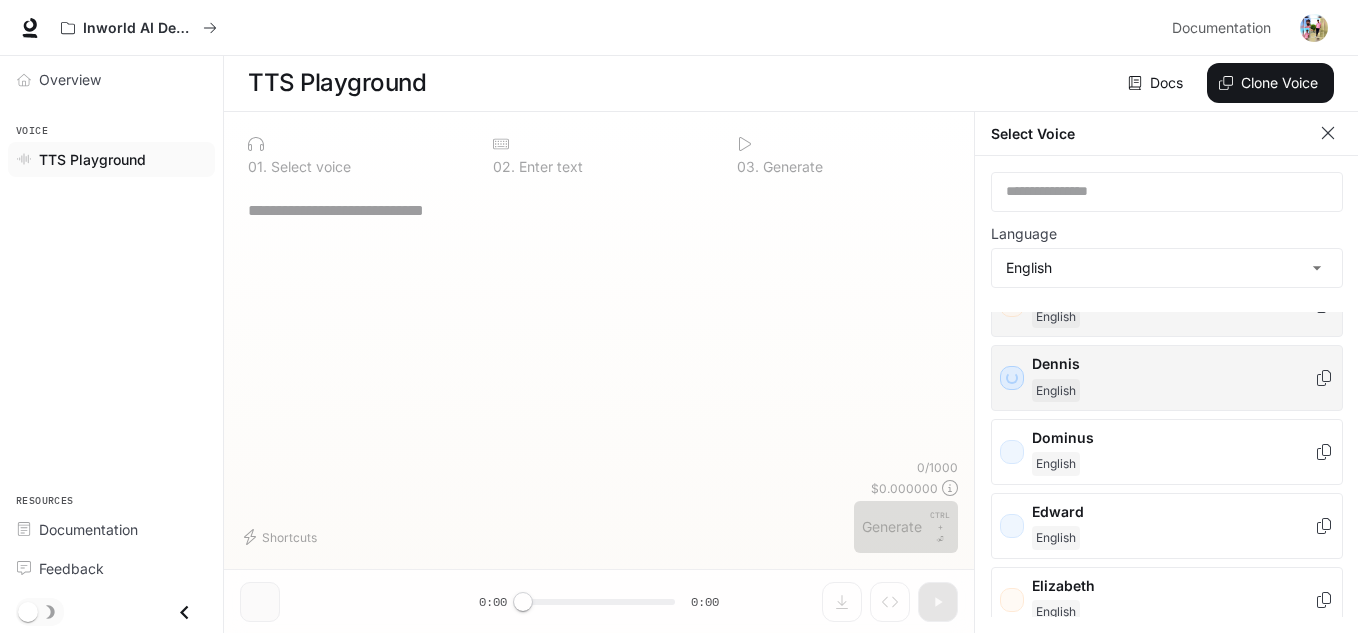 scroll, scrollTop: 400, scrollLeft: 0, axis: vertical 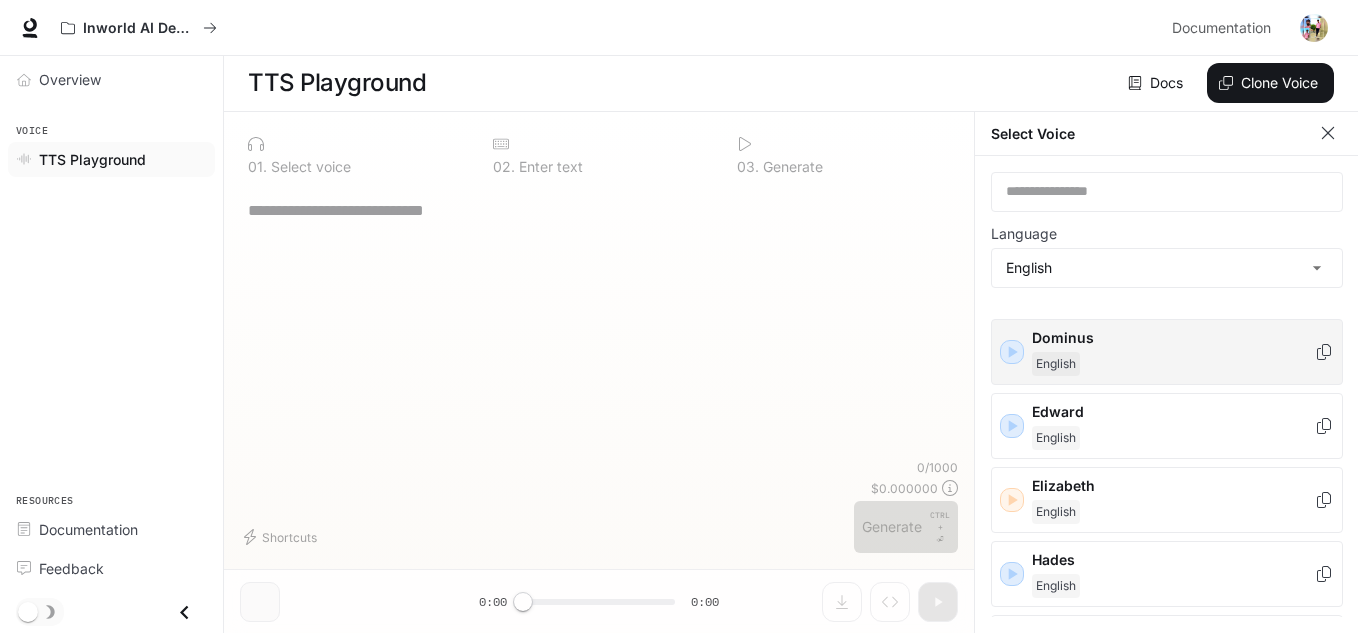 click 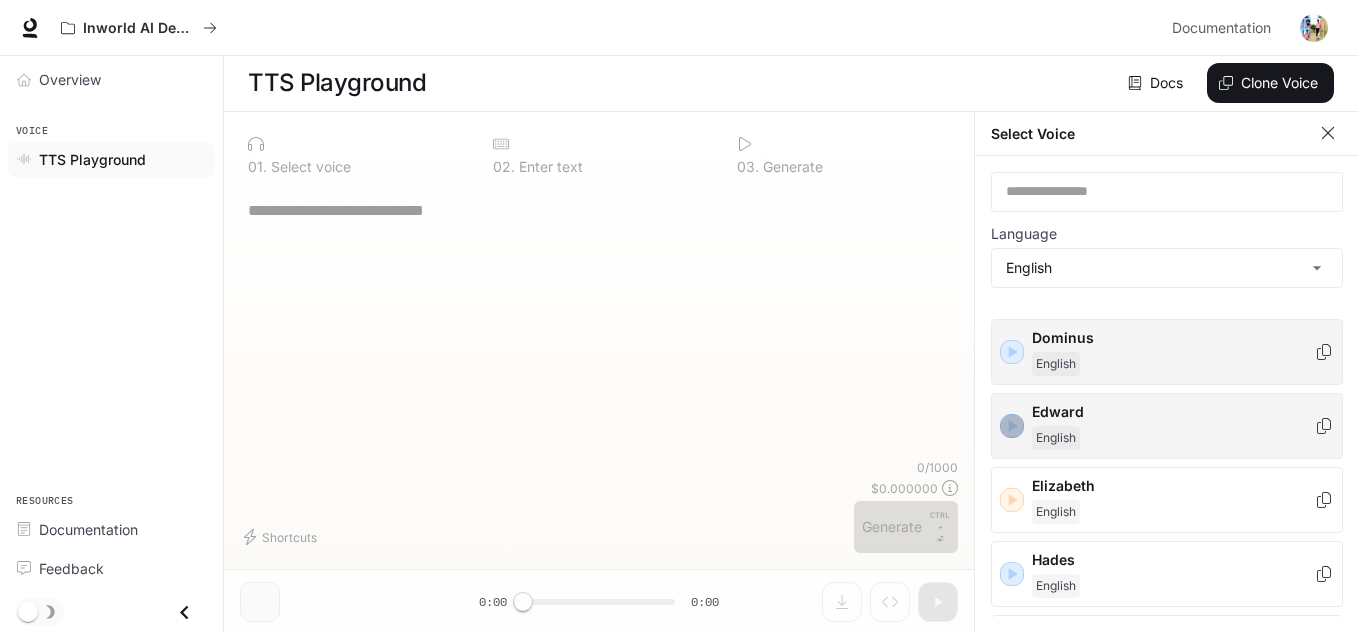 click 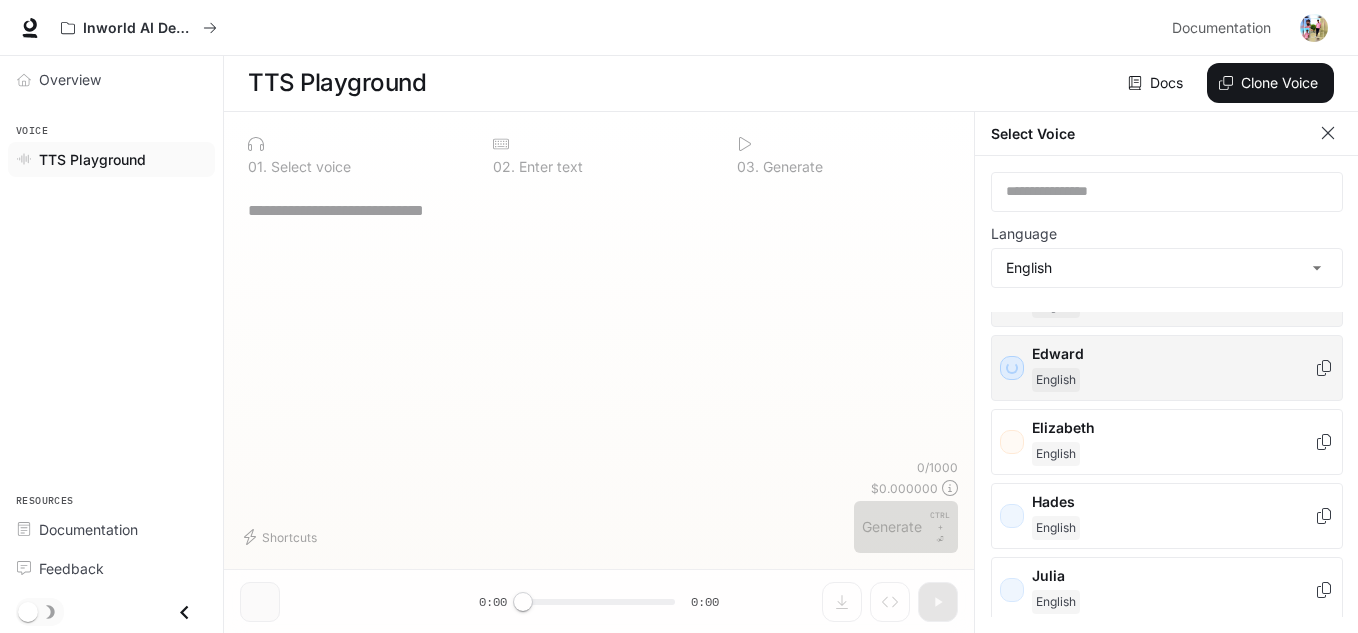scroll, scrollTop: 500, scrollLeft: 0, axis: vertical 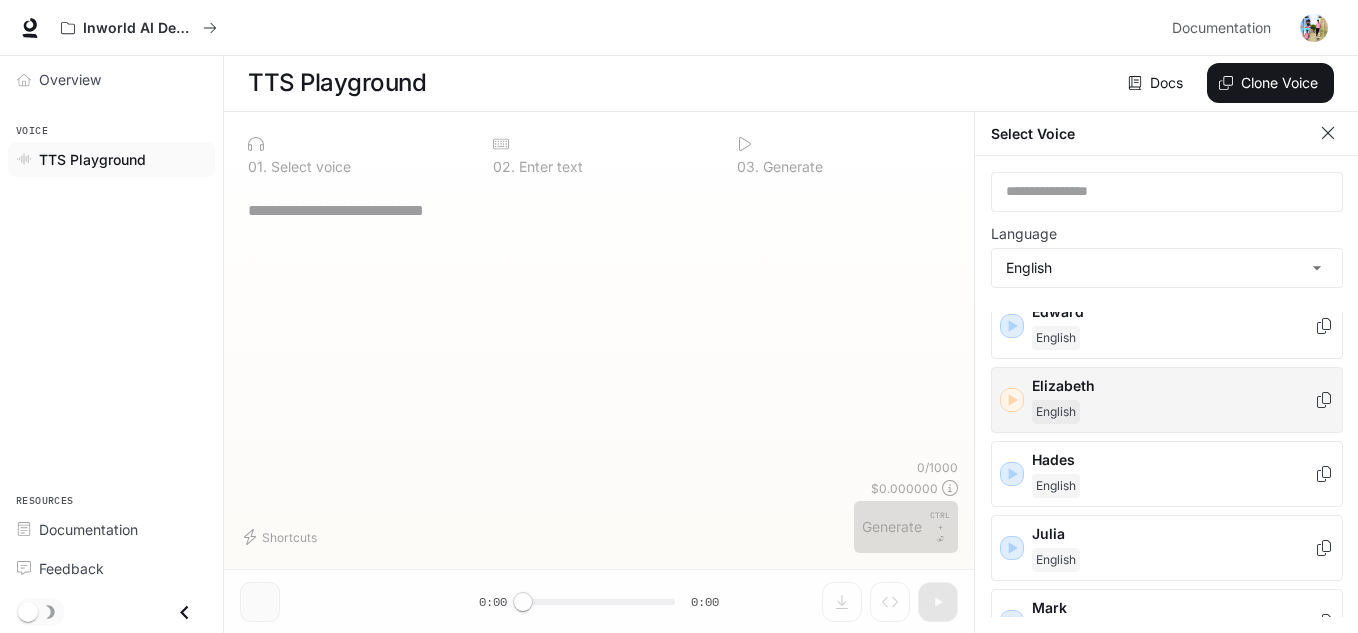 click 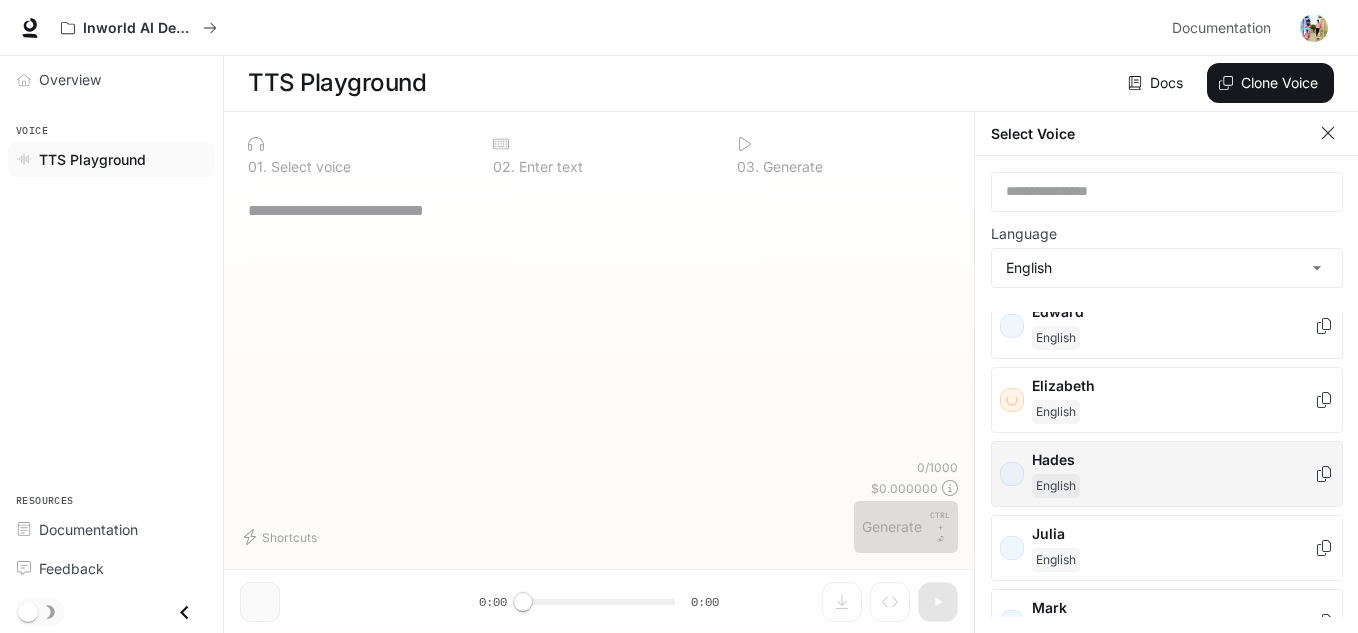 click on "Hades English" at bounding box center [1167, 474] 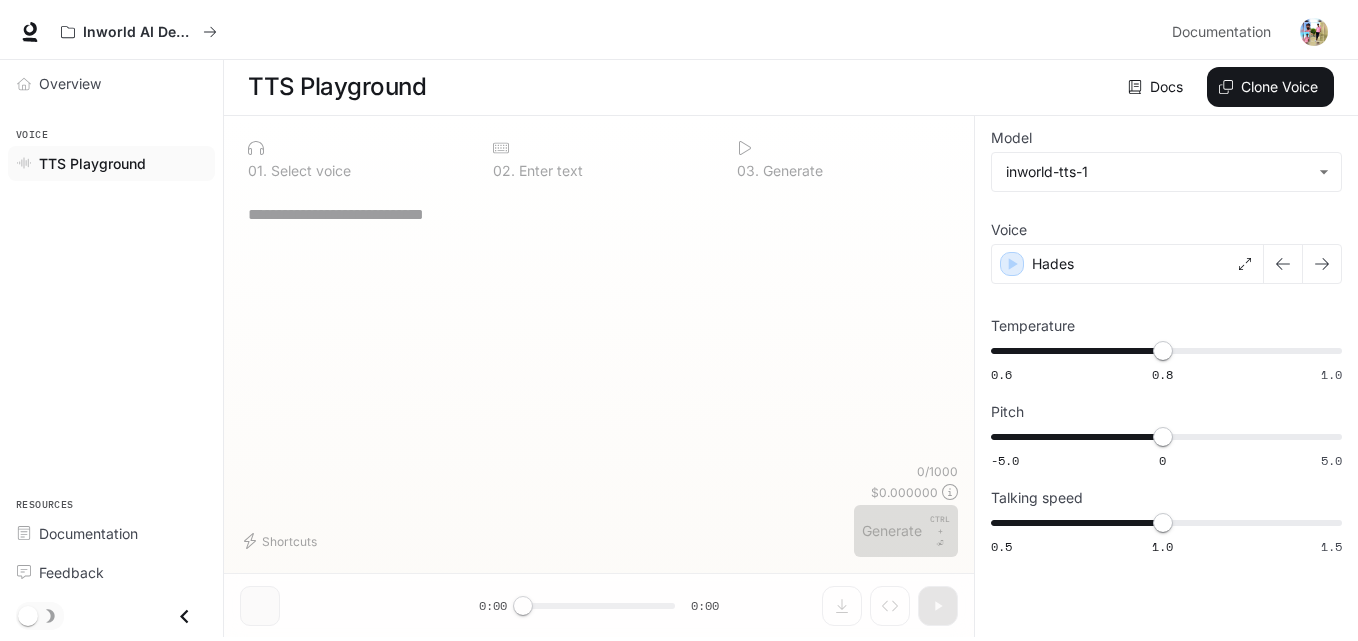 scroll, scrollTop: 1, scrollLeft: 0, axis: vertical 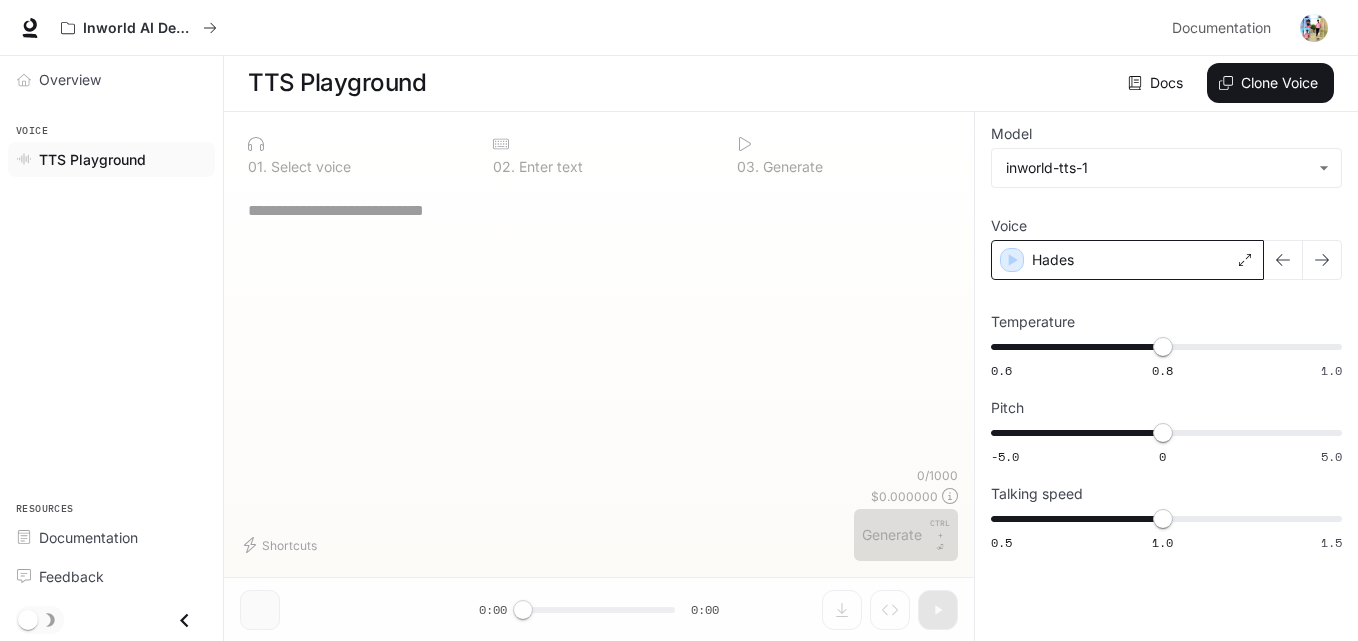 click on "Hades" at bounding box center [1053, 260] 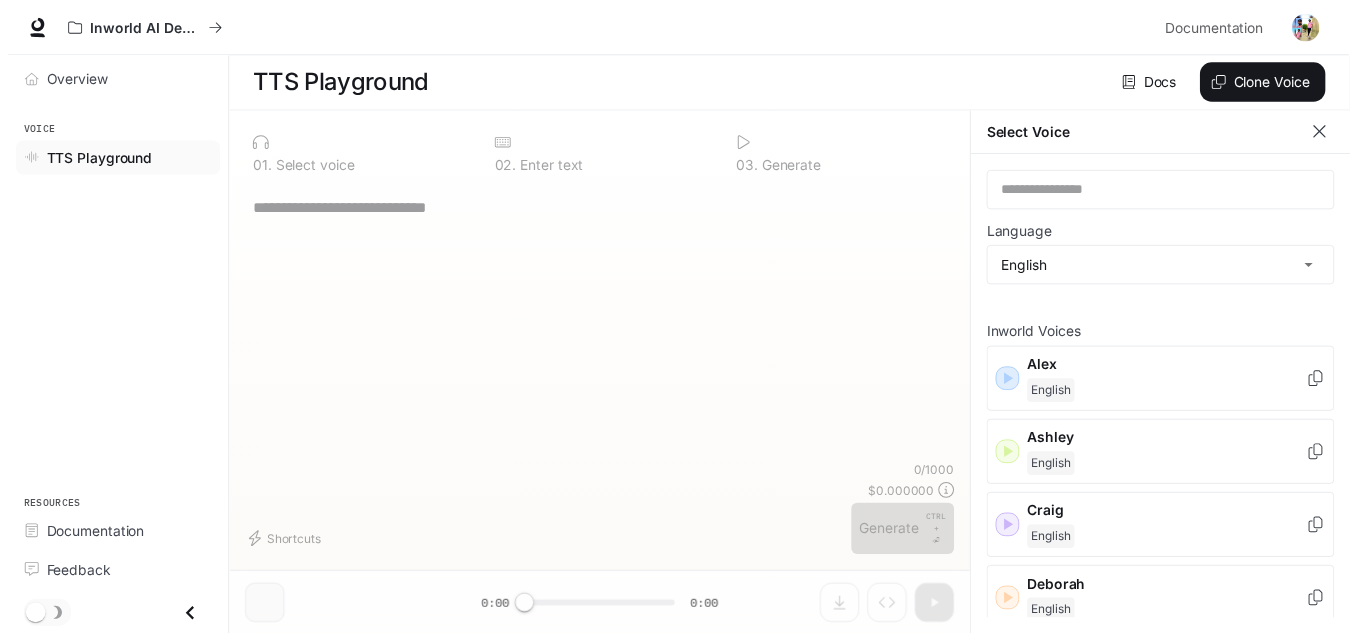 scroll, scrollTop: 9, scrollLeft: 0, axis: vertical 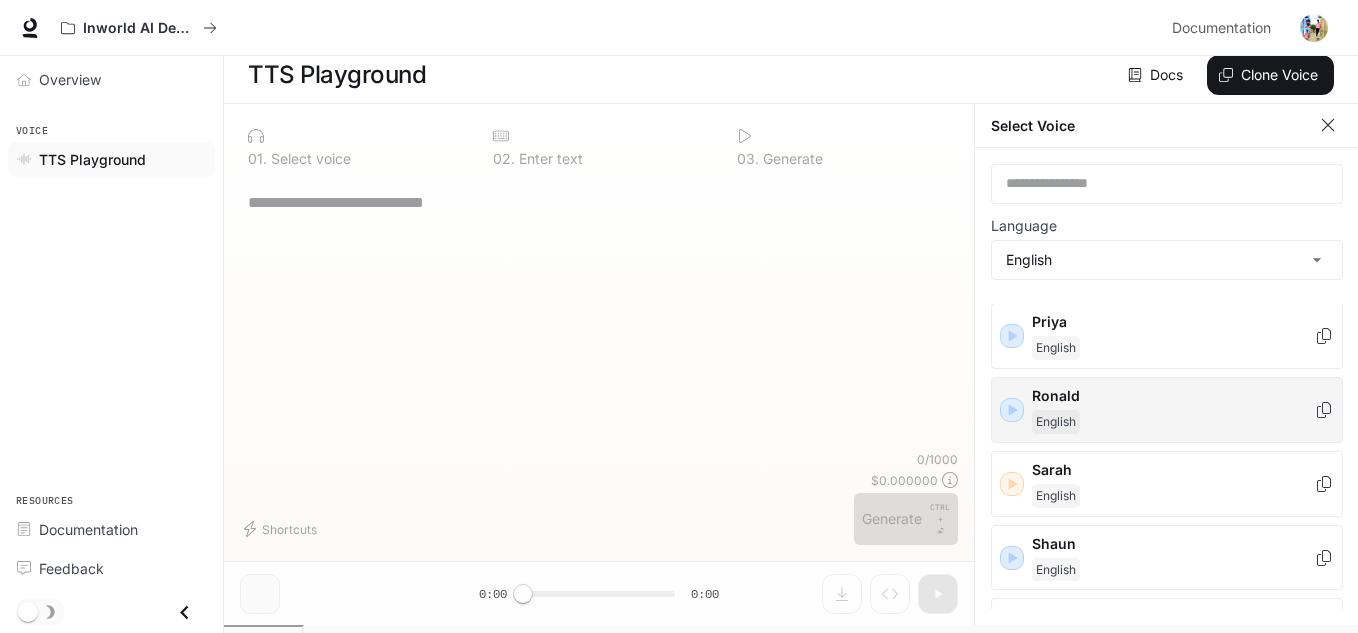 click 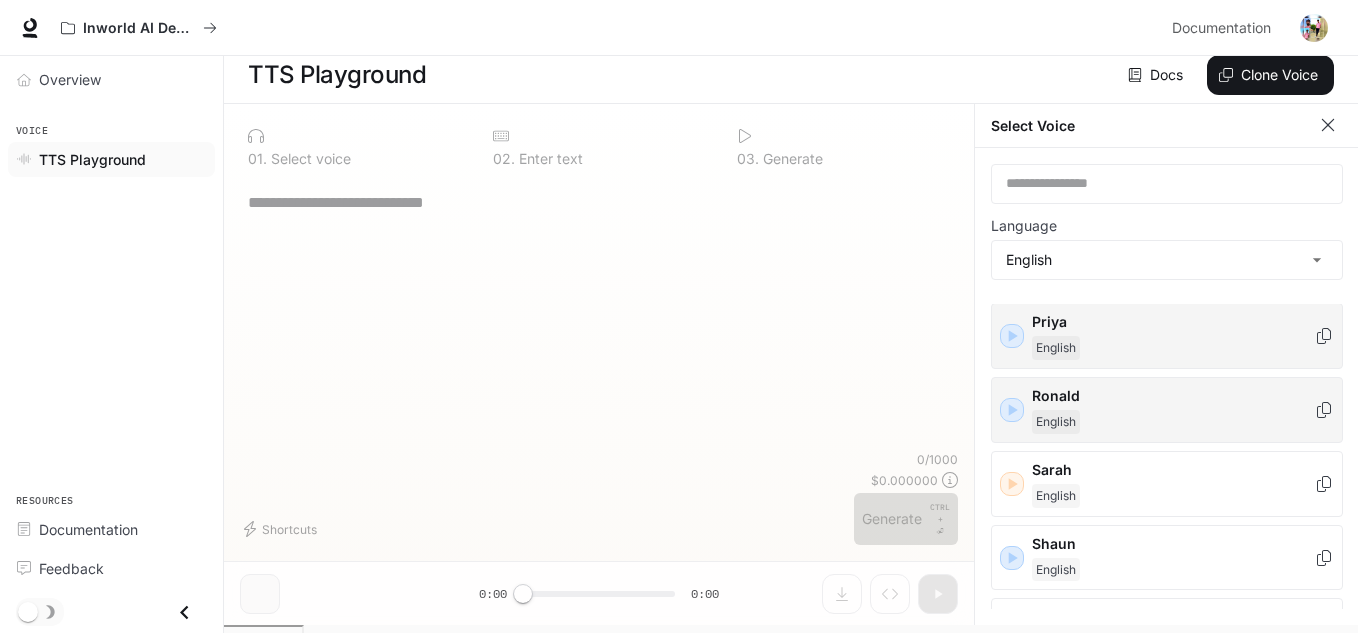 click 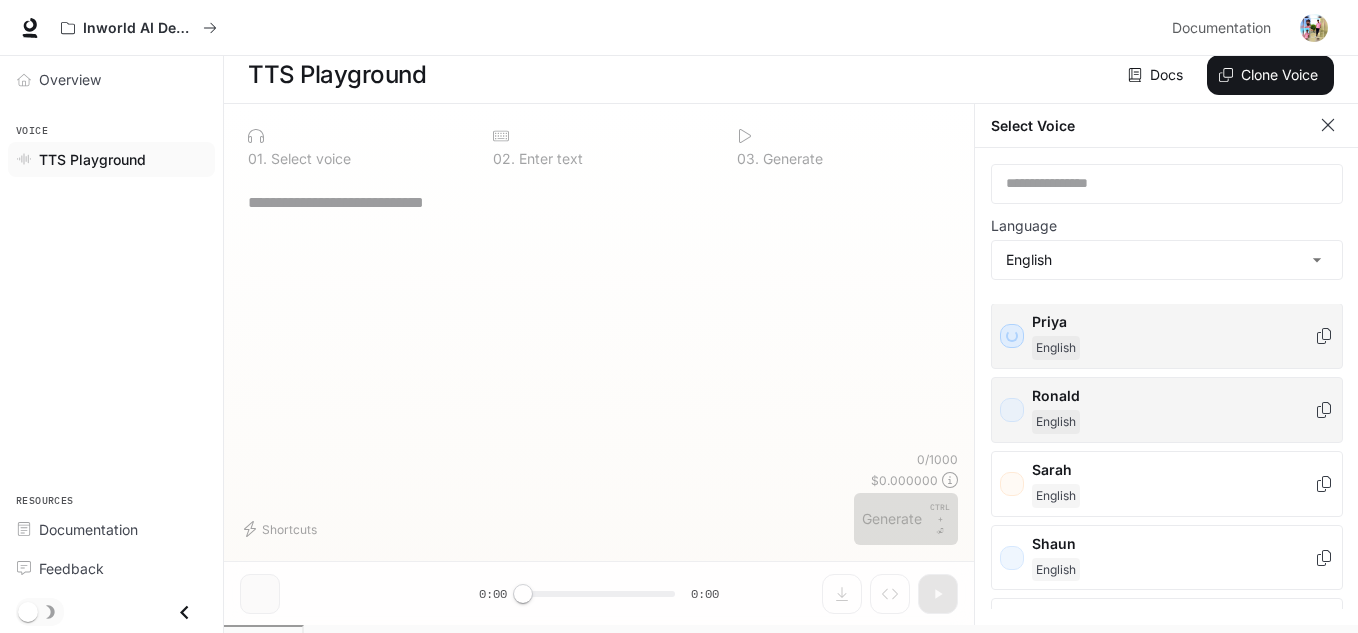 scroll, scrollTop: 1100, scrollLeft: 0, axis: vertical 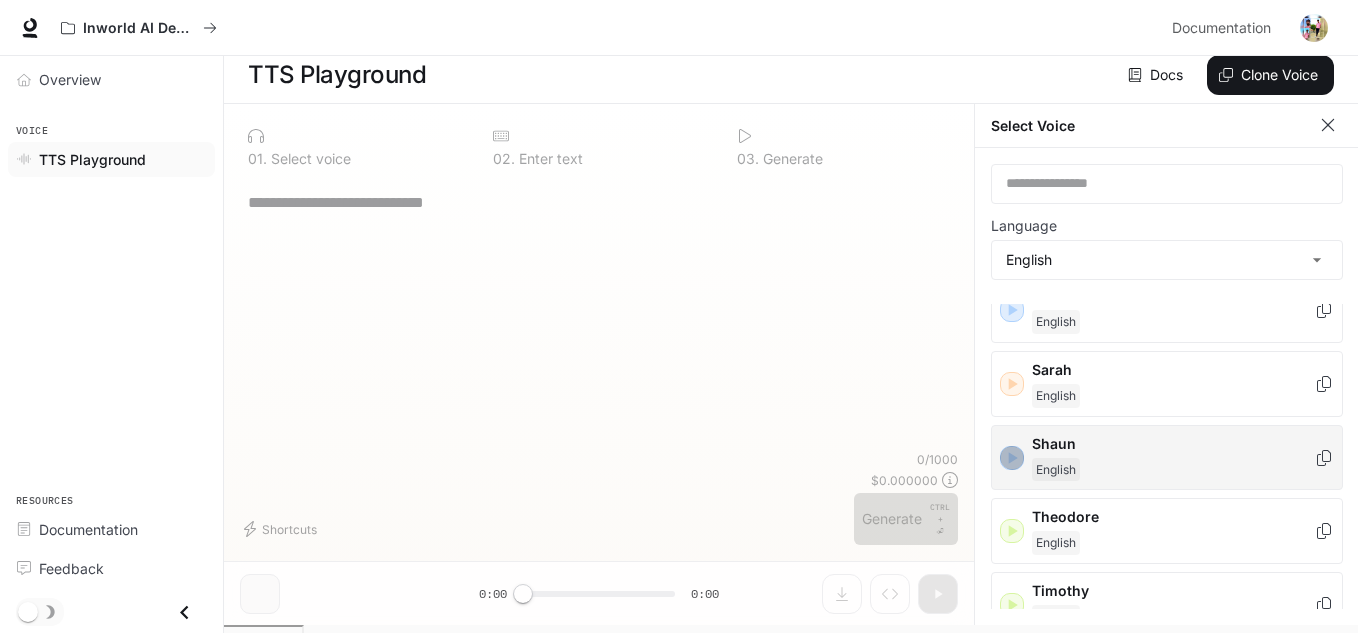 click 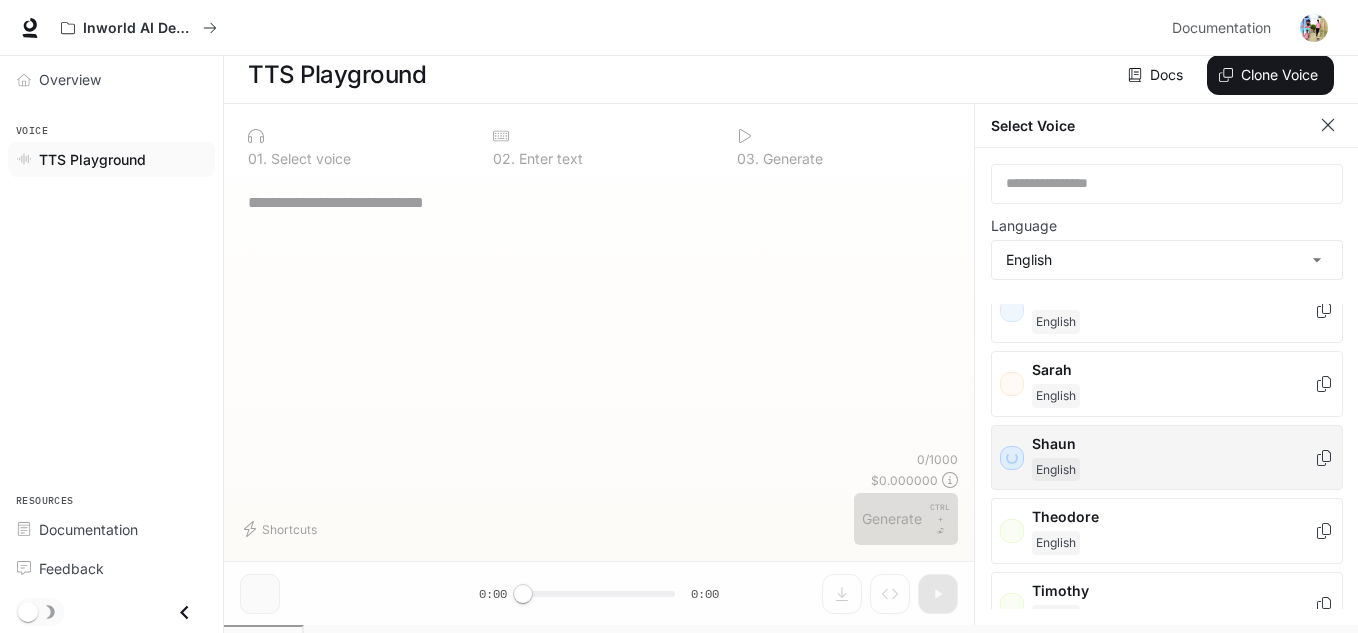 scroll, scrollTop: 1195, scrollLeft: 0, axis: vertical 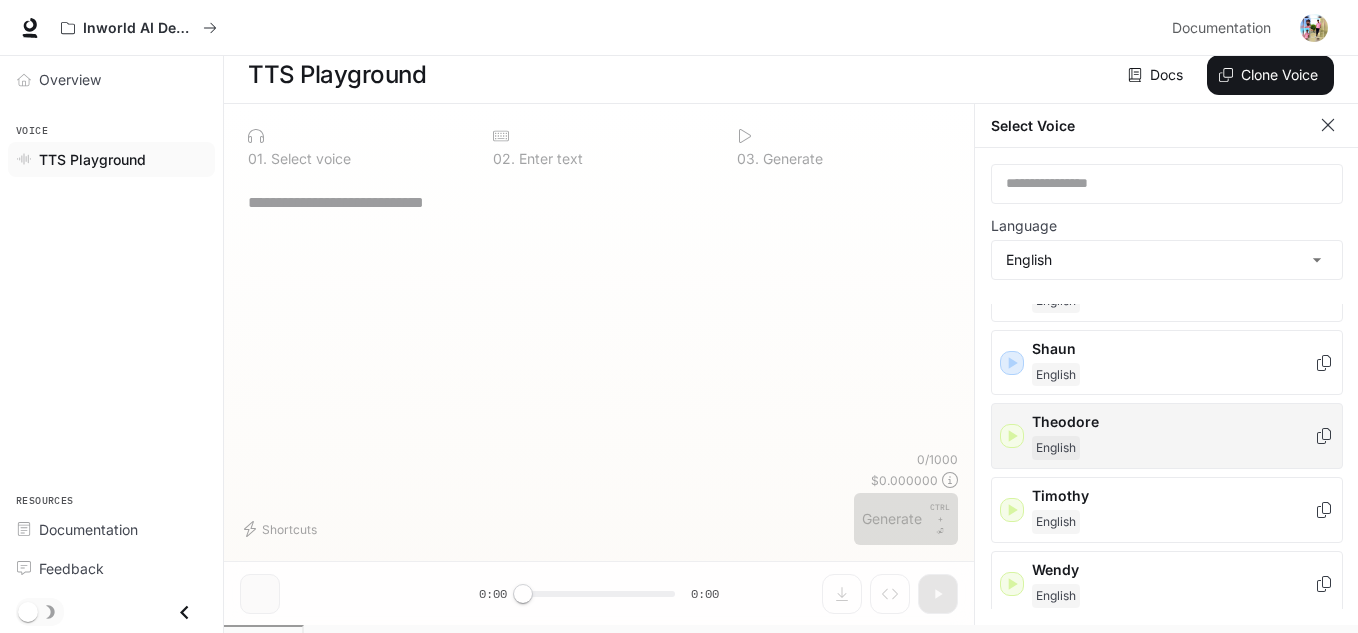 click 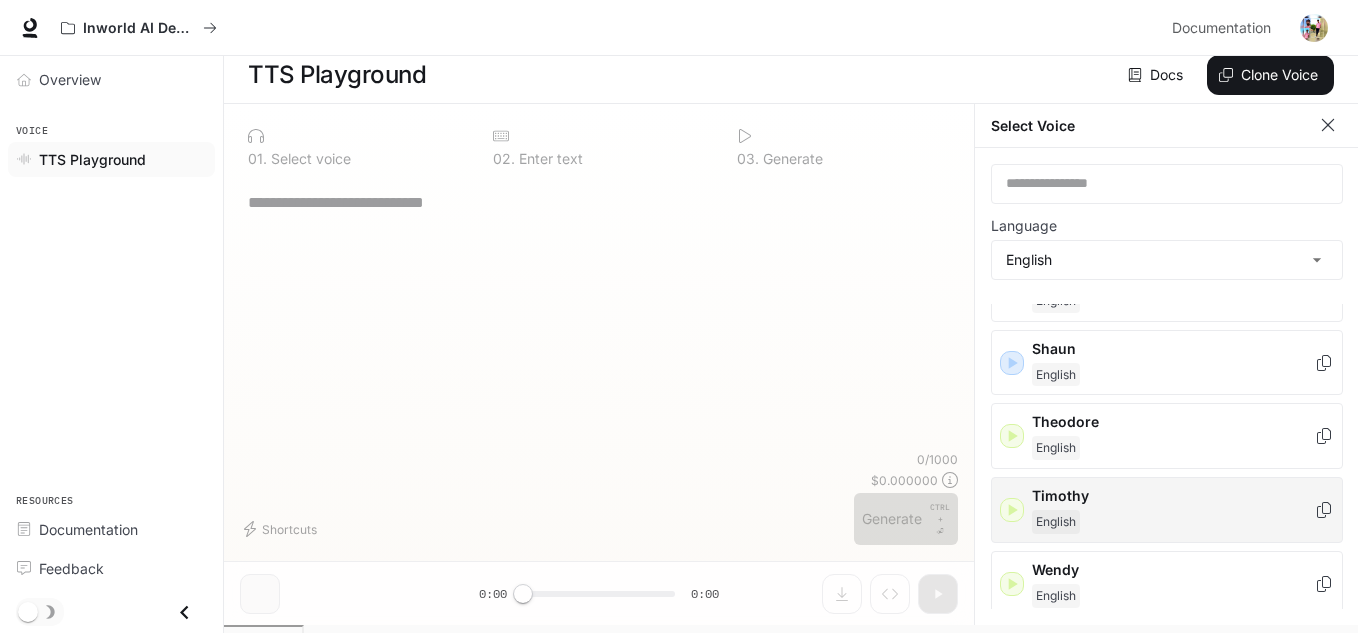 click 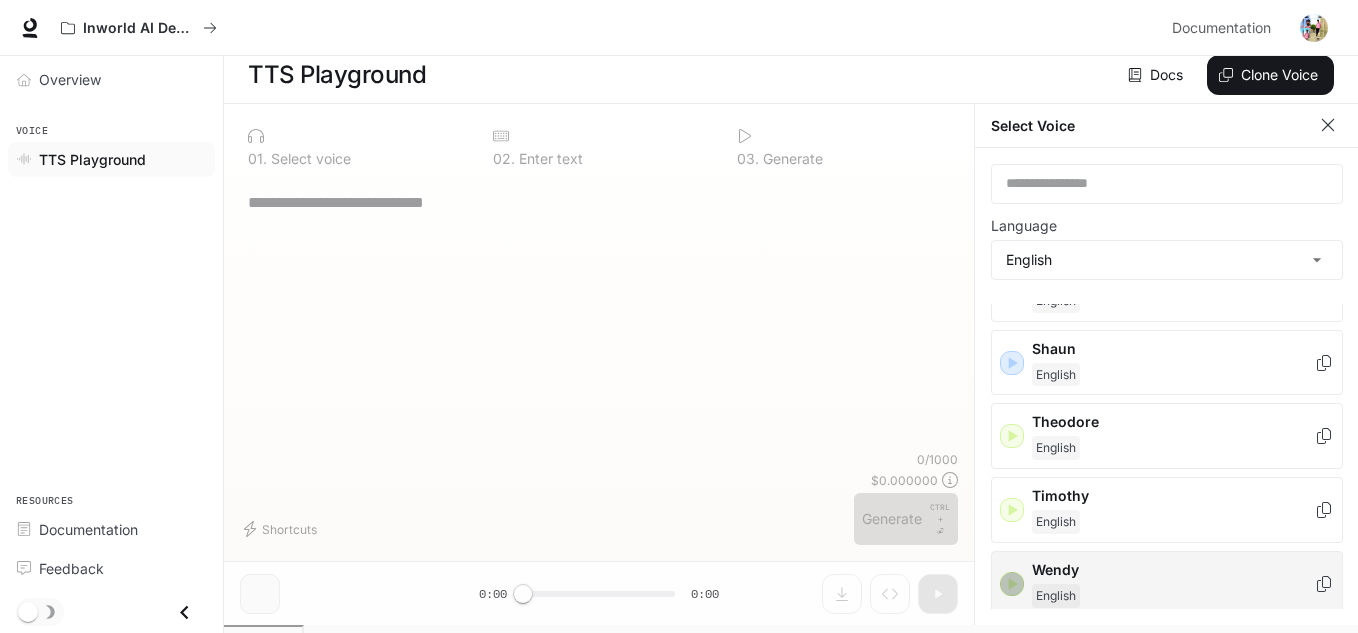 click at bounding box center (1012, 584) 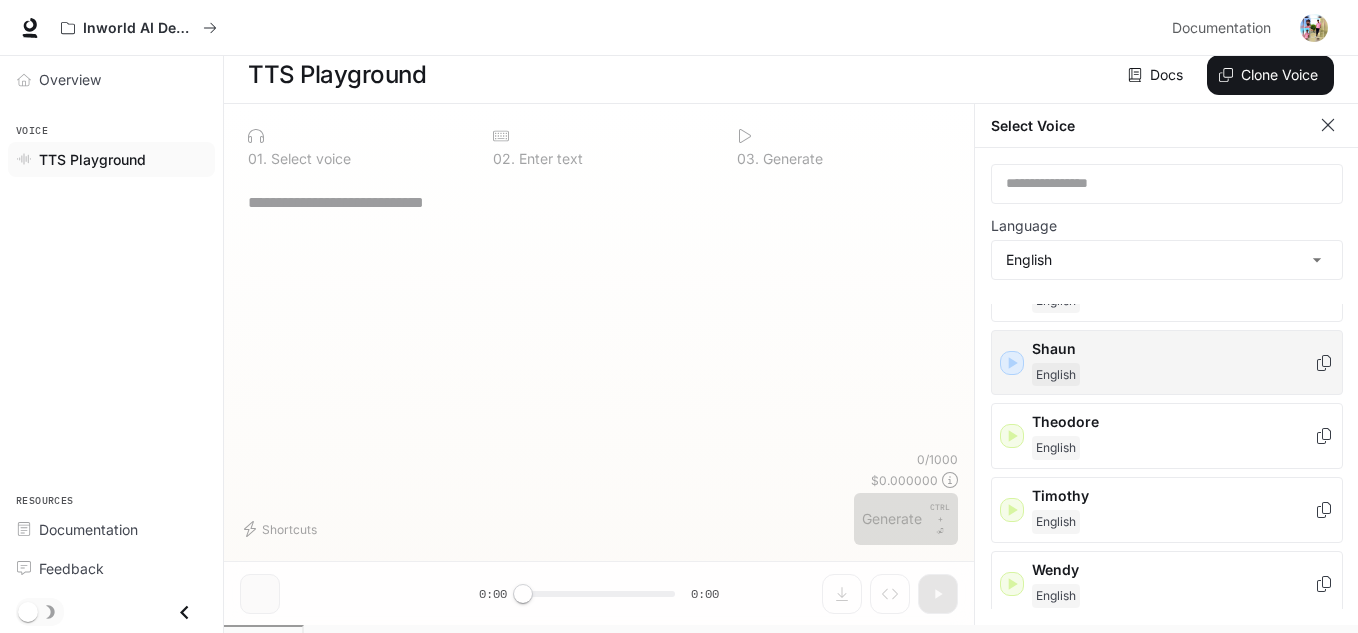 click 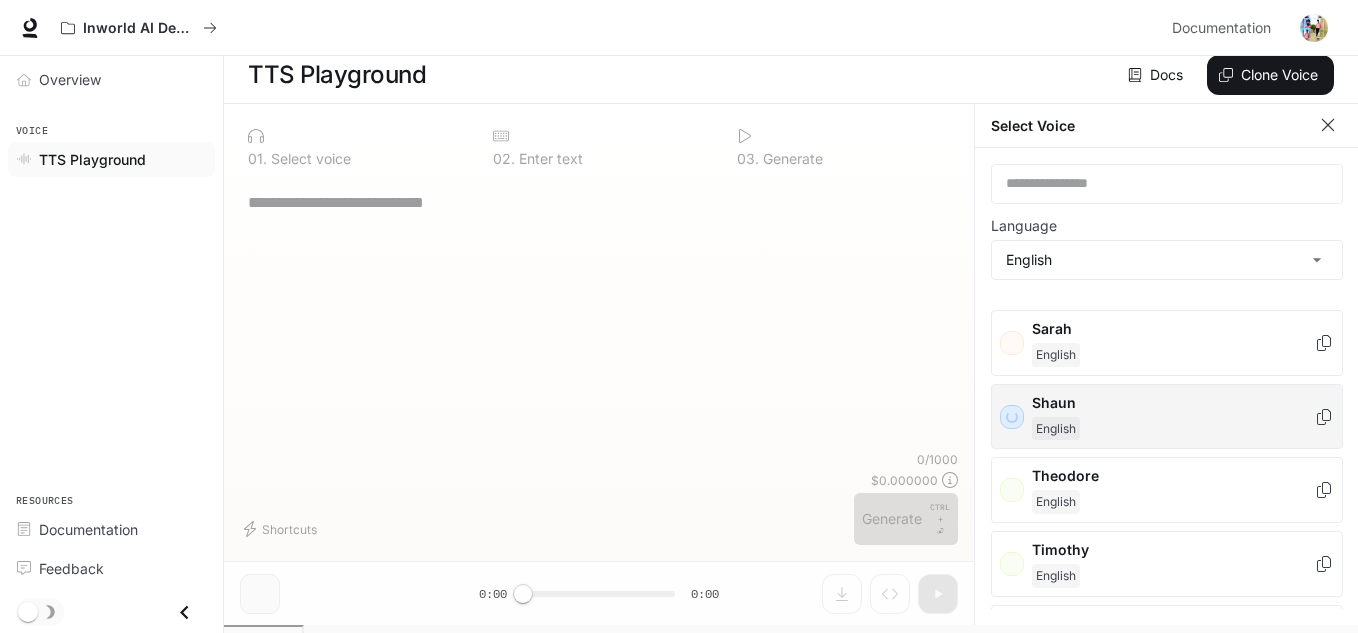 scroll, scrollTop: 1095, scrollLeft: 0, axis: vertical 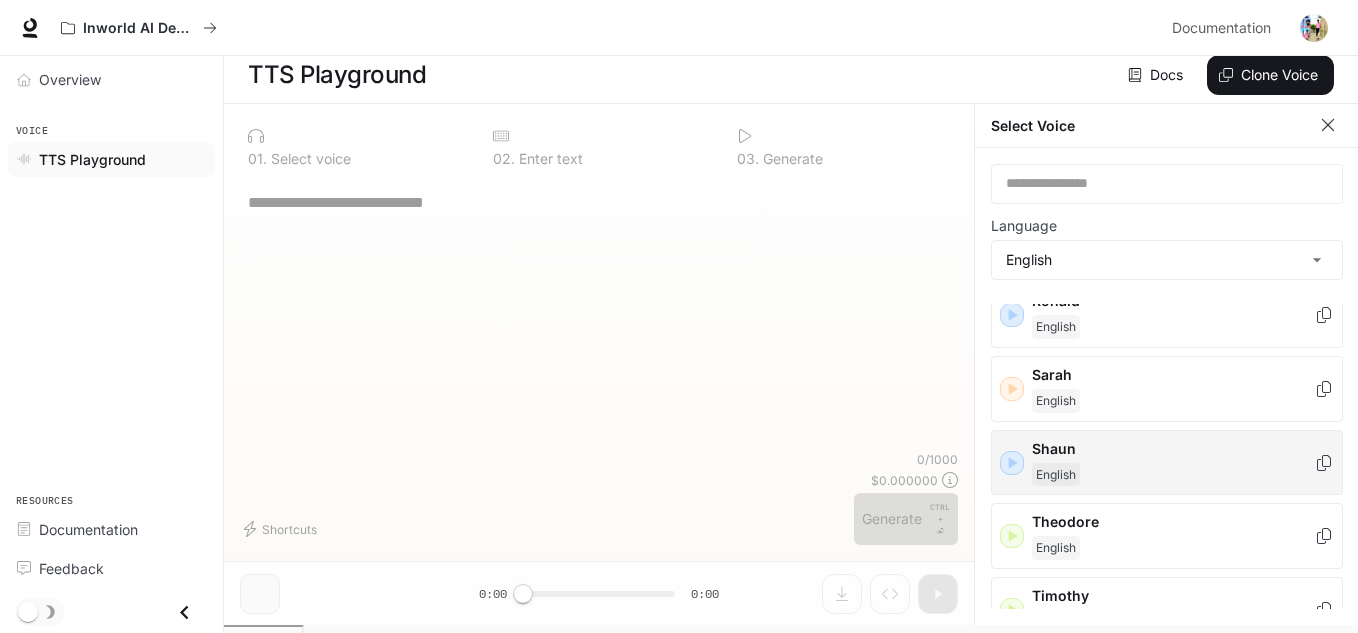 click on "Shaun" at bounding box center [1173, 449] 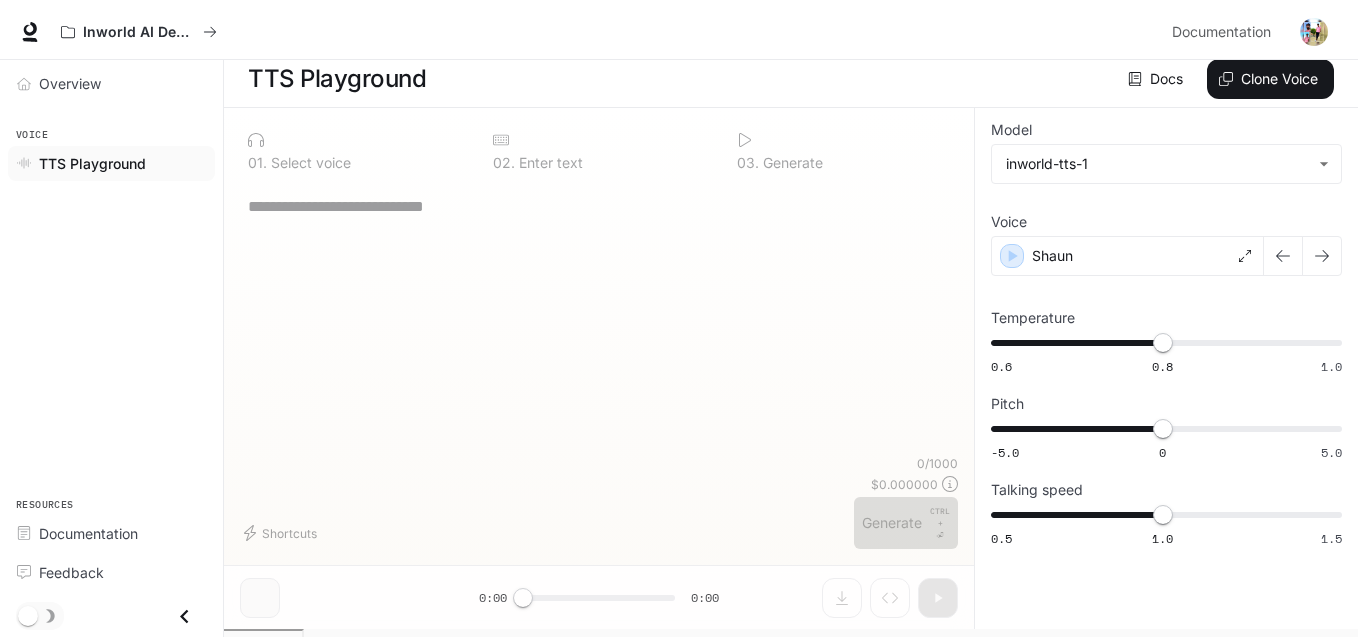 scroll, scrollTop: 1, scrollLeft: 0, axis: vertical 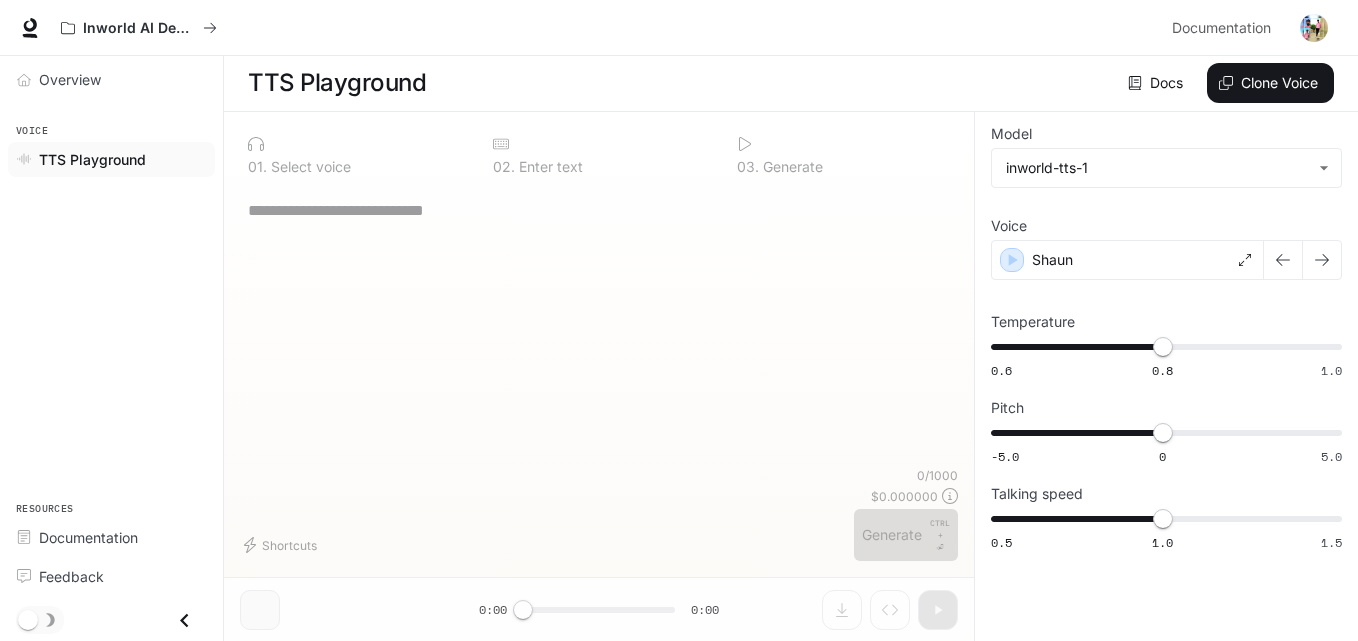 click on "* ​" at bounding box center [599, 210] 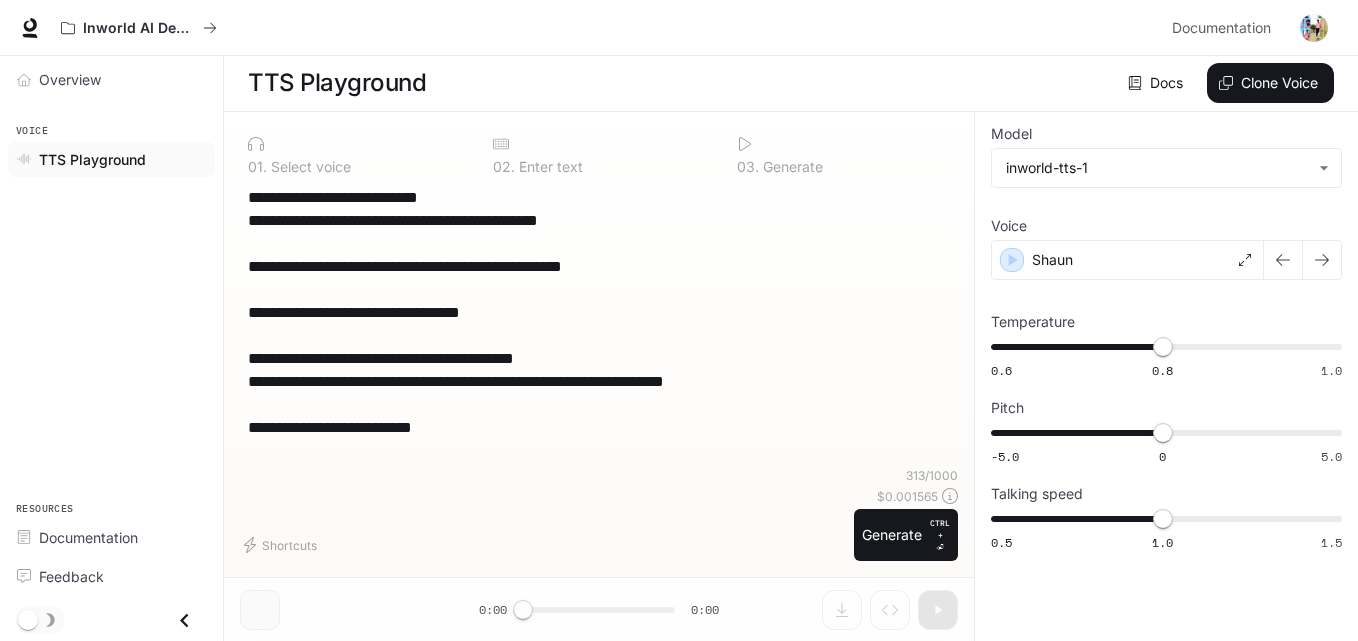 drag, startPoint x: 462, startPoint y: 463, endPoint x: 412, endPoint y: 451, distance: 51.41984 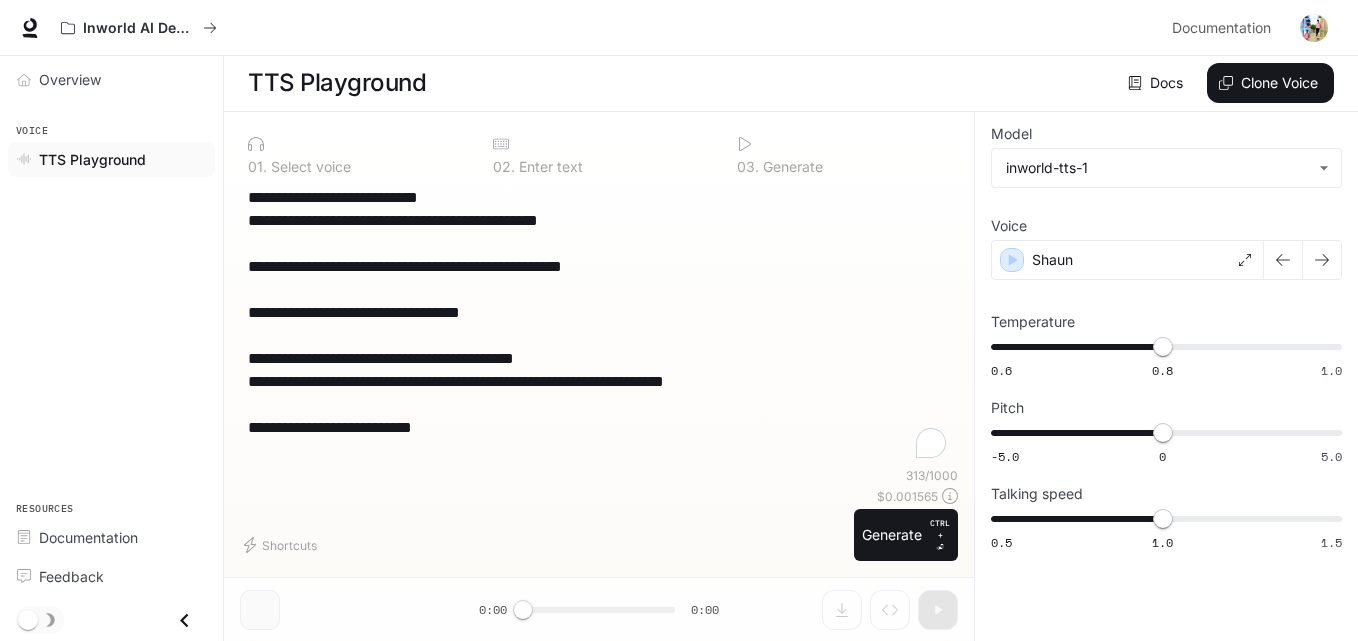paste on "**********" 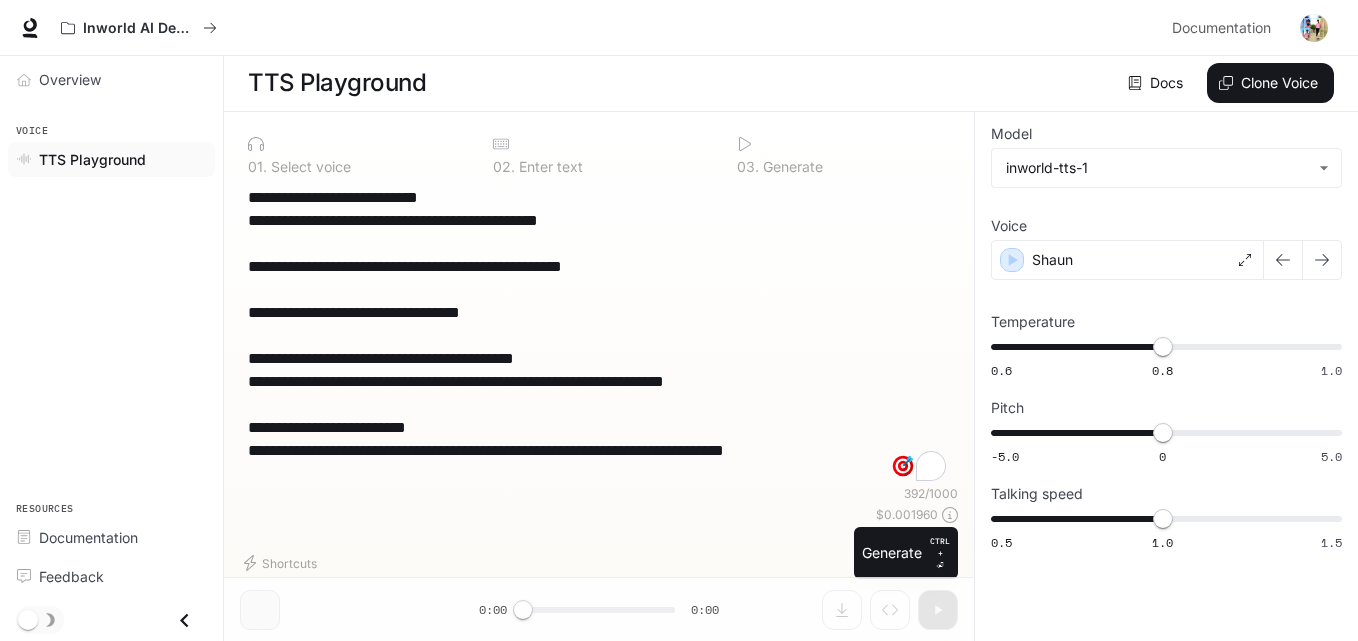 paste on "**********" 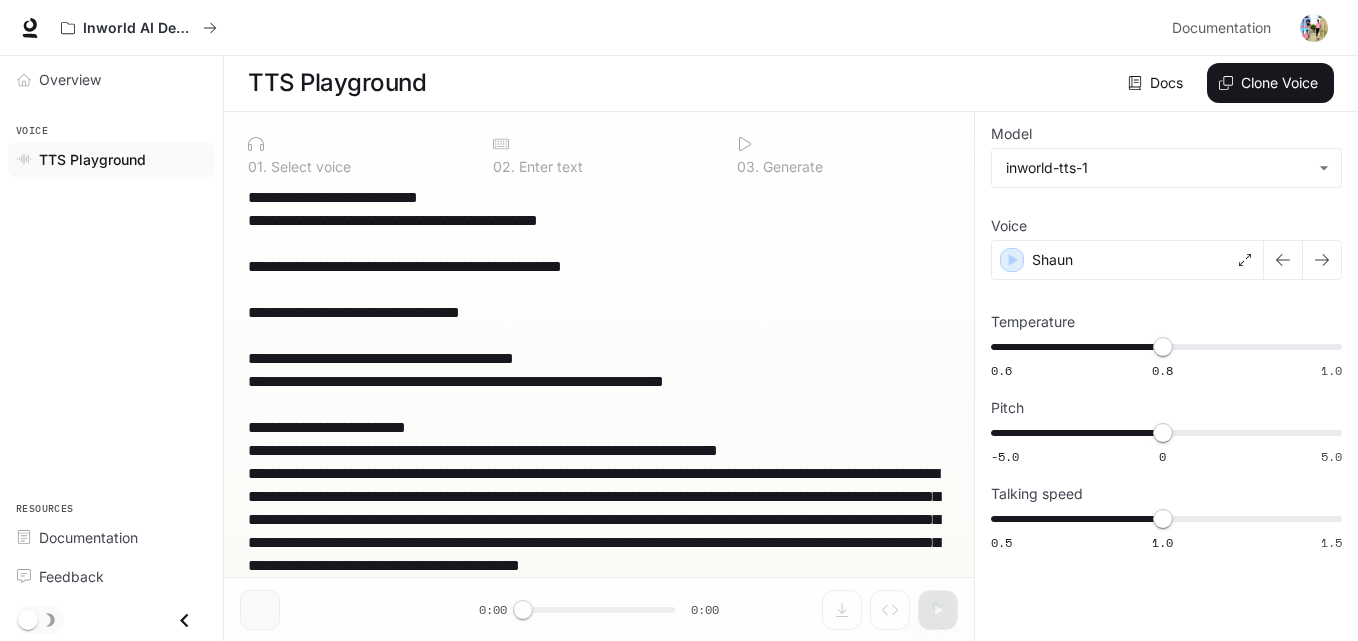 scroll, scrollTop: 73, scrollLeft: 0, axis: vertical 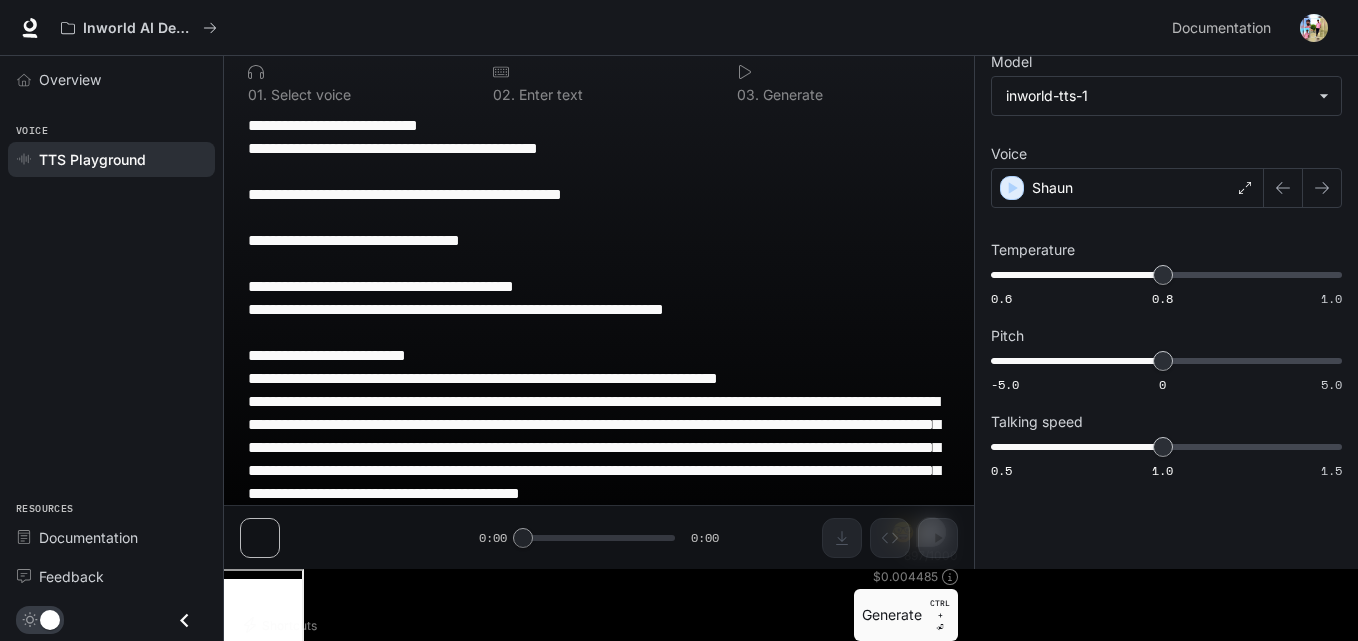 click on "**********" at bounding box center [599, 332] 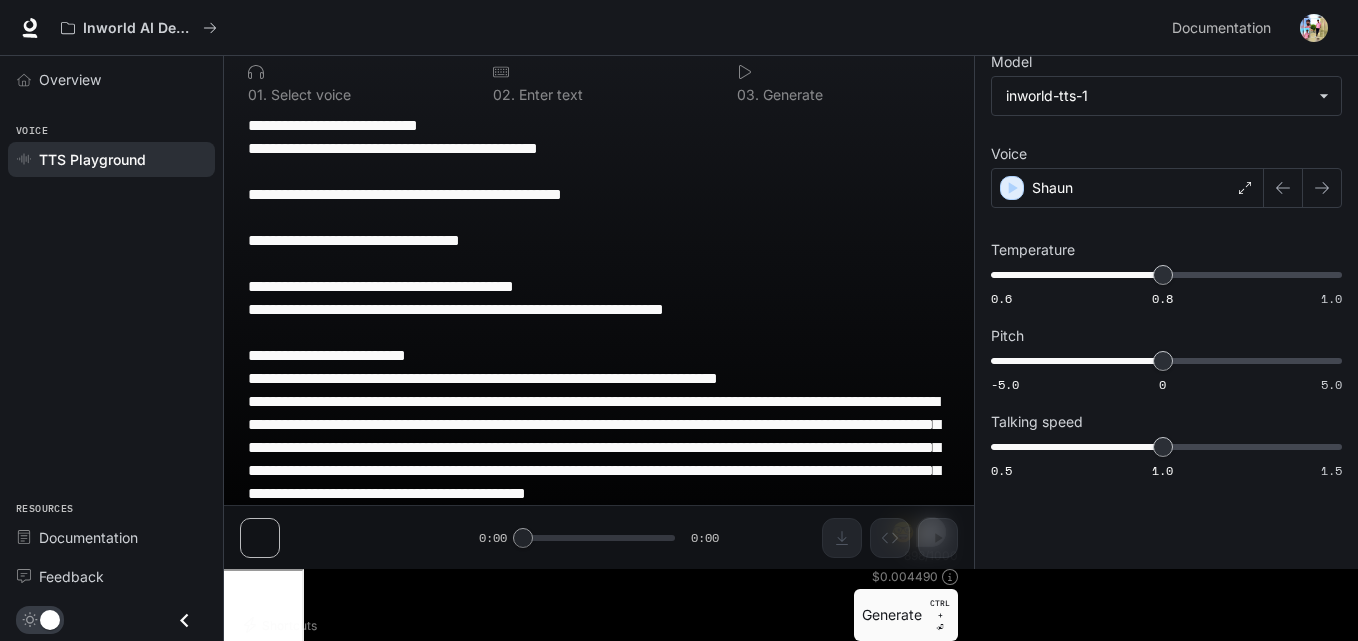 paste on "**********" 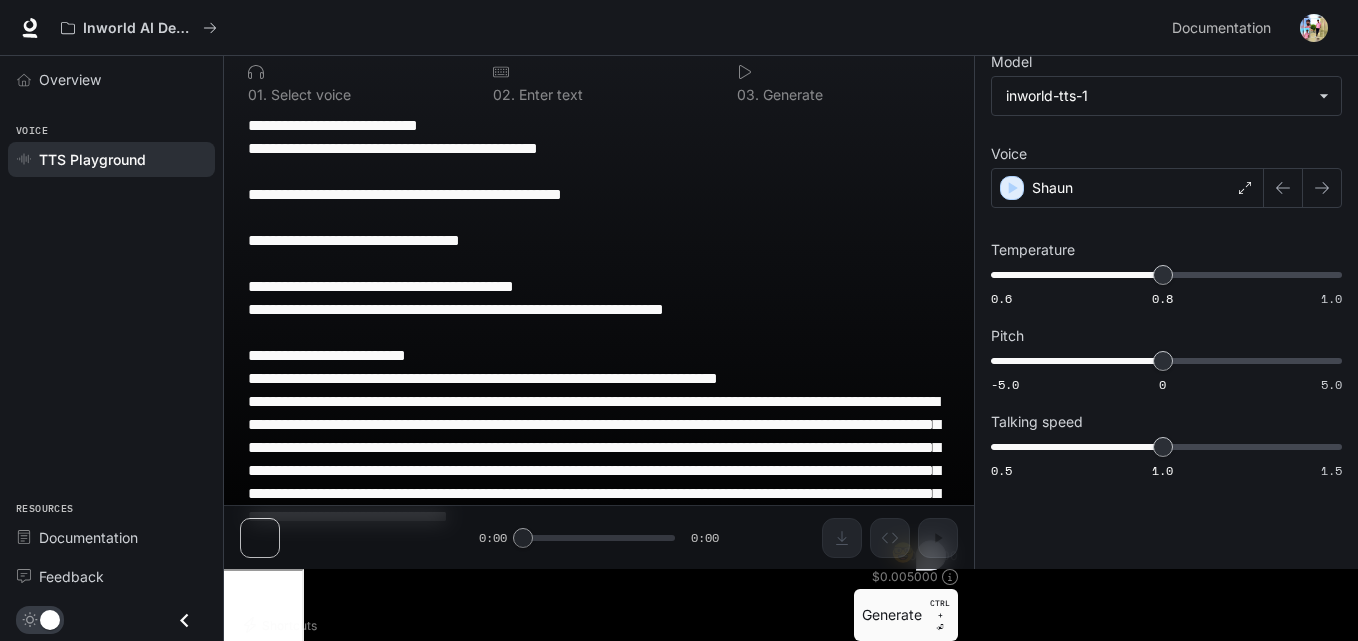 click on "Shortcuts 1000  /  1000 $ 0.005000 Generate CTRL +  ⏎" at bounding box center (599, 594) 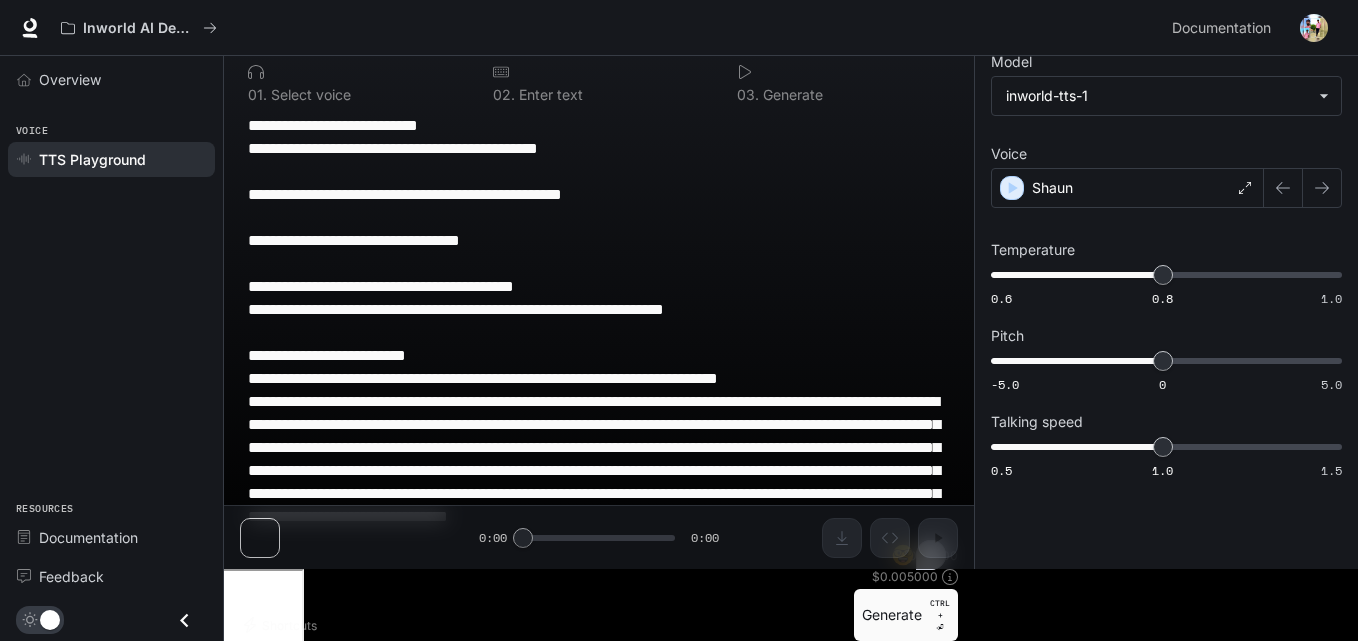 click on "**********" at bounding box center [599, 344] 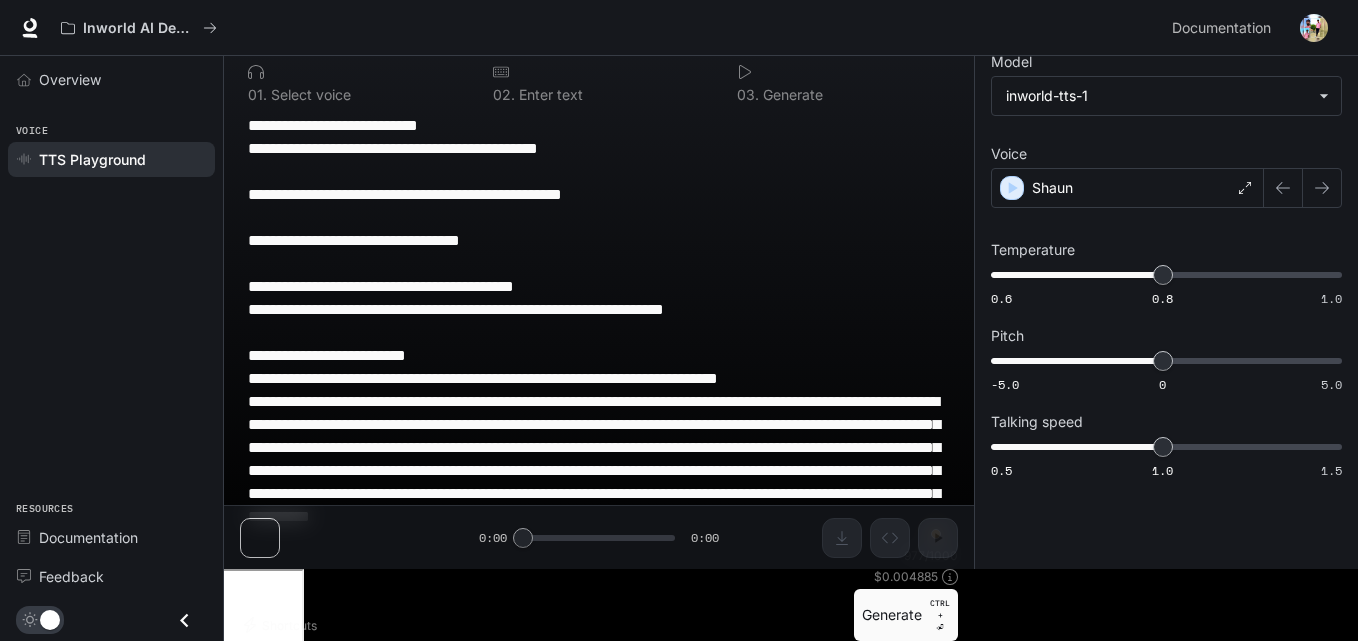 type on "**********" 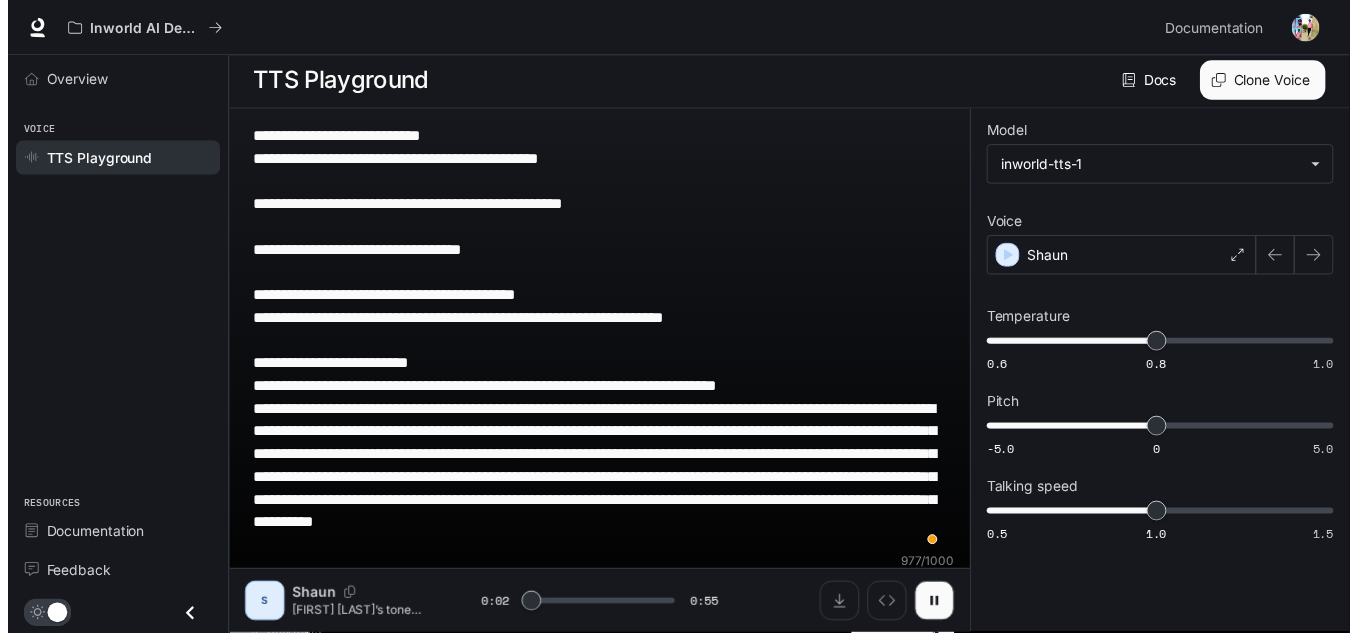 scroll, scrollTop: 0, scrollLeft: 0, axis: both 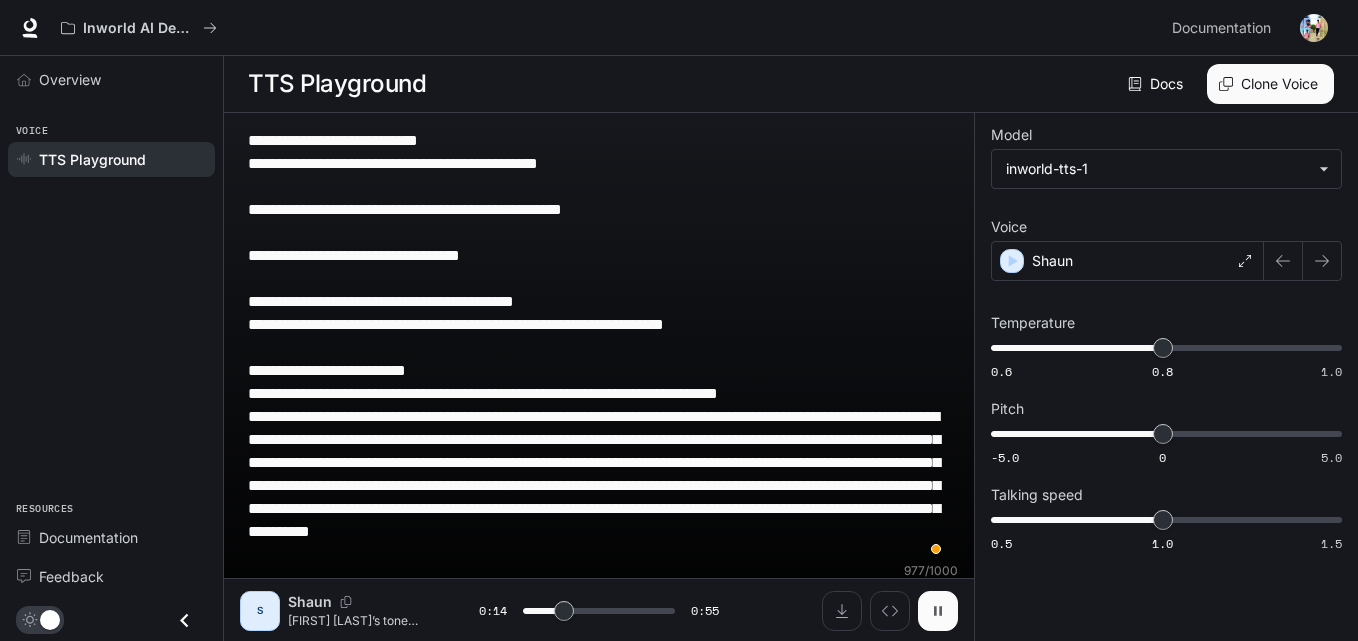 click 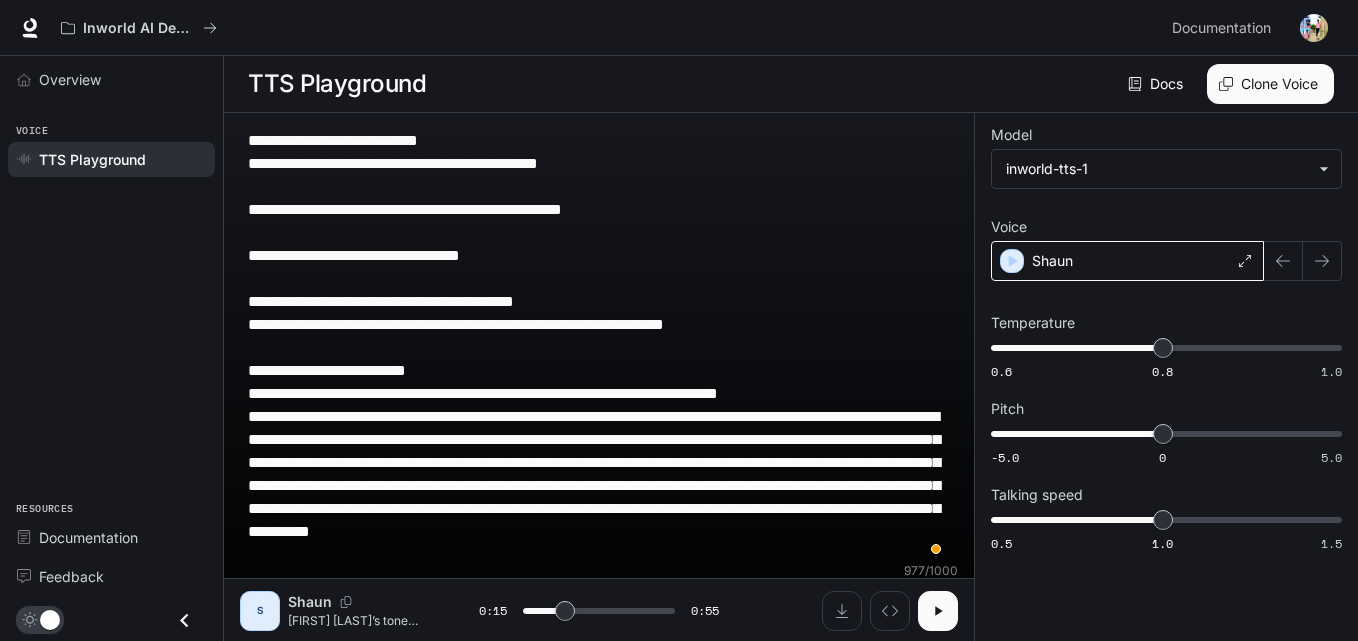 click on "Shaun" at bounding box center [1052, 261] 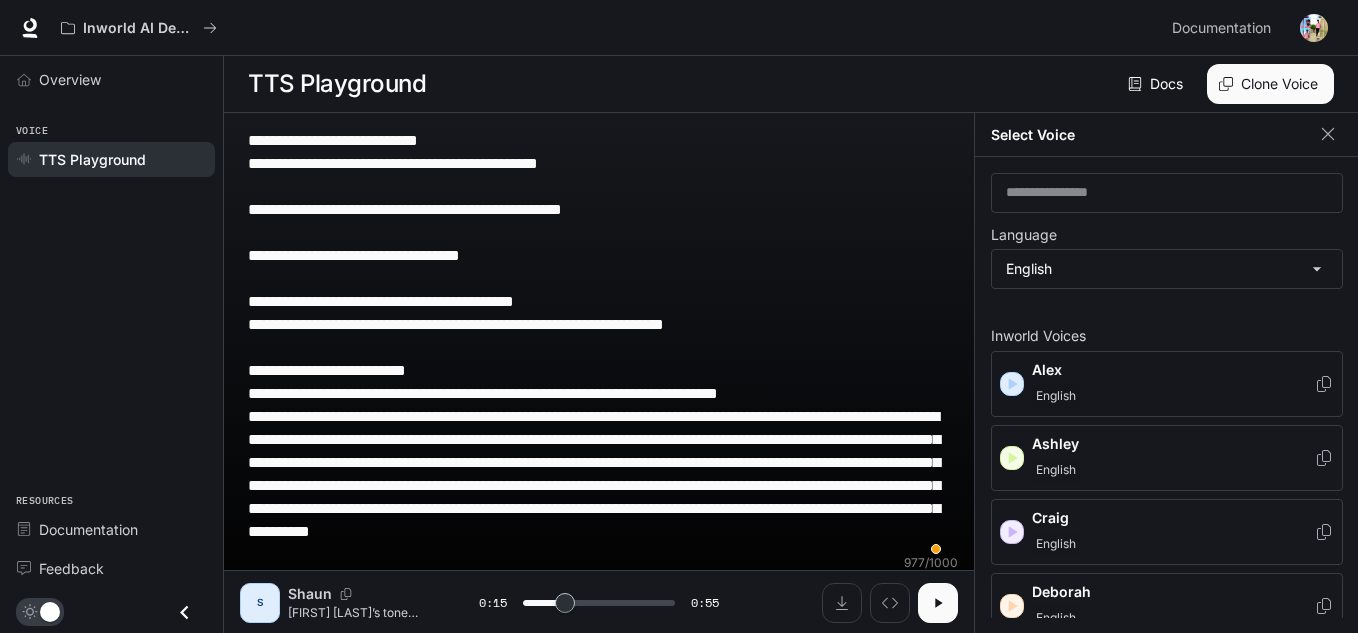 click 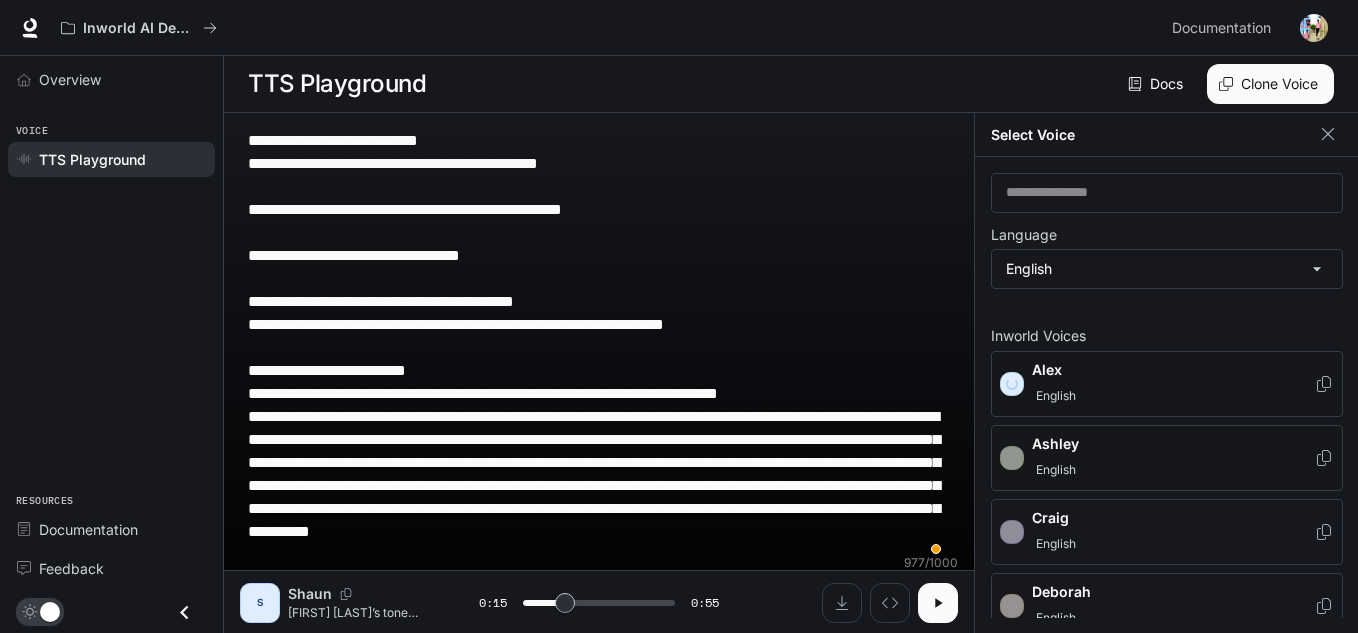 scroll, scrollTop: 100, scrollLeft: 0, axis: vertical 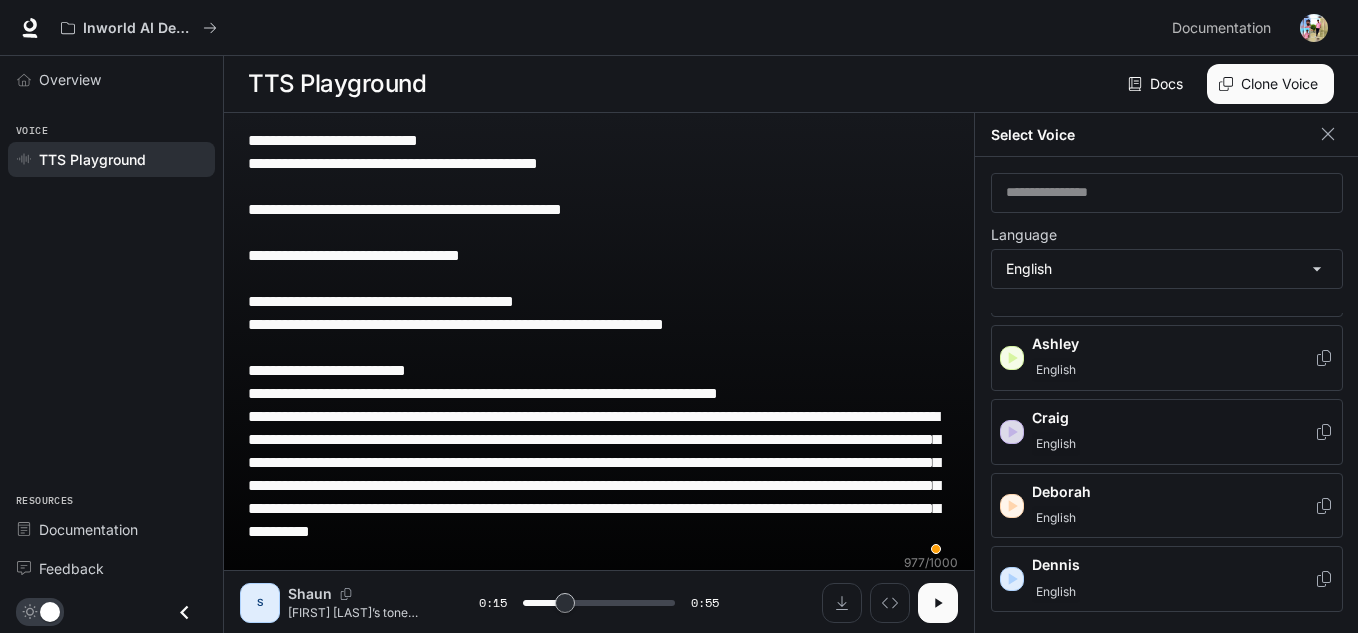 click 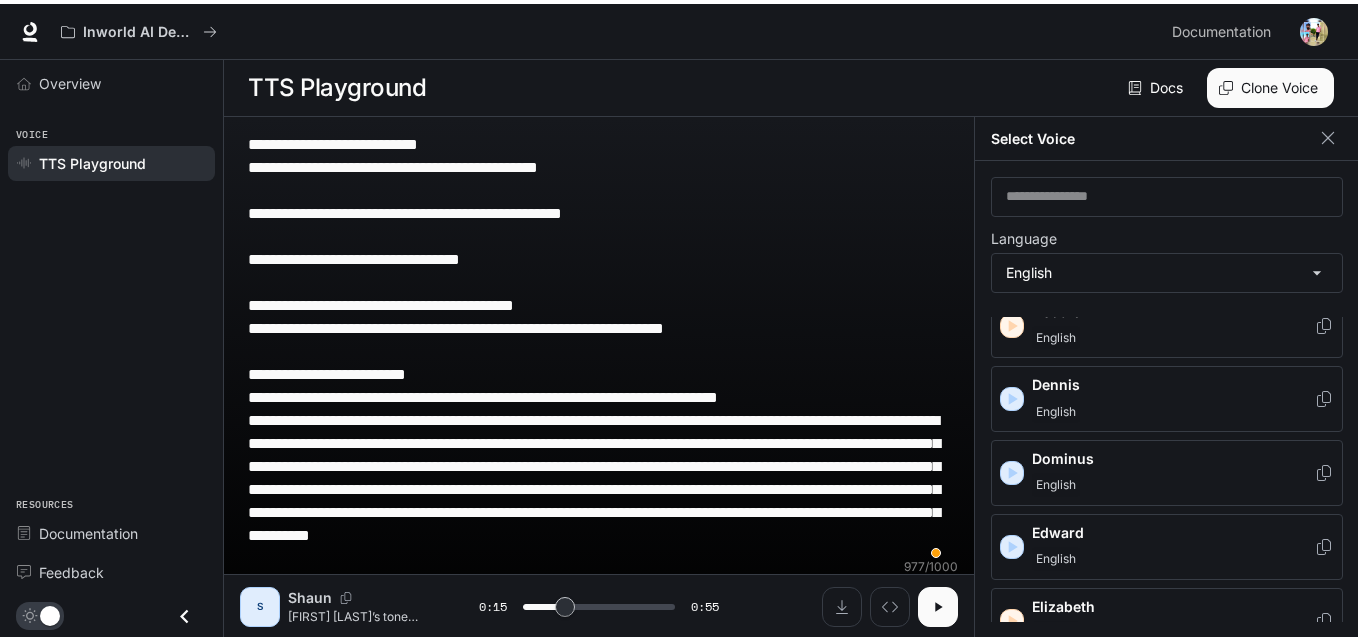 scroll, scrollTop: 300, scrollLeft: 0, axis: vertical 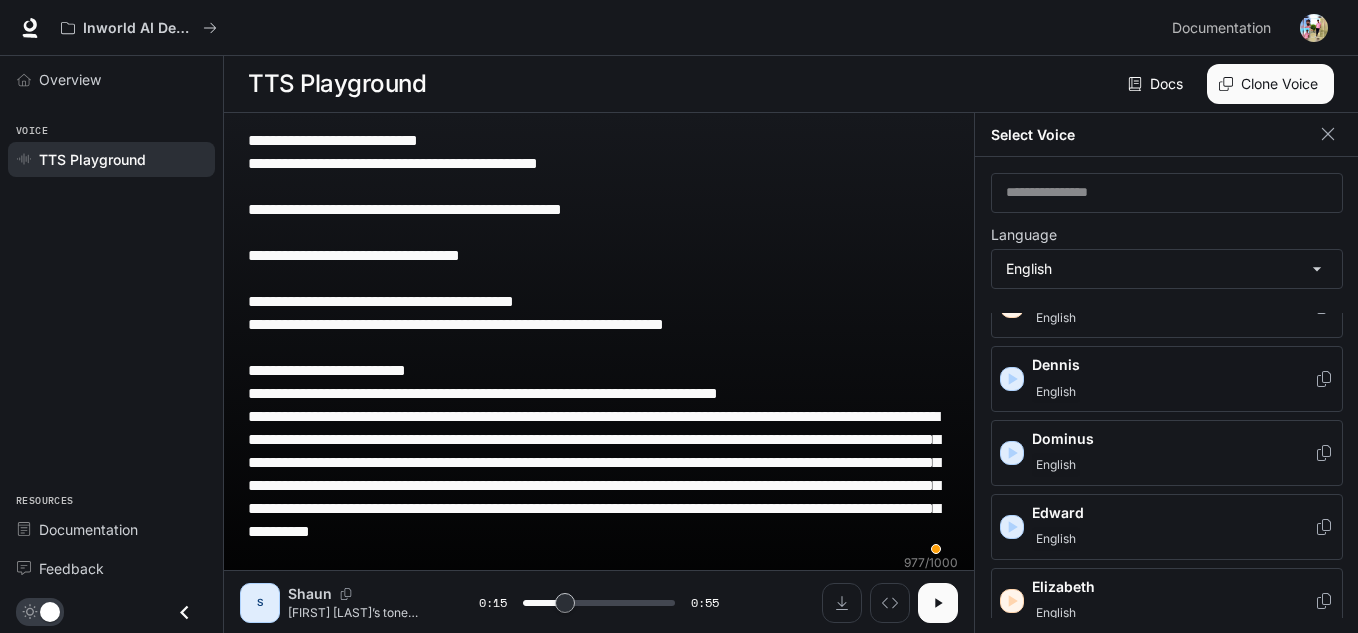 click 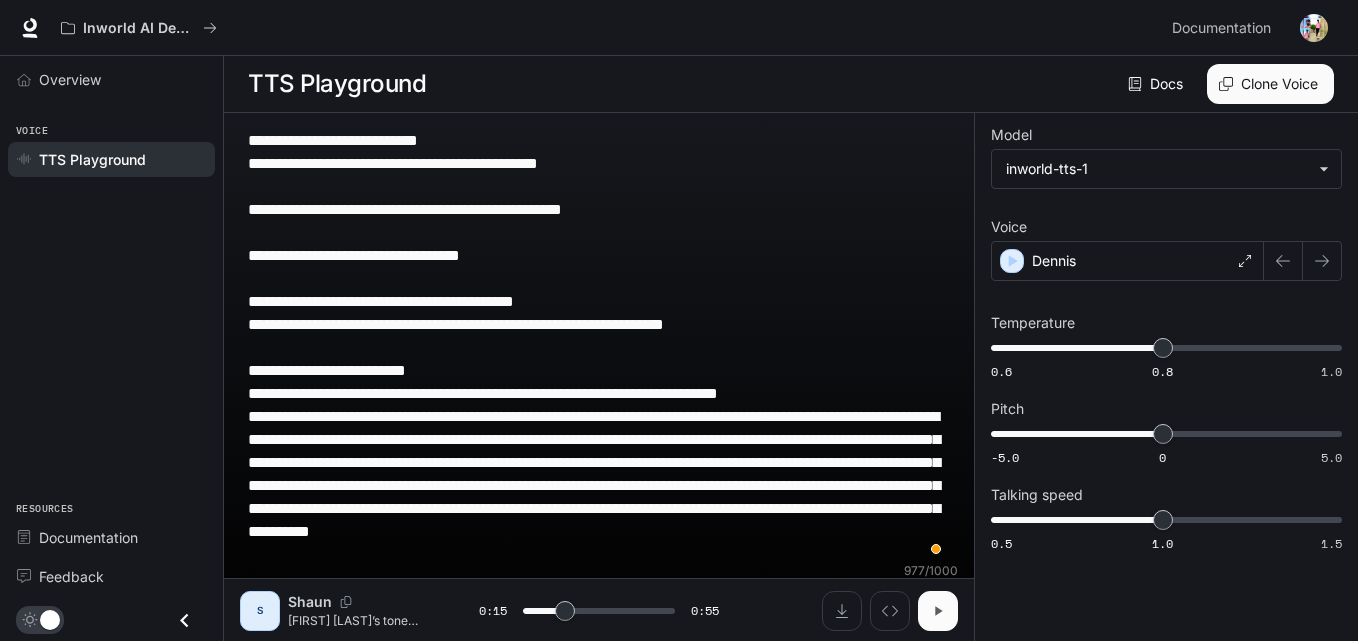 click 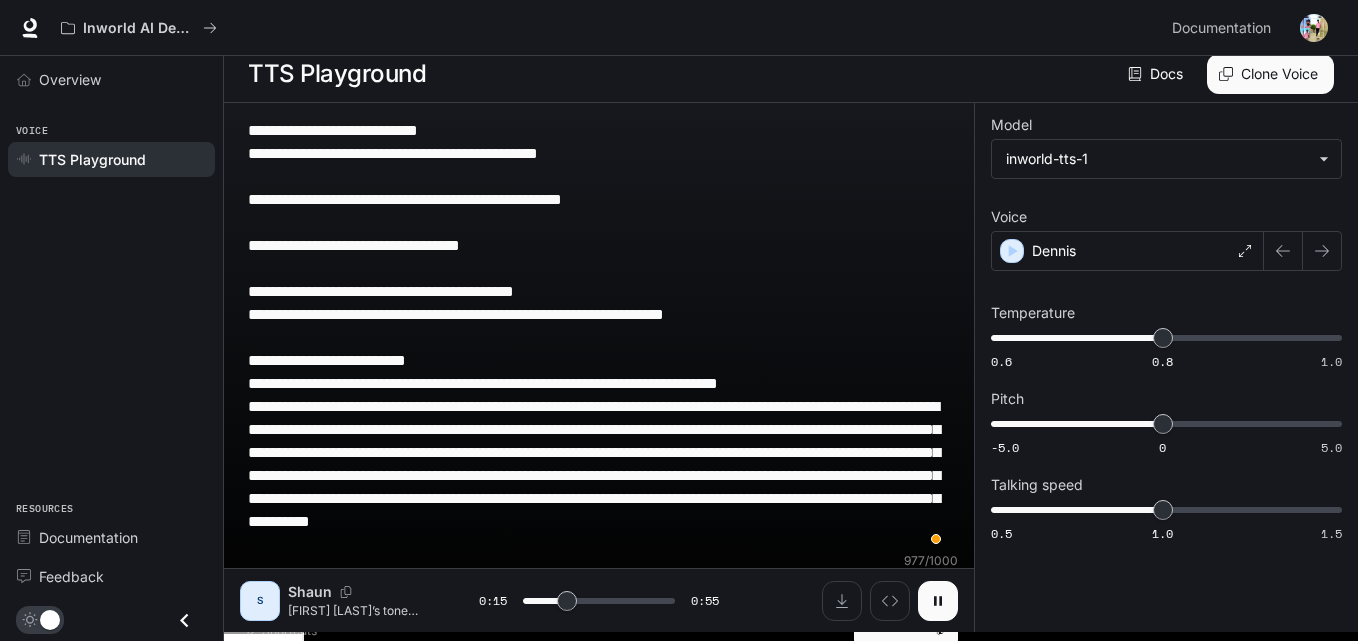 scroll, scrollTop: 15, scrollLeft: 0, axis: vertical 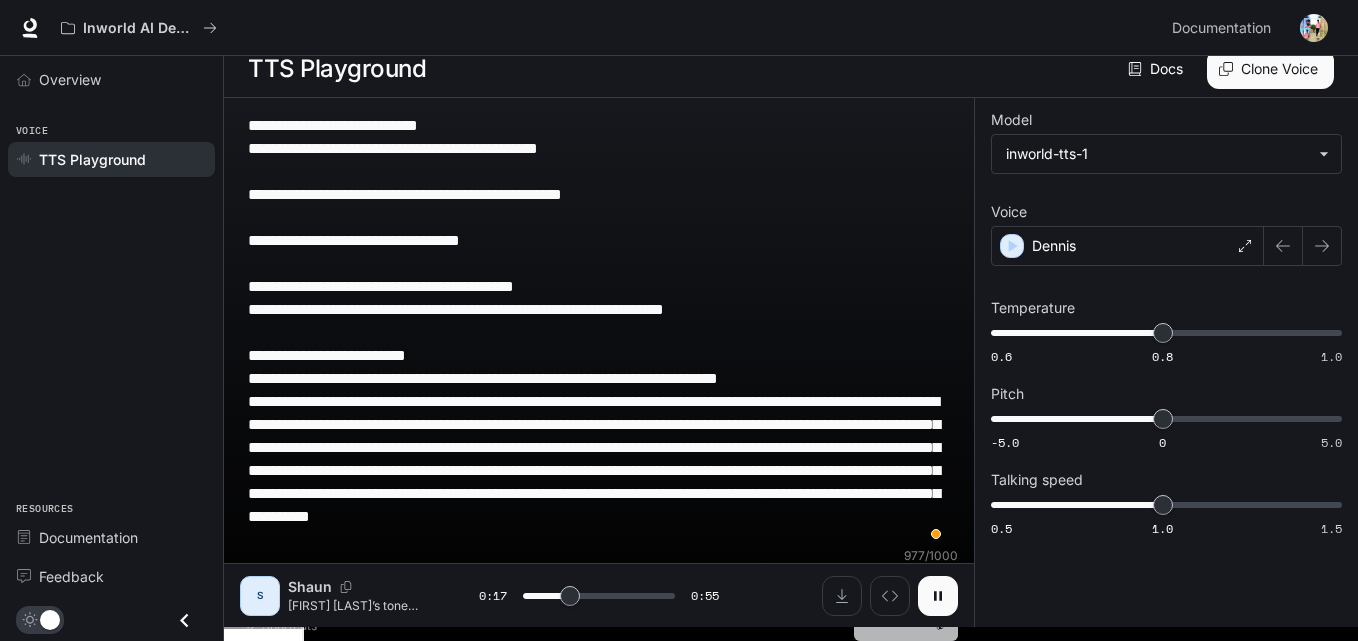 click on "Generate CTRL +  ⏎" at bounding box center (906, 615) 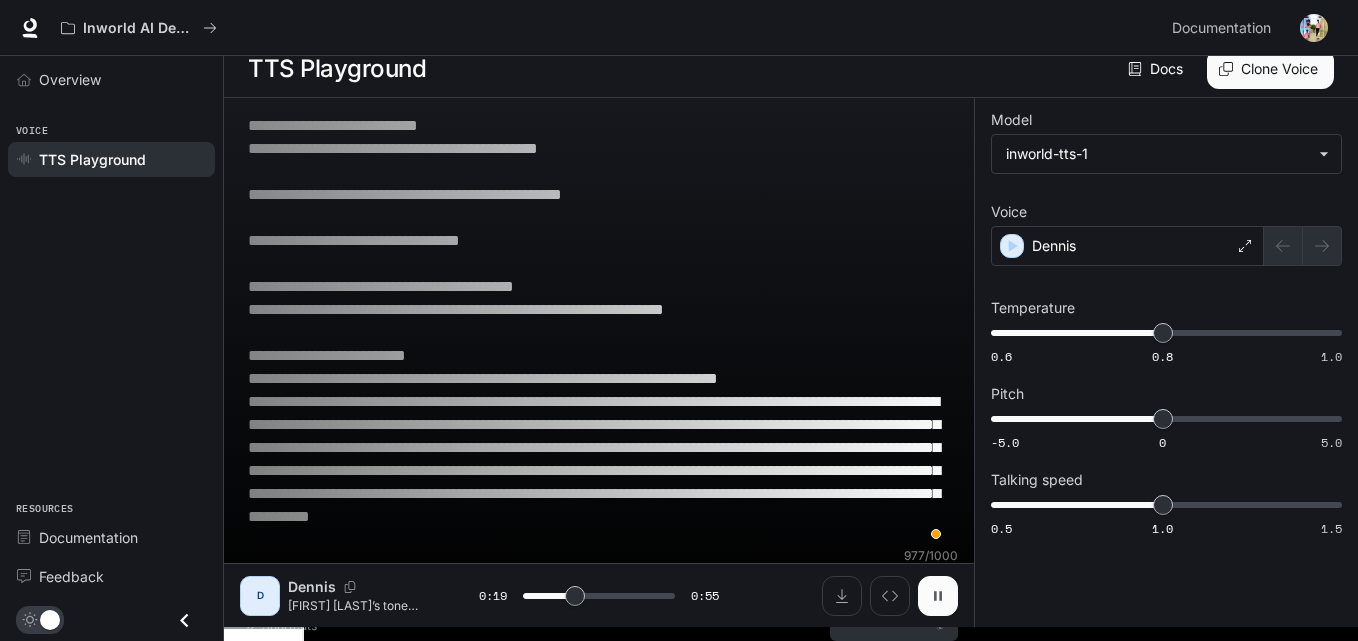 click 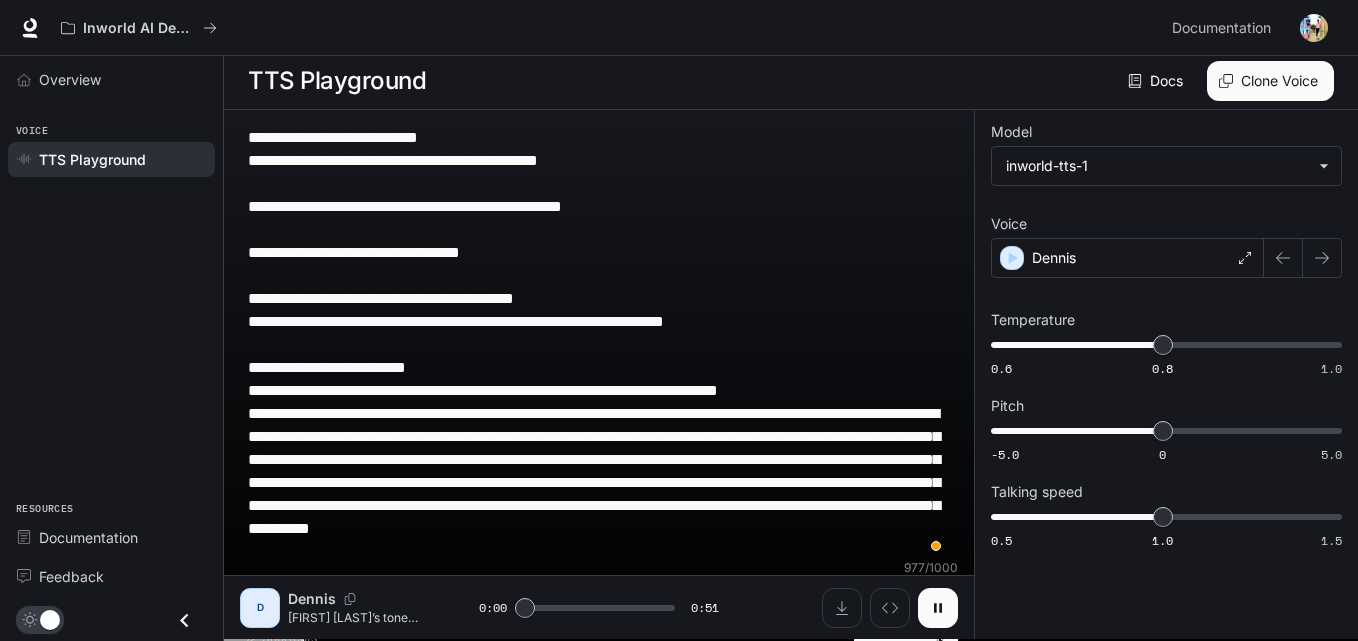 scroll, scrollTop: 0, scrollLeft: 0, axis: both 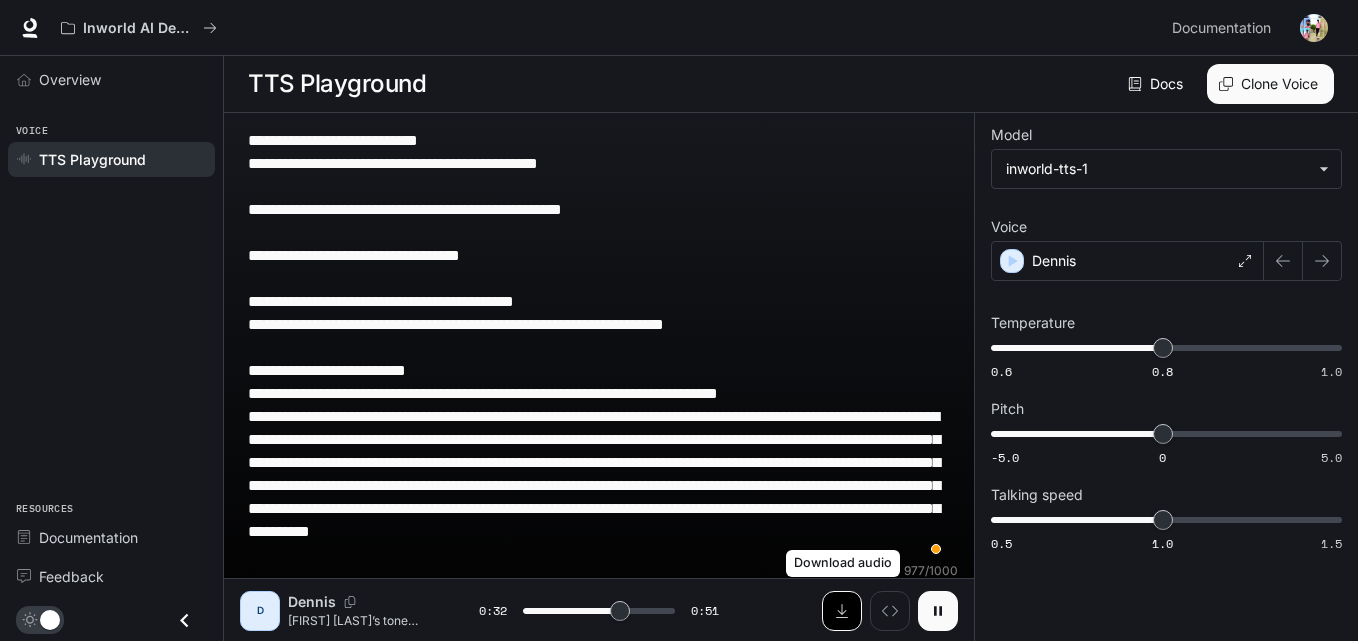 click at bounding box center [842, 611] 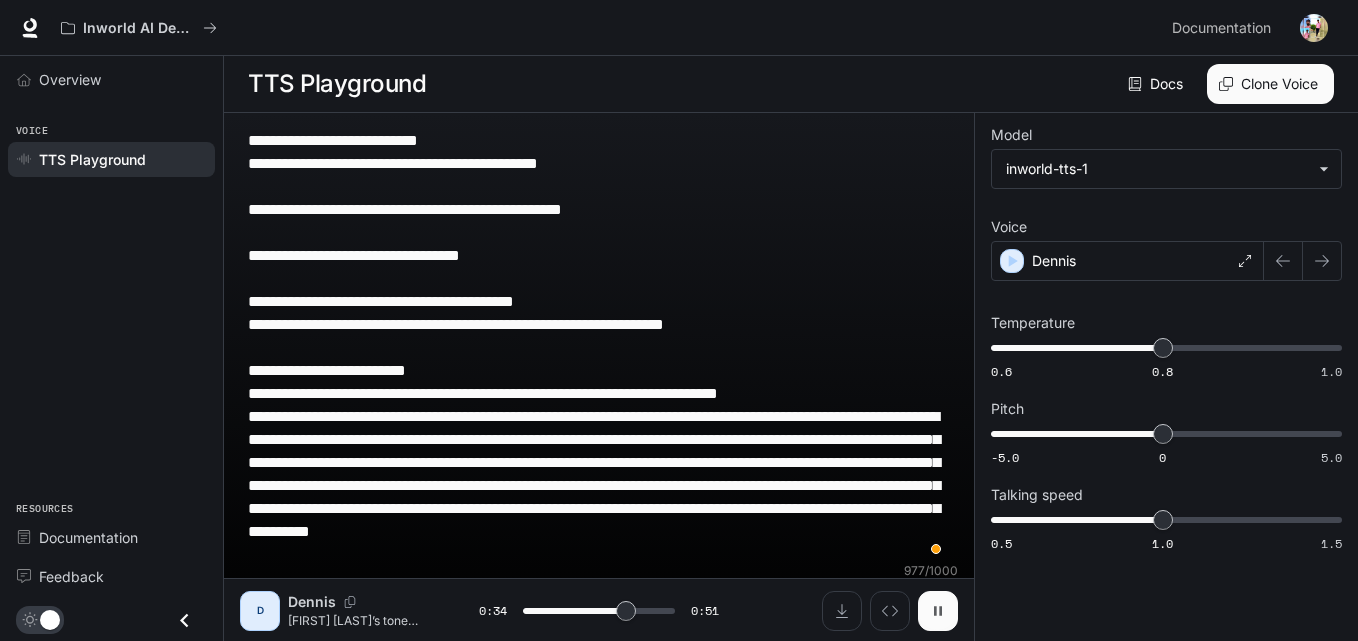 click at bounding box center [938, 611] 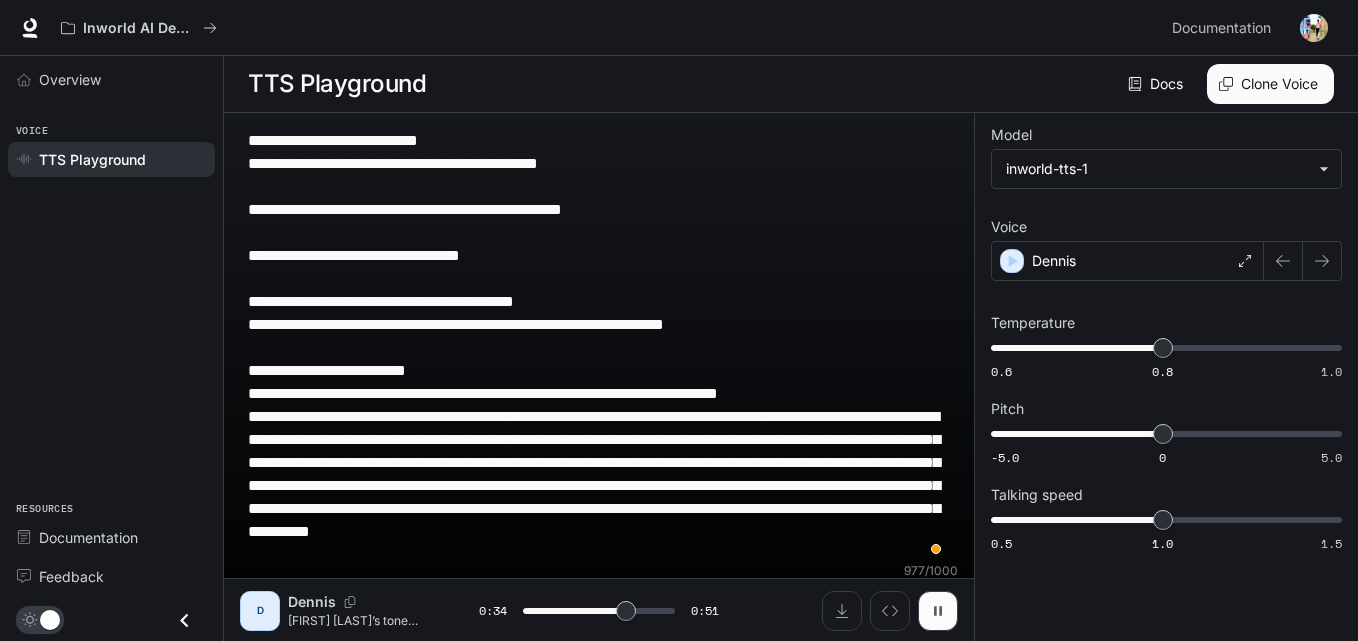 type on "****" 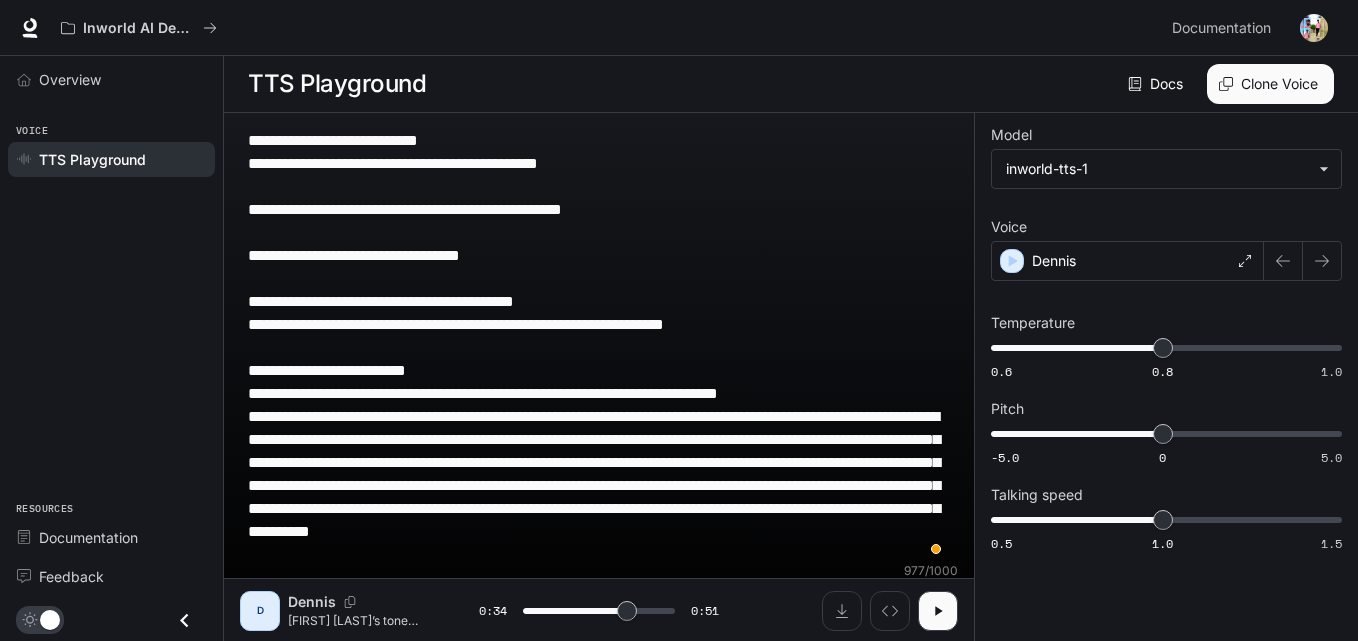 scroll, scrollTop: 15, scrollLeft: 0, axis: vertical 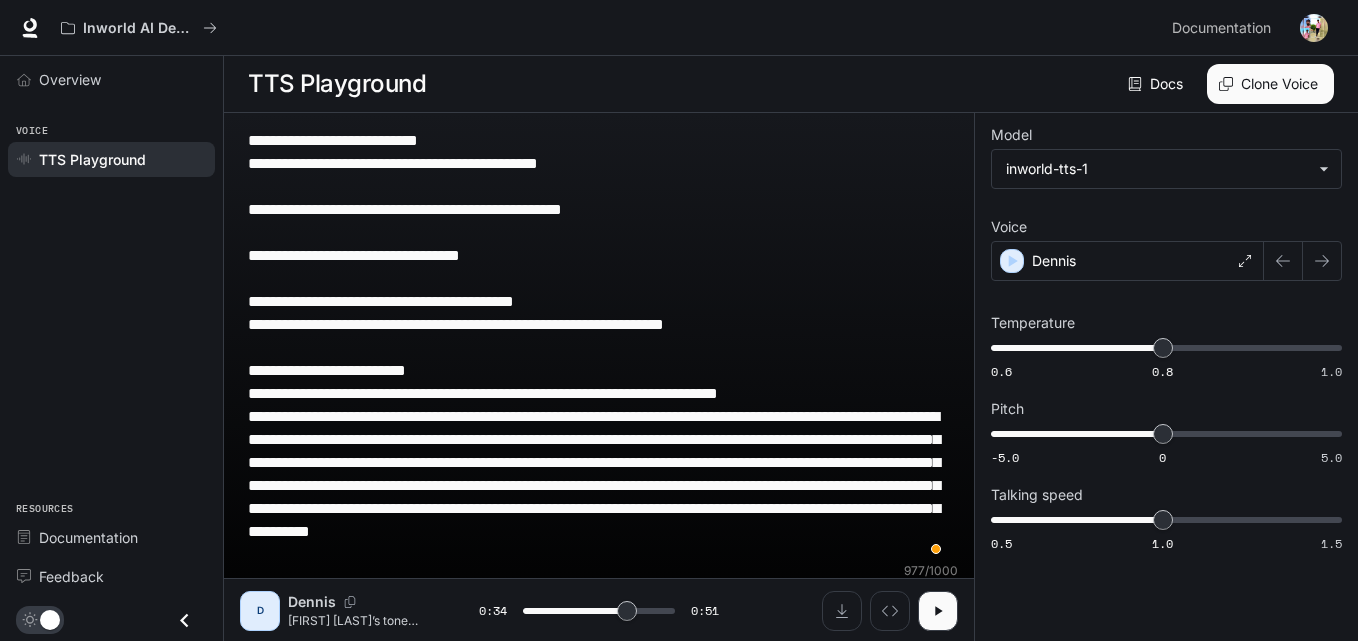 type 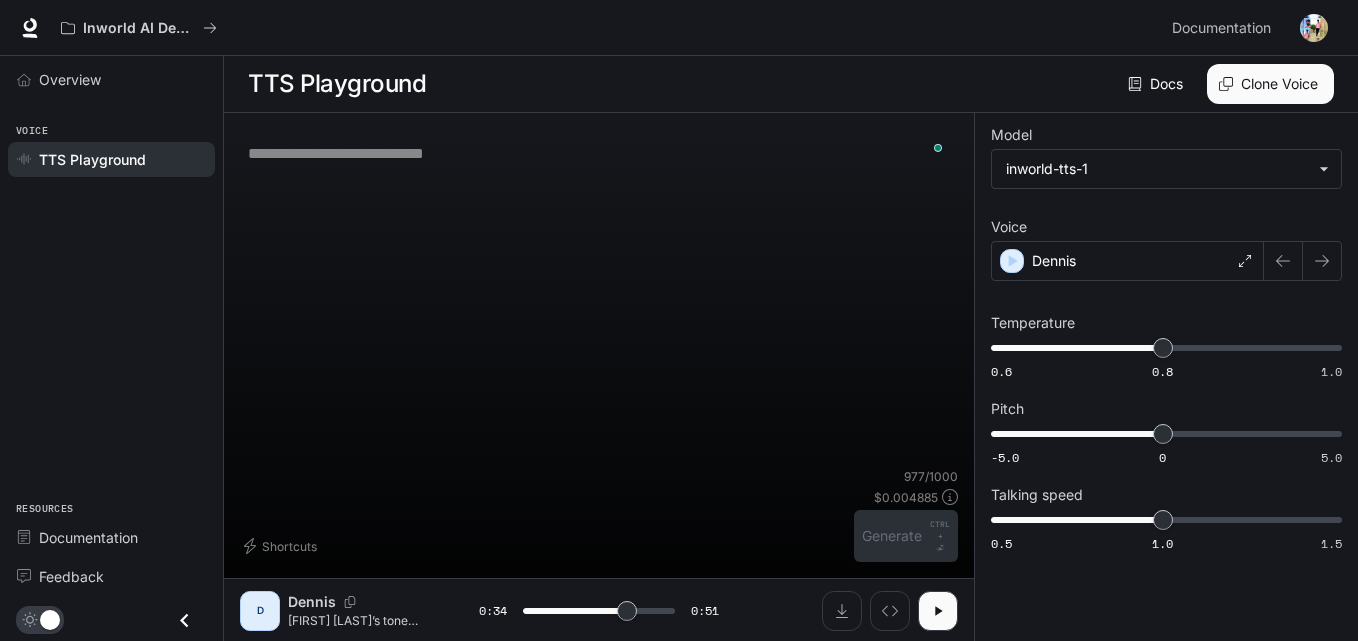 type on "****" 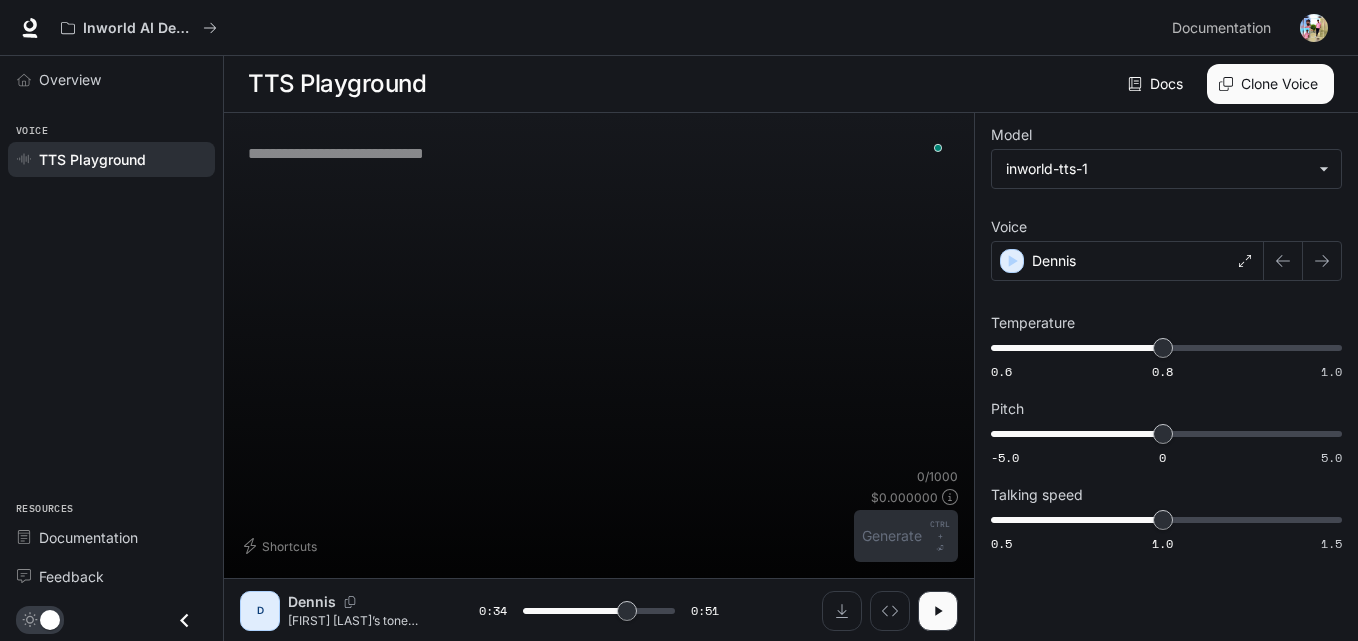 paste on "**********" 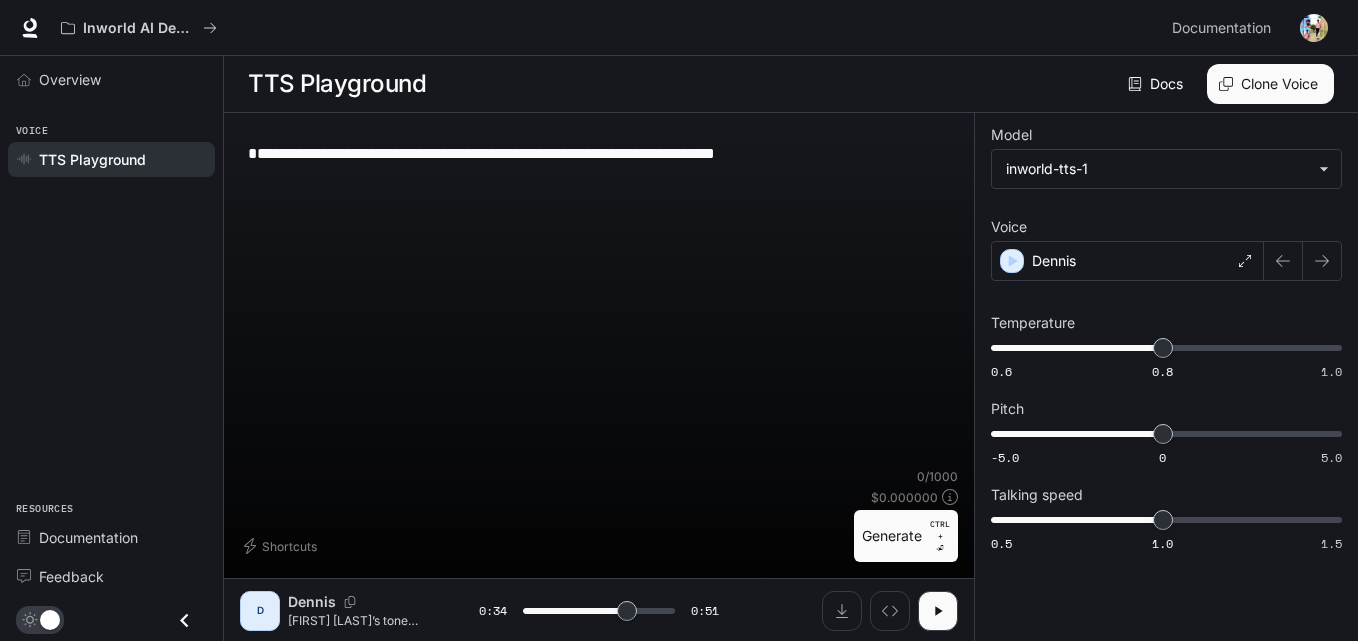 scroll, scrollTop: 153, scrollLeft: 0, axis: vertical 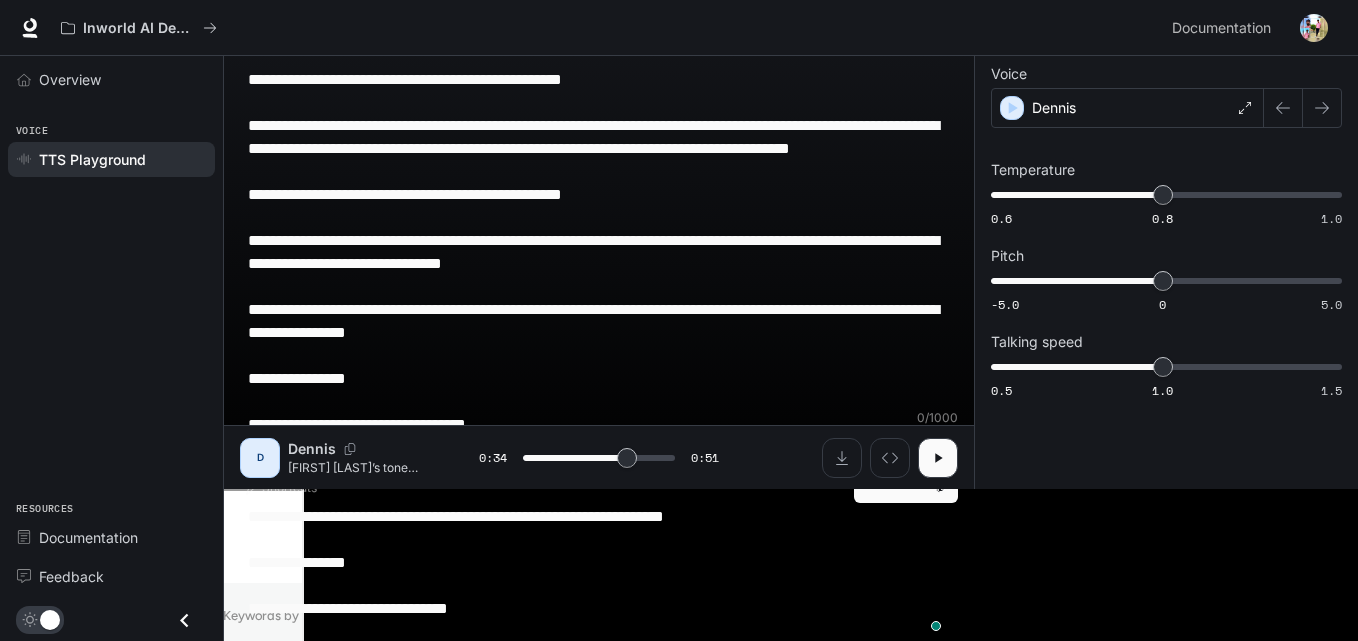 type on "****" 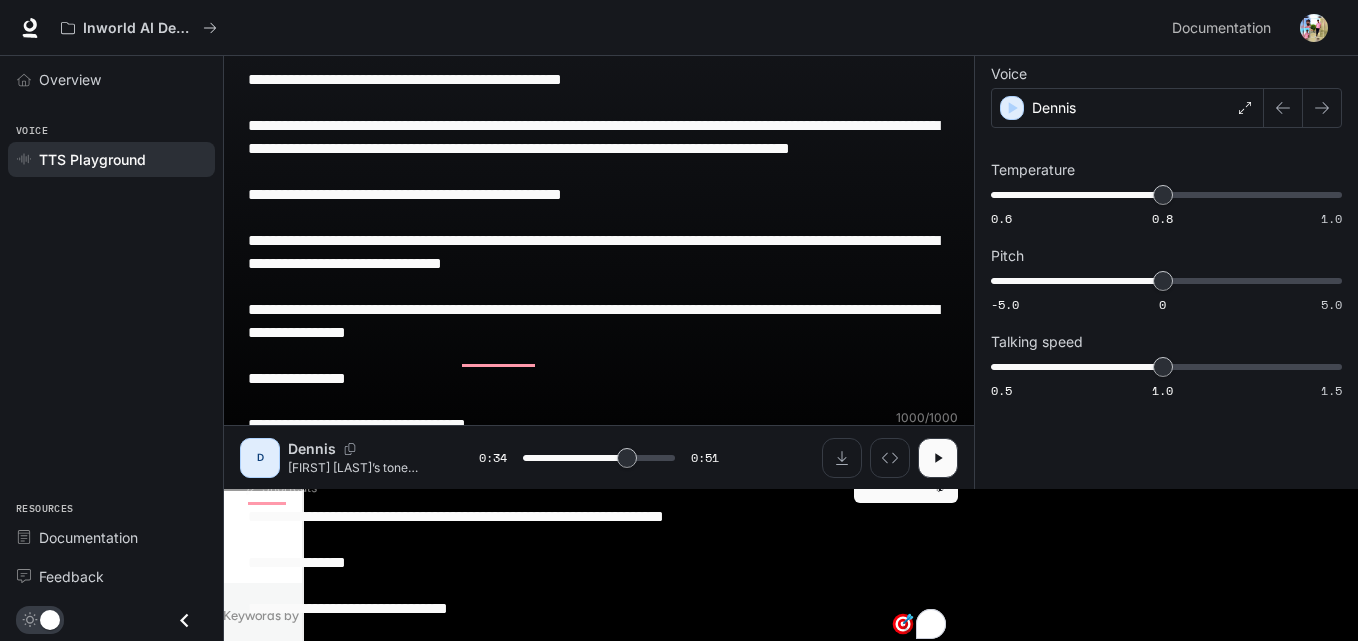 type 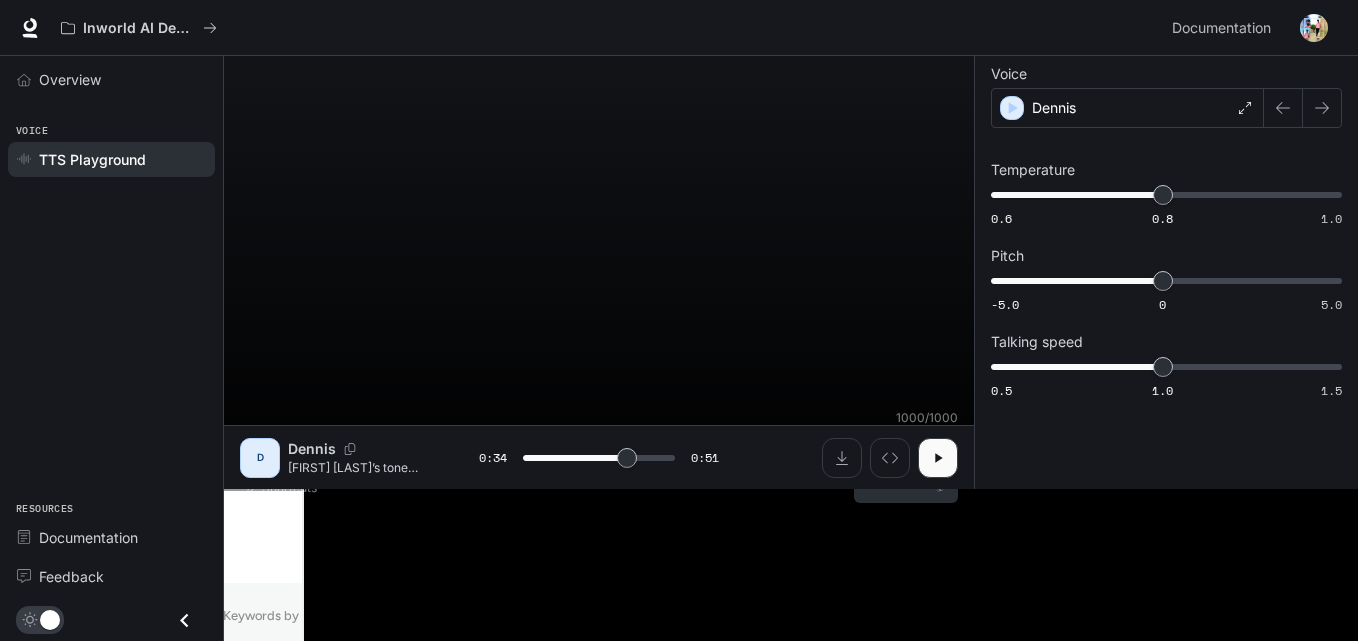 scroll, scrollTop: 1, scrollLeft: 0, axis: vertical 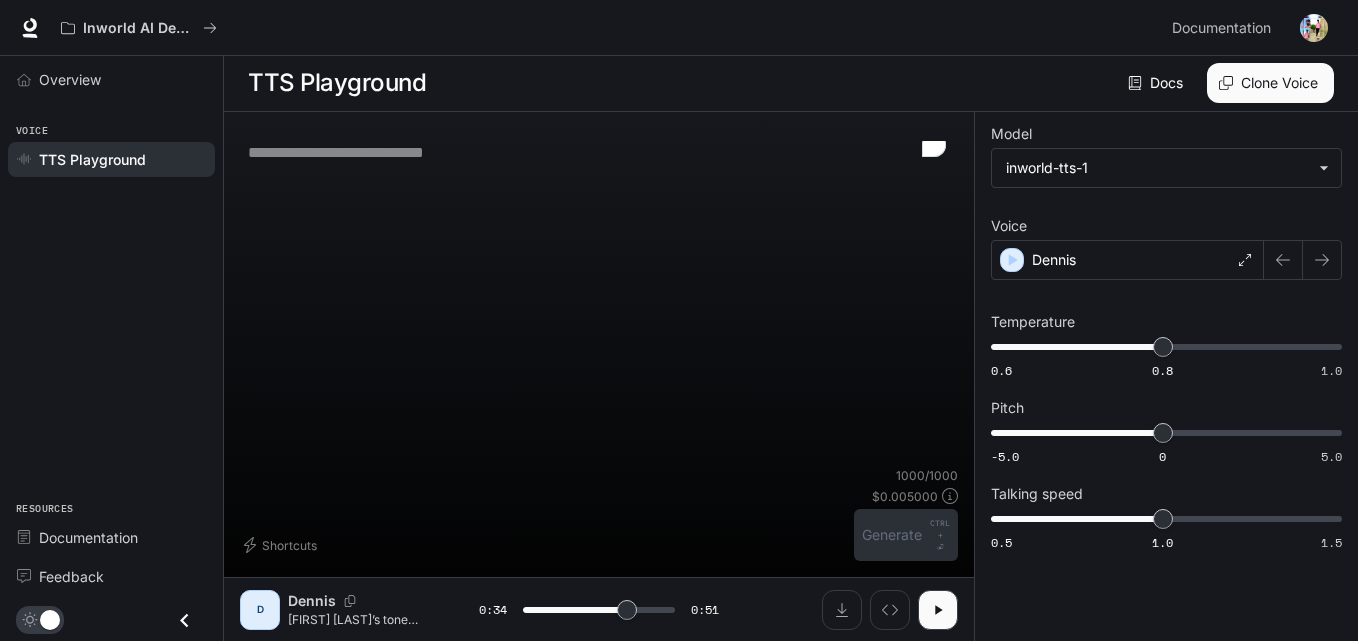 type on "****" 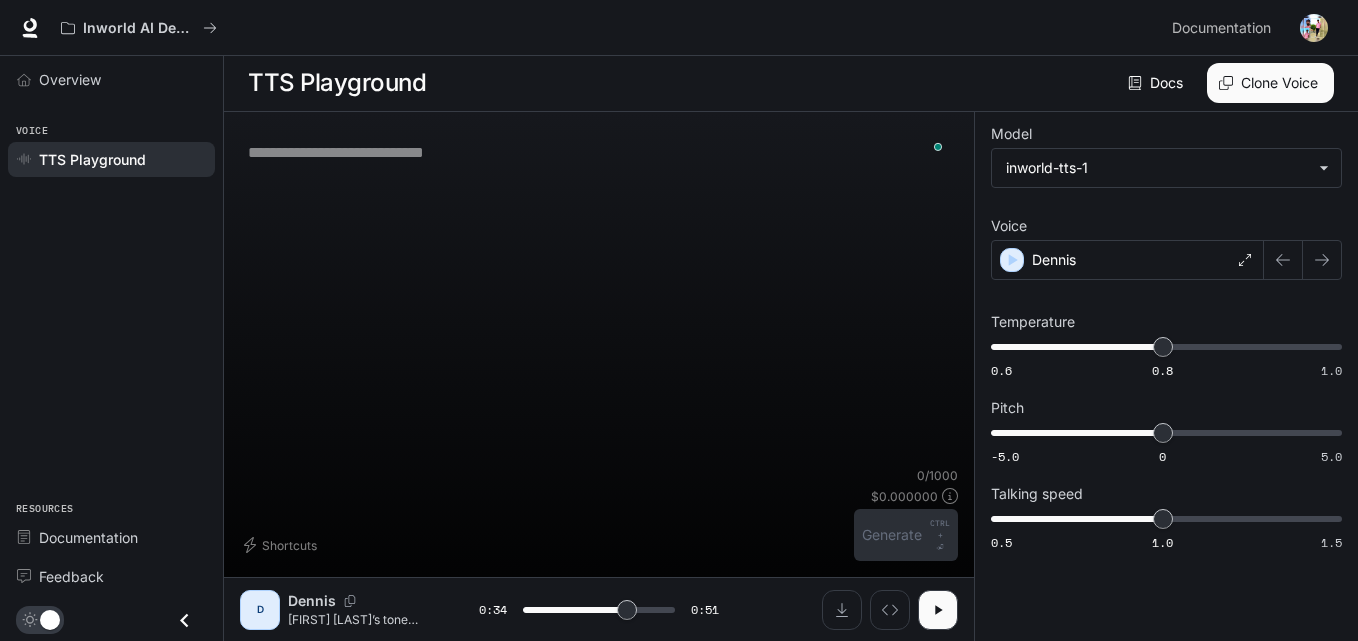 paste on "**********" 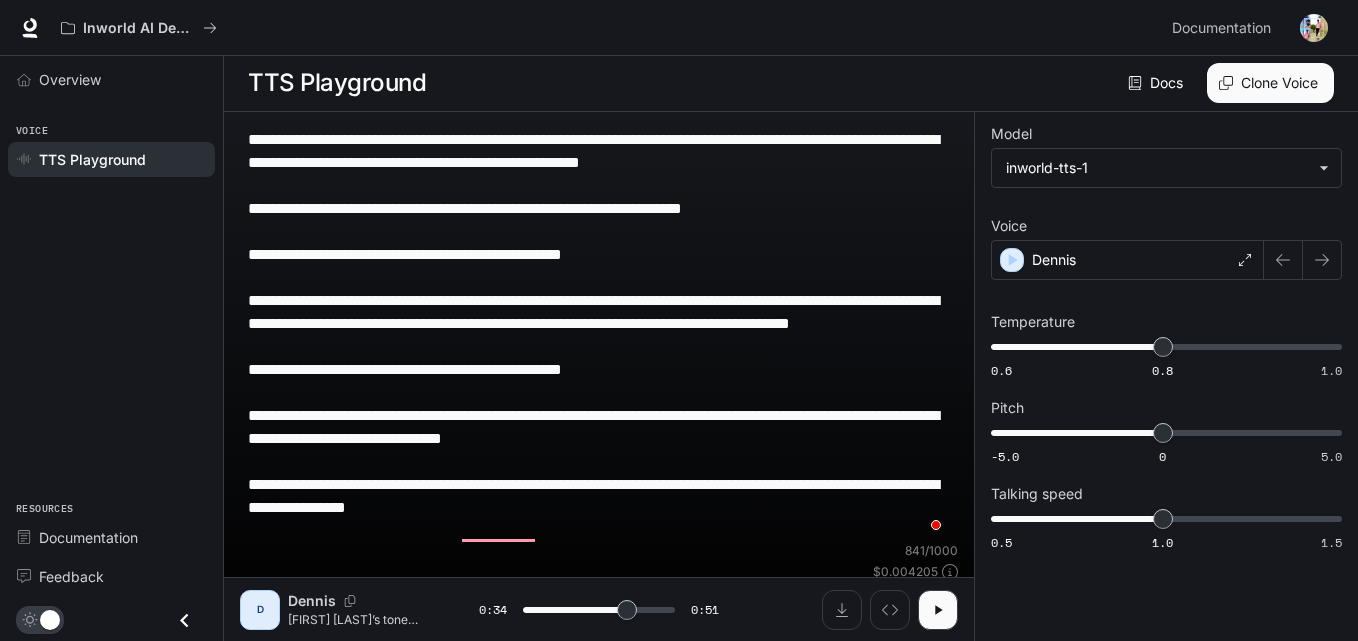type on "****" 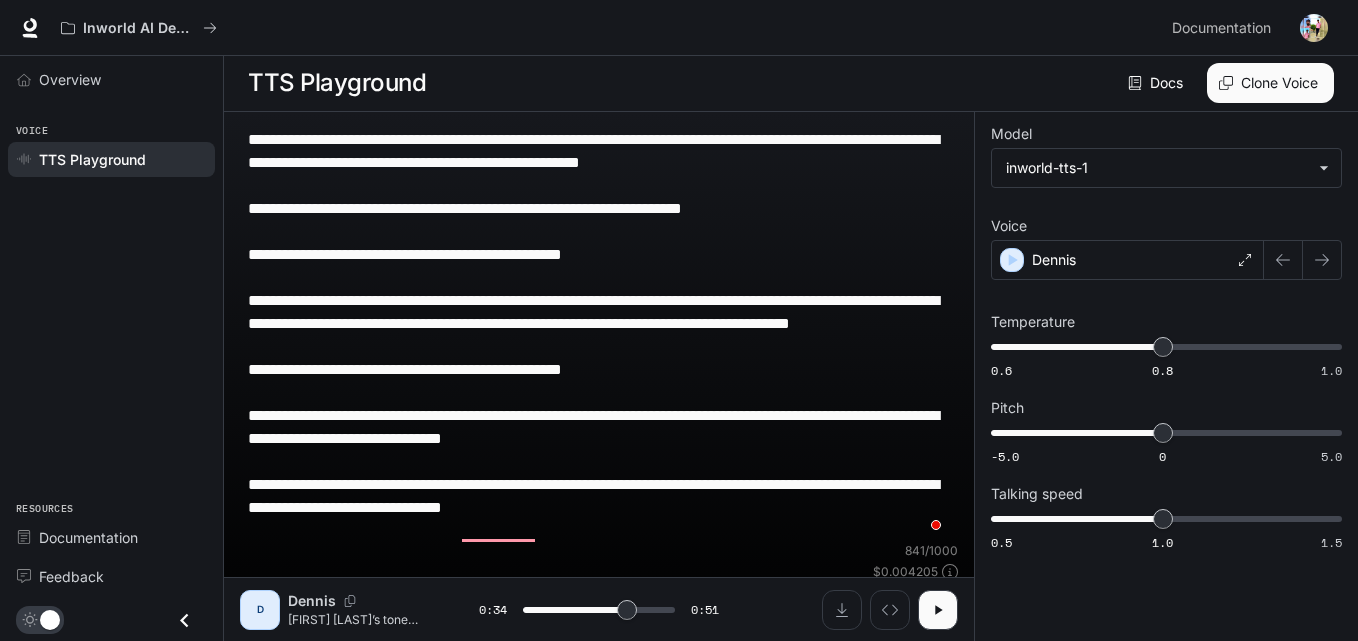 scroll, scrollTop: 15, scrollLeft: 0, axis: vertical 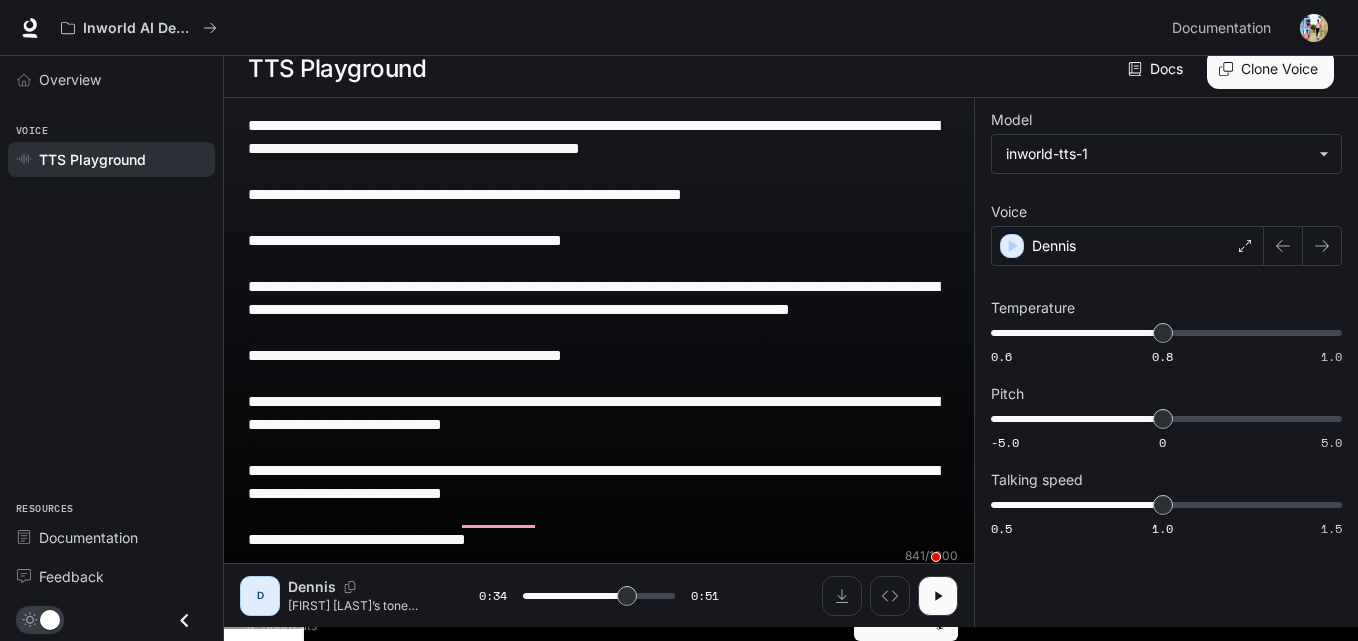 type on "****" 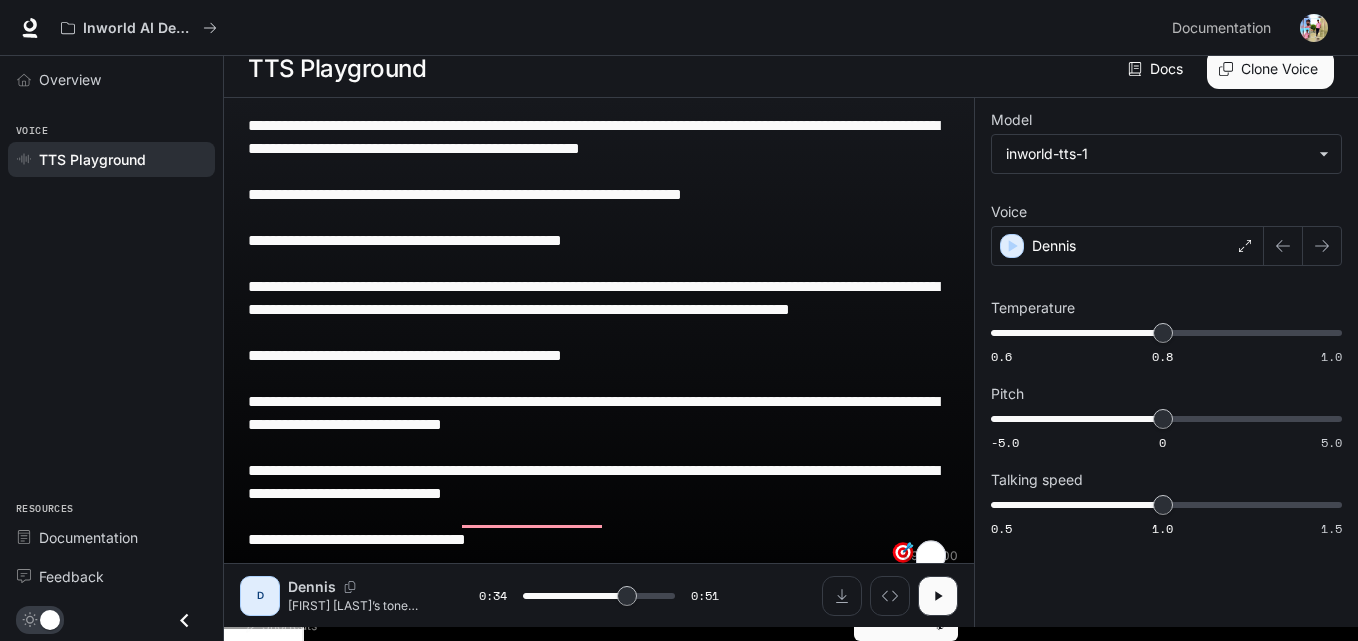 type on "**********" 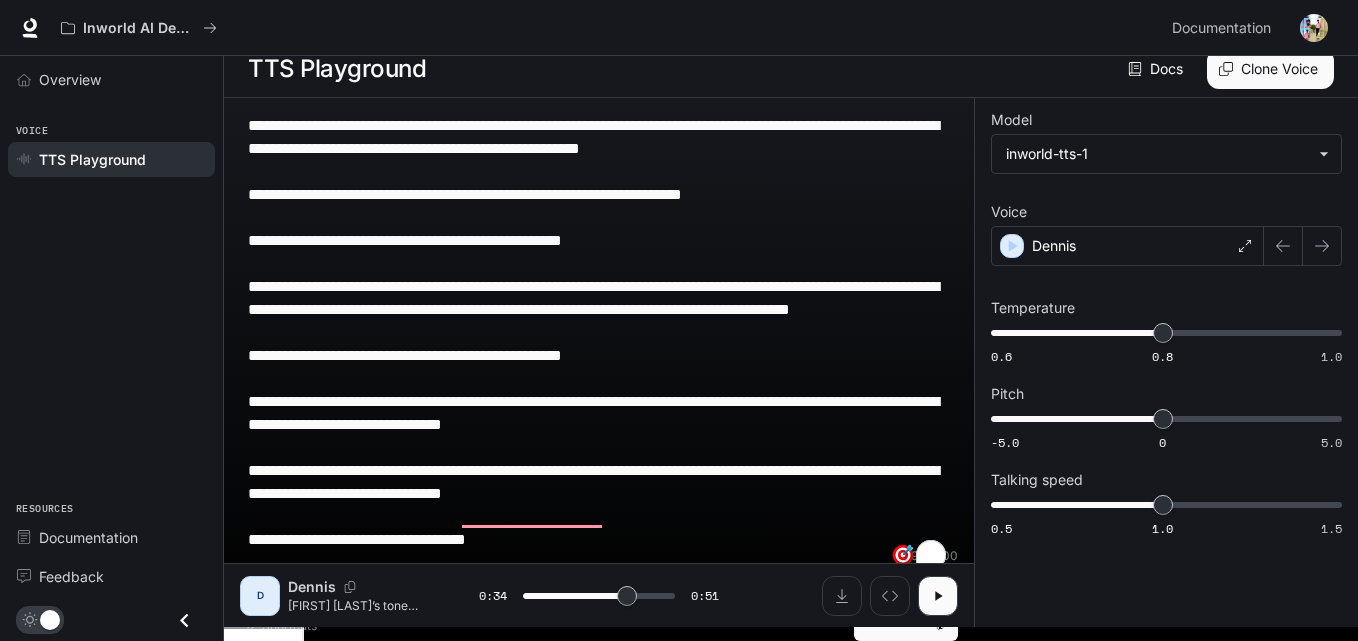 click on "D [LAST] [LAST]’s tone sharpened.
“Just give me a straight answer, Congresswoman.”
The studio lights pulsed. The panel watched closely.
But Jasmine [LAST] didn’t flinch.
She leaned forward, voice cool, eyes locked:
“Jim, before I answer—can you name one federal policy that fixed it?”
And suddenly, he couldn’t.
Like and subscribe to catch the moments when power shifts—live and unscripted.
Jim [LAST] built his name on confrontation—fast-paced interviews, sharp follow-ups, and the ability to put politicians on the spot. But Jasmine [LAST] isn’t a soundbite candidate. She’s a former civil rights attorney who brings courtroom clarity to every conversation. Calm under pressure. Precise with facts. When the two meet on a live CNN panel, [LAST] expects control. What he doesn’t expect is [LAST] flipping the script—and asking the question that leaves the entire room silent, including him. The studio was set, the panelists briefed, and the red “LIVE” light blinked on.  0:34" at bounding box center (599, 595) 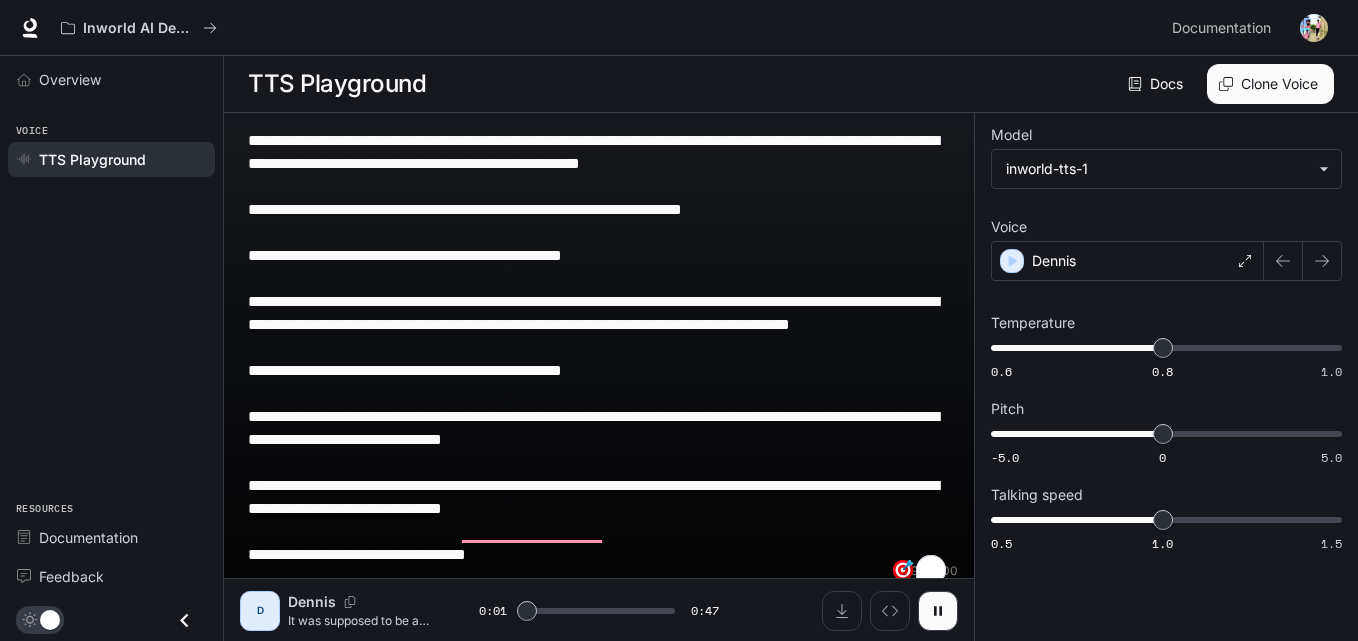 scroll, scrollTop: 15, scrollLeft: 0, axis: vertical 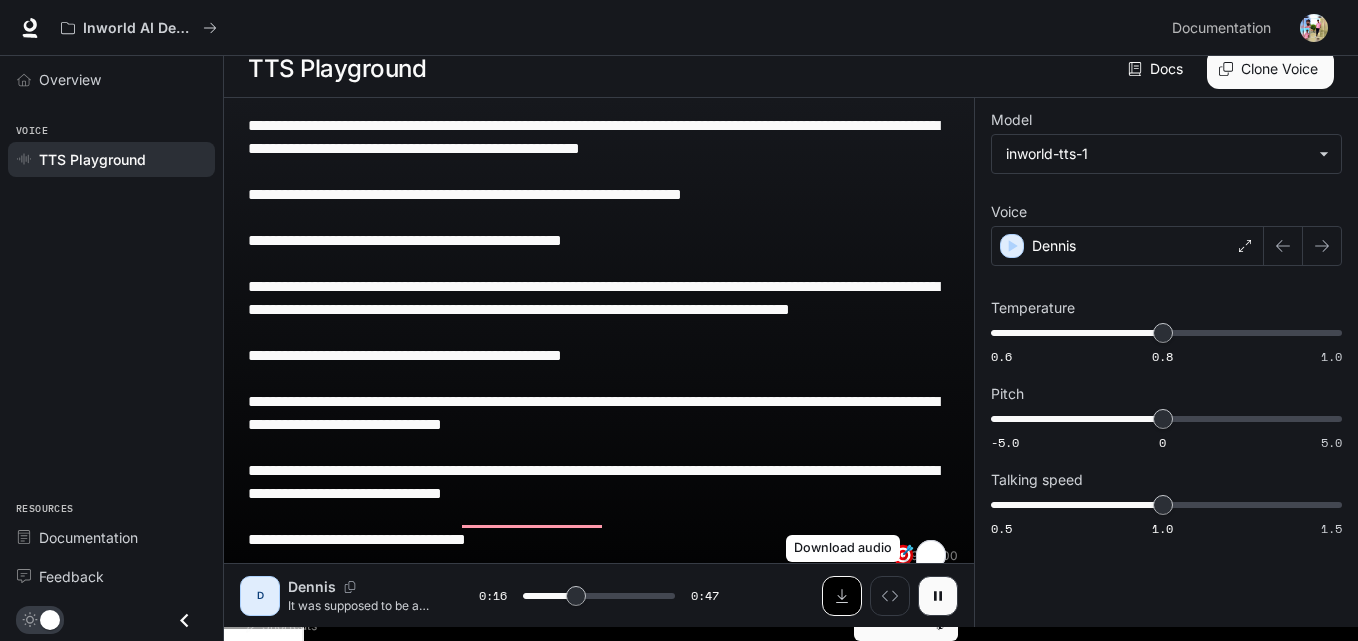 click 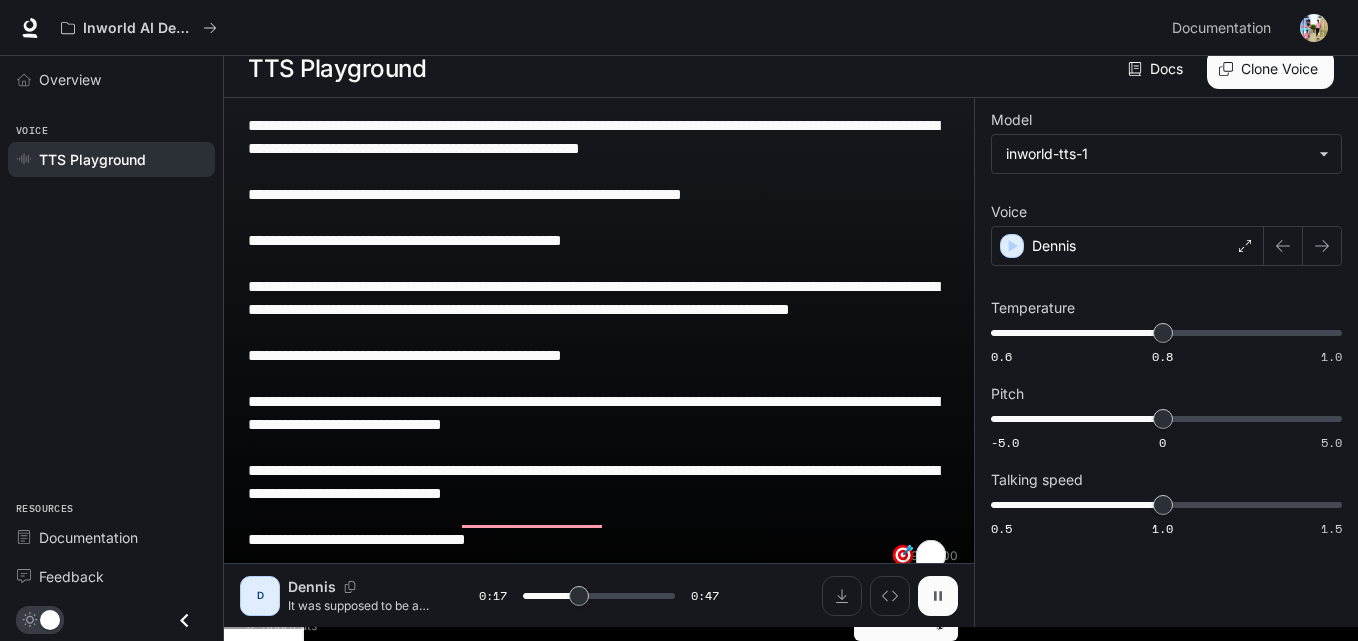 click 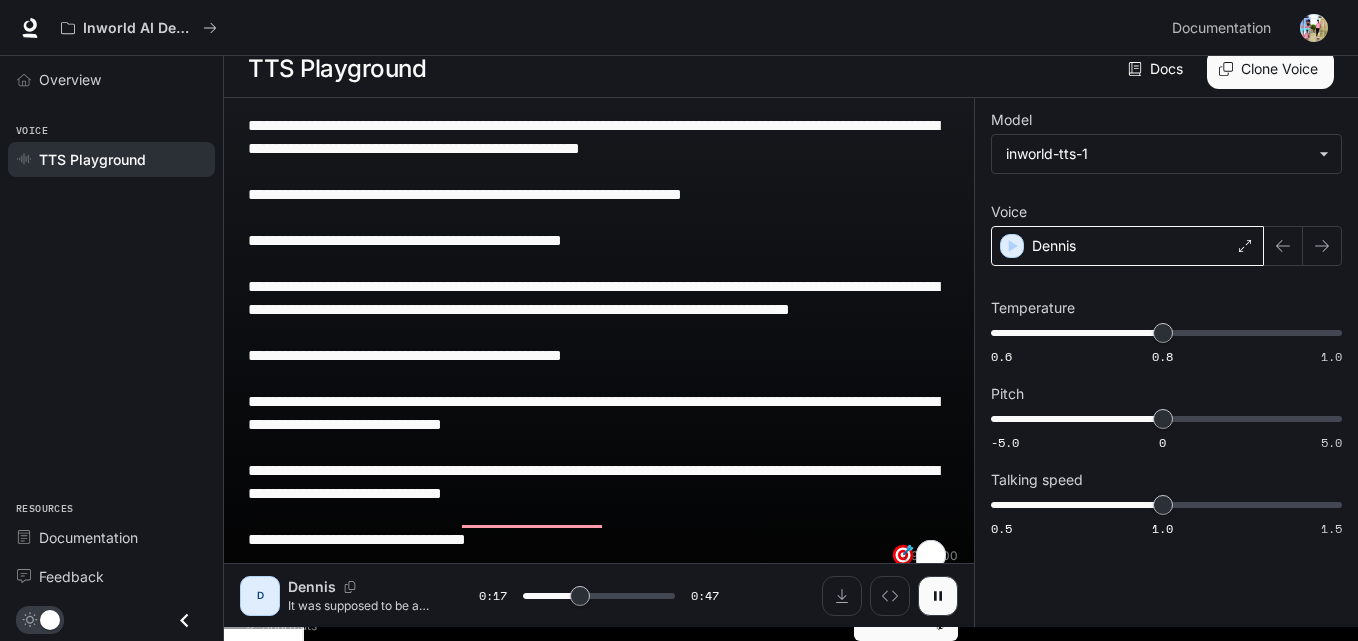 type on "****" 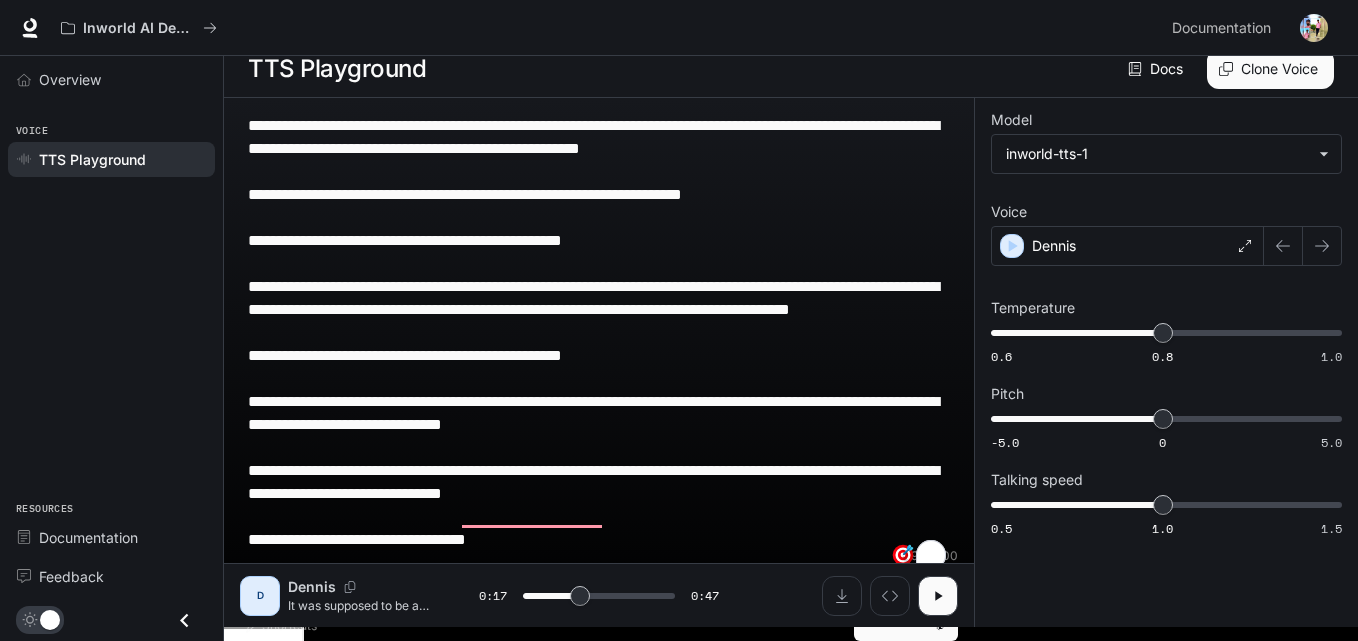 click on "**********" at bounding box center [599, 344] 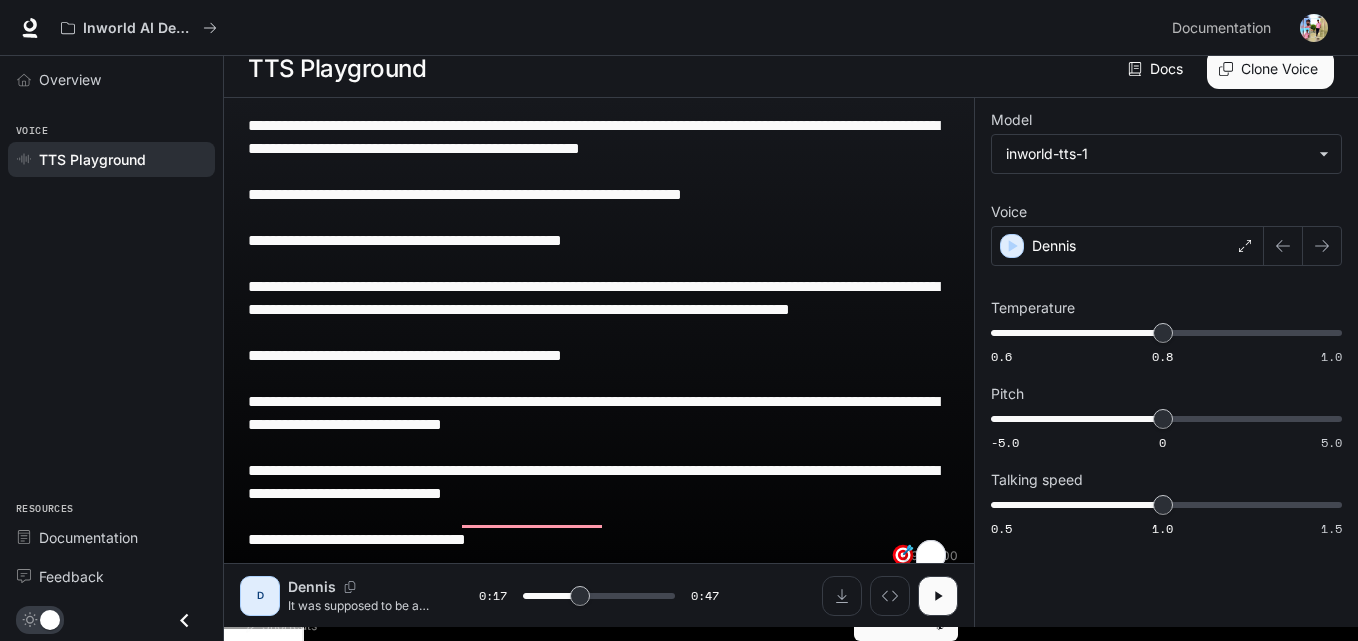 type 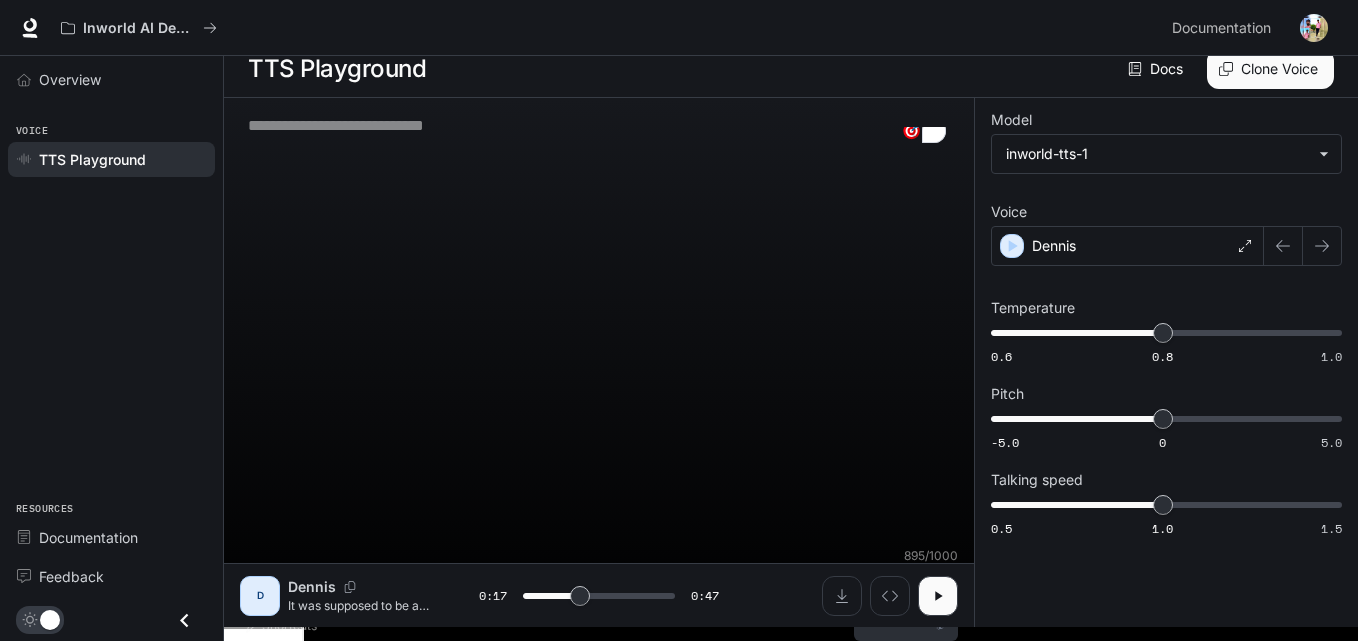 scroll, scrollTop: 1, scrollLeft: 0, axis: vertical 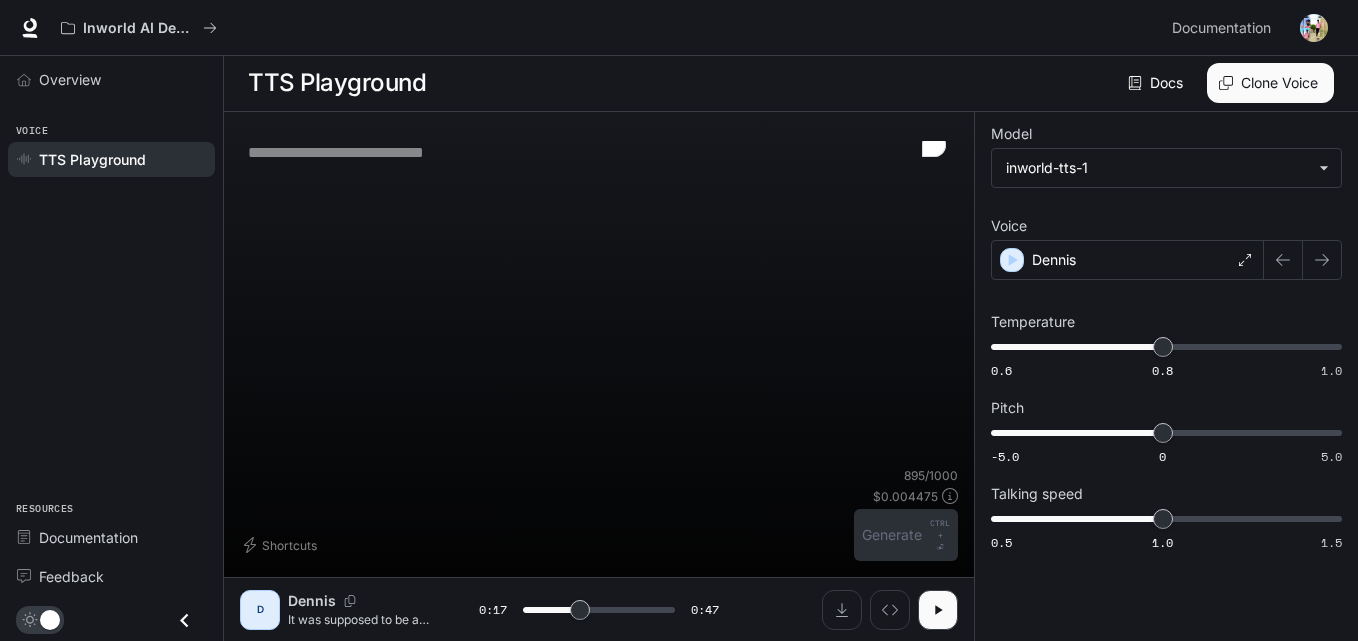 type on "****" 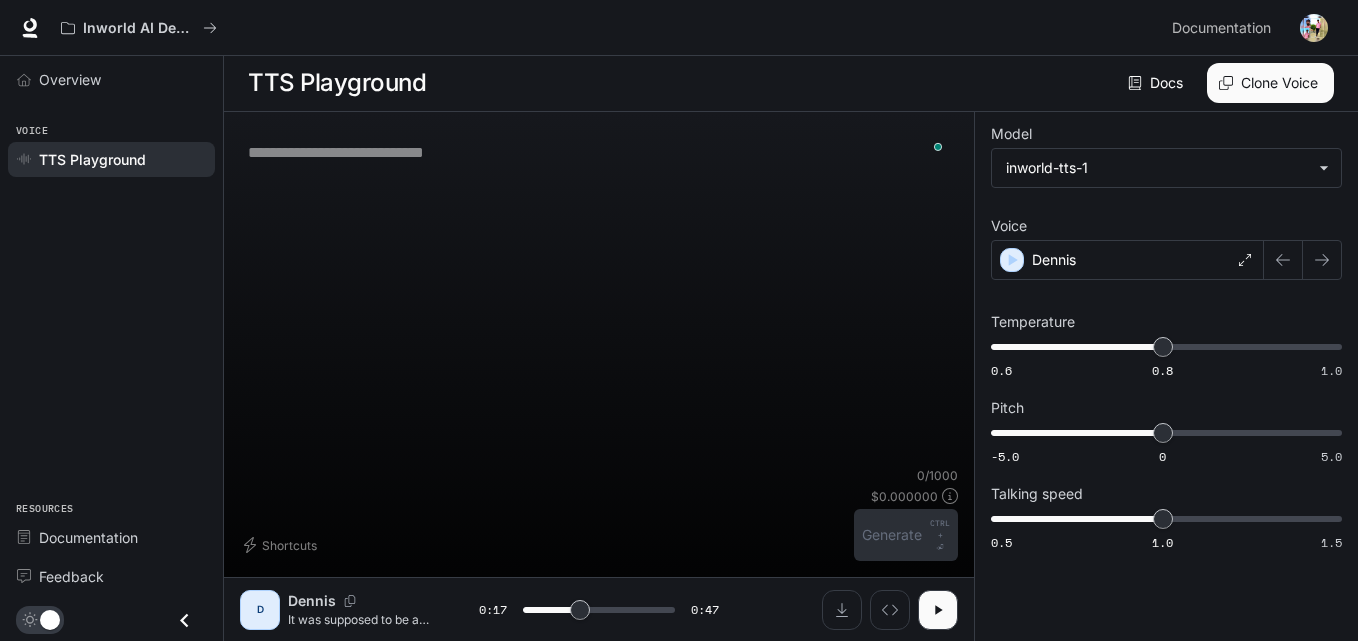 paste on "**********" 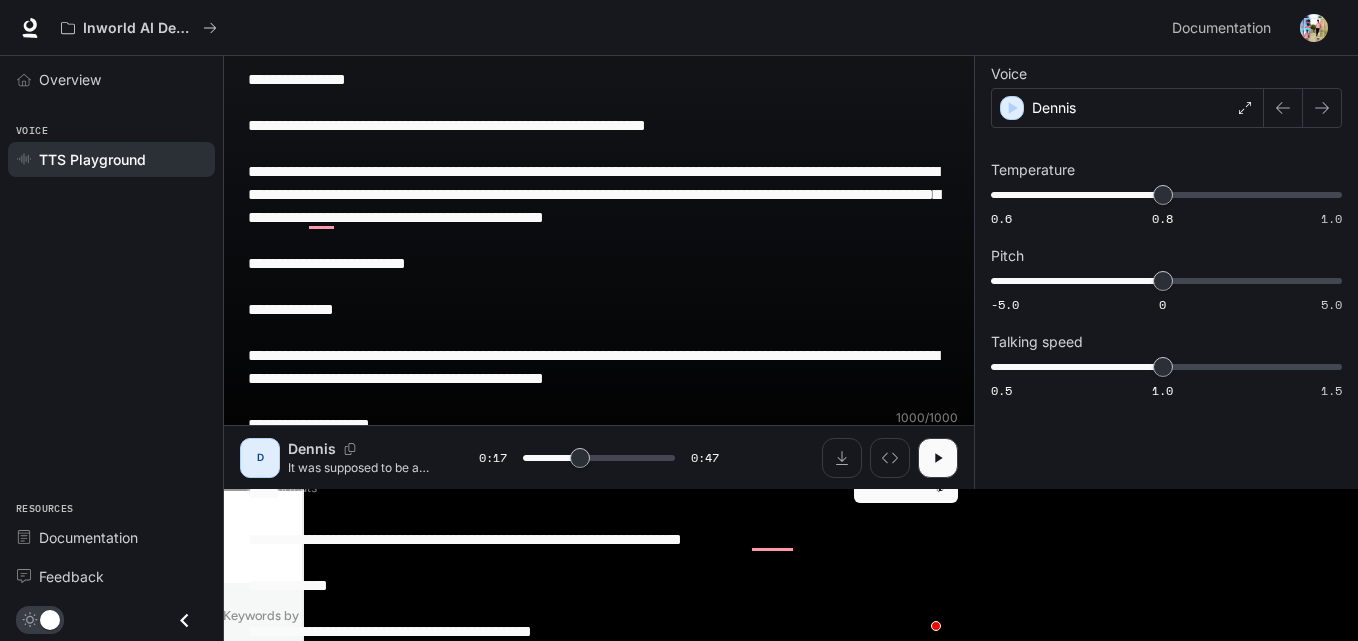 scroll, scrollTop: 155, scrollLeft: 0, axis: vertical 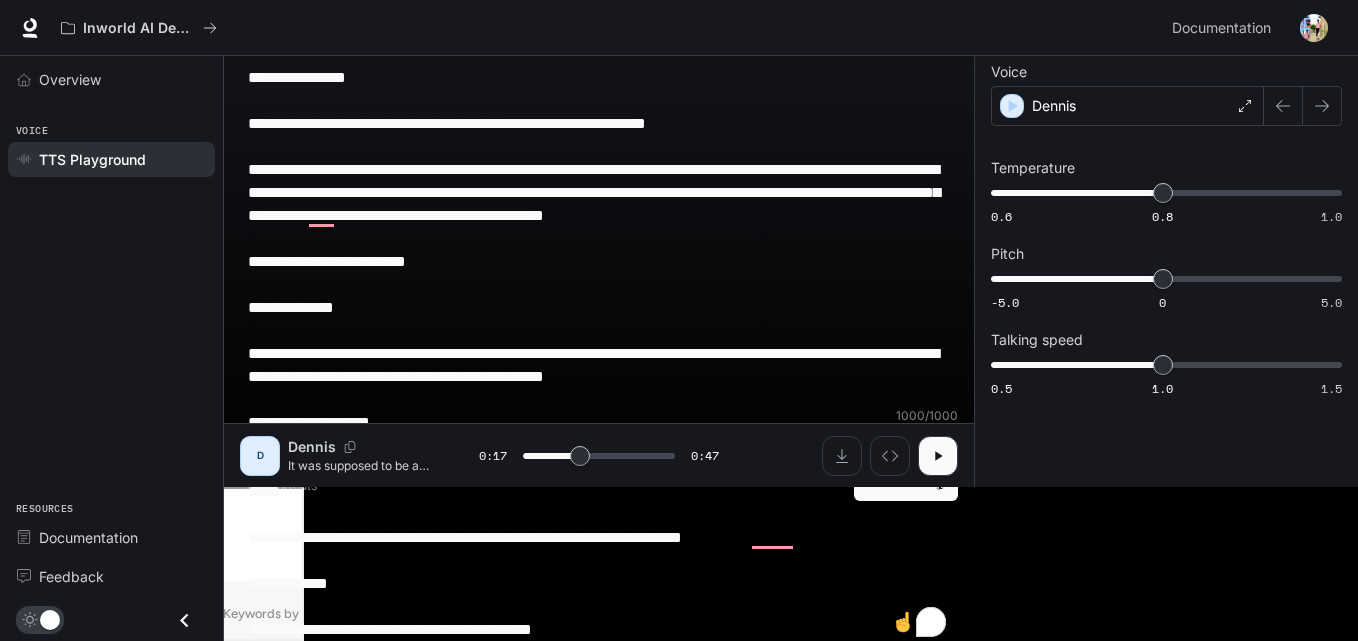 type on "****" 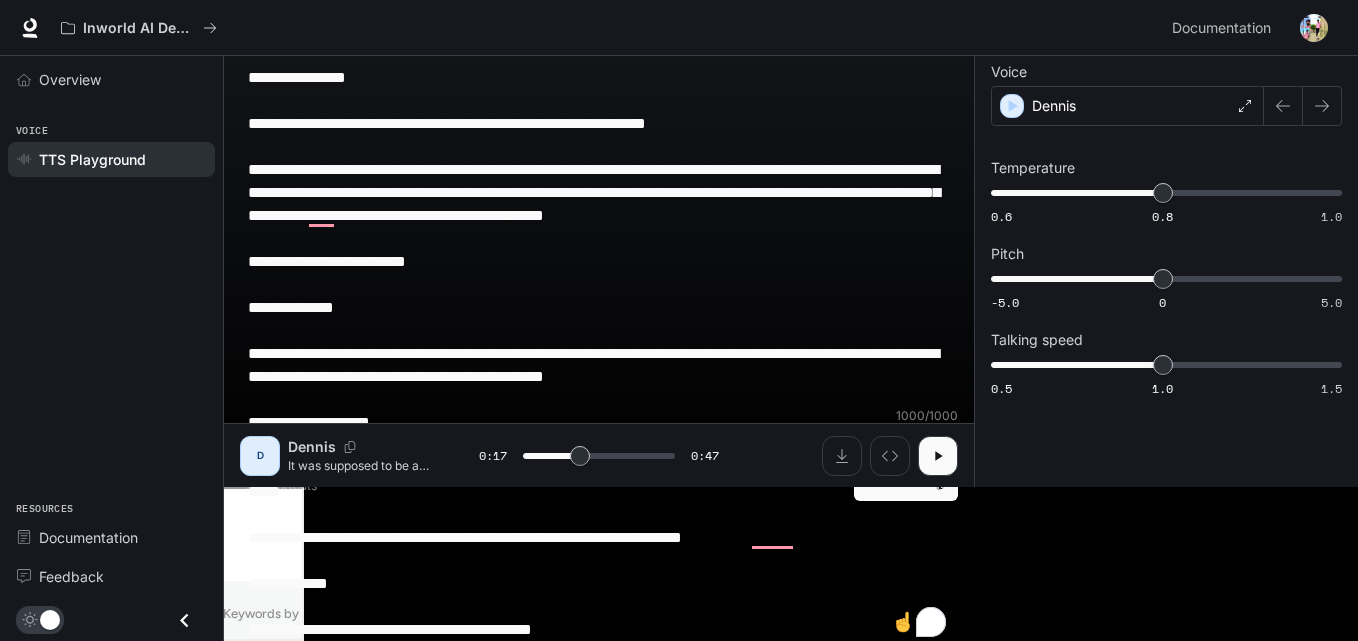type on "**********" 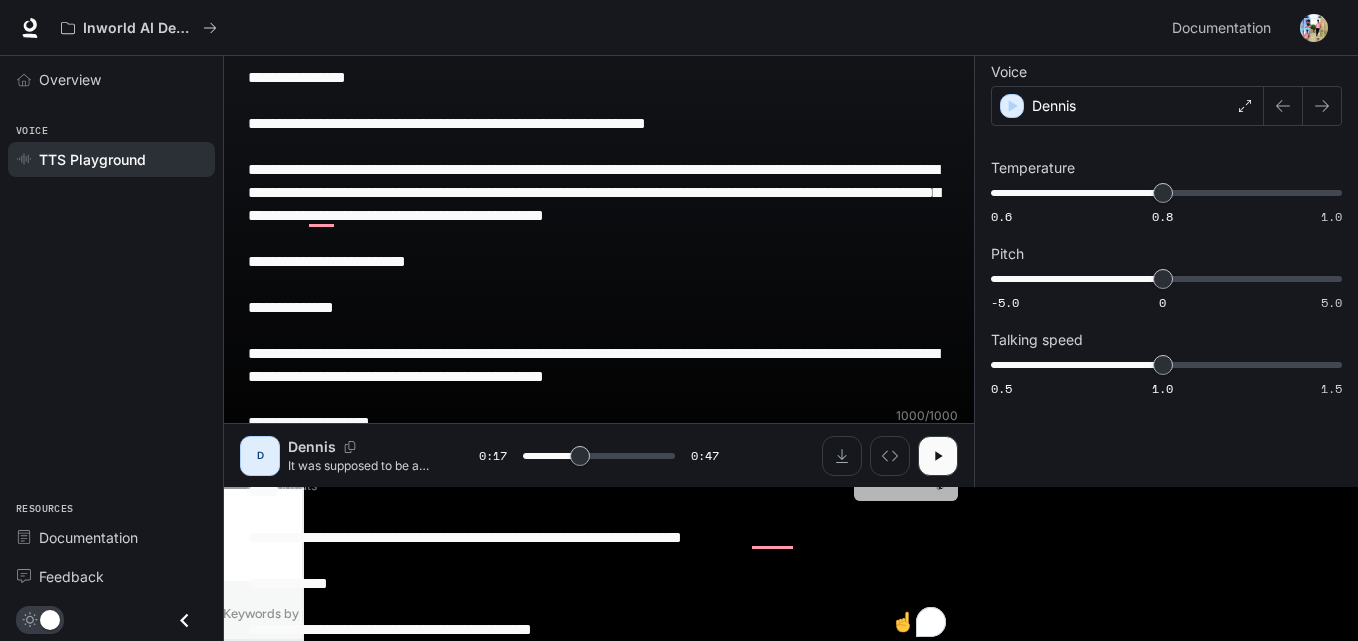 click on "Generate CTRL +  ⏎" at bounding box center (906, 475) 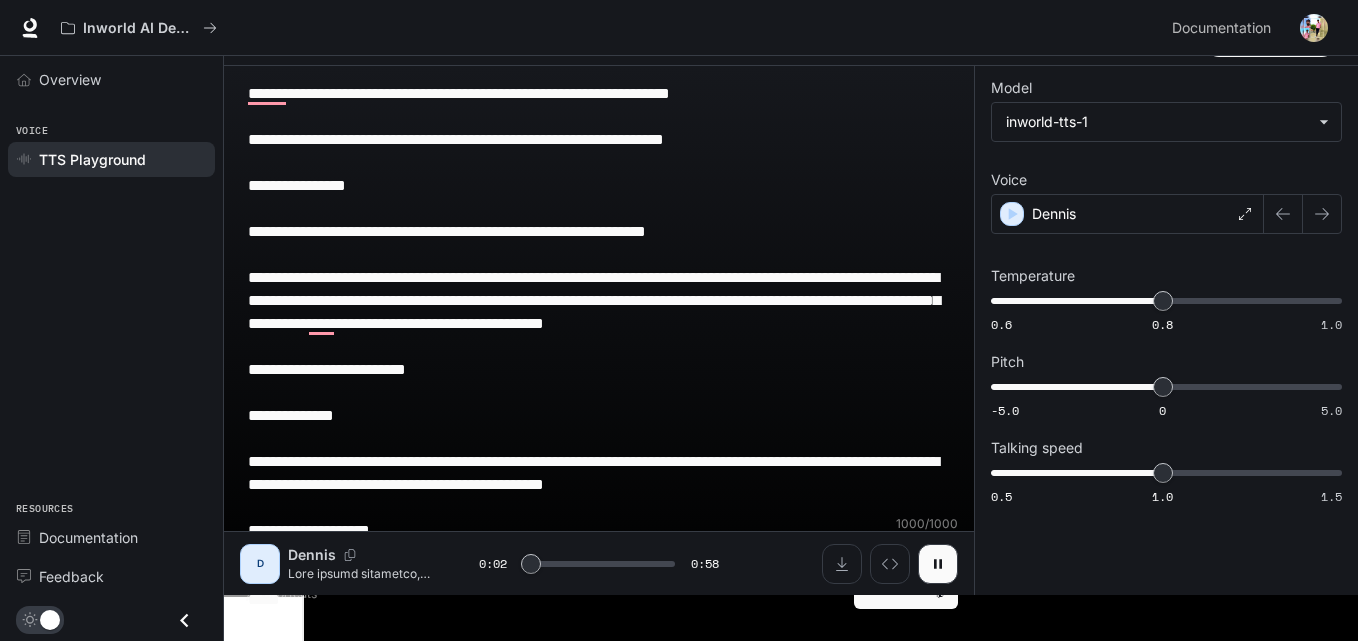 scroll, scrollTop: 0, scrollLeft: 0, axis: both 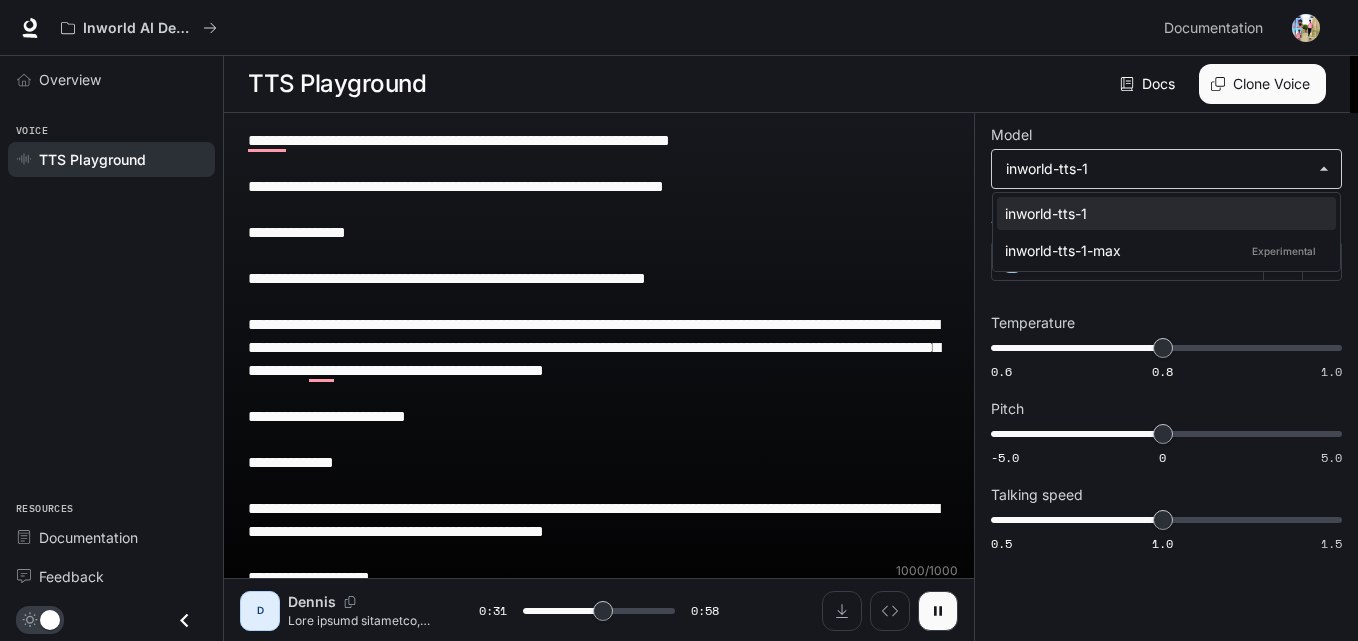click on "**********" at bounding box center [679, 401] 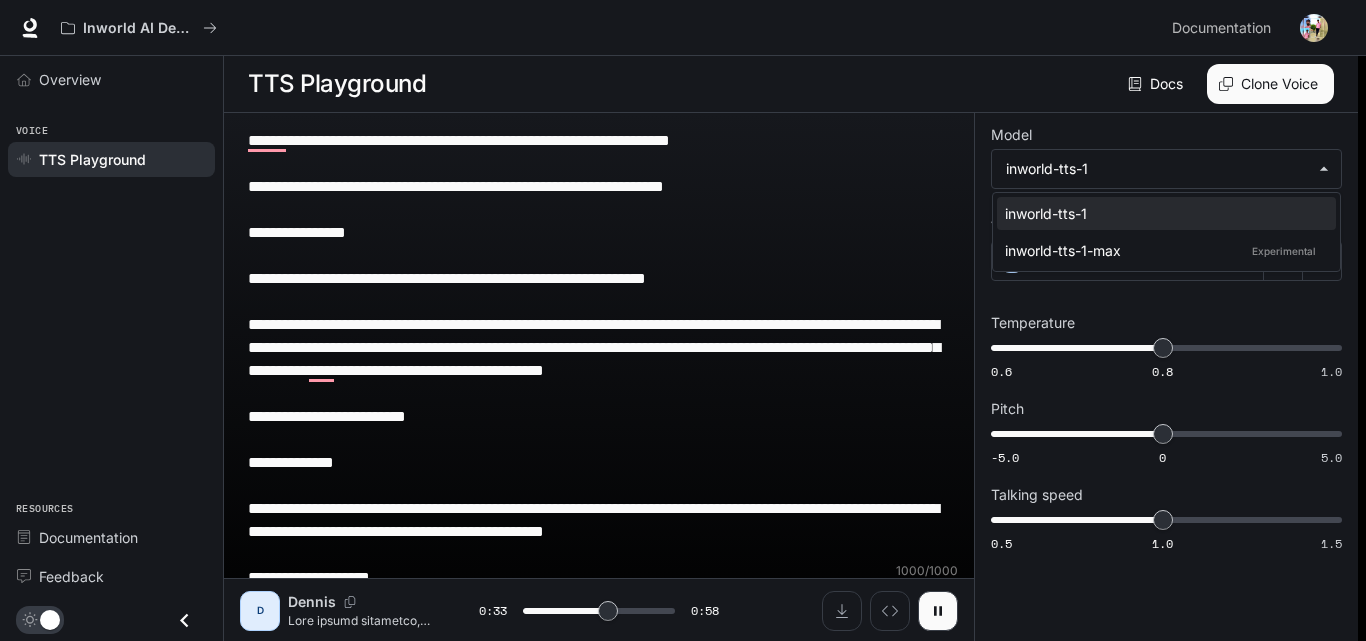 click at bounding box center [683, 320] 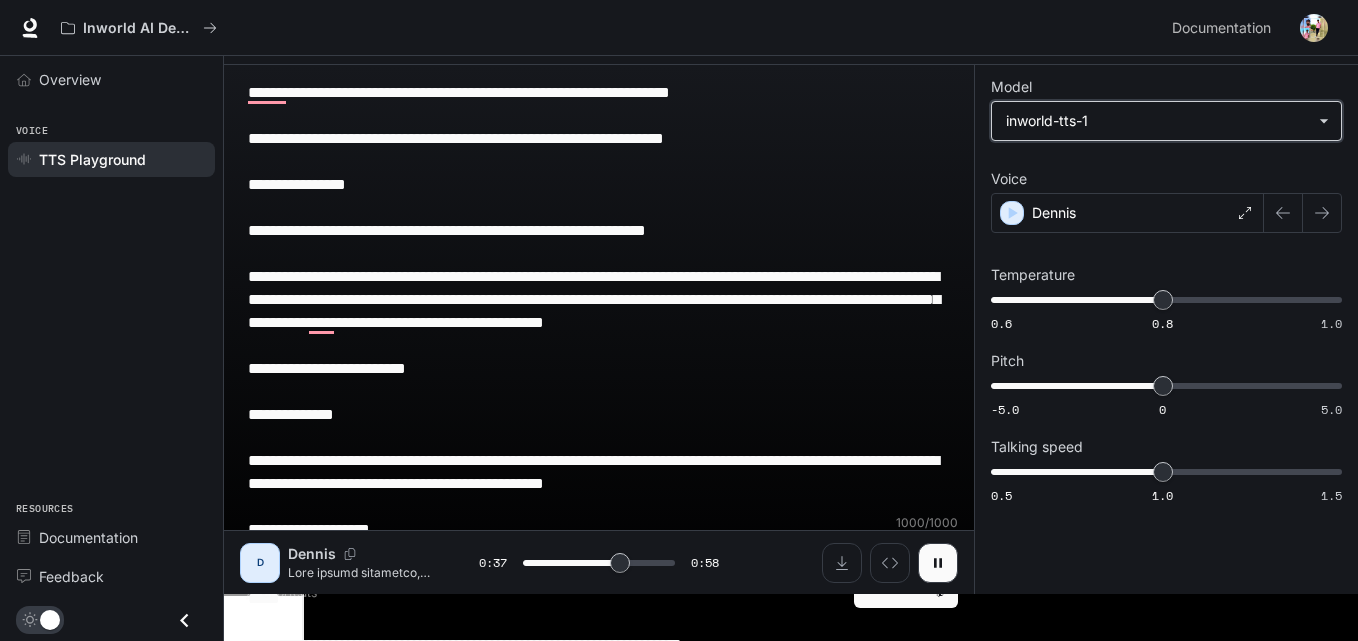 scroll, scrollTop: 155, scrollLeft: 0, axis: vertical 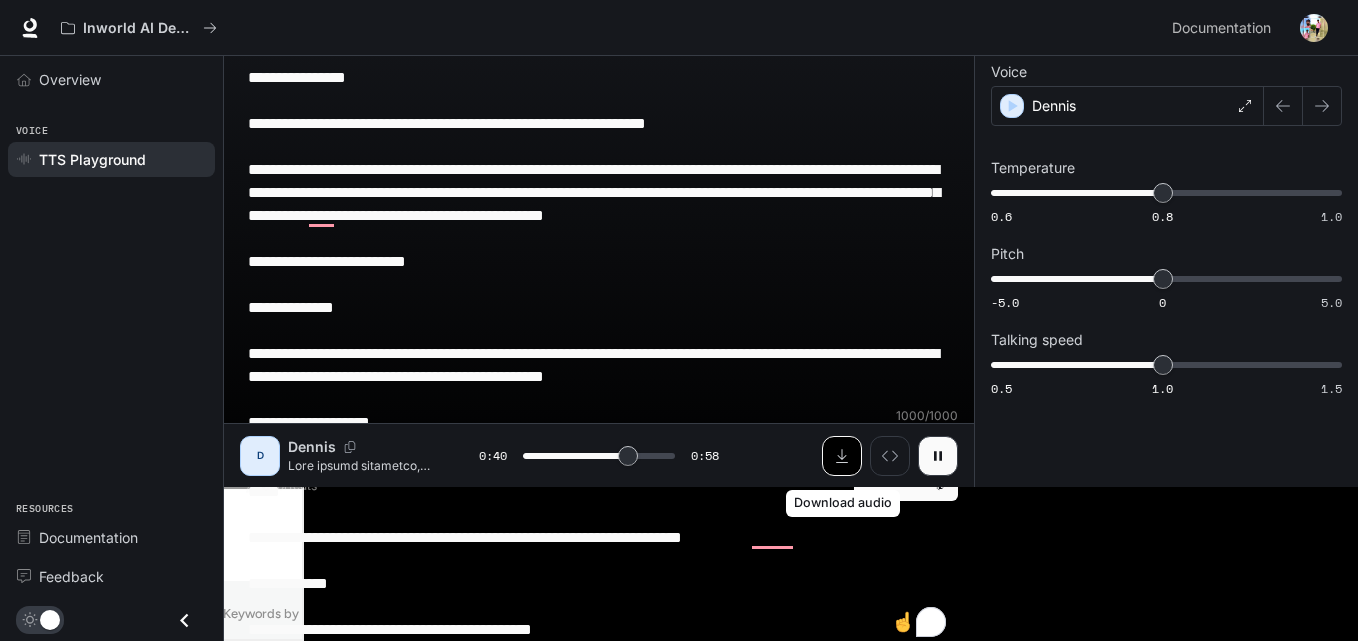 click 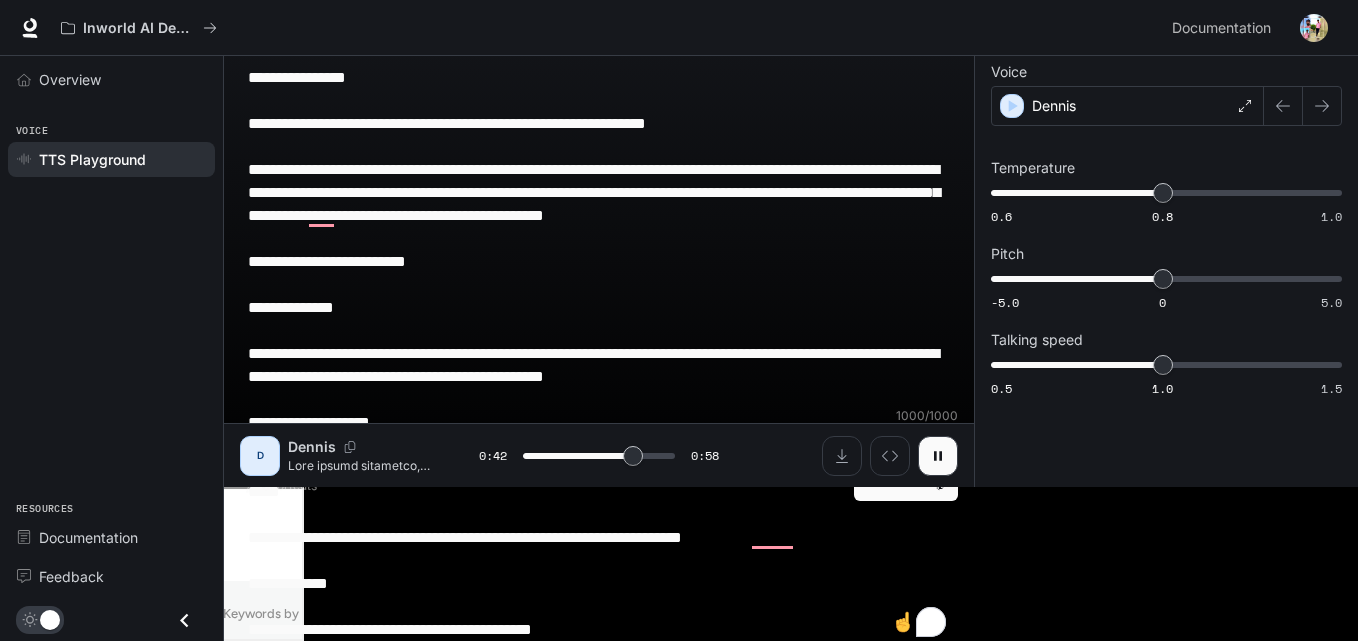 click 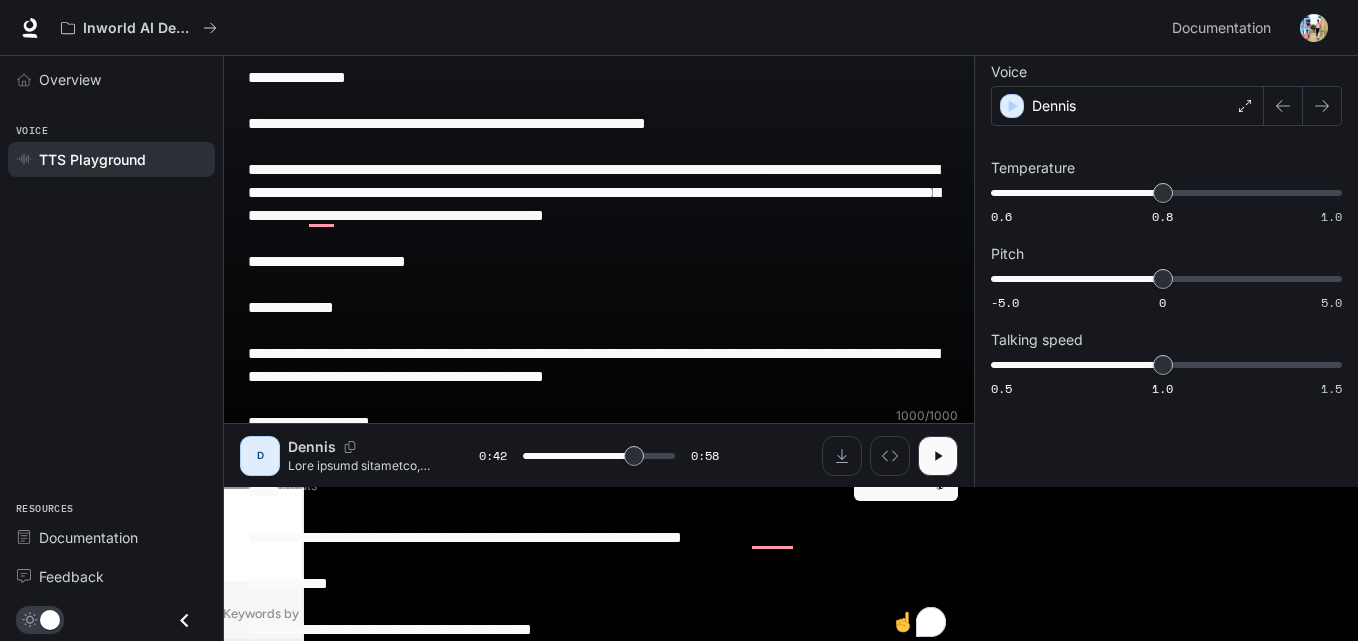 click on "**********" at bounding box center [599, 307] 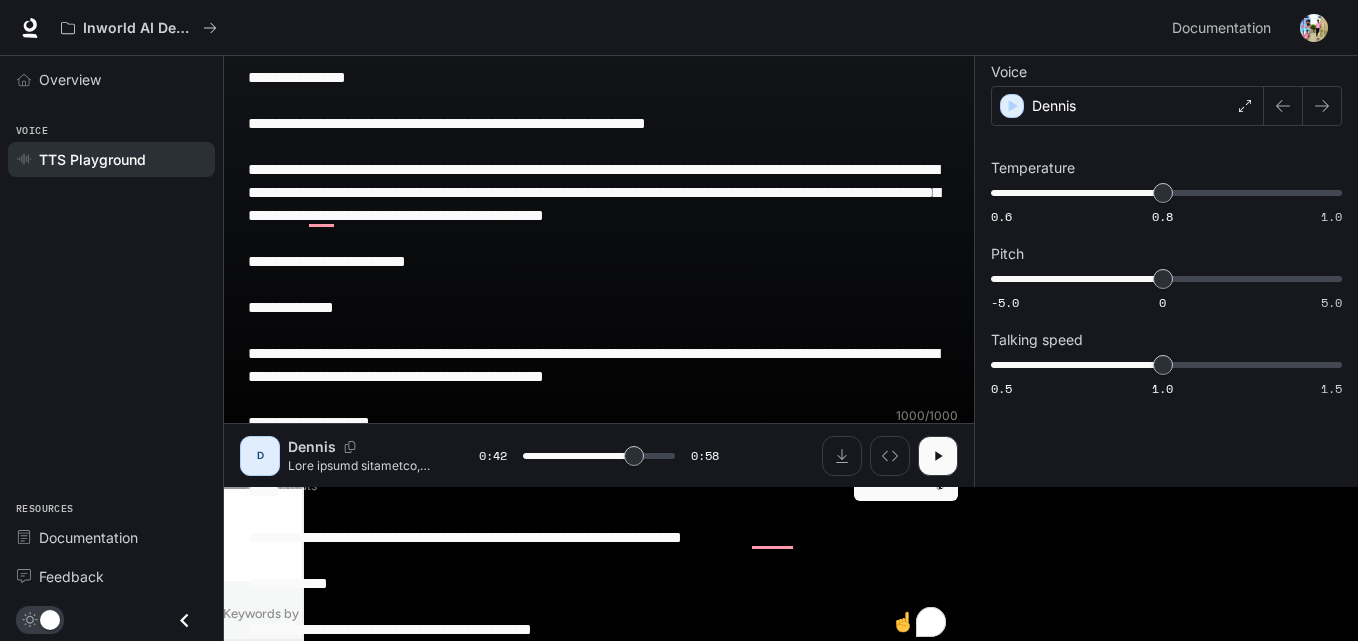 type 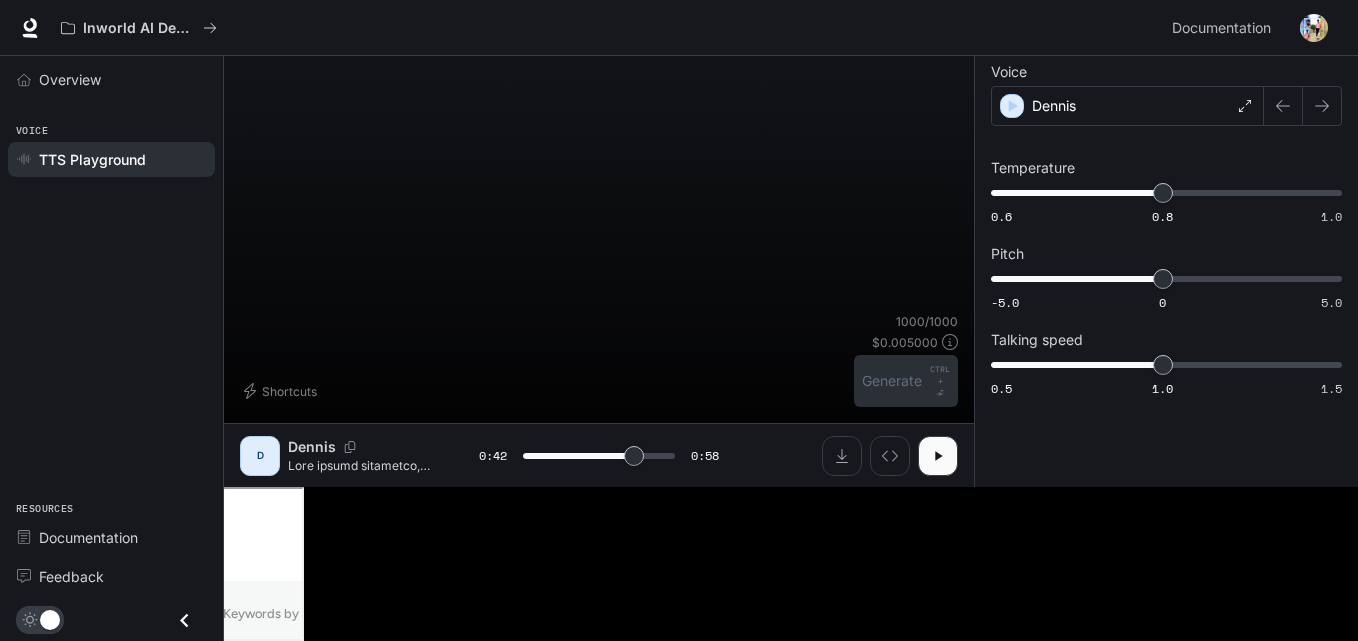 scroll, scrollTop: 1, scrollLeft: 0, axis: vertical 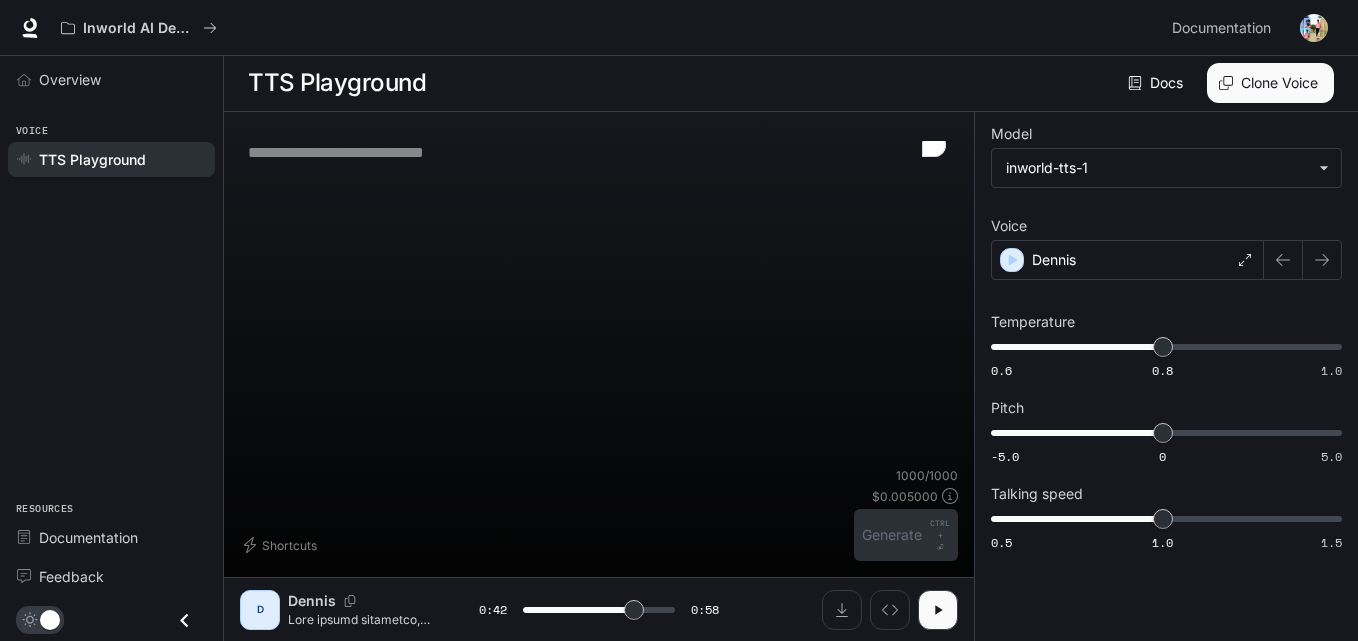 type on "**" 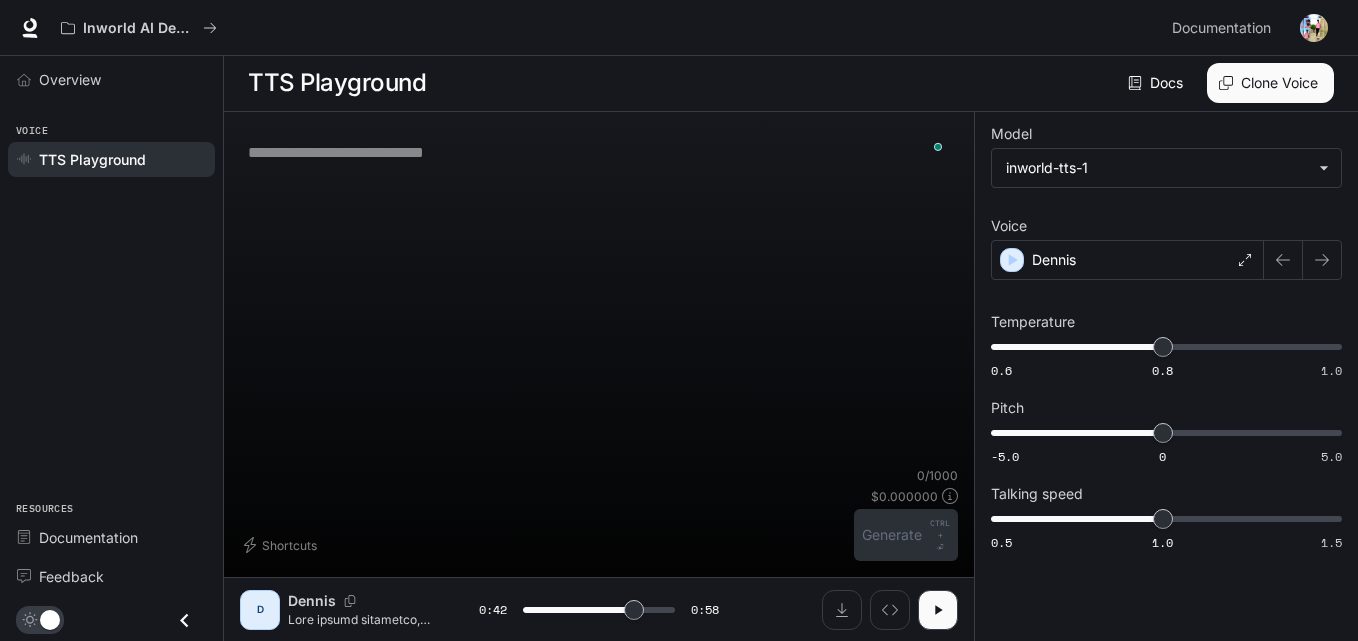 paste on "**********" 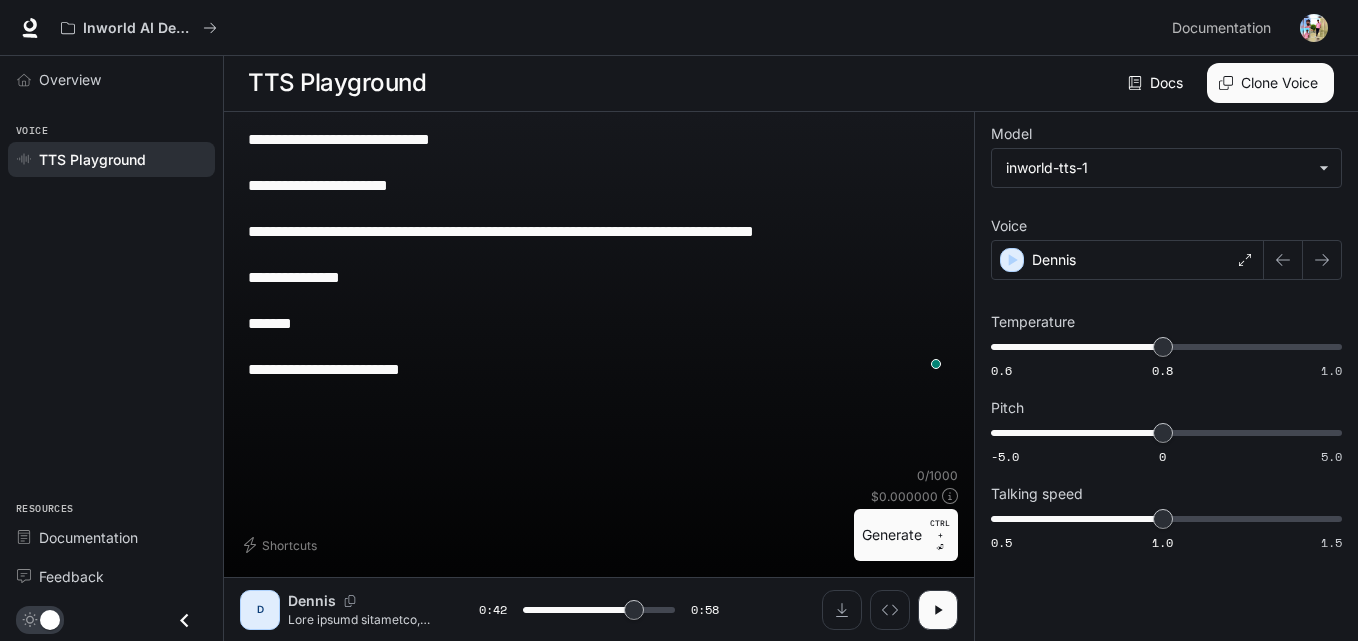 type on "**" 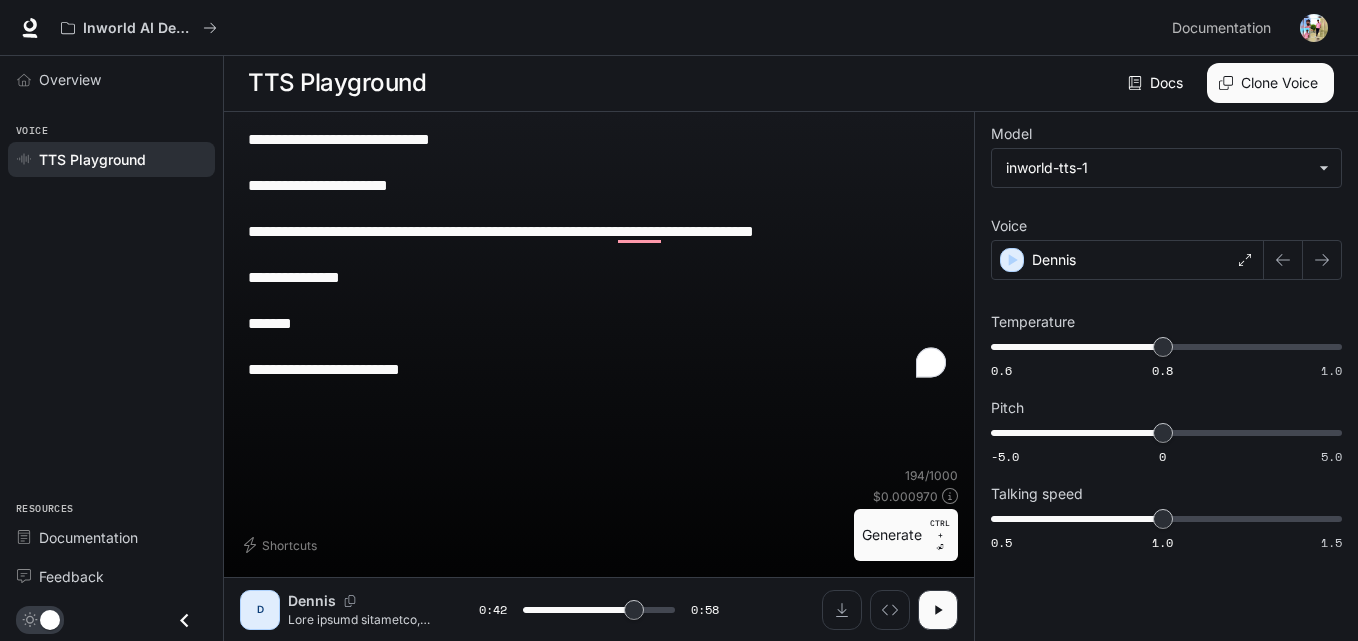 type on "**********" 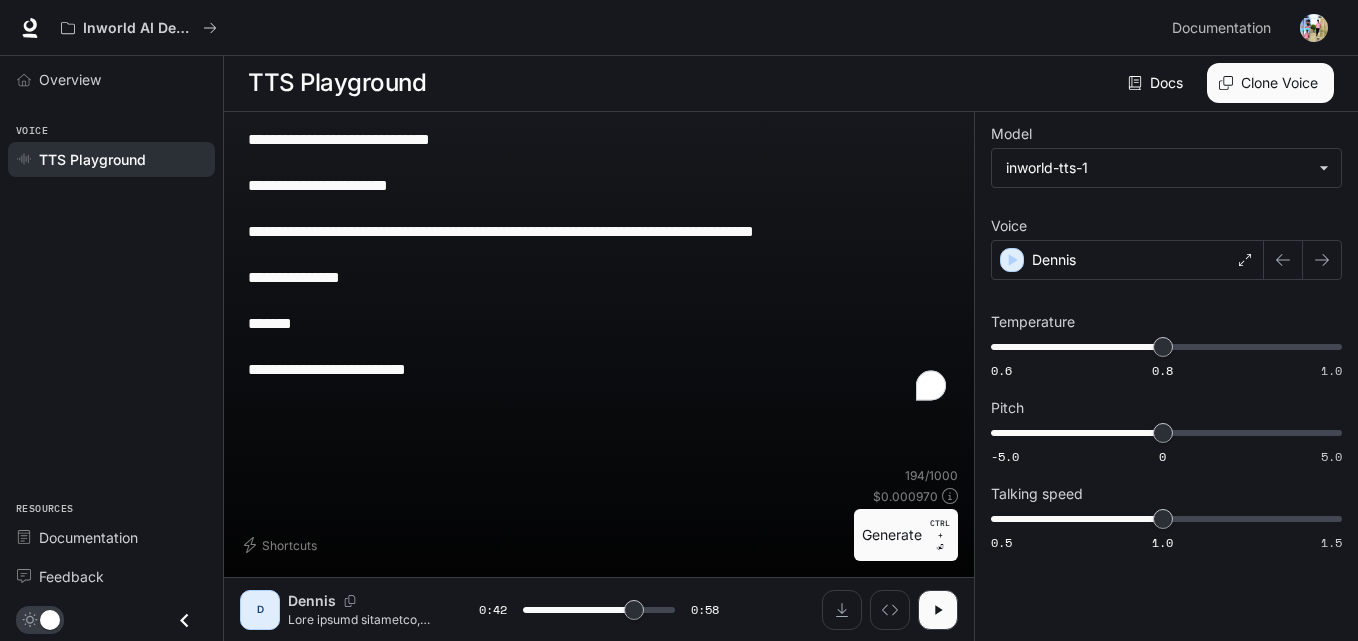 type on "**" 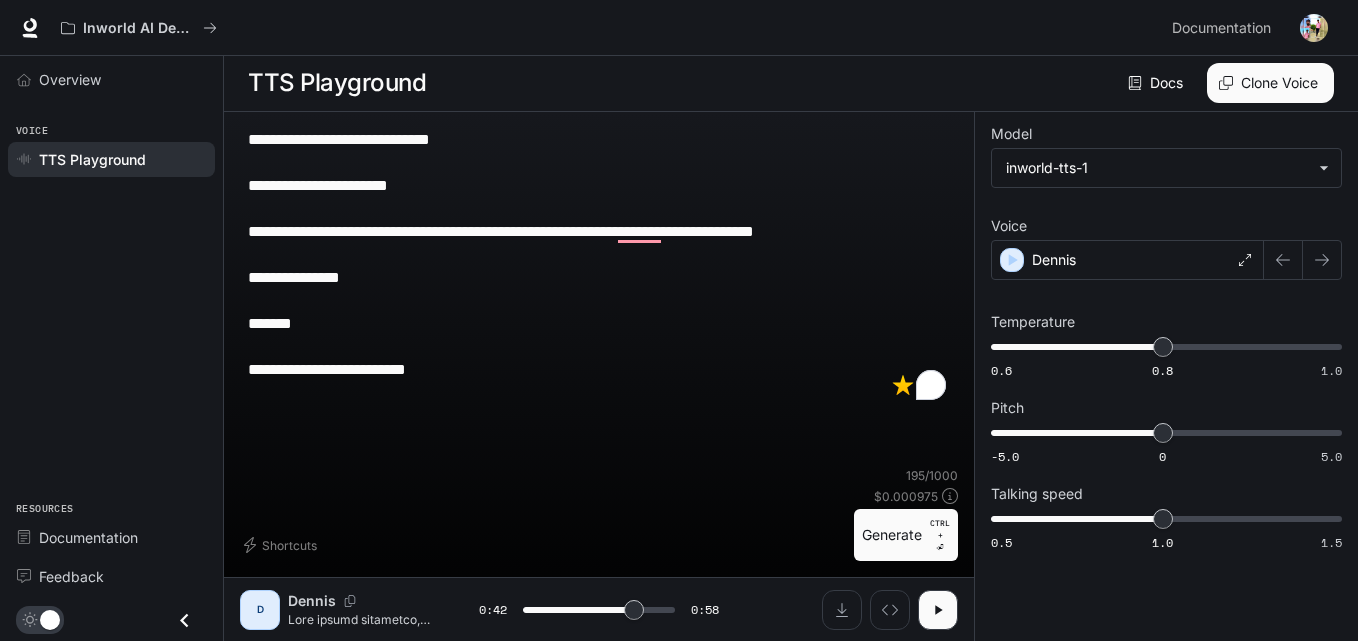 drag, startPoint x: 433, startPoint y: 411, endPoint x: 380, endPoint y: 405, distance: 53.338543 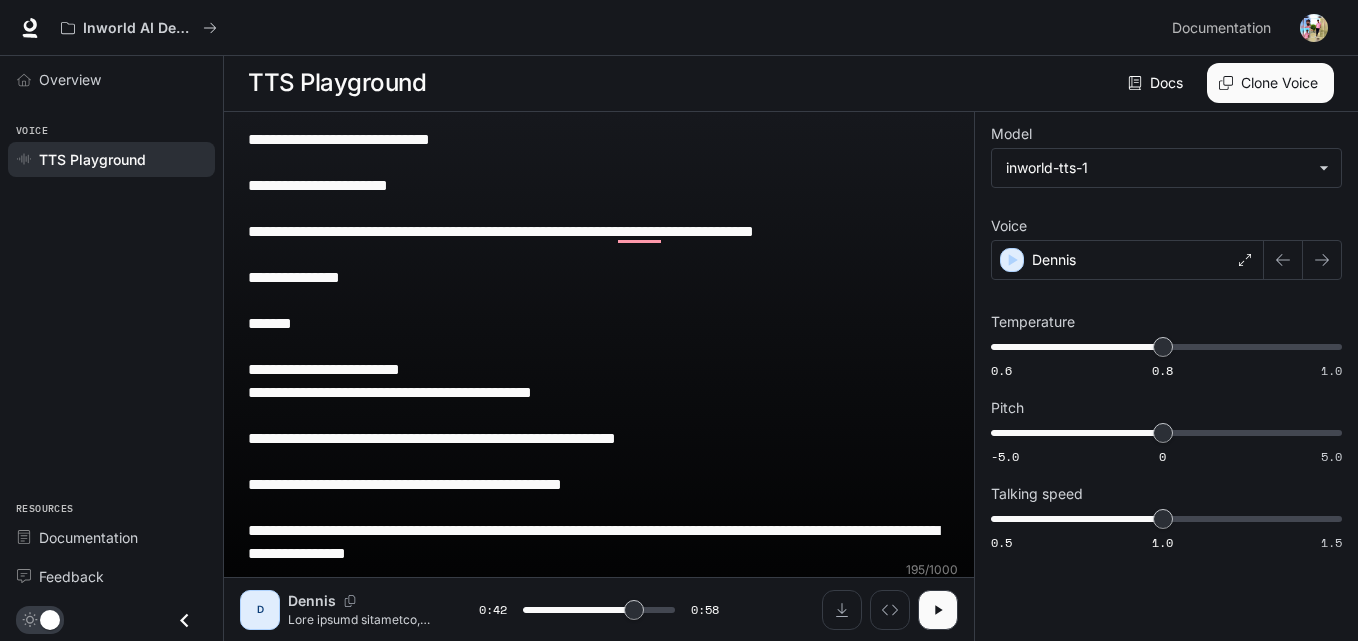 scroll, scrollTop: 268, scrollLeft: 0, axis: vertical 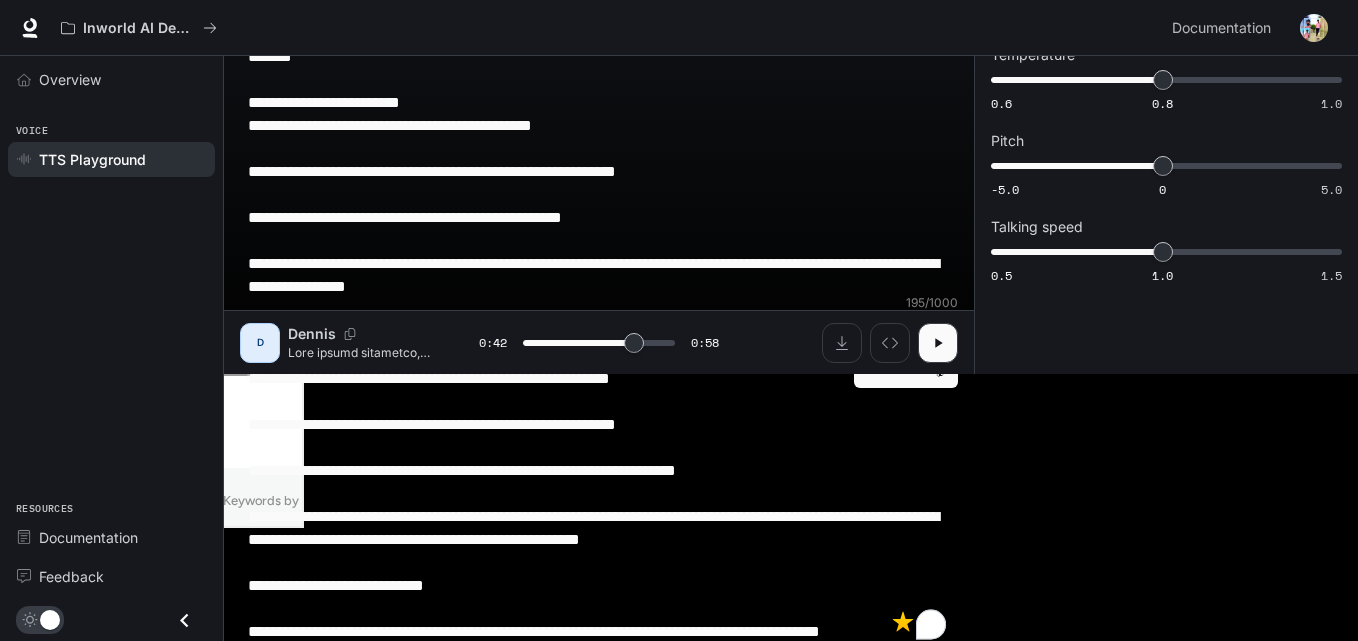type on "**" 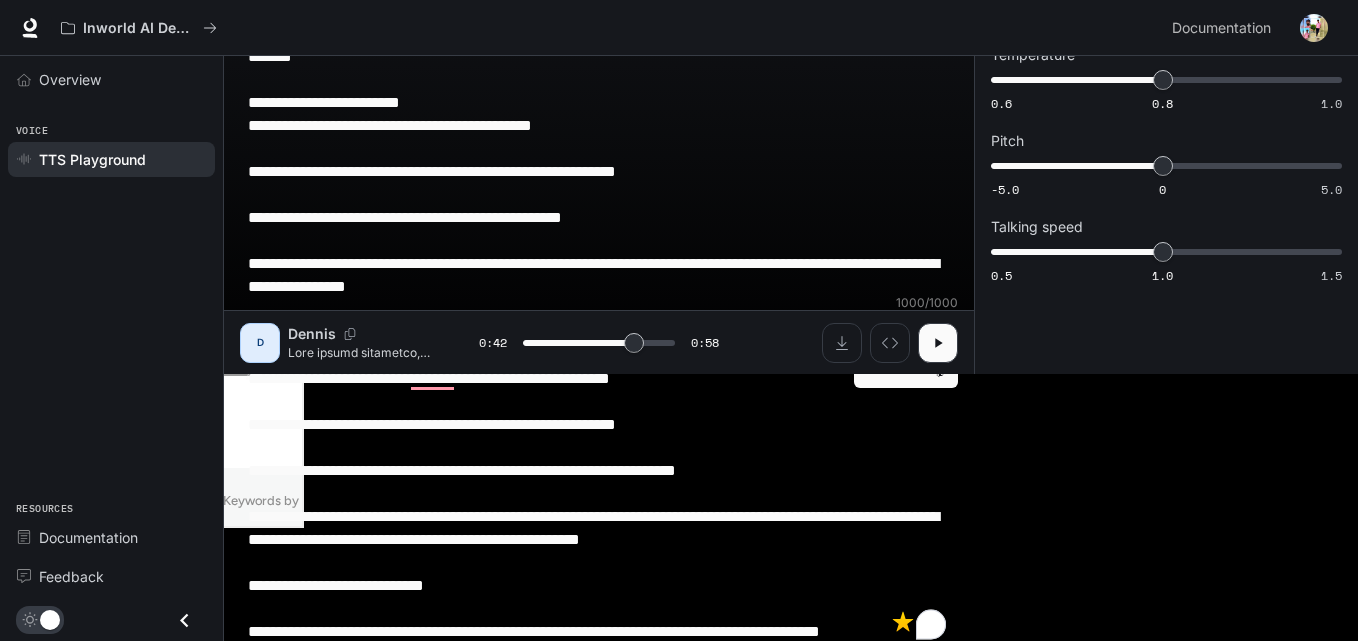 scroll, scrollTop: 270, scrollLeft: 0, axis: vertical 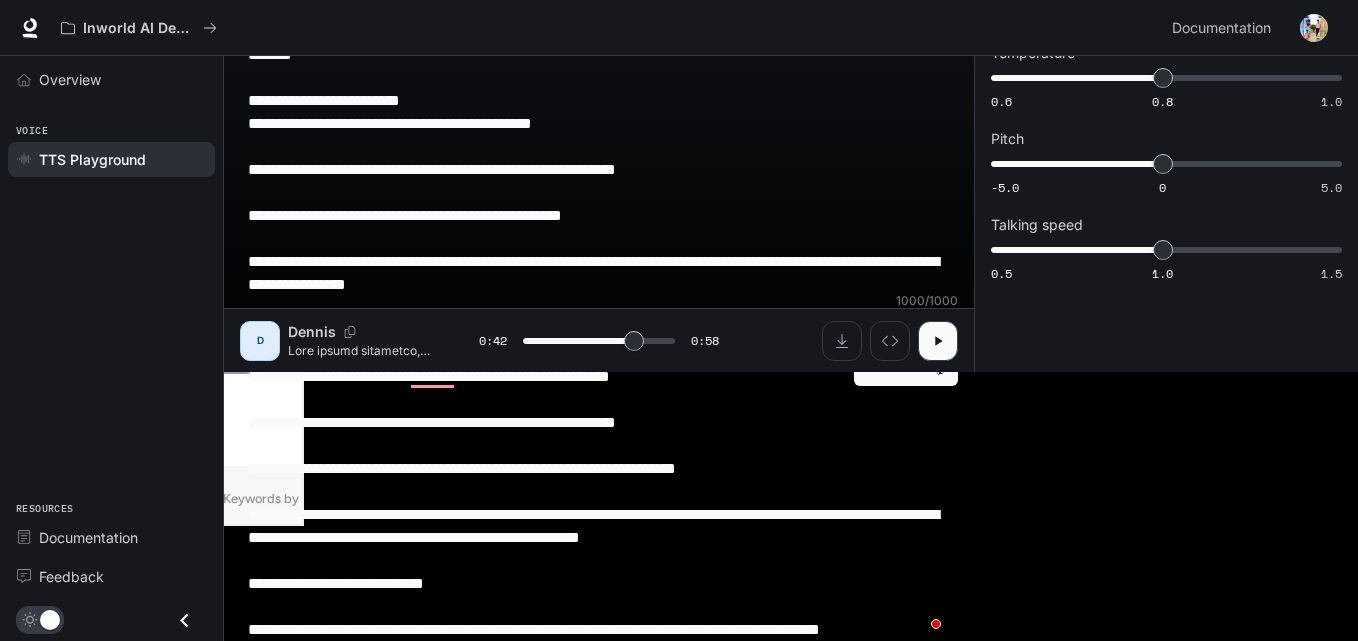 drag, startPoint x: 892, startPoint y: 629, endPoint x: 963, endPoint y: 636, distance: 71.34424 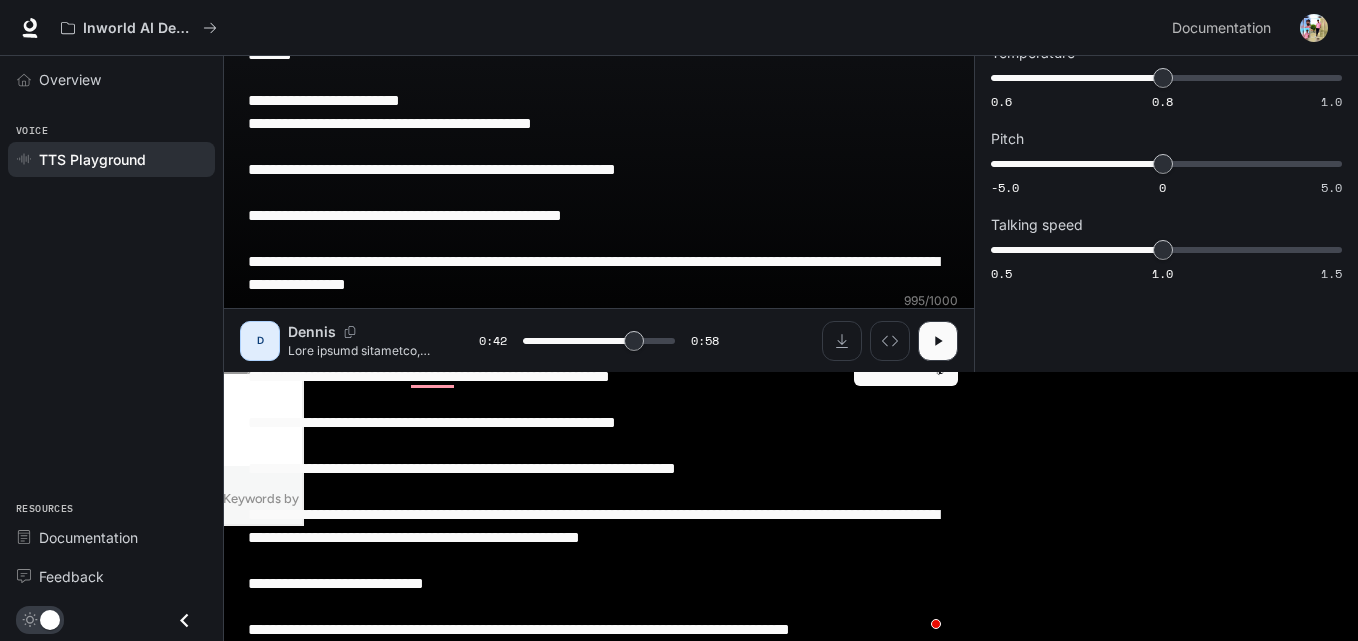click on "**********" at bounding box center [599, 250] 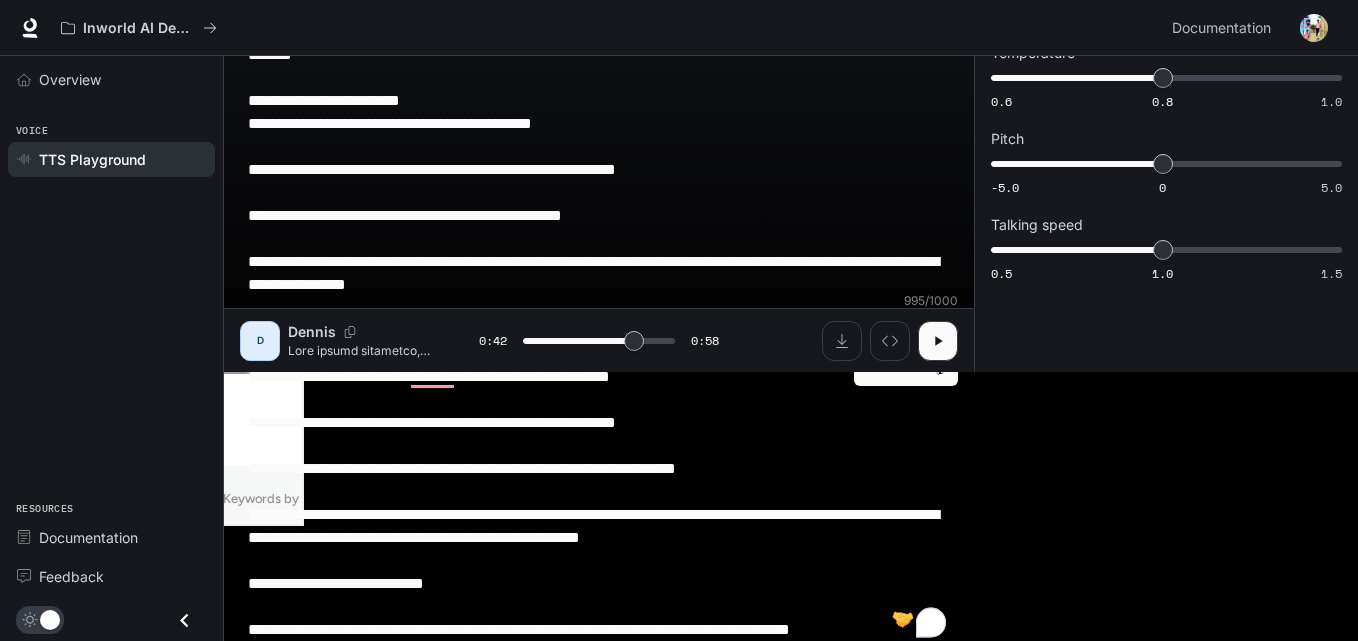 type on "**" 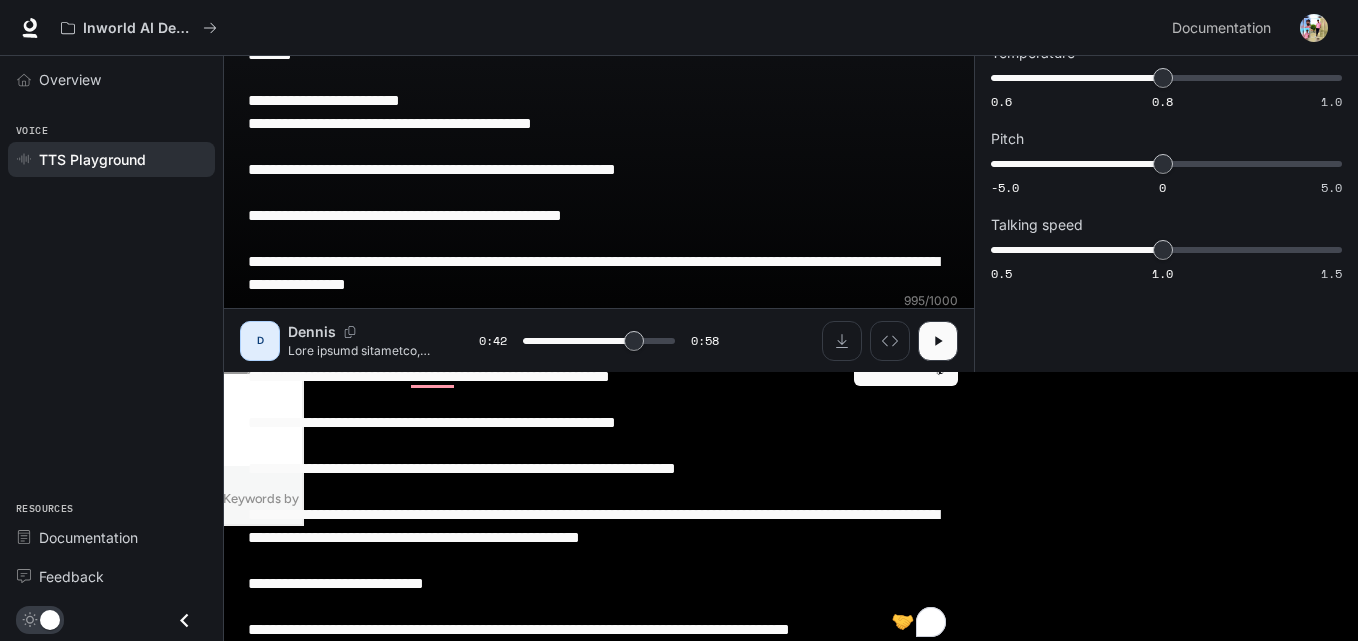 type on "**********" 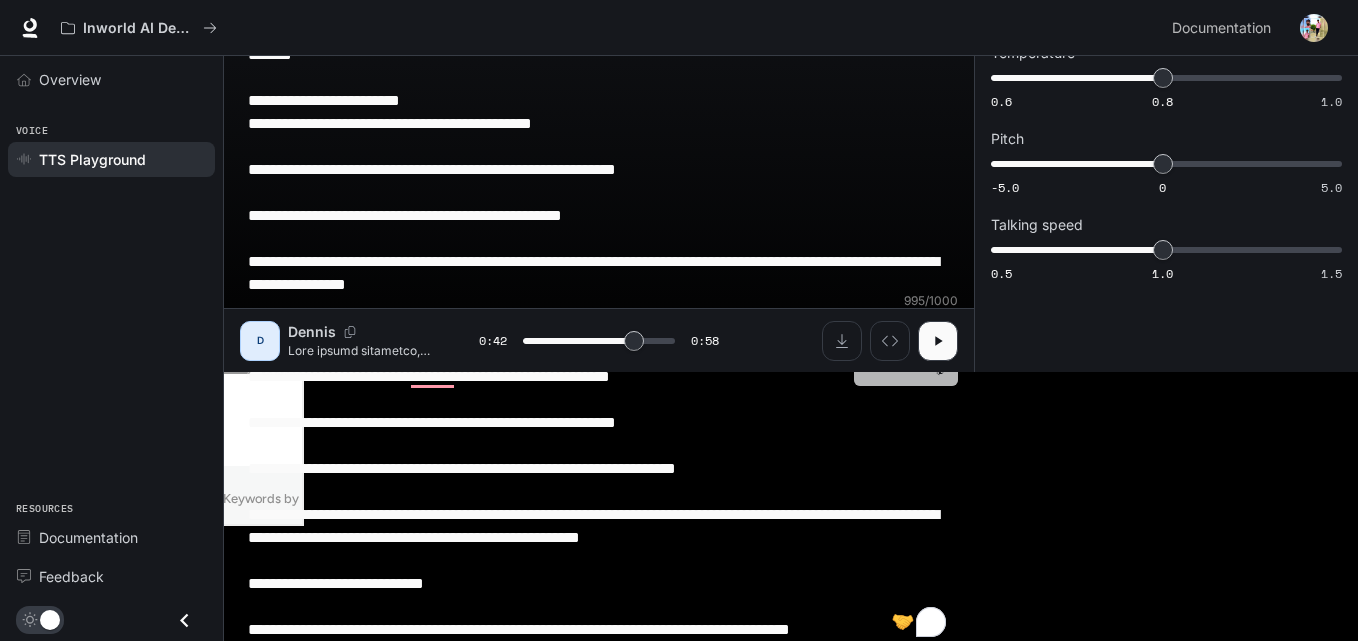click on "Generate CTRL +  ⏎" at bounding box center (906, 360) 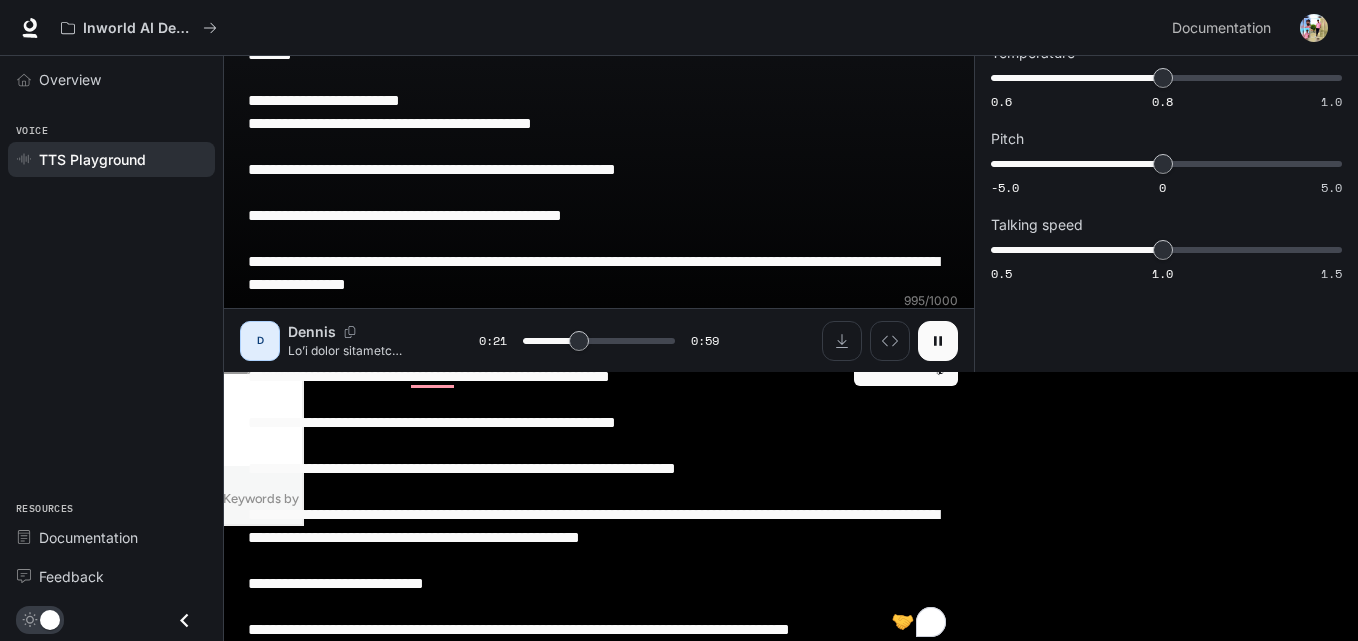 click at bounding box center (938, 341) 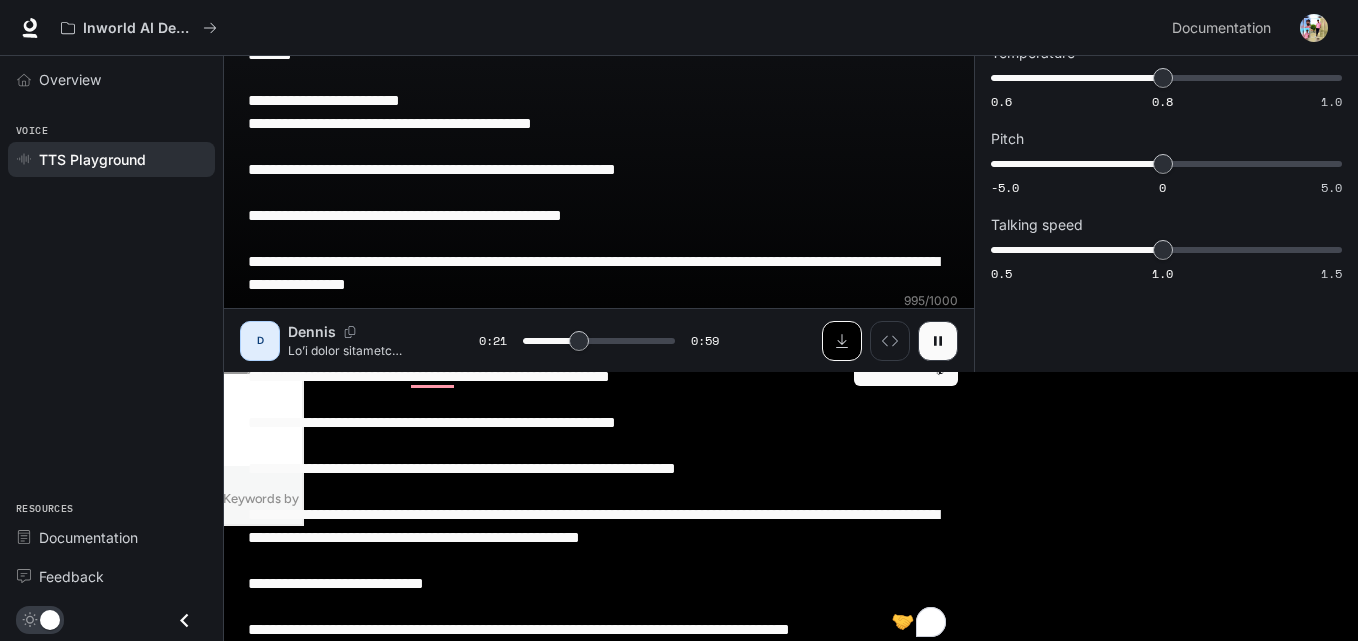 type on "**" 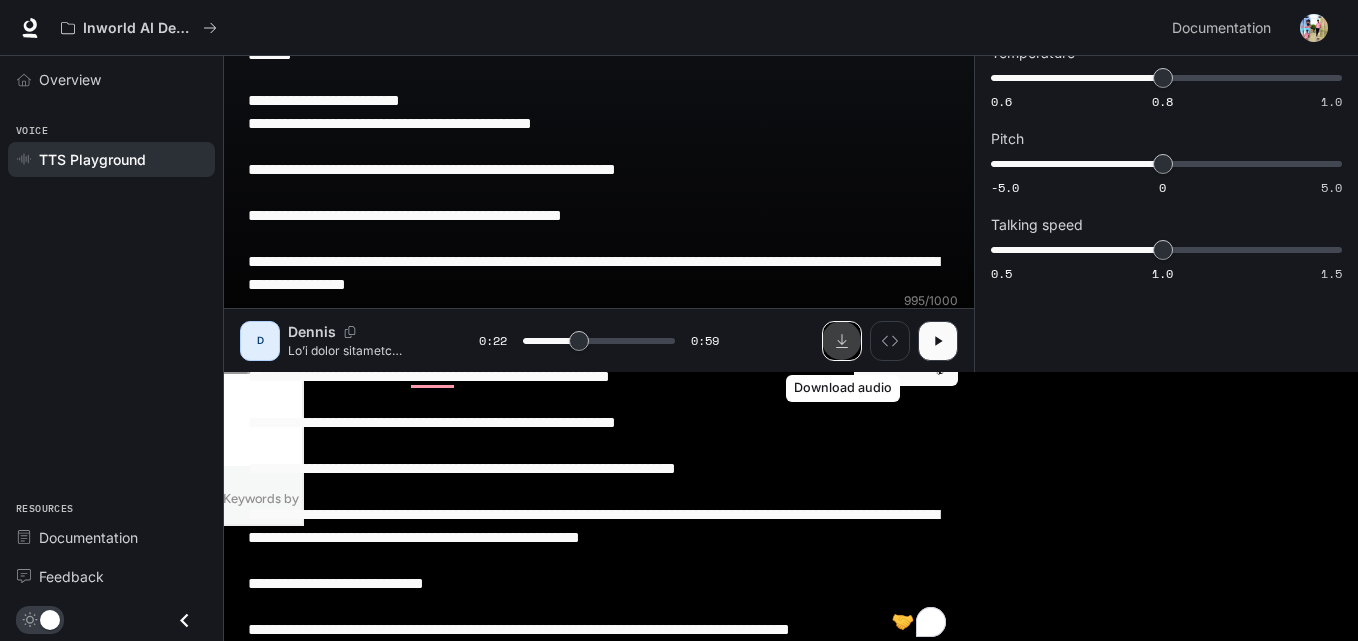 click 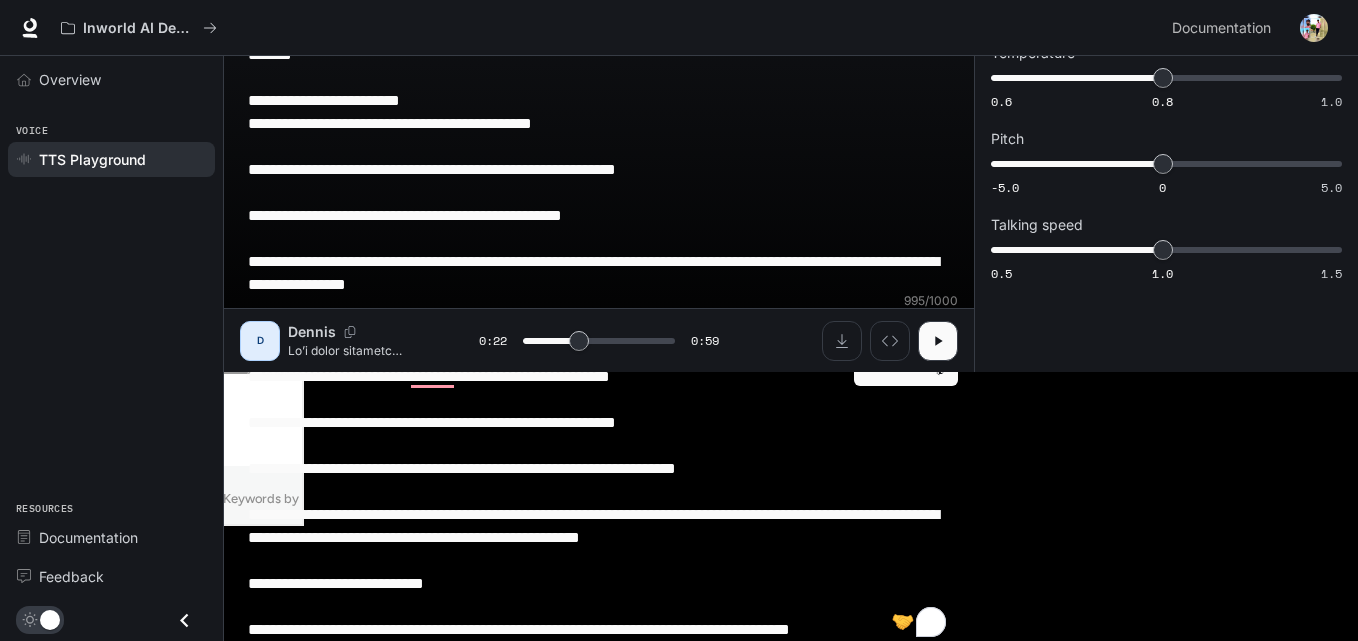click on "**********" at bounding box center [599, 250] 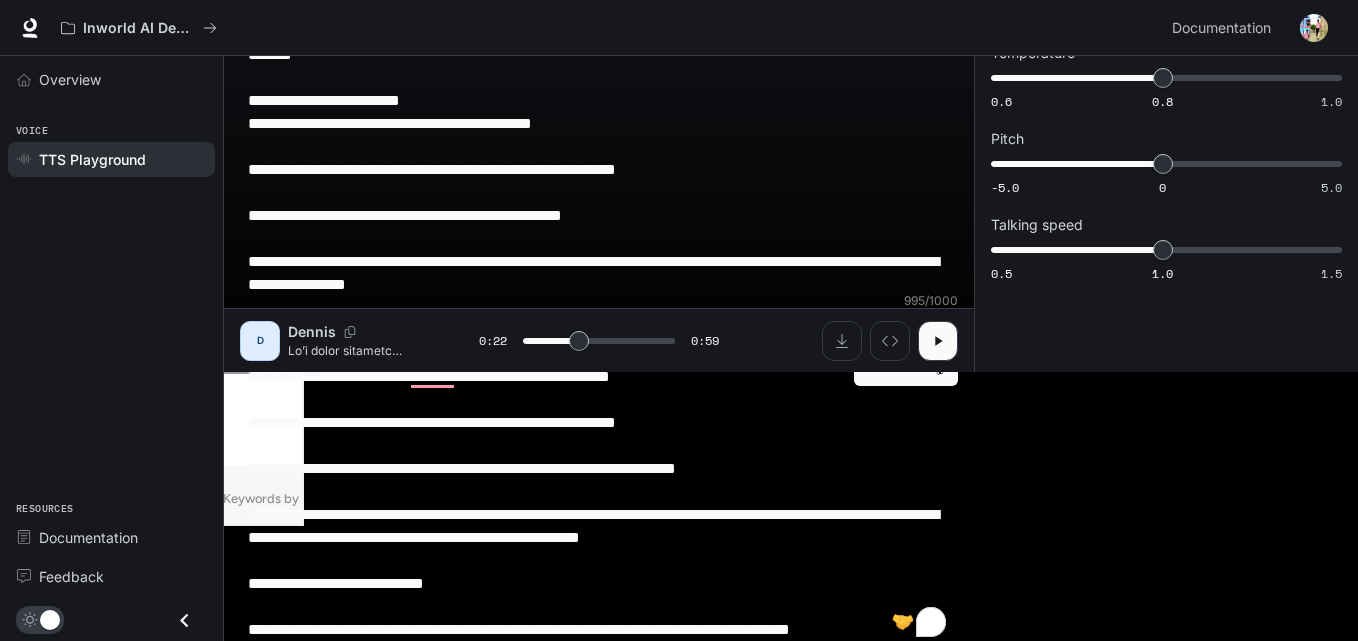 type 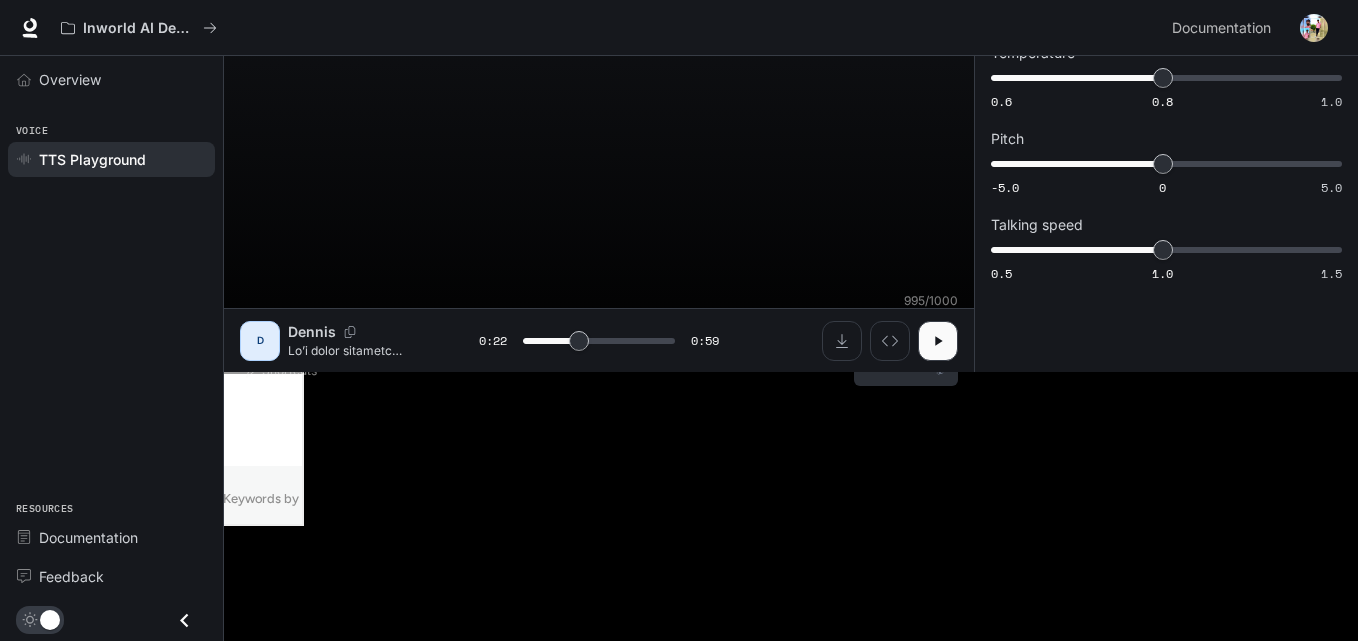 scroll, scrollTop: 1, scrollLeft: 0, axis: vertical 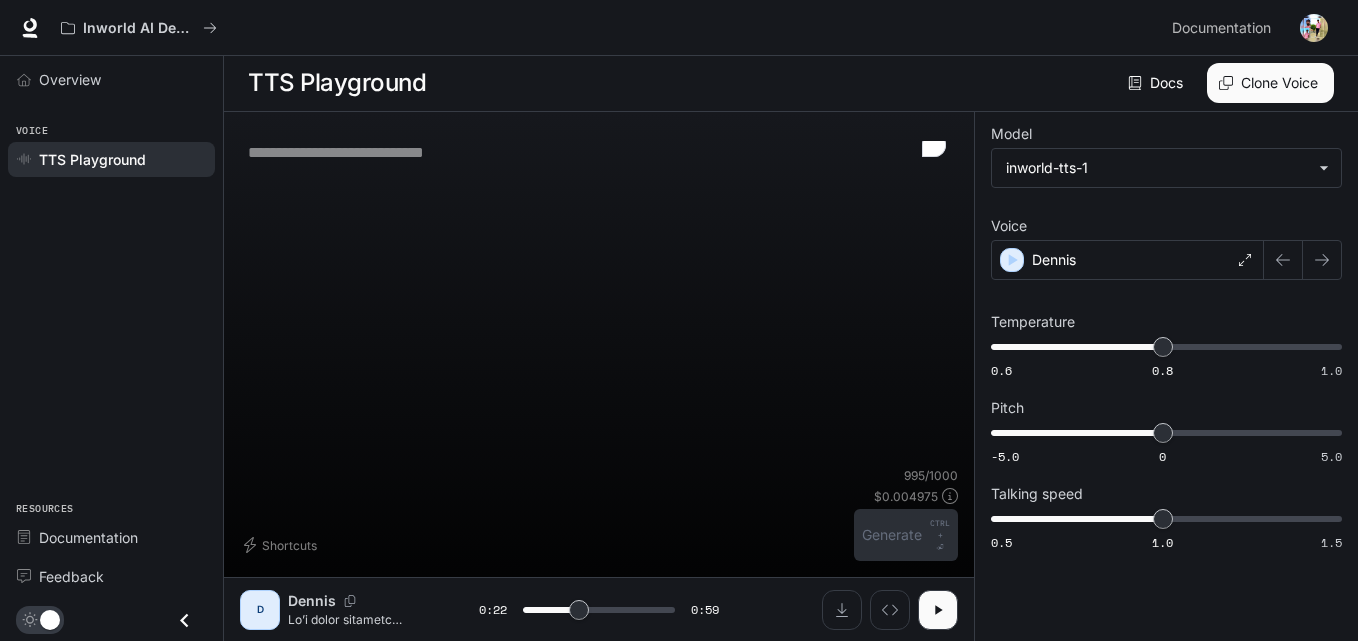 type on "**" 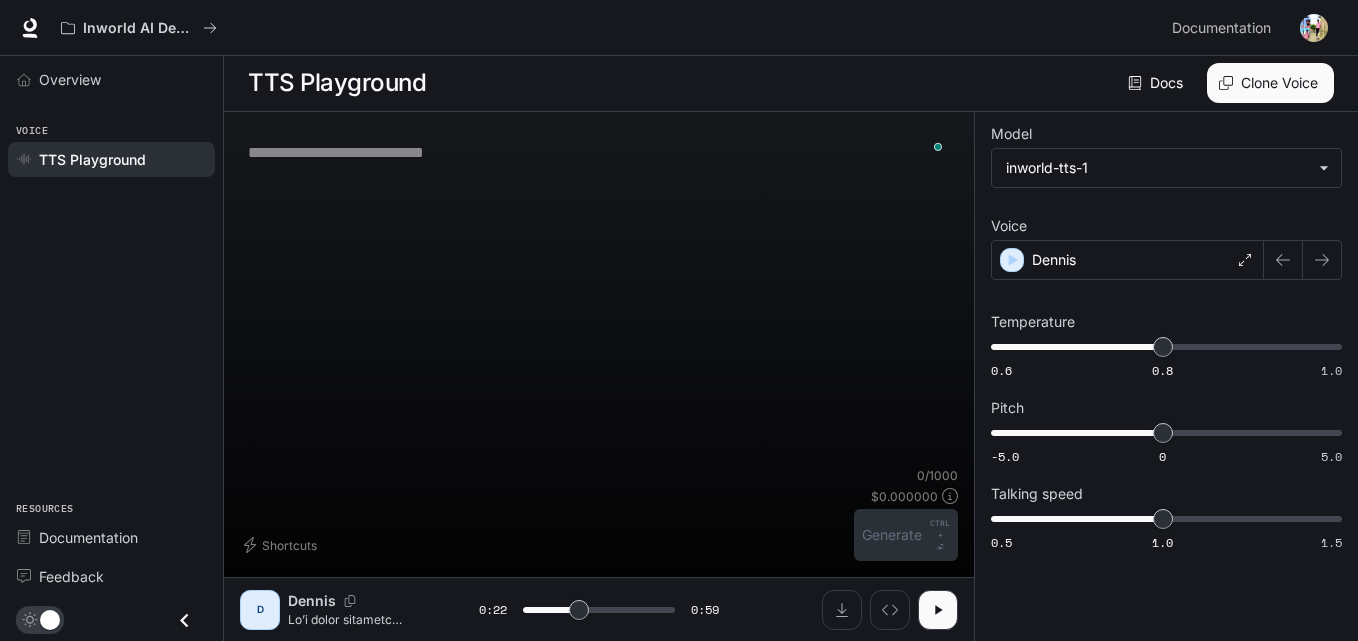 paste on "**********" 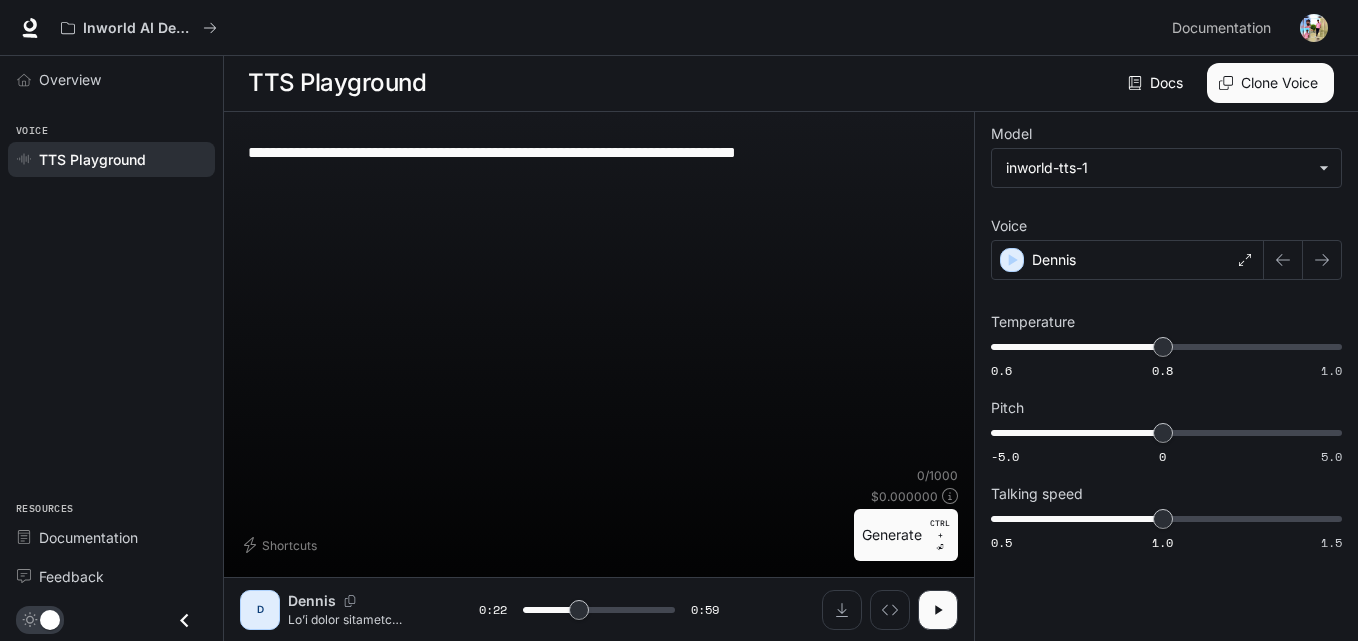 scroll, scrollTop: 17, scrollLeft: 0, axis: vertical 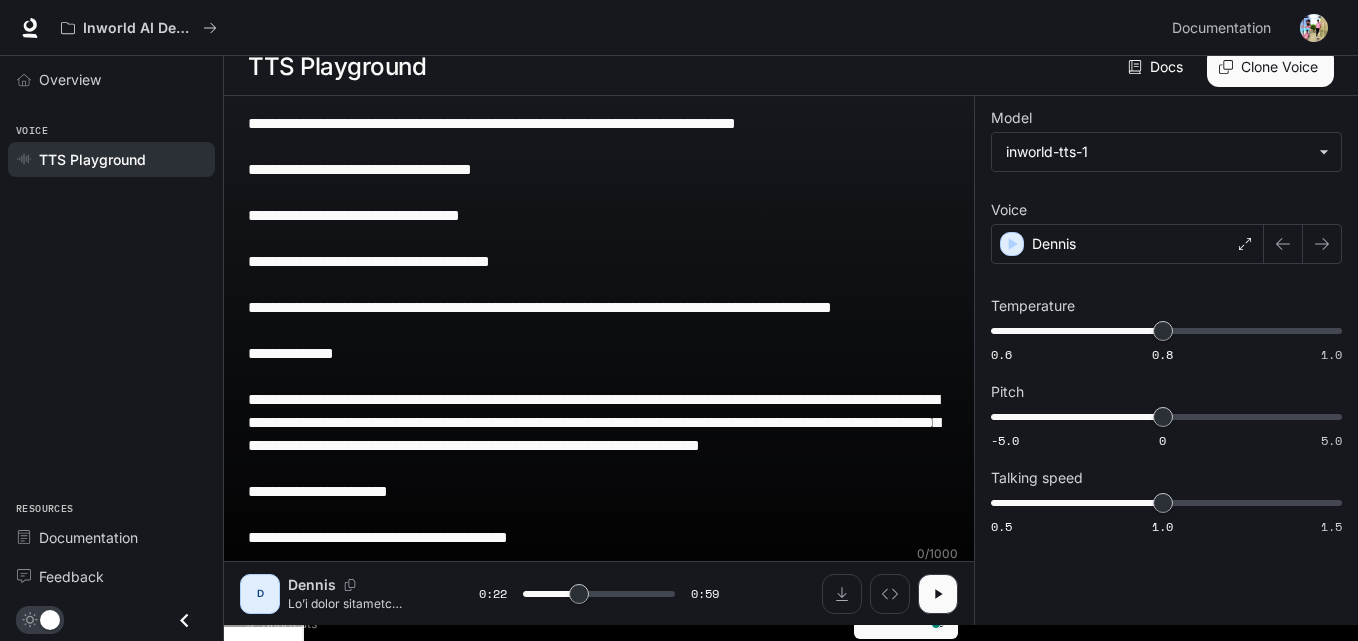 type on "**" 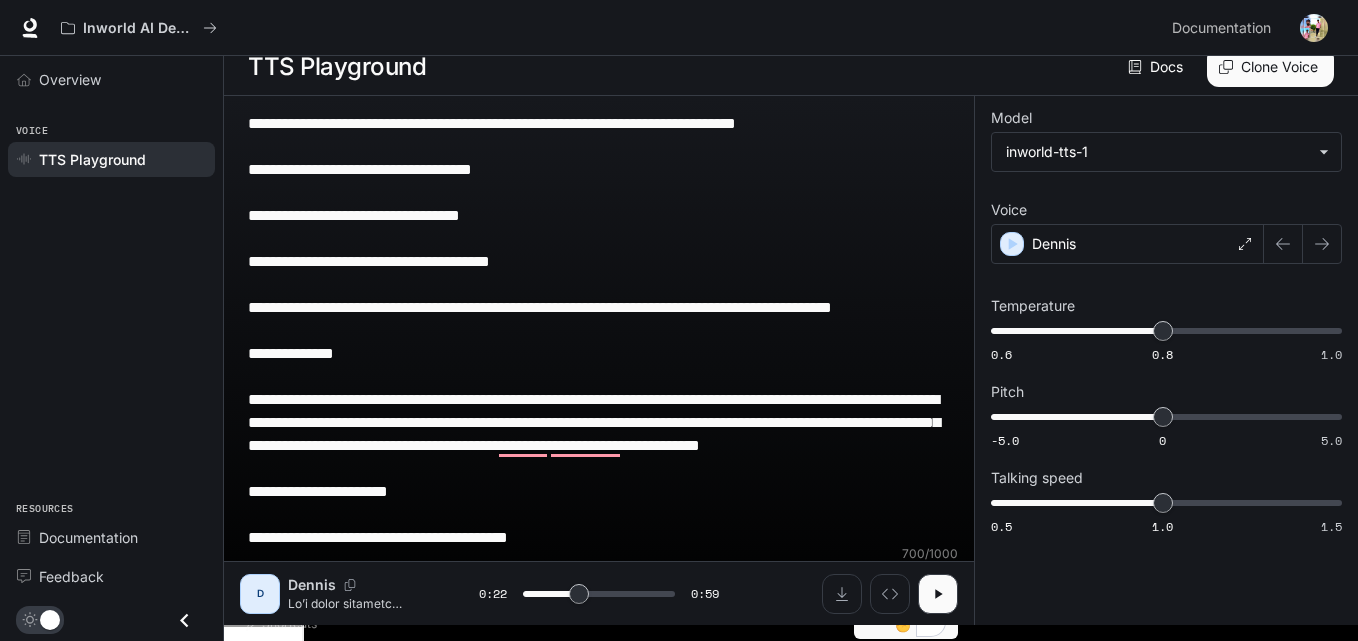 type on "**********" 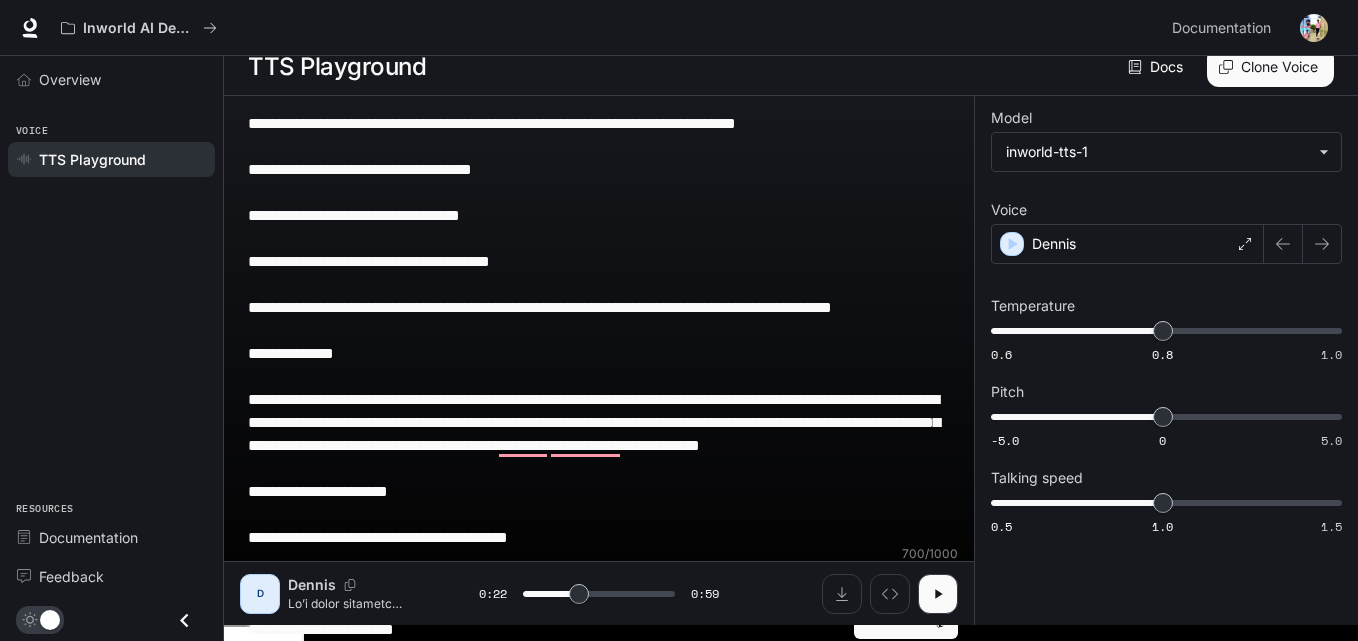 scroll, scrollTop: 109, scrollLeft: 0, axis: vertical 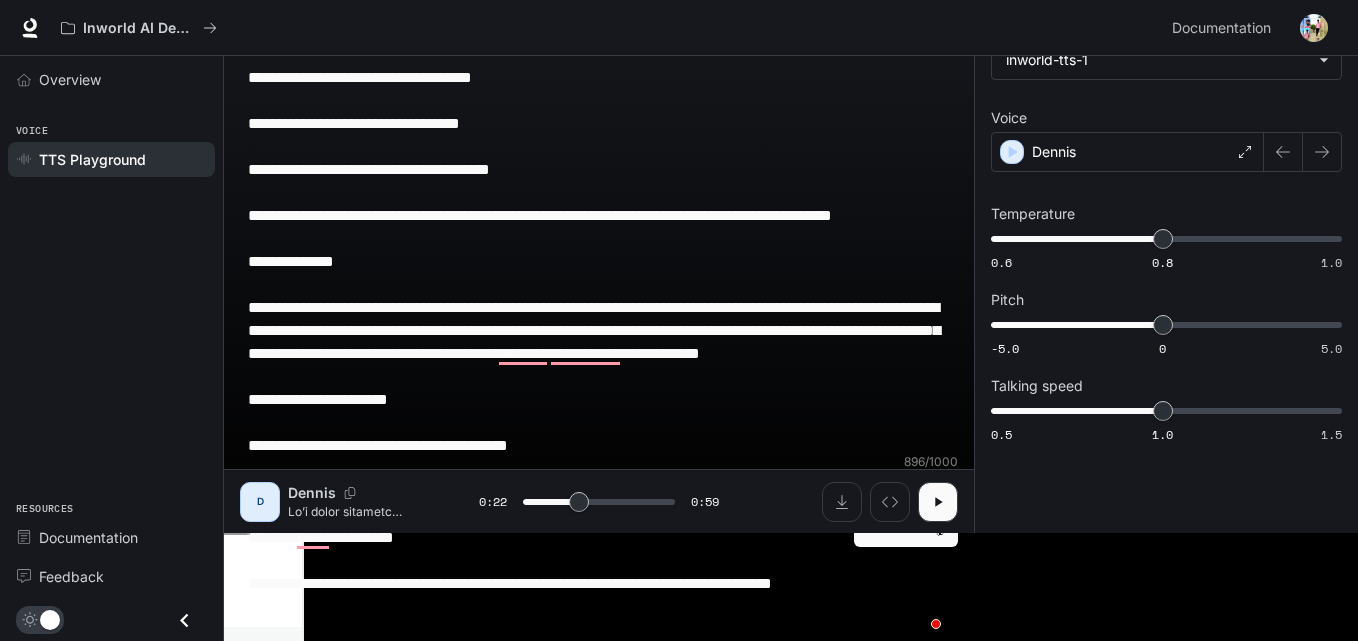 type on "**" 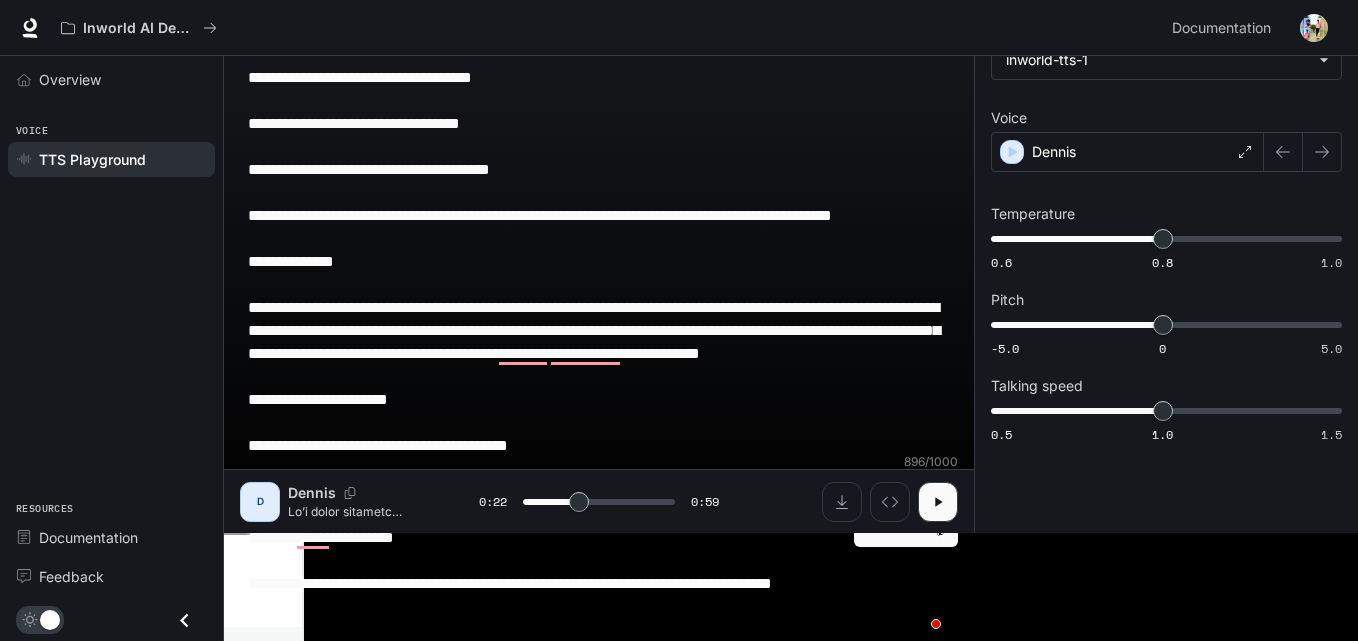 type on "**********" 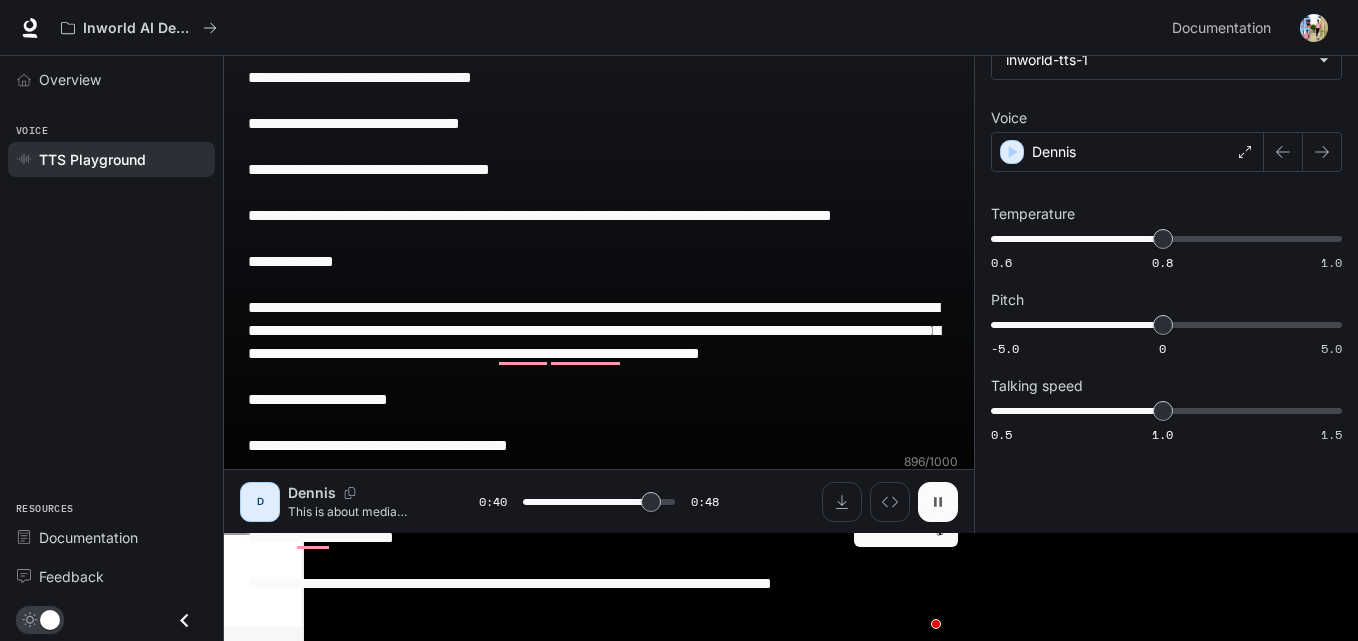 click 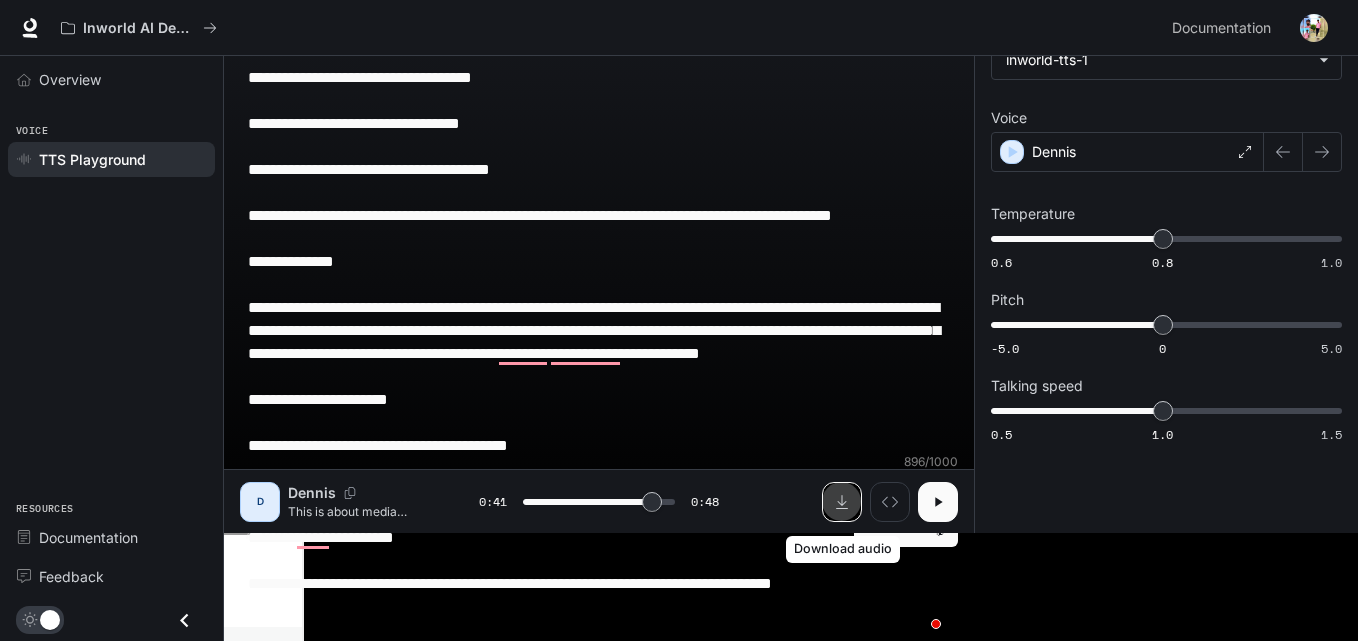 click at bounding box center [842, 502] 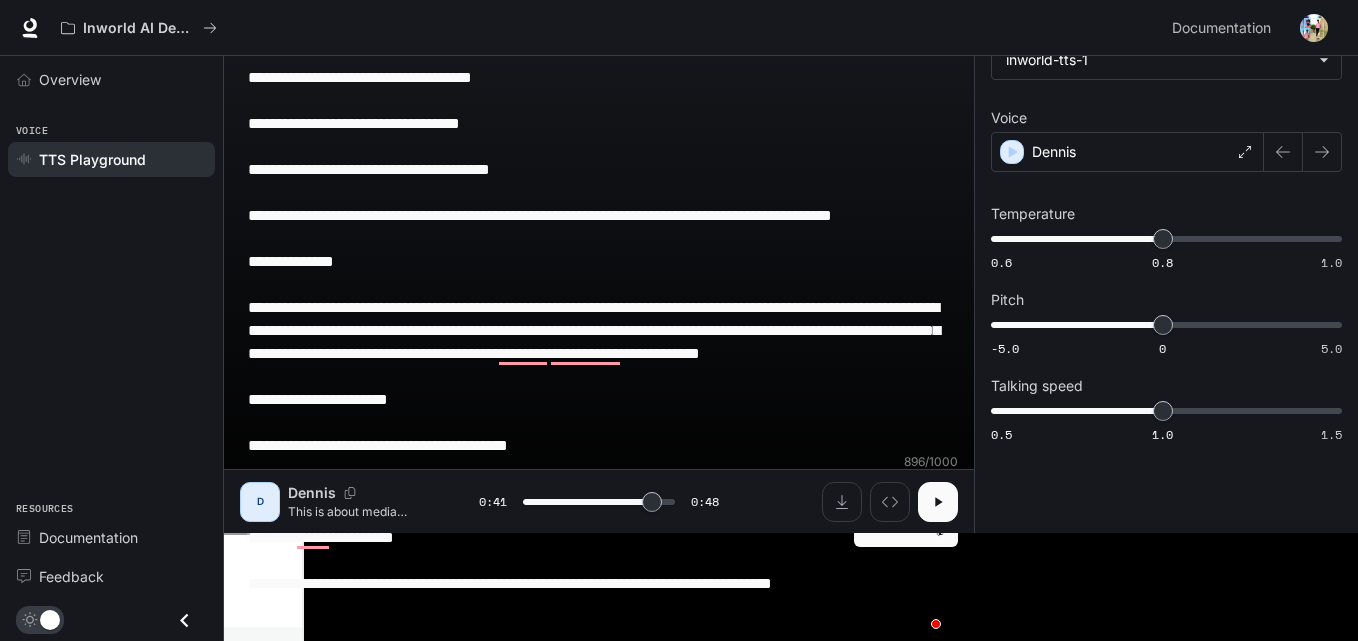 click on "**********" at bounding box center [599, 330] 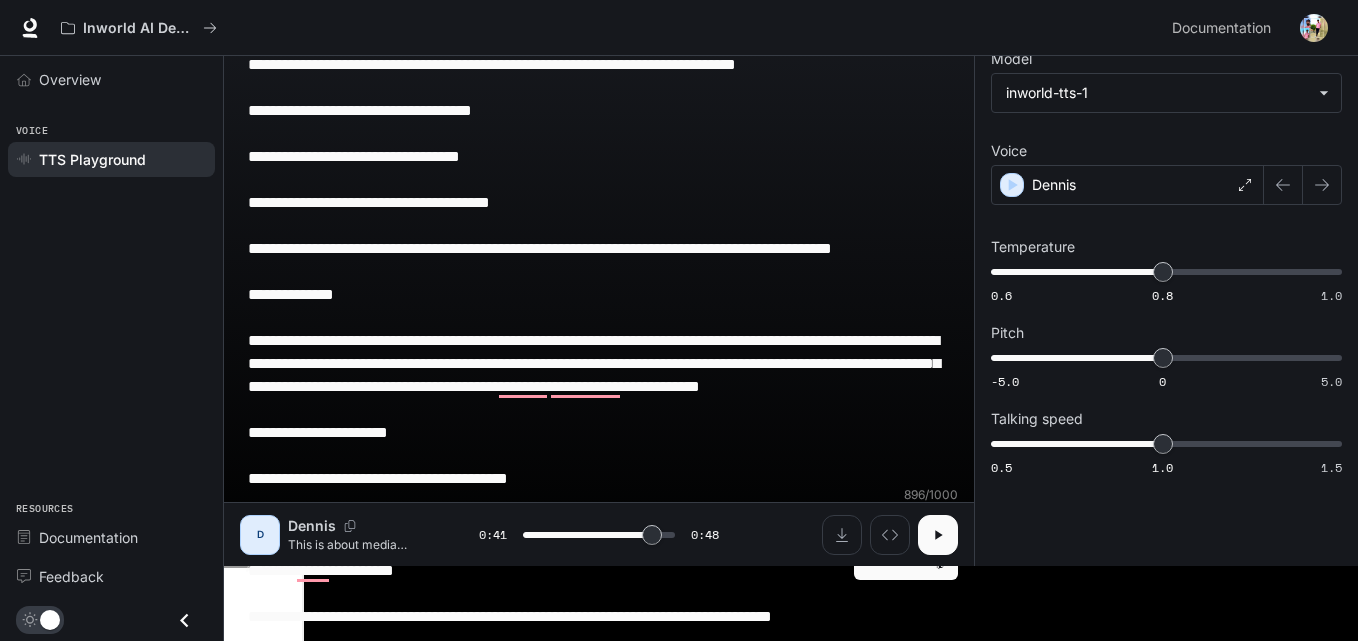 scroll, scrollTop: 0, scrollLeft: 0, axis: both 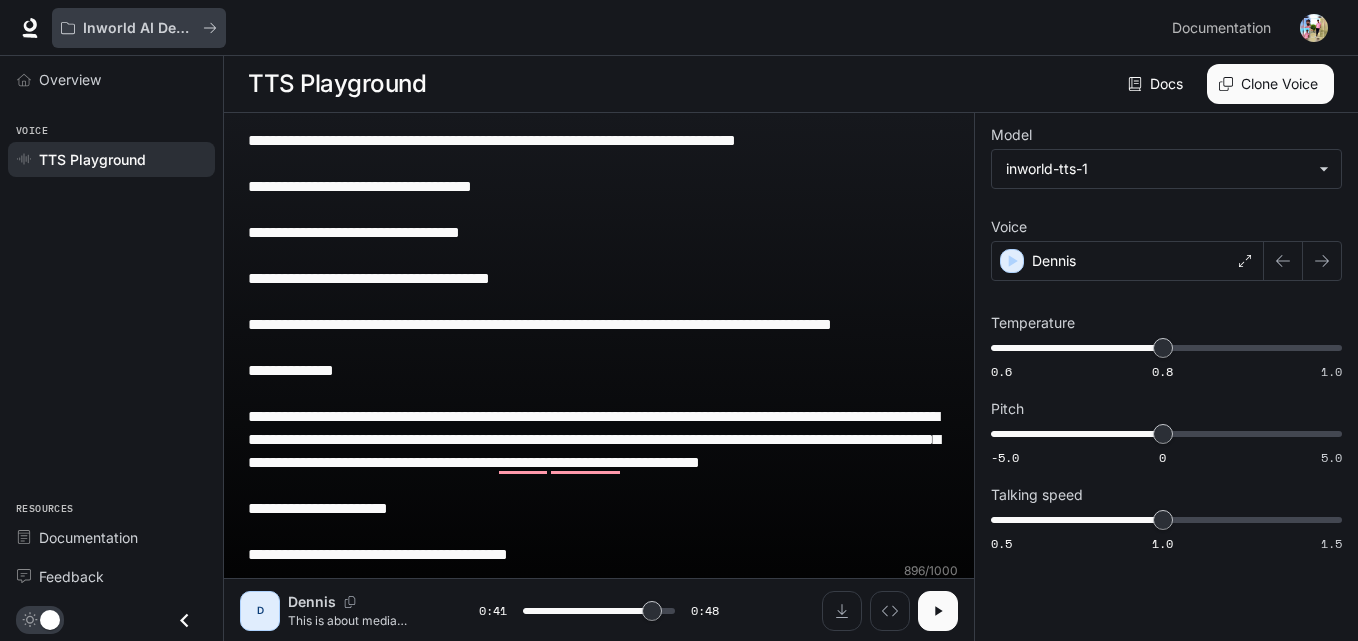 drag, startPoint x: 924, startPoint y: 626, endPoint x: 222, endPoint y: 33, distance: 918.9412 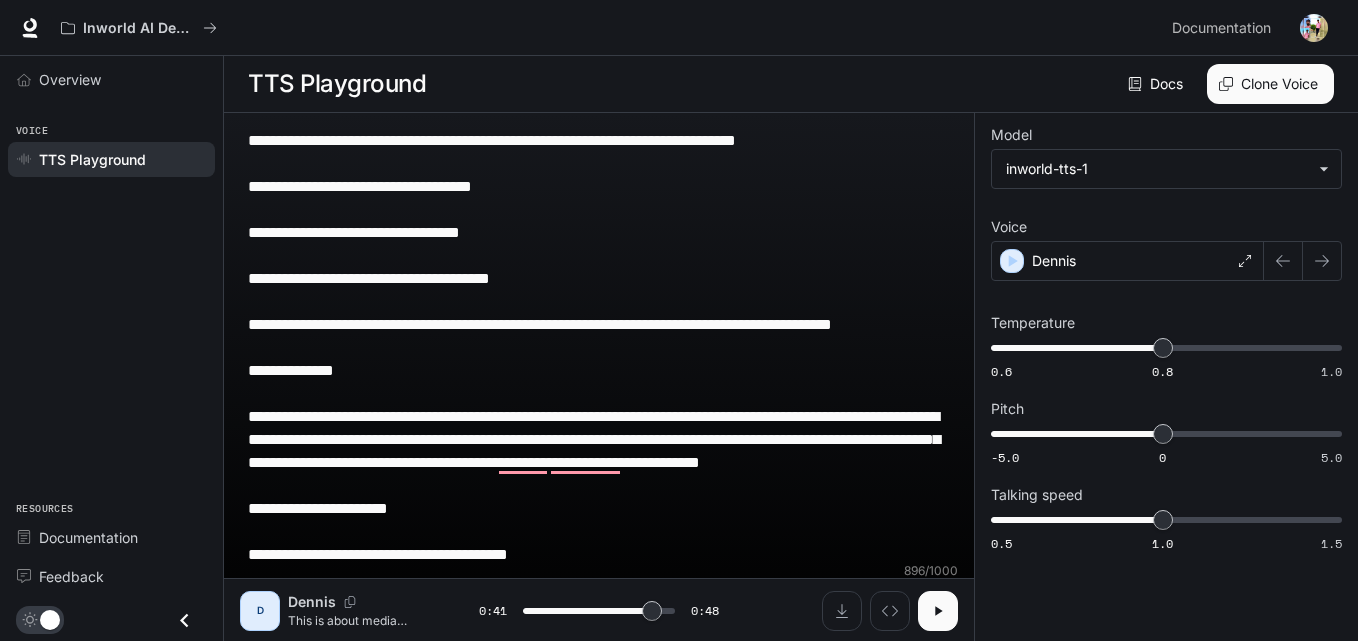 drag, startPoint x: 294, startPoint y: 140, endPoint x: 270, endPoint y: 176, distance: 43.266617 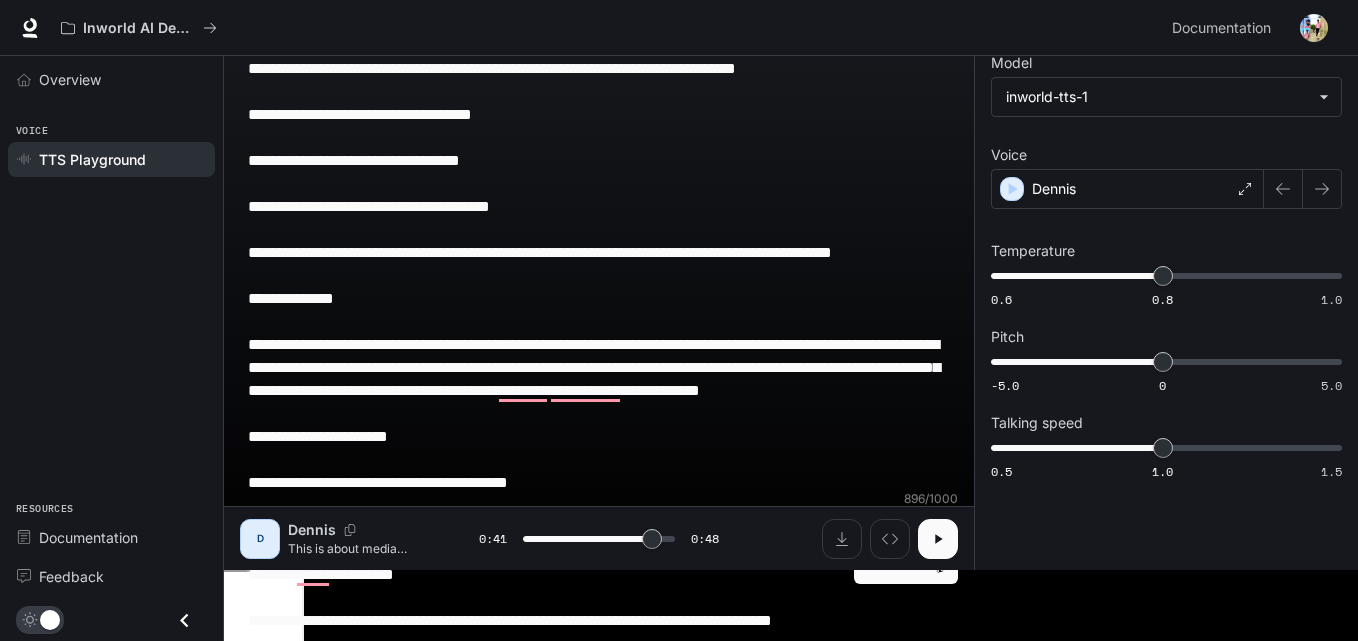 scroll, scrollTop: 109, scrollLeft: 0, axis: vertical 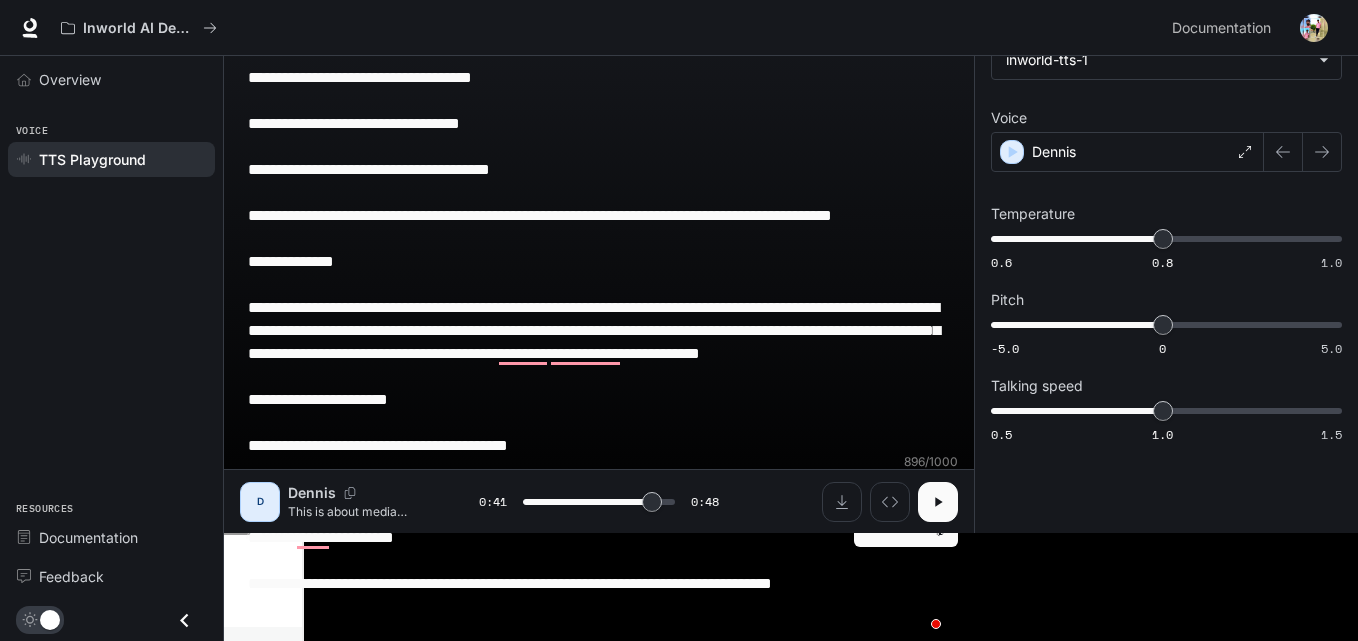 type on "****" 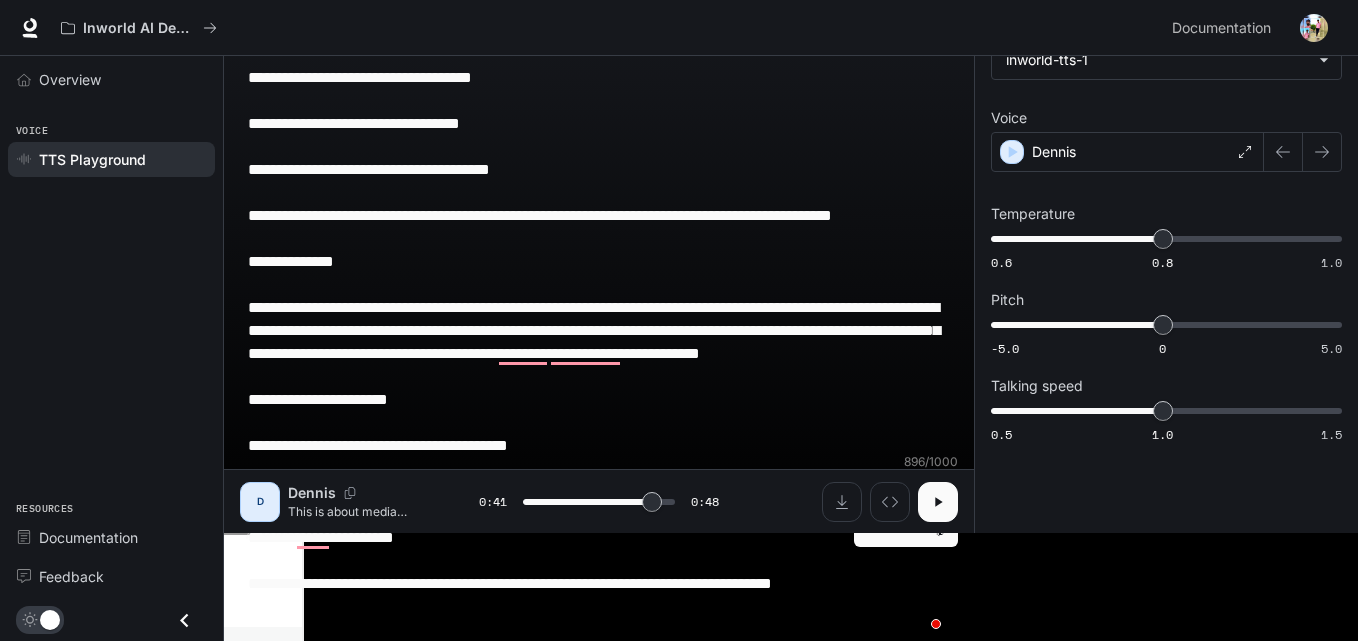 type 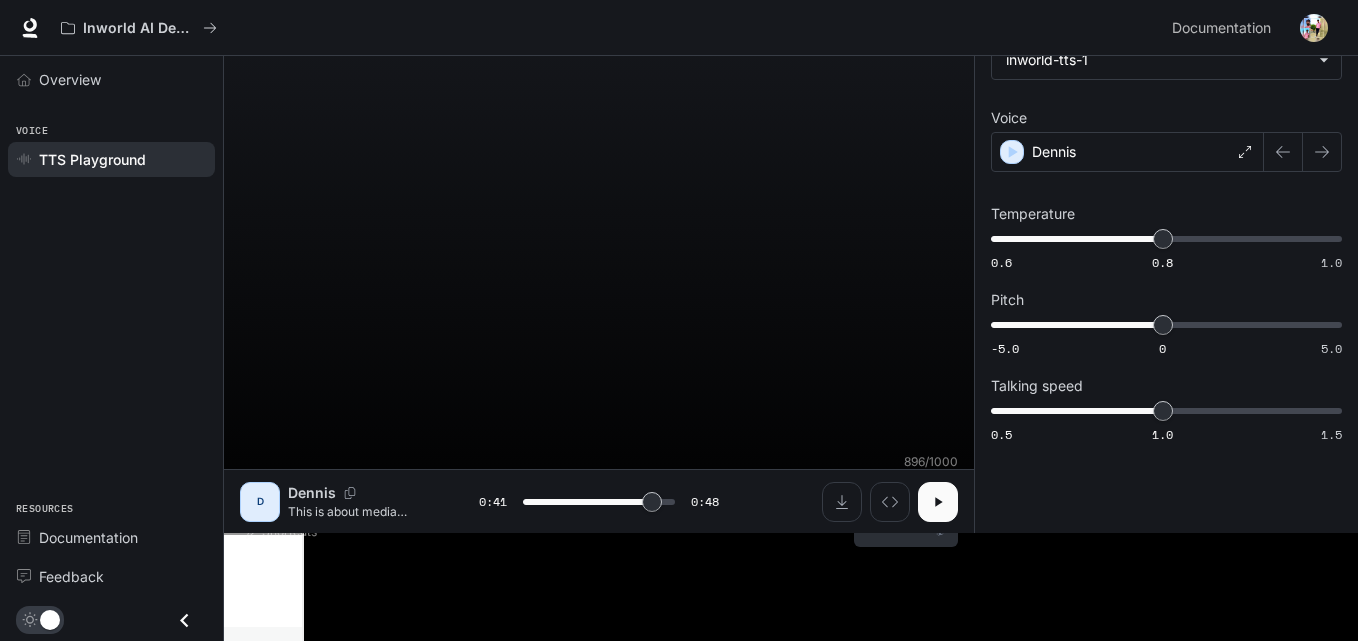 scroll, scrollTop: 1, scrollLeft: 0, axis: vertical 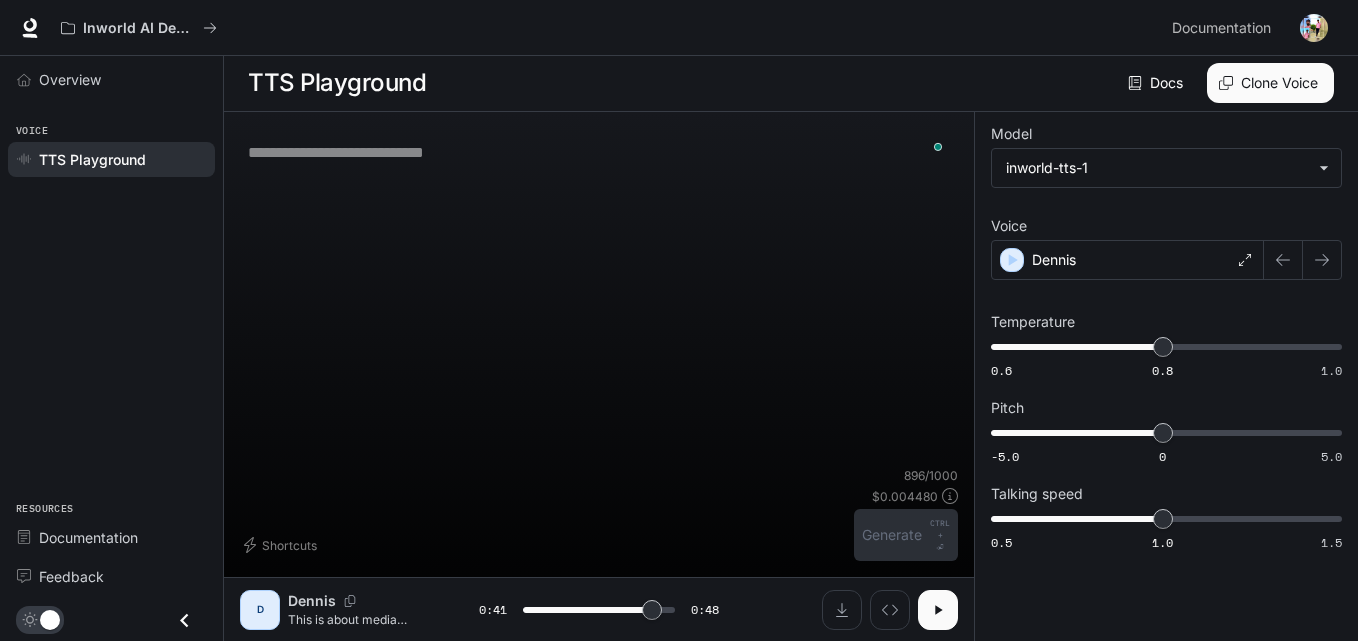 type on "****" 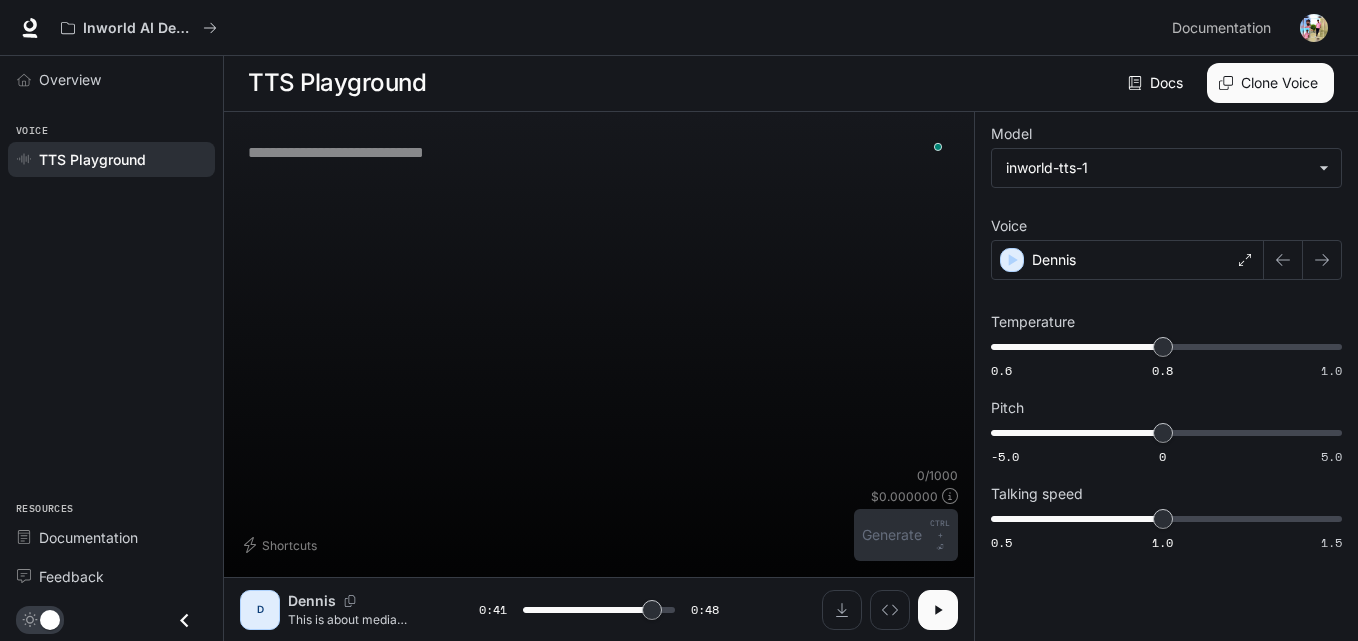 paste on "**********" 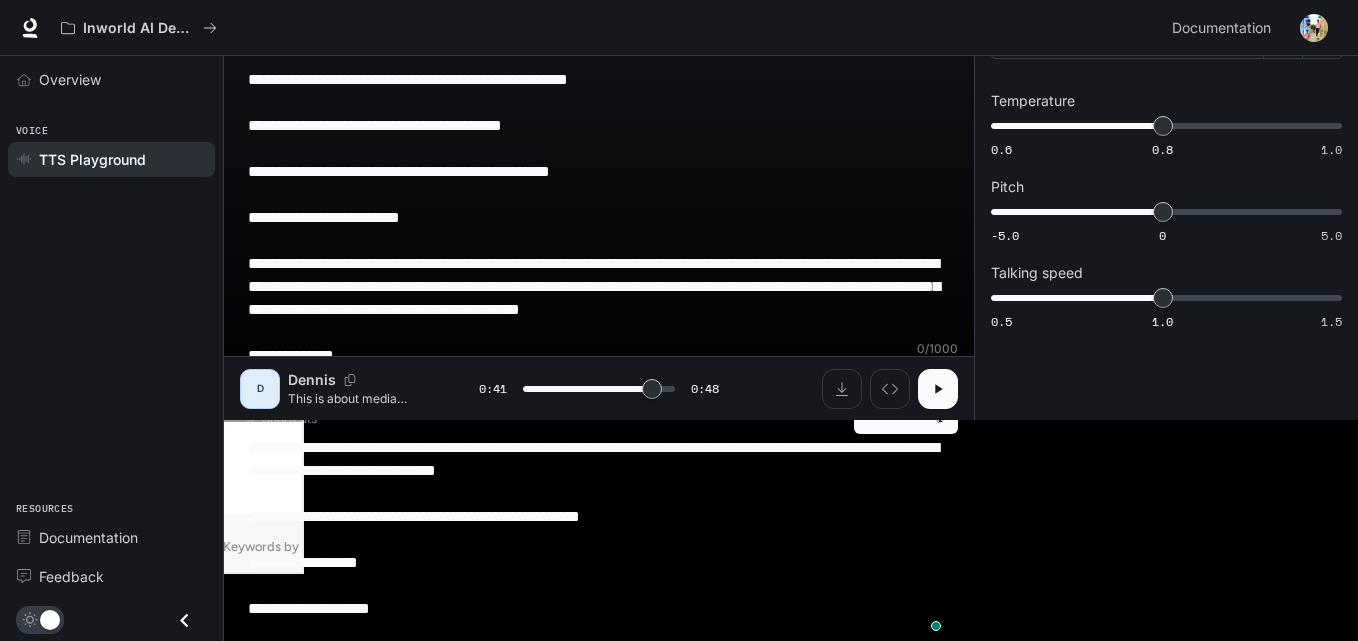 type on "****" 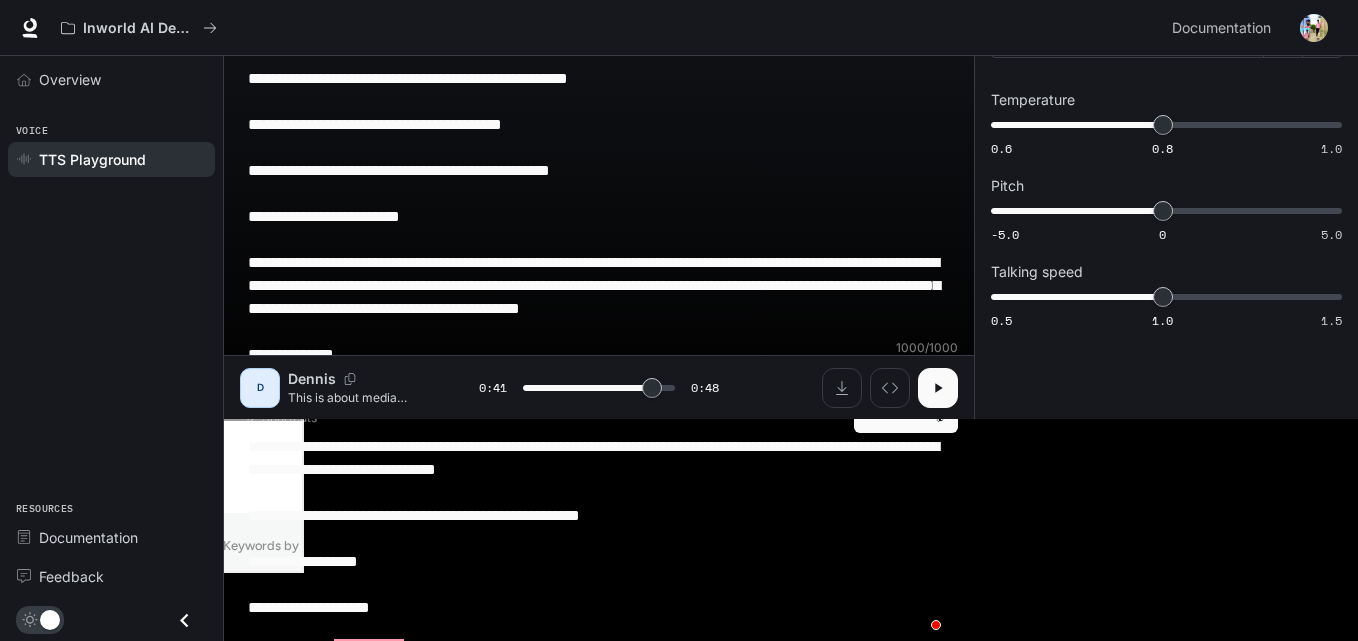 scroll, scrollTop: 224, scrollLeft: 0, axis: vertical 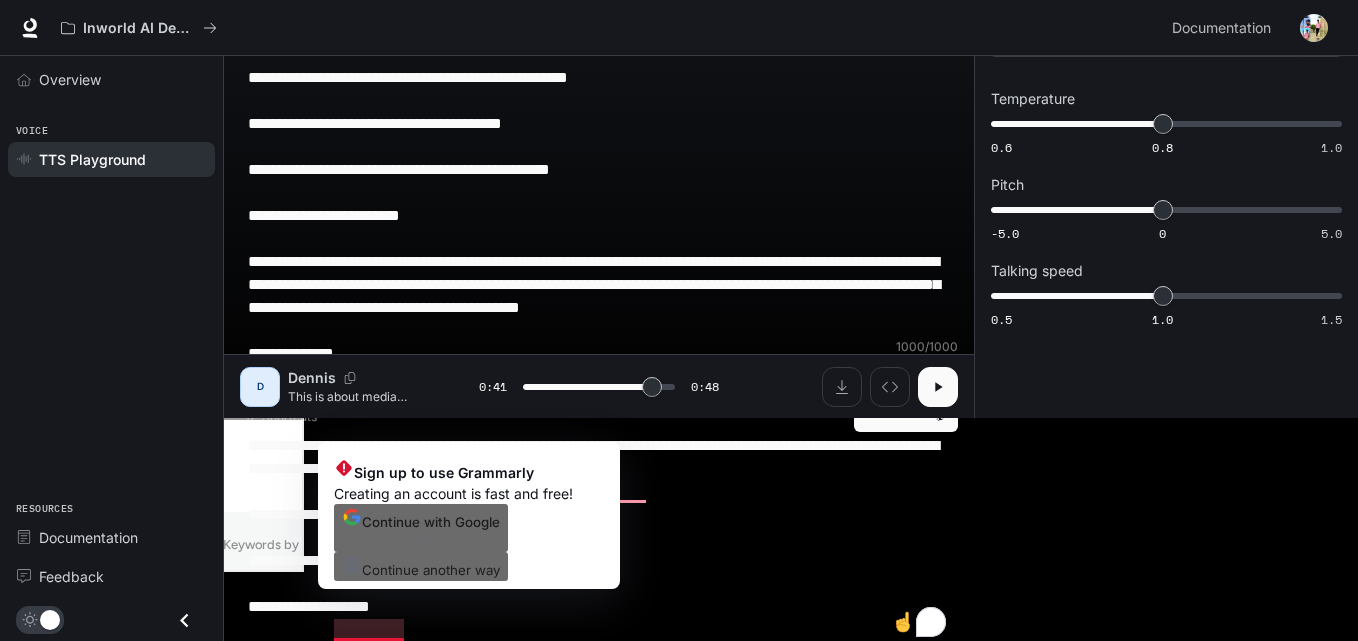 click on "**********" at bounding box center [599, 273] 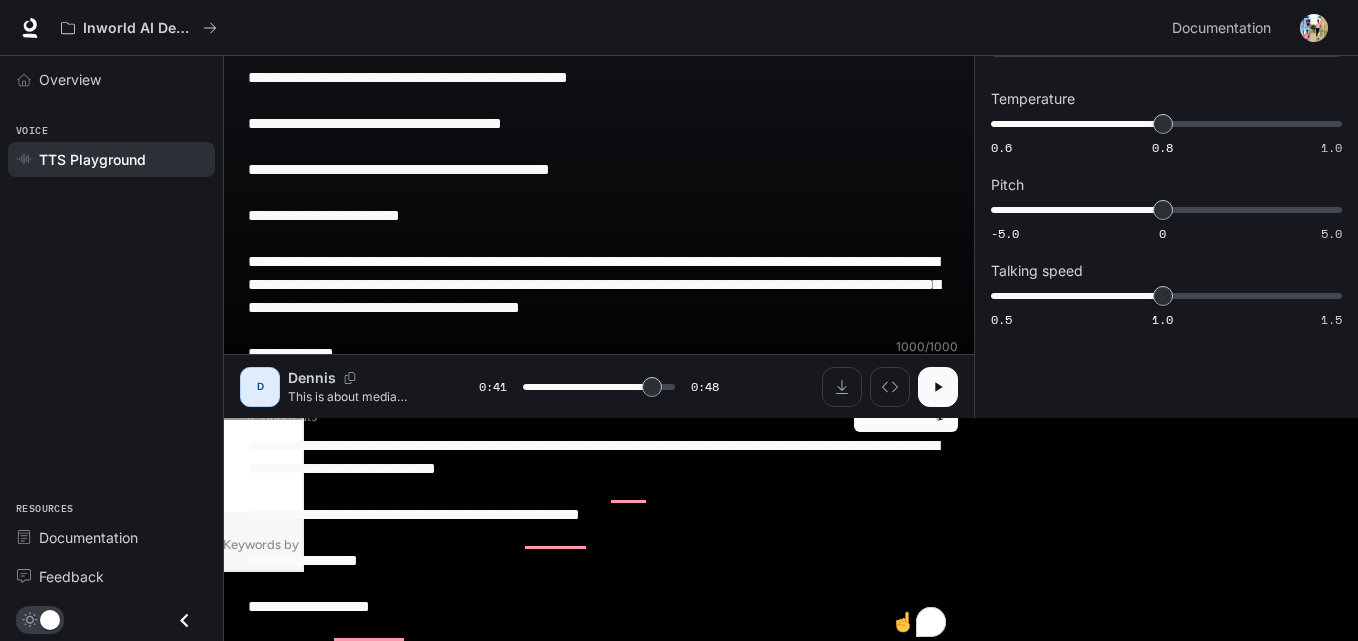 drag, startPoint x: 443, startPoint y: 630, endPoint x: 247, endPoint y: 619, distance: 196.30843 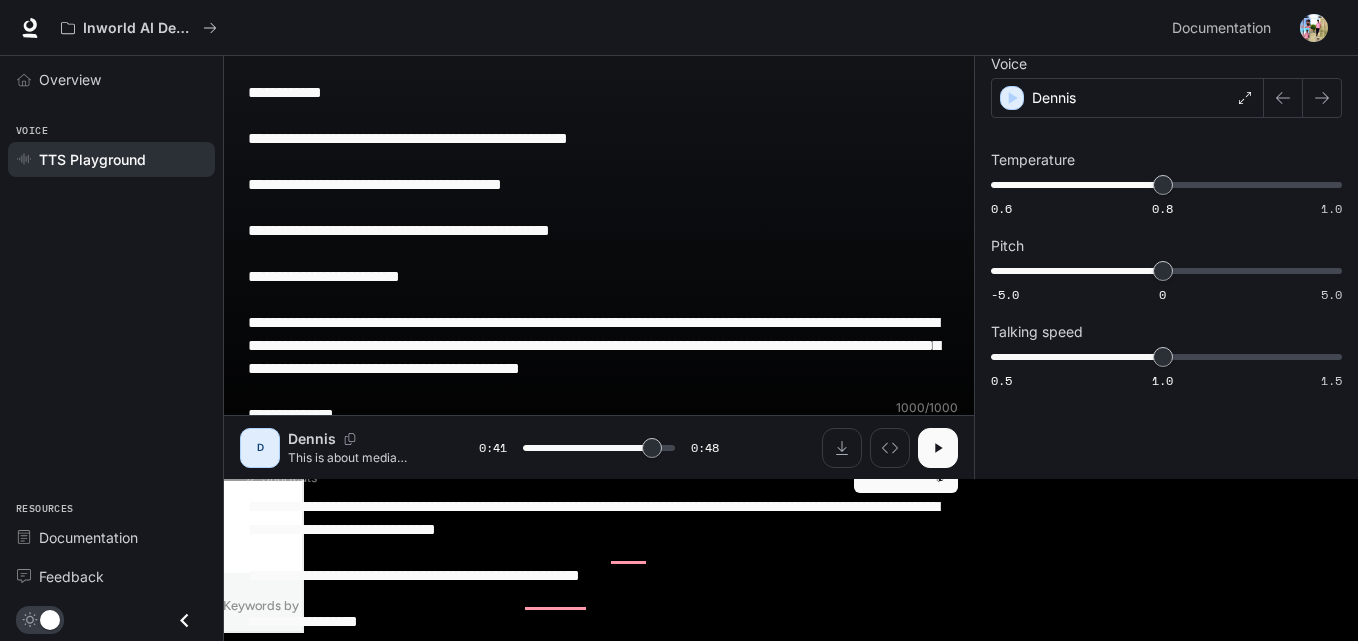 scroll, scrollTop: 224, scrollLeft: 0, axis: vertical 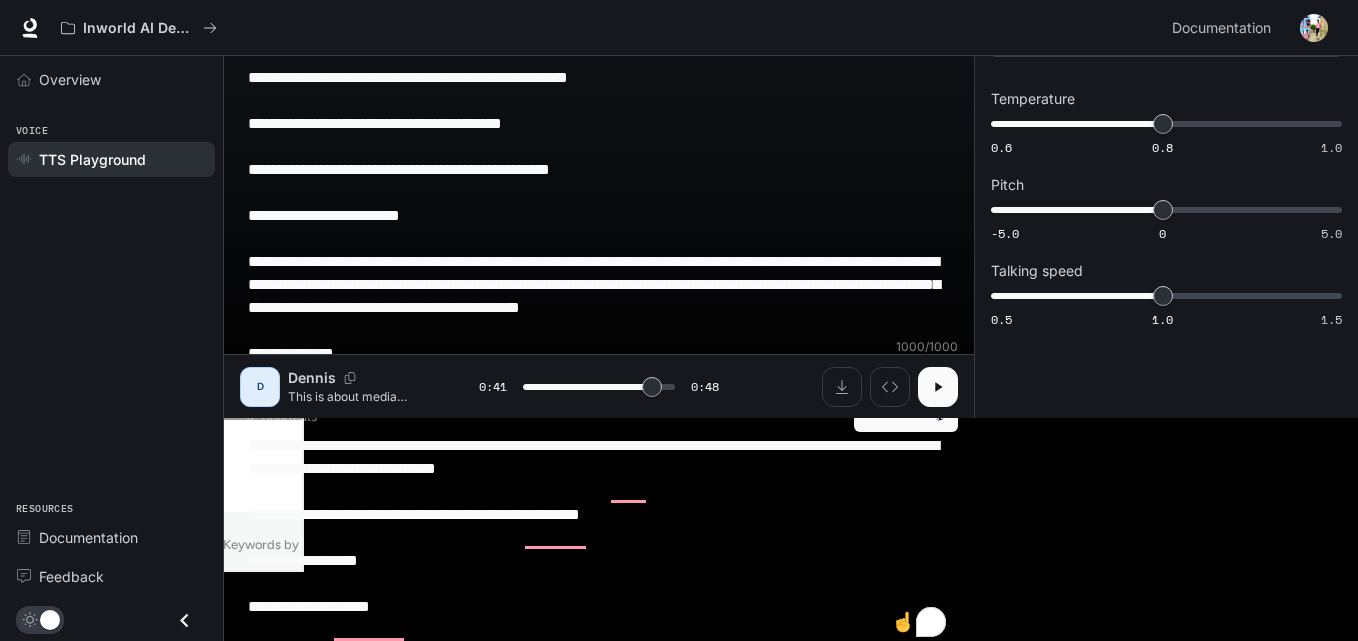 type on "**********" 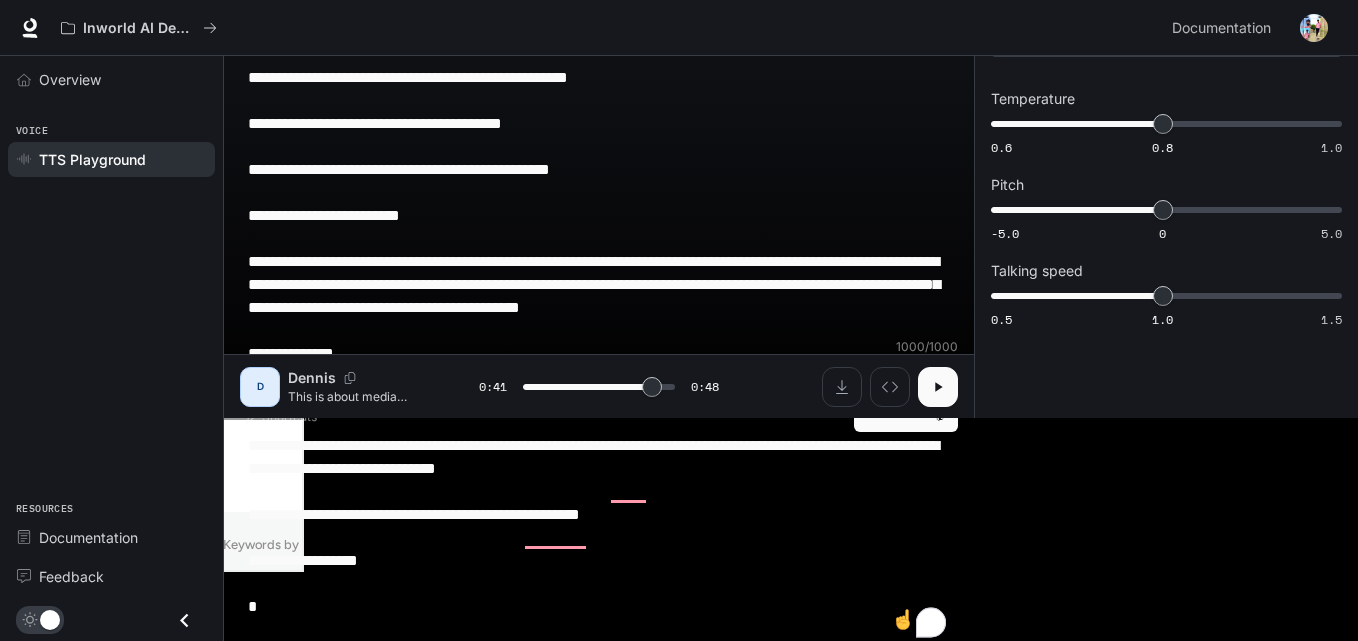 type on "****" 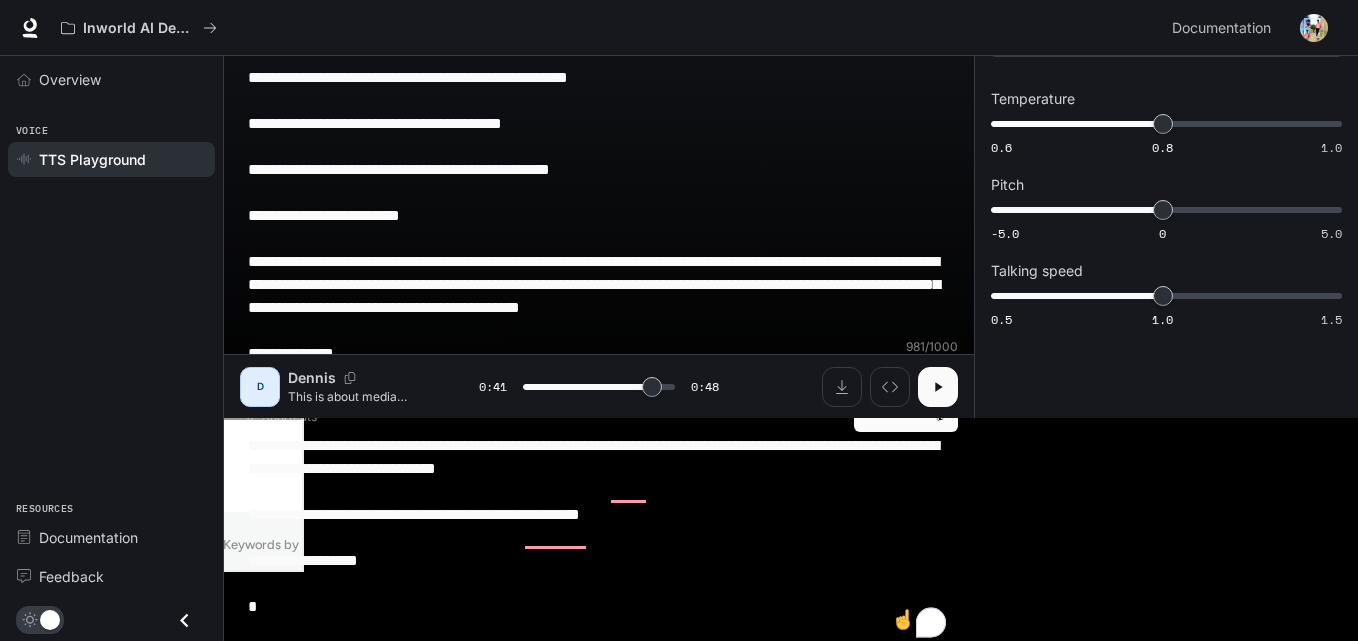 type on "**********" 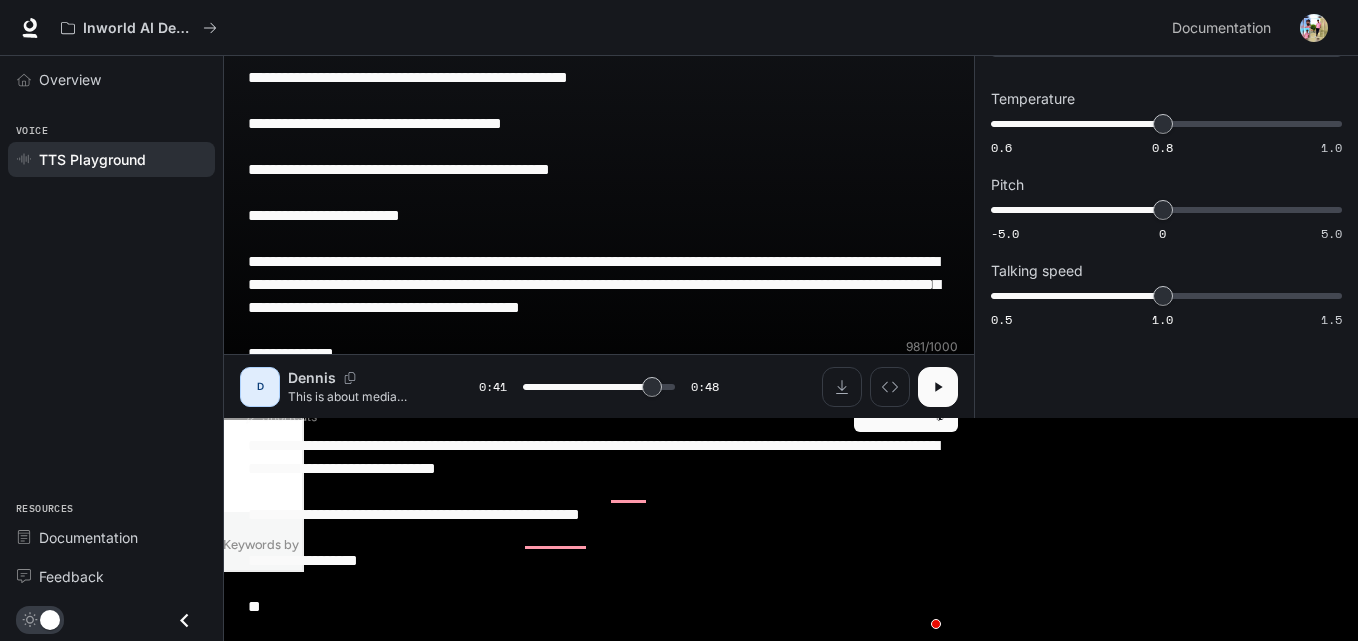 type on "****" 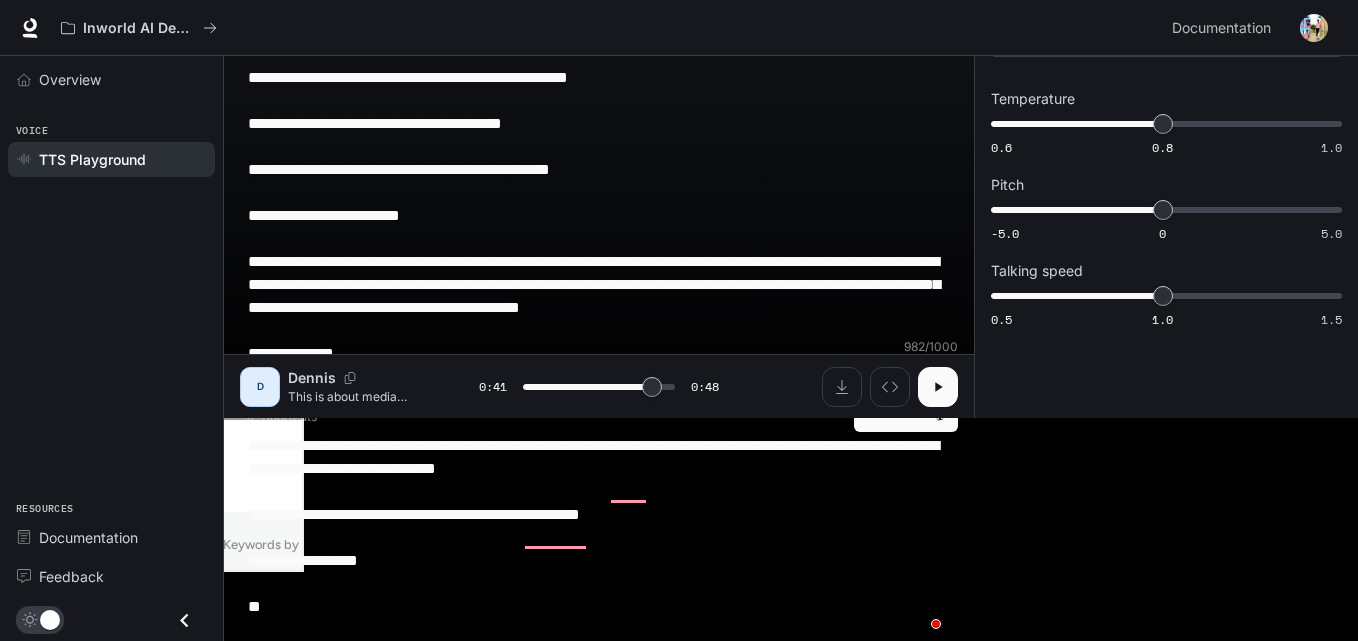 type on "**********" 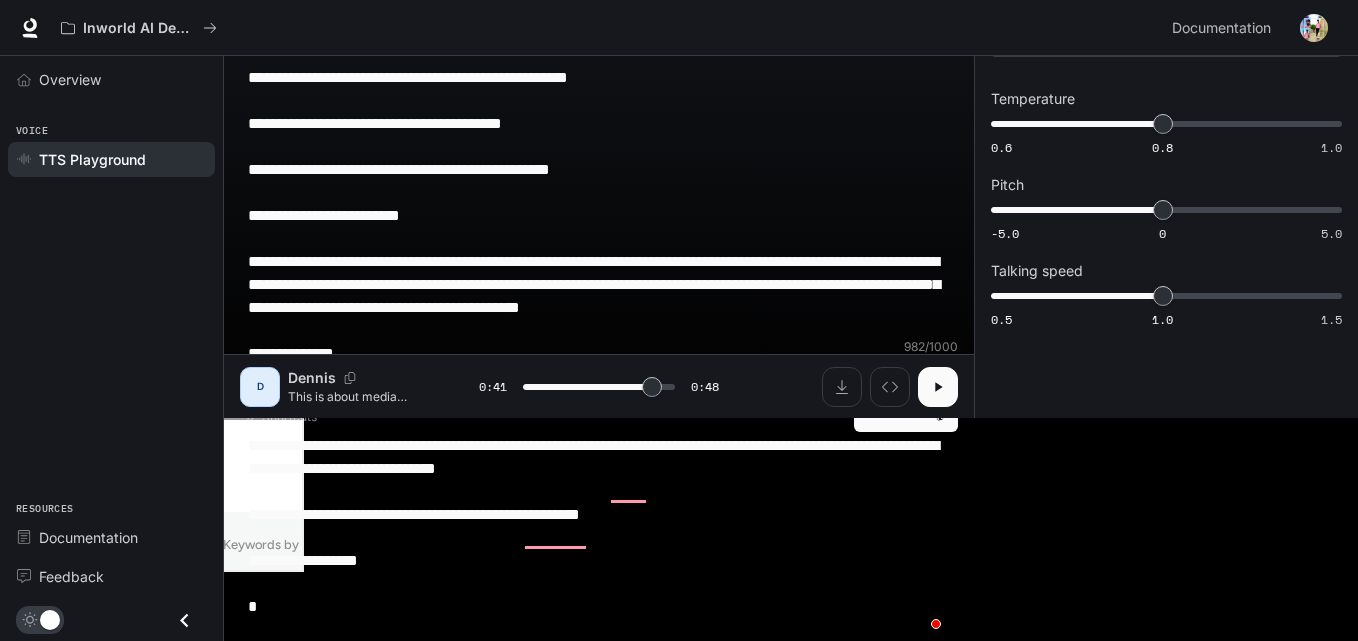 type on "**********" 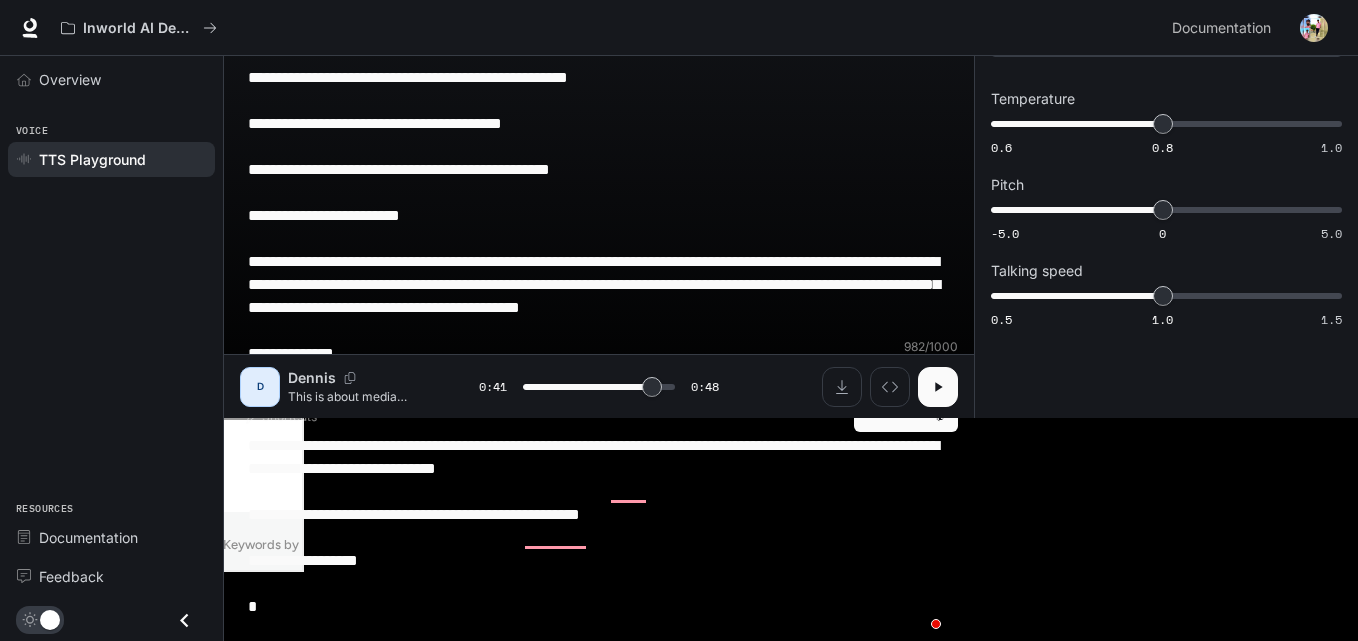 type on "****" 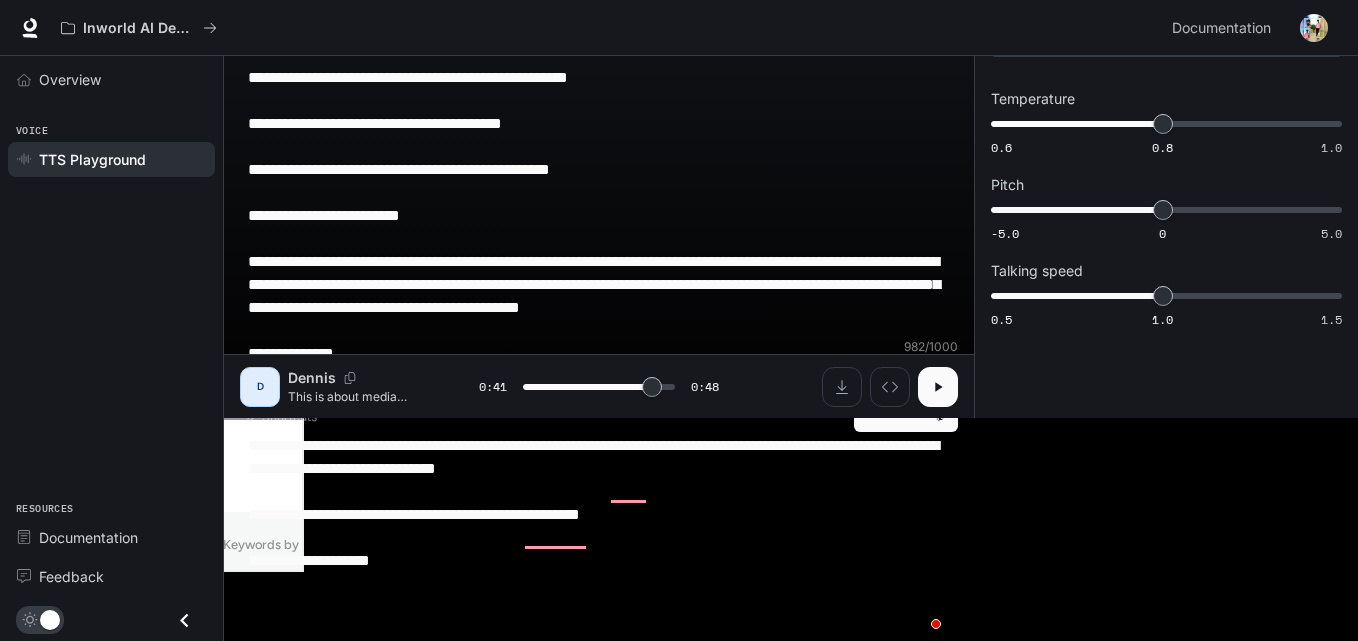 type on "**********" 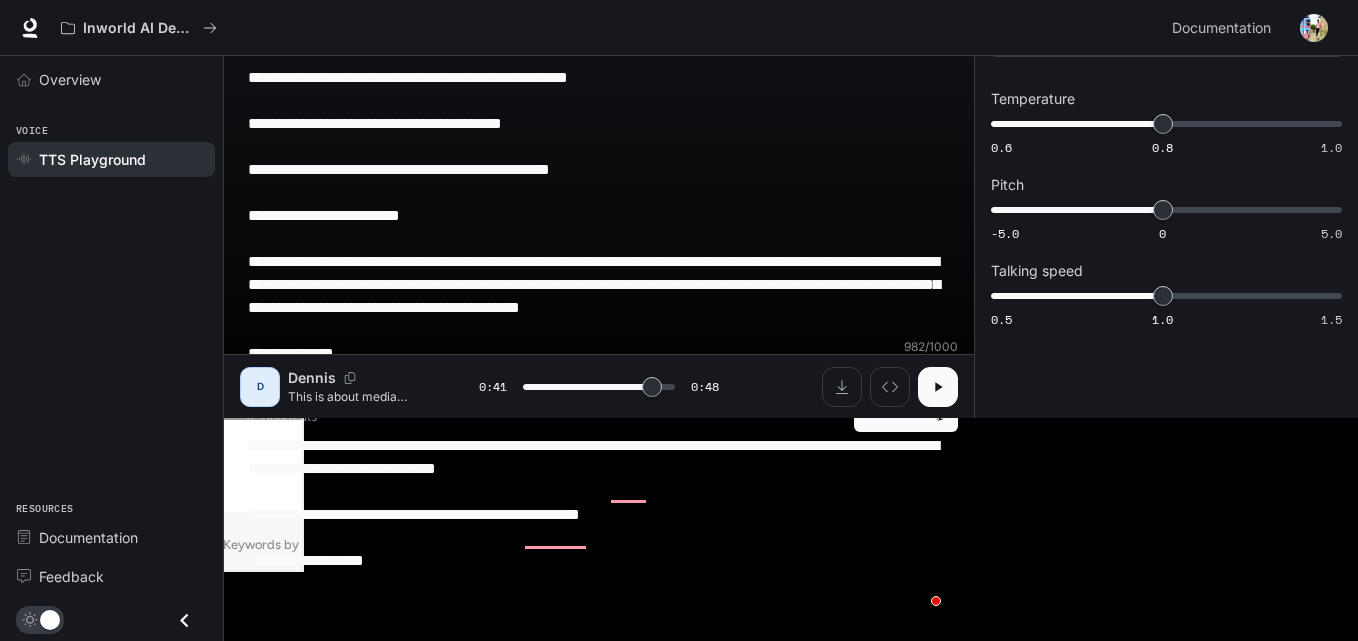 scroll, scrollTop: 201, scrollLeft: 0, axis: vertical 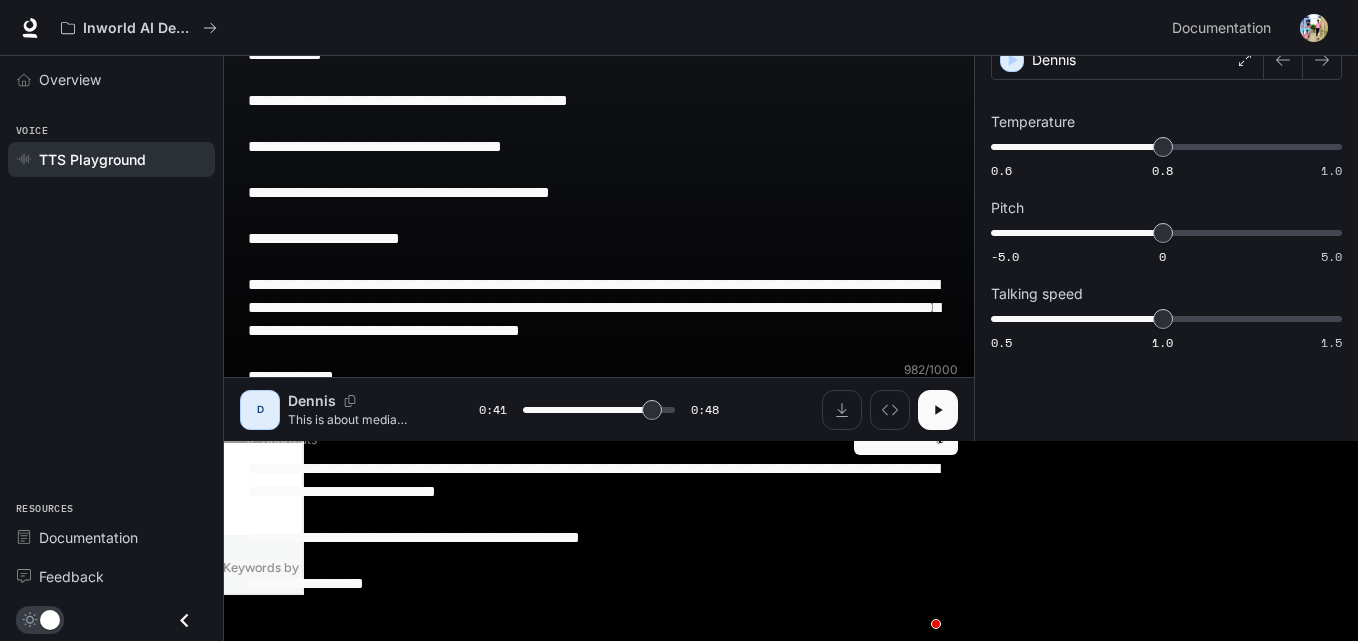 type on "****" 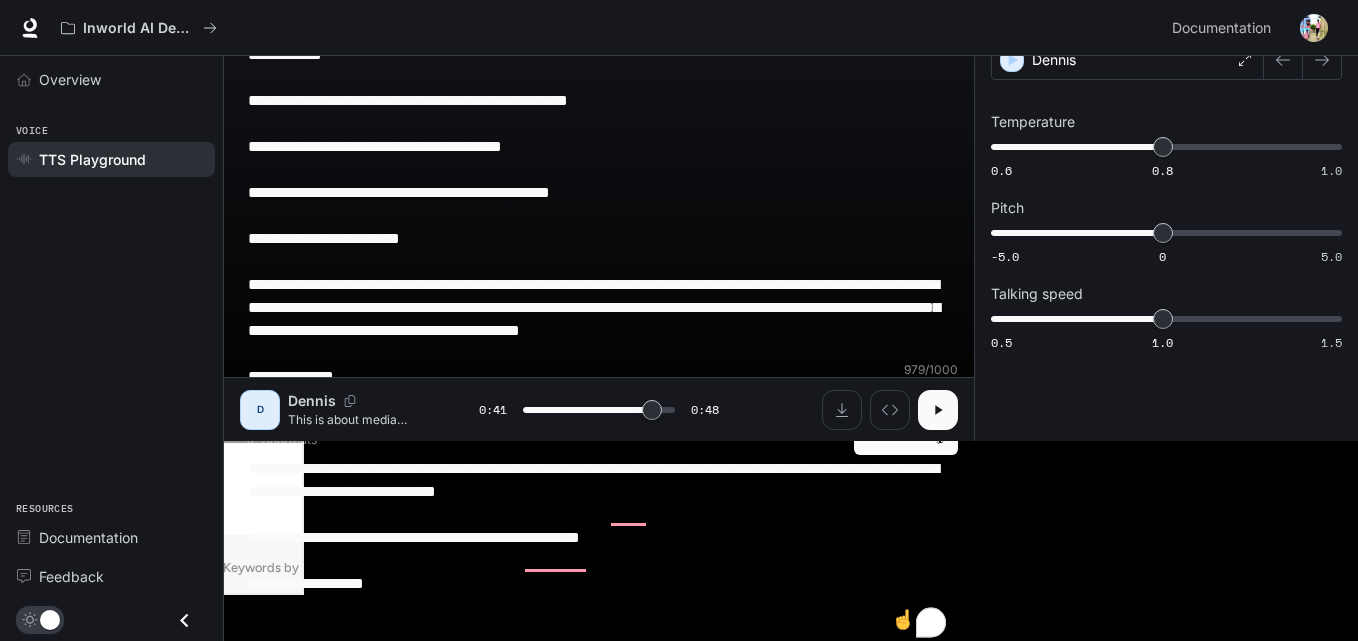 click on "**********" at bounding box center [599, 284] 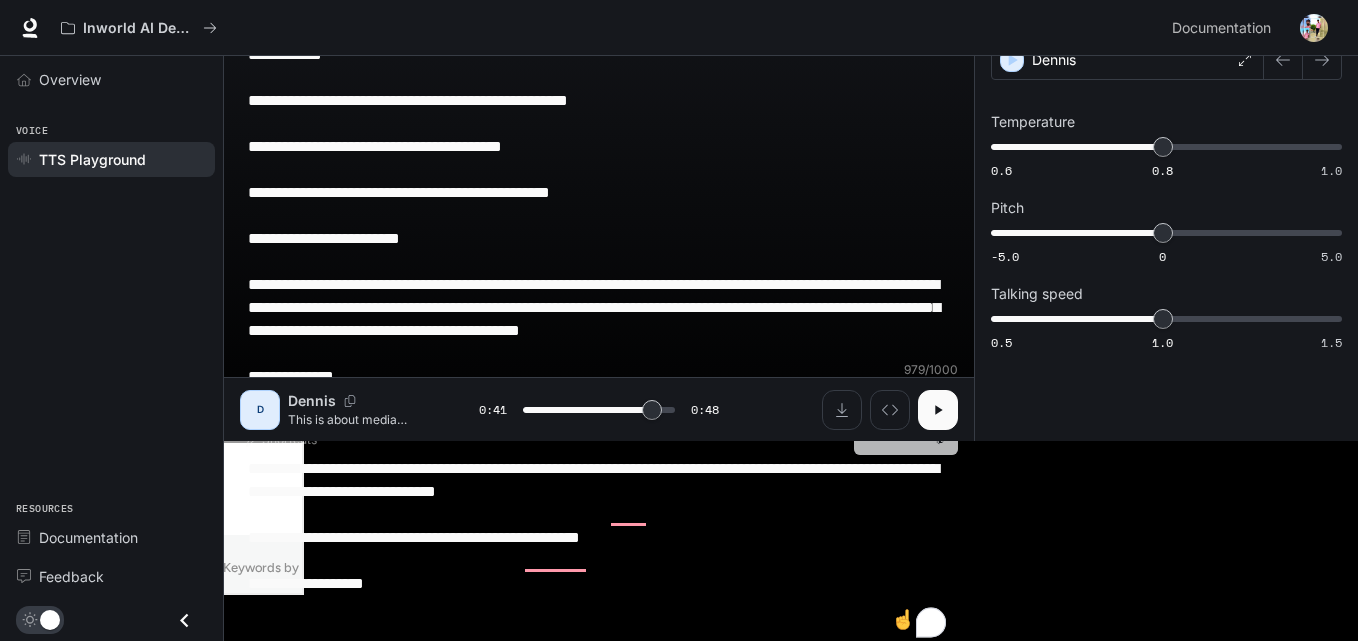 click on "Generate CTRL +  ⏎" at bounding box center (906, 429) 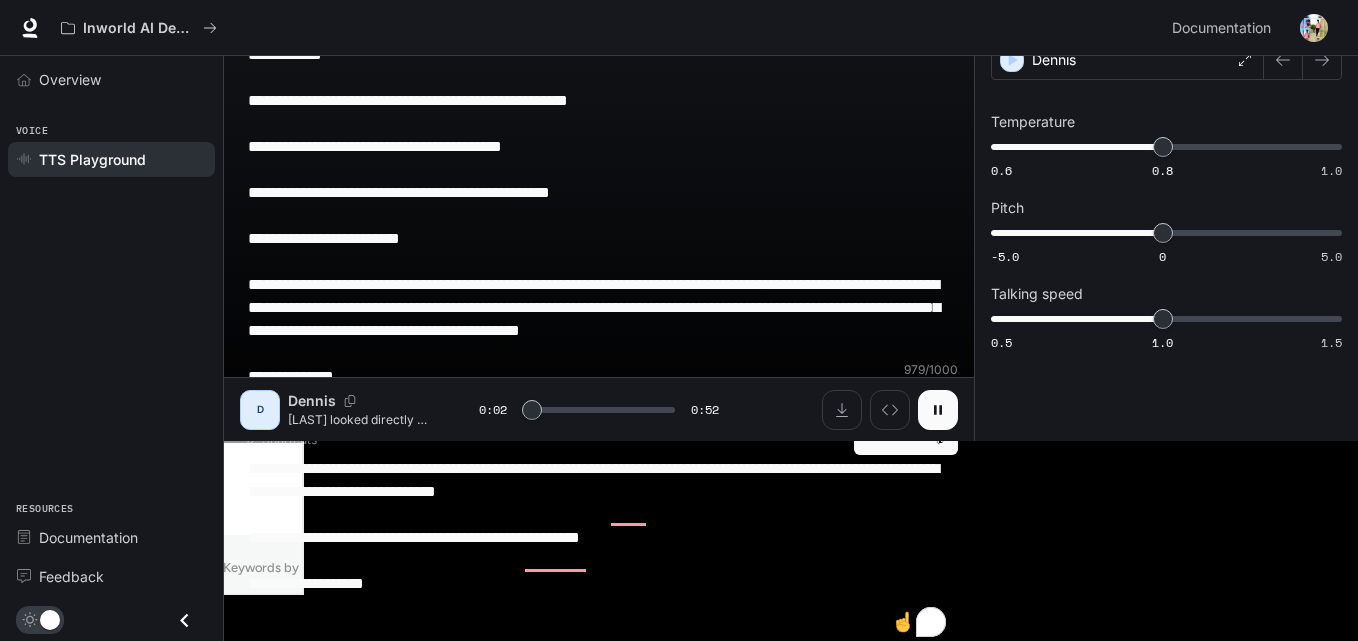 click 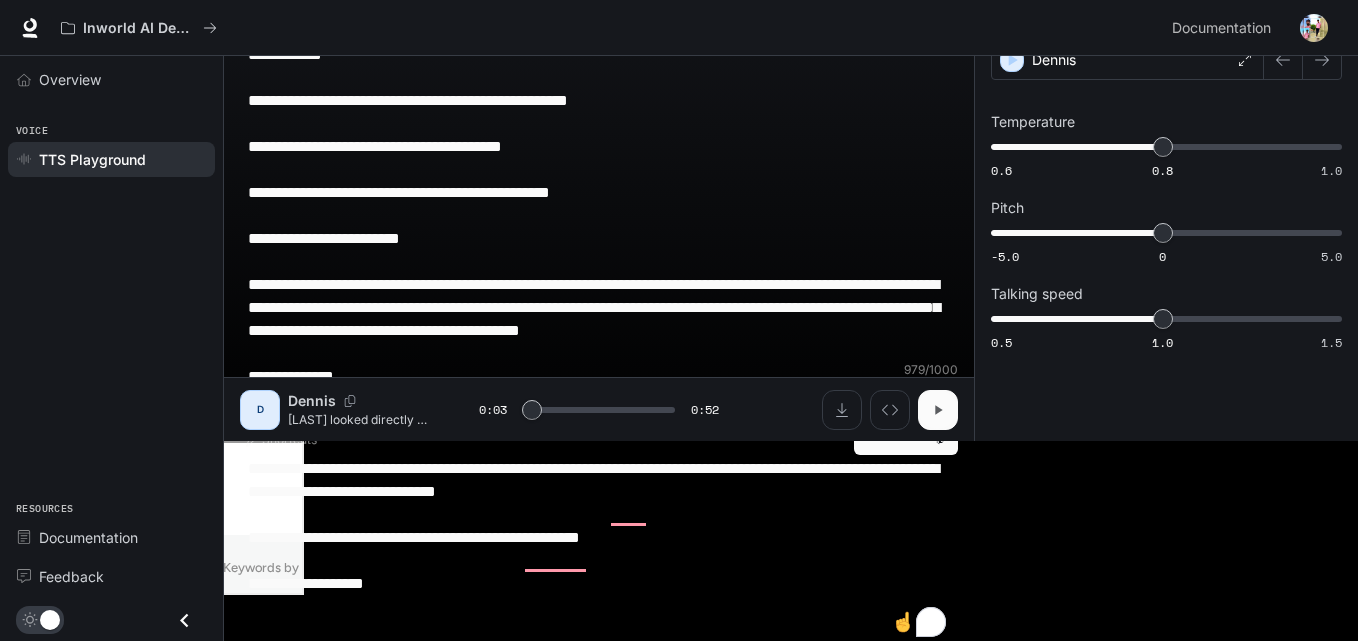 click 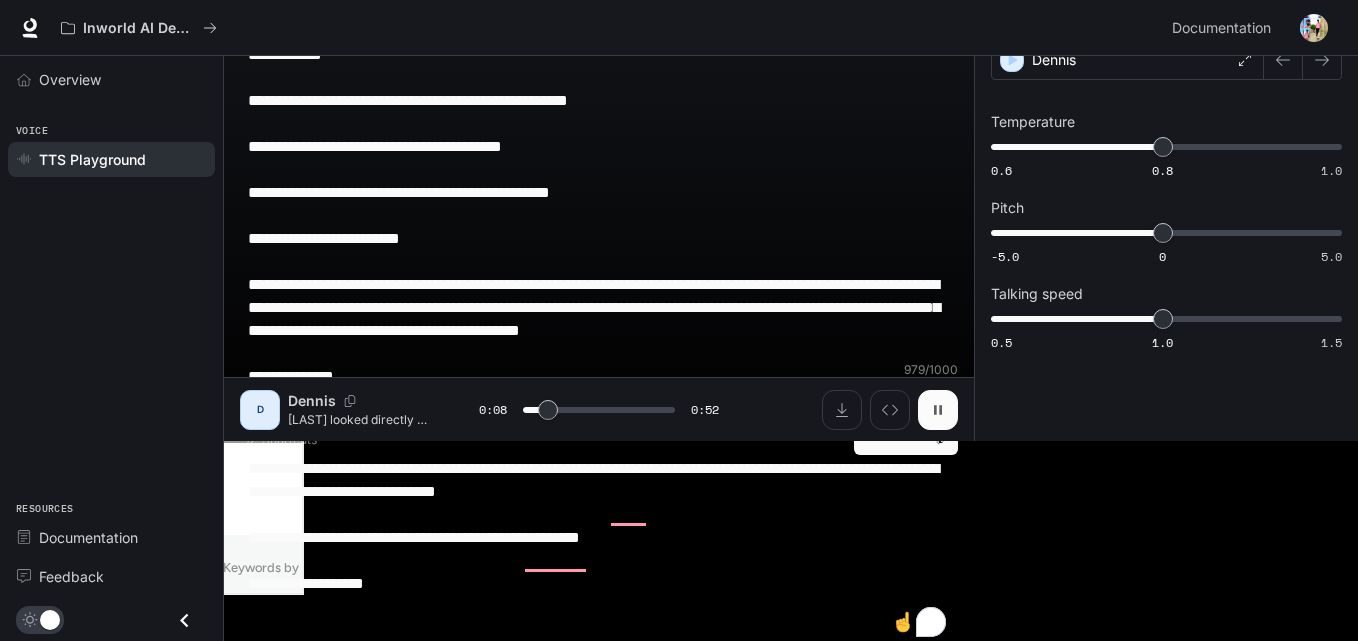 click 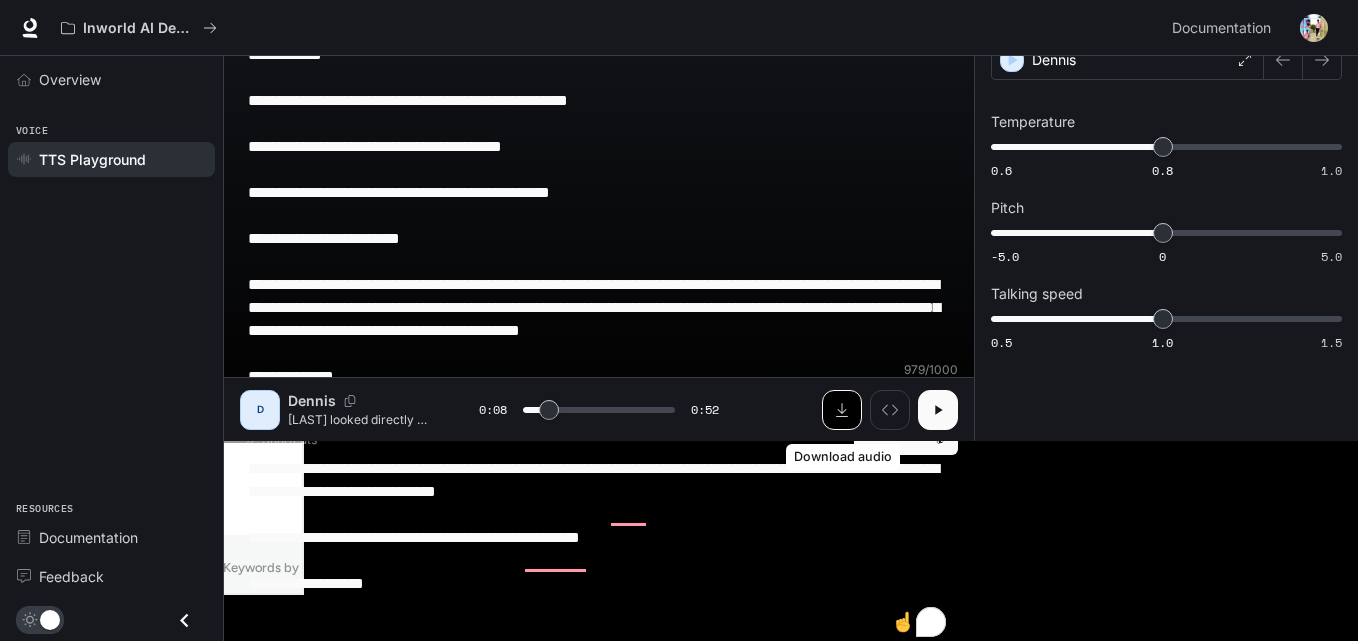 drag, startPoint x: 834, startPoint y: 409, endPoint x: 957, endPoint y: 363, distance: 131.32022 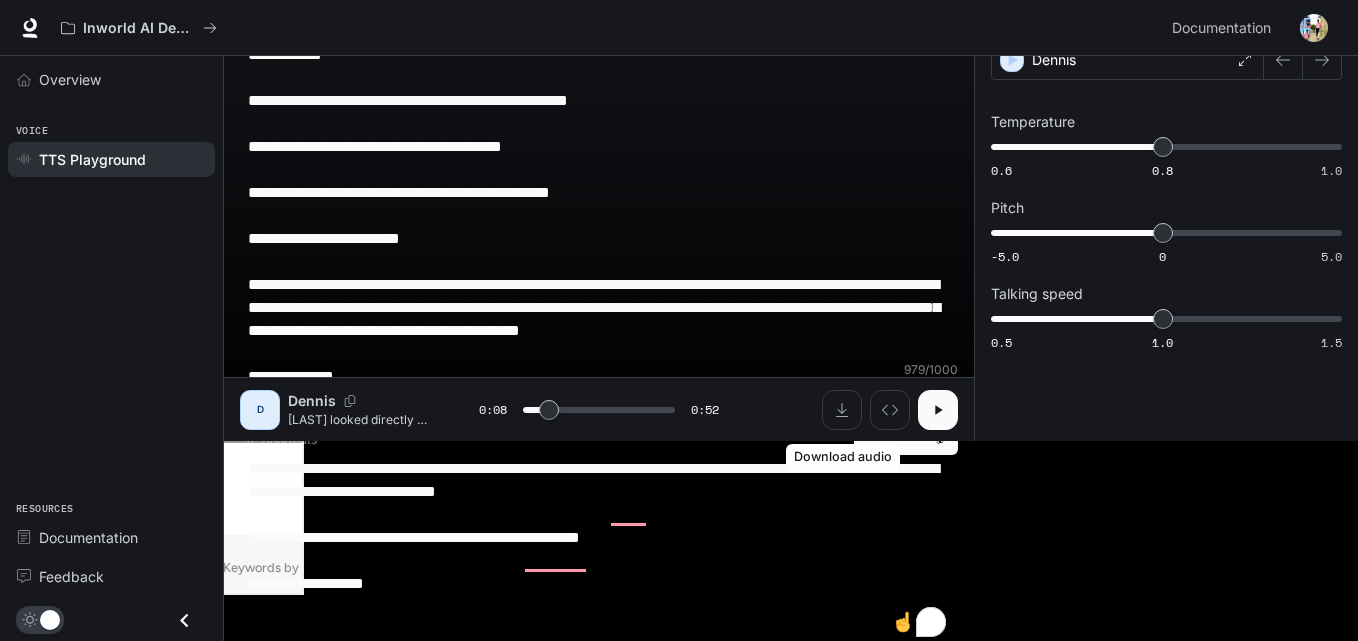 click 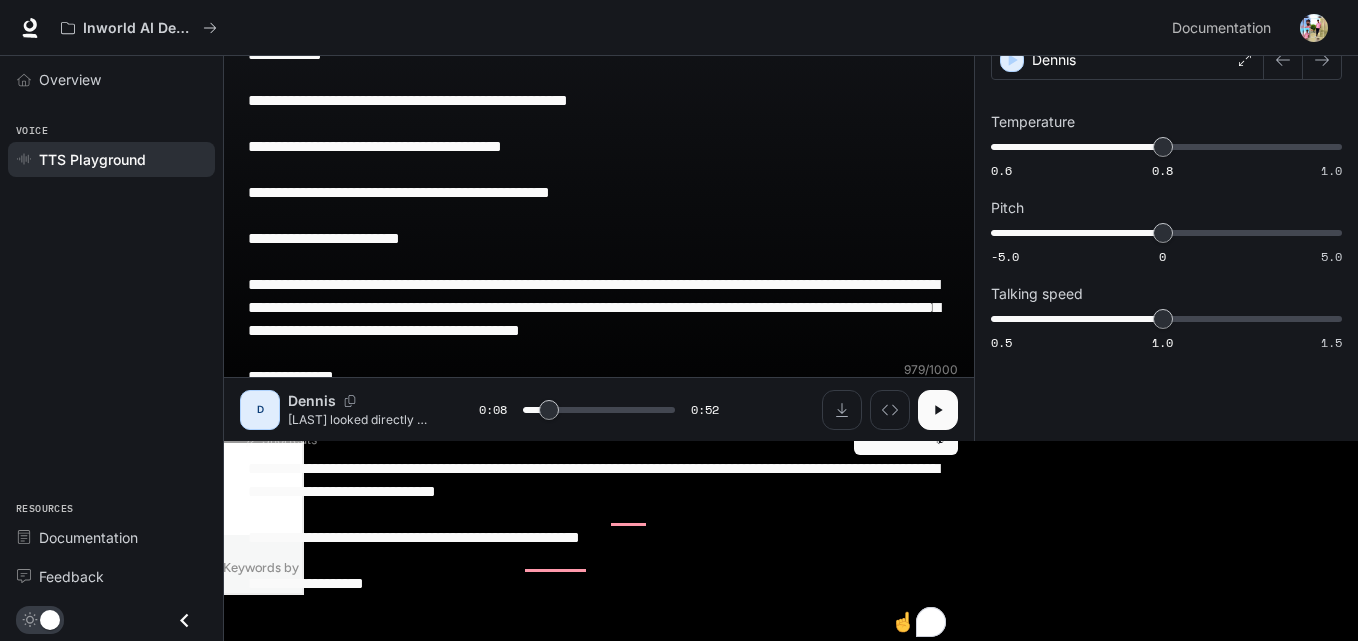 type on "***" 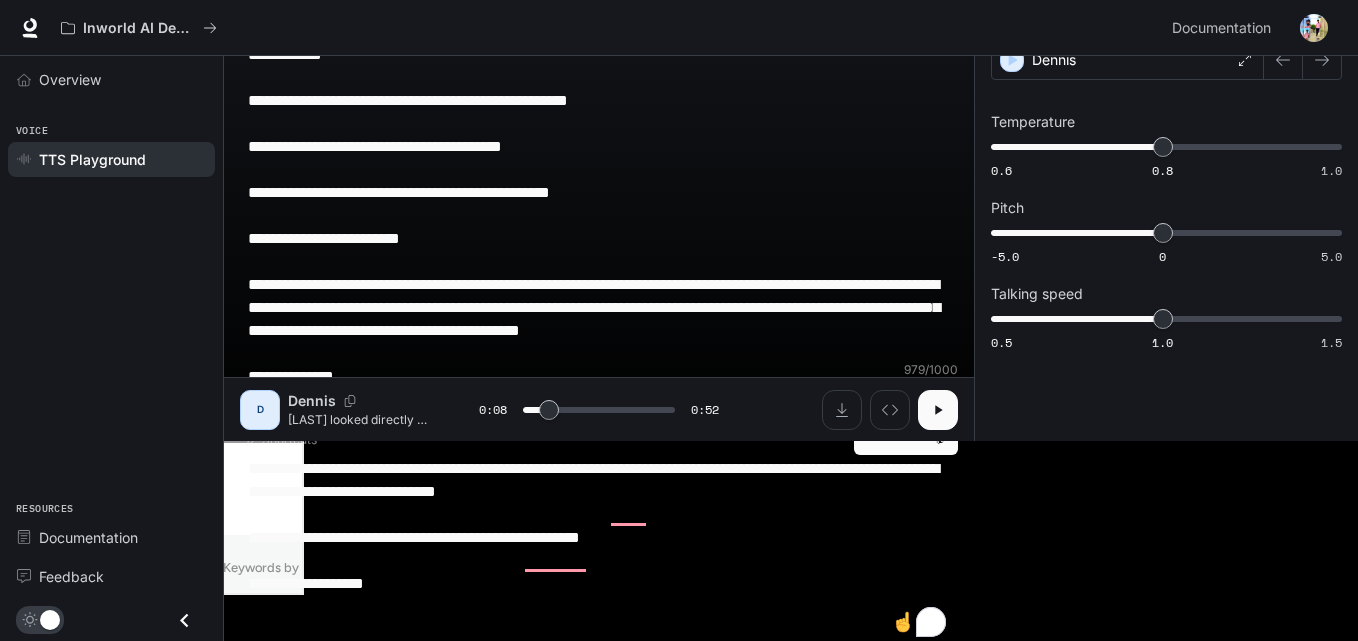 type 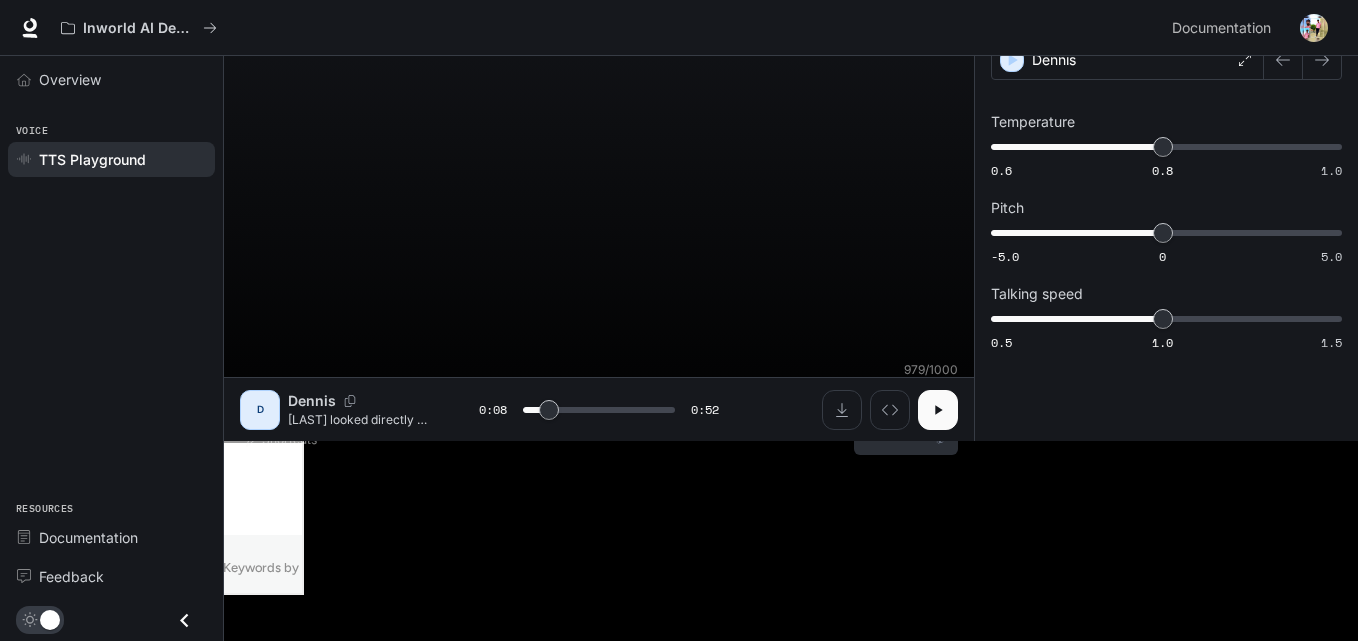 scroll, scrollTop: 1, scrollLeft: 0, axis: vertical 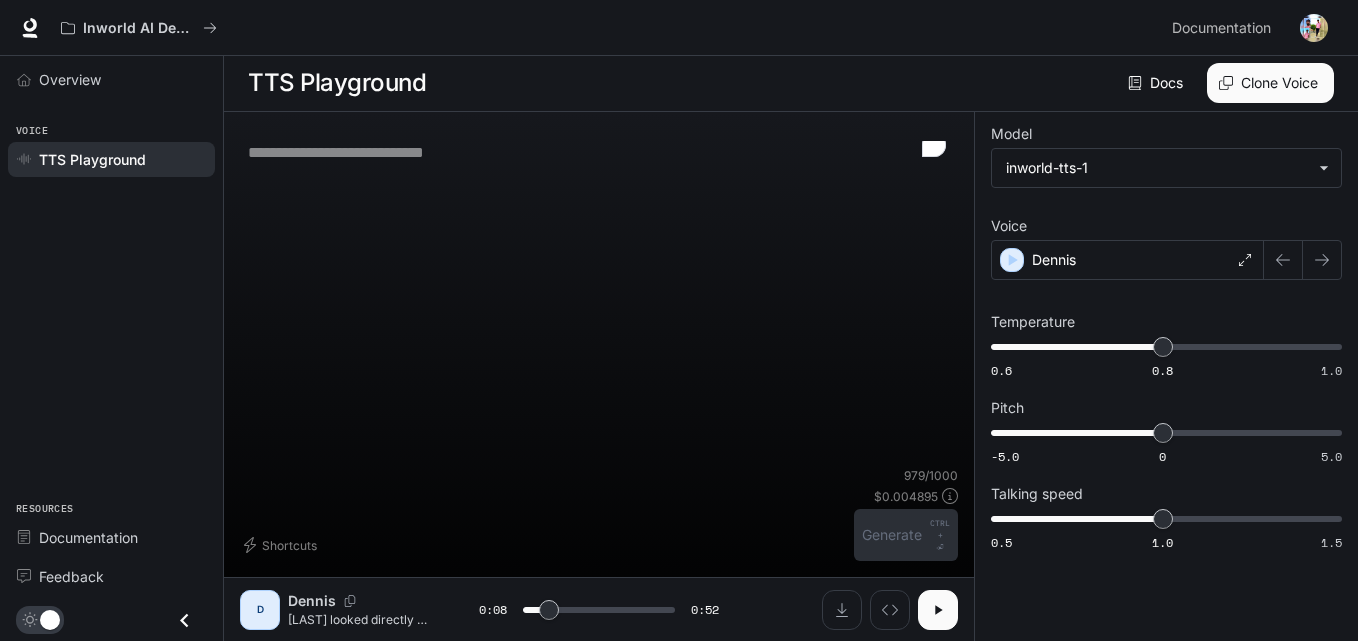 type on "***" 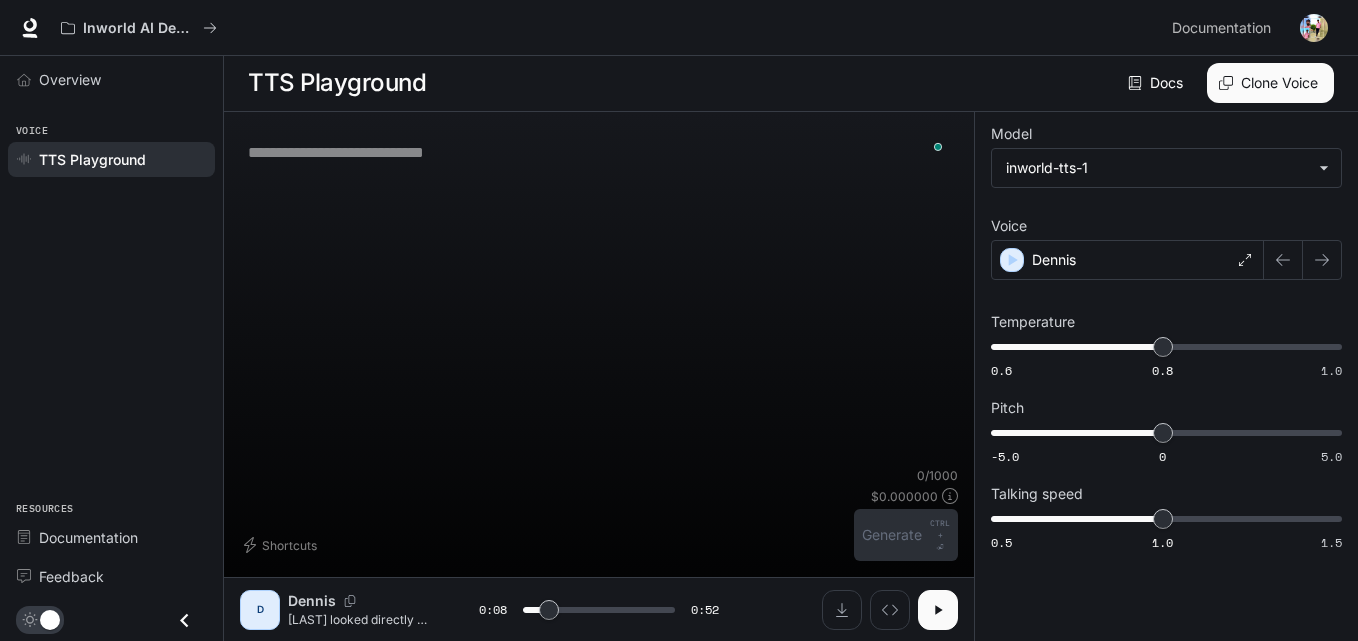 paste on "**********" 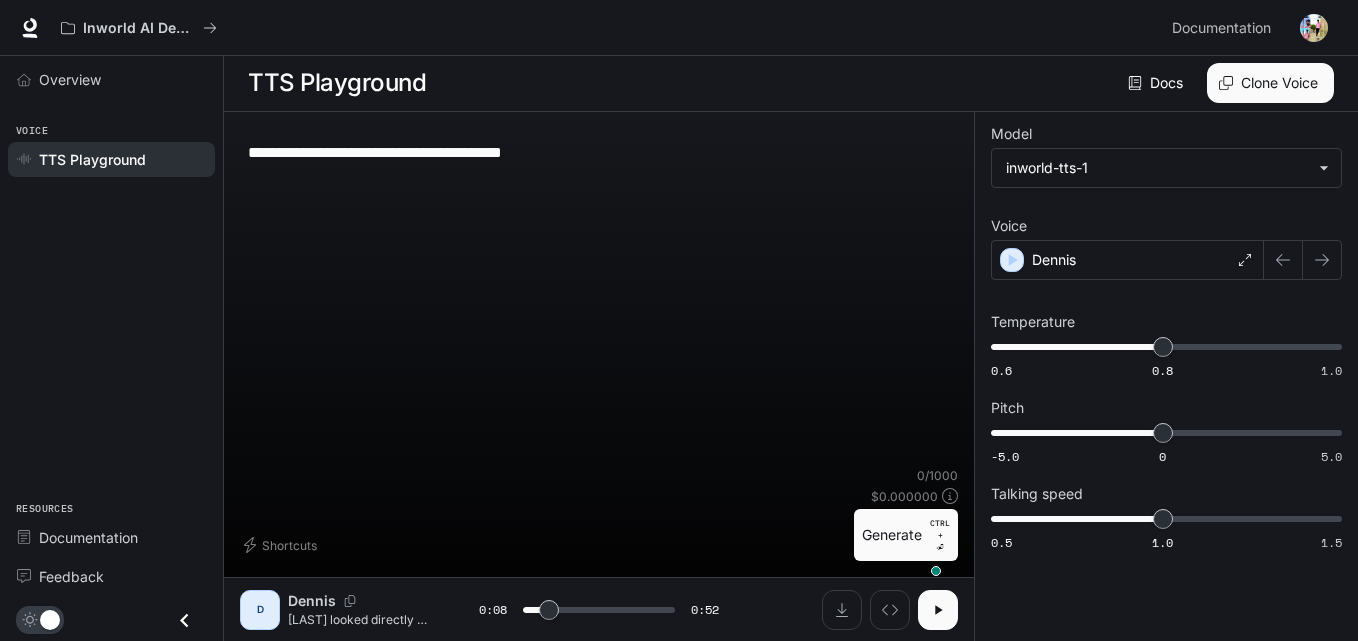 scroll, scrollTop: 15, scrollLeft: 0, axis: vertical 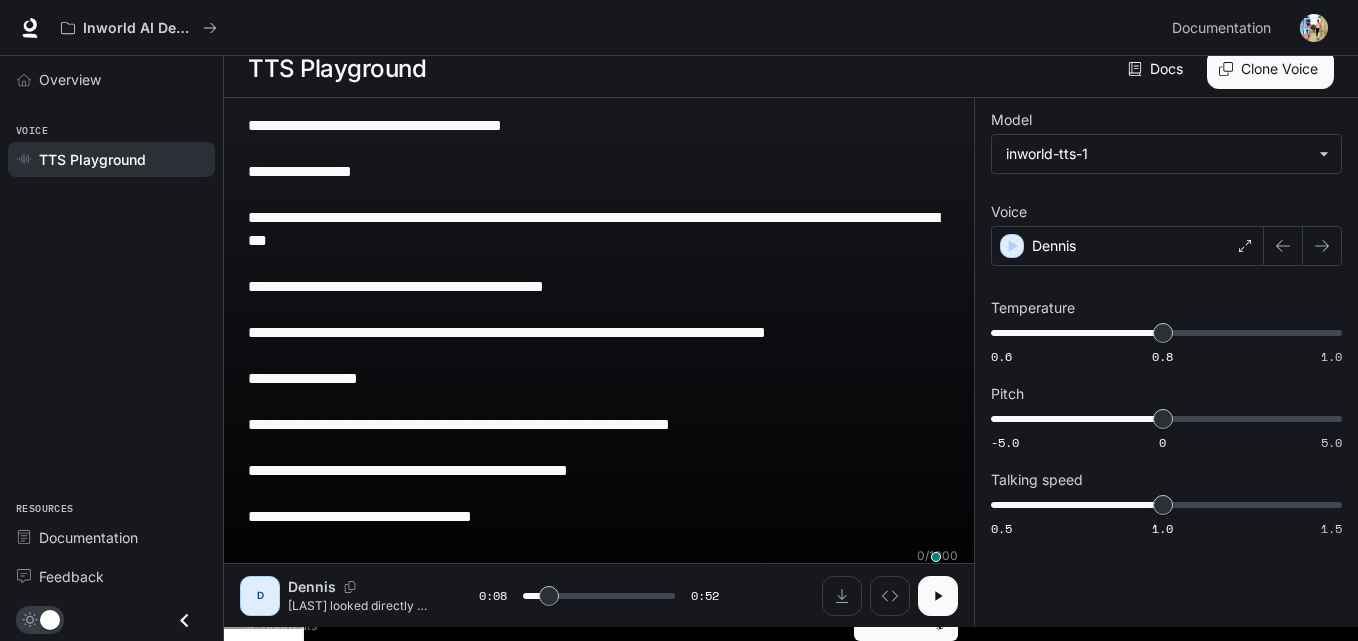 type on "***" 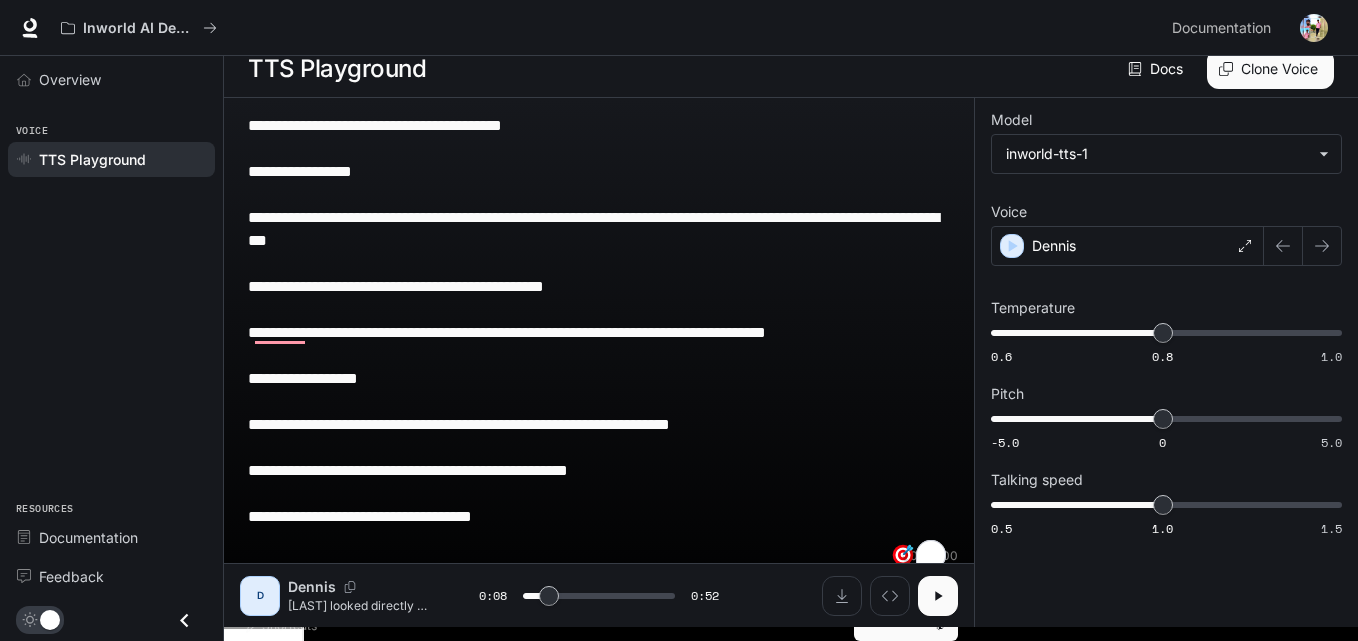 type on "**********" 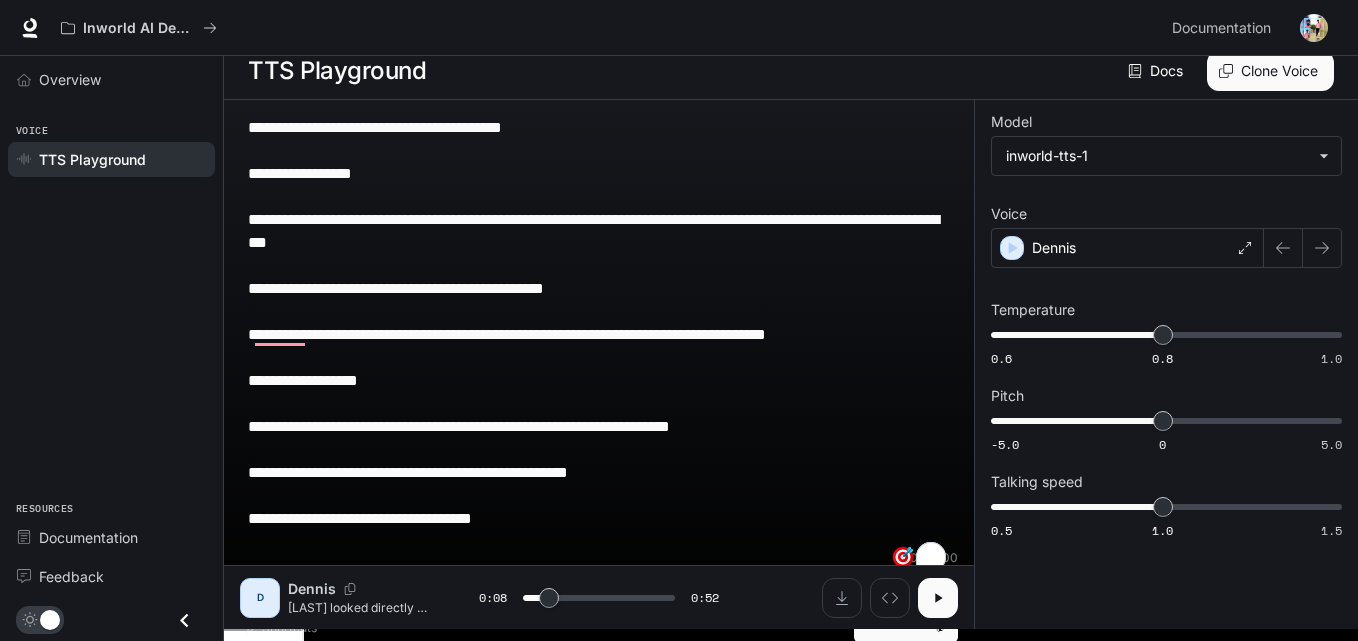 scroll, scrollTop: 15, scrollLeft: 0, axis: vertical 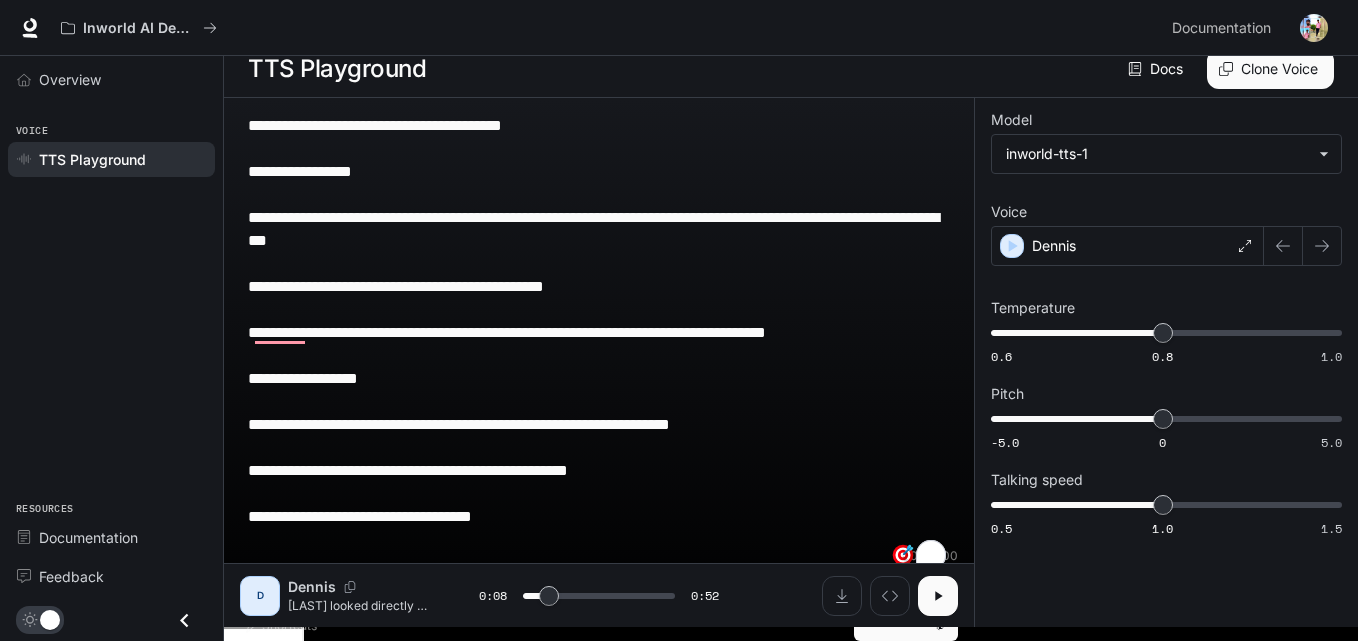 type on "***" 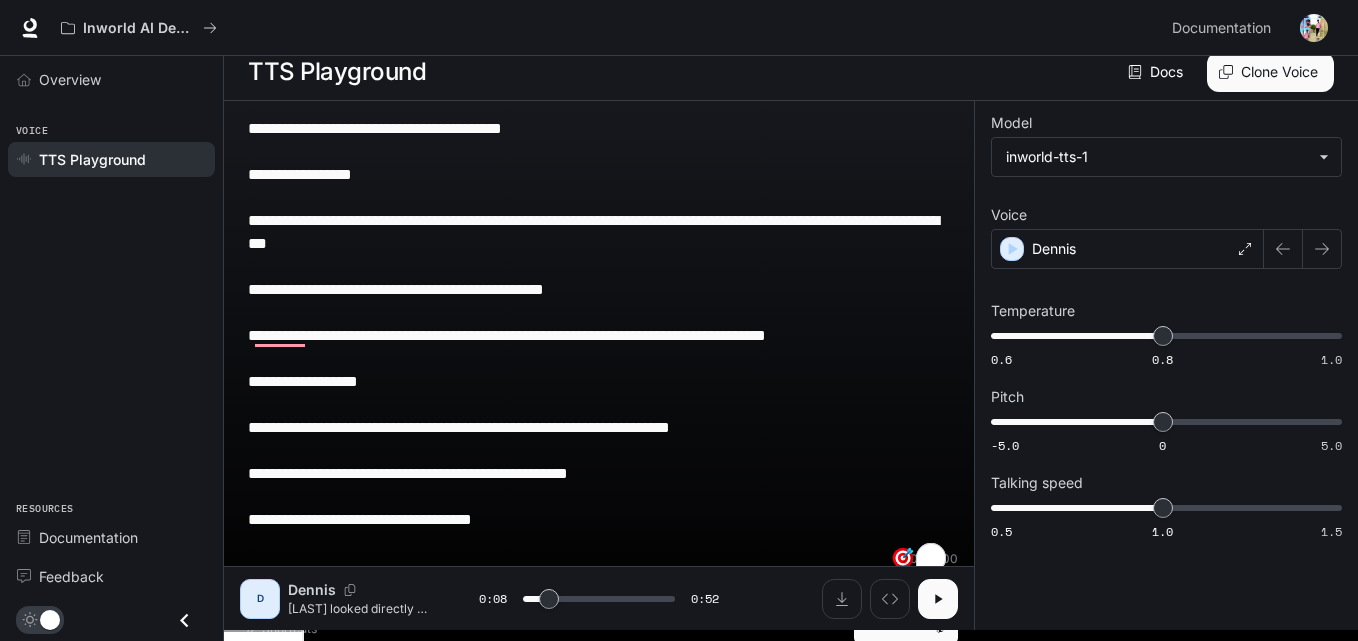 scroll, scrollTop: 15, scrollLeft: 0, axis: vertical 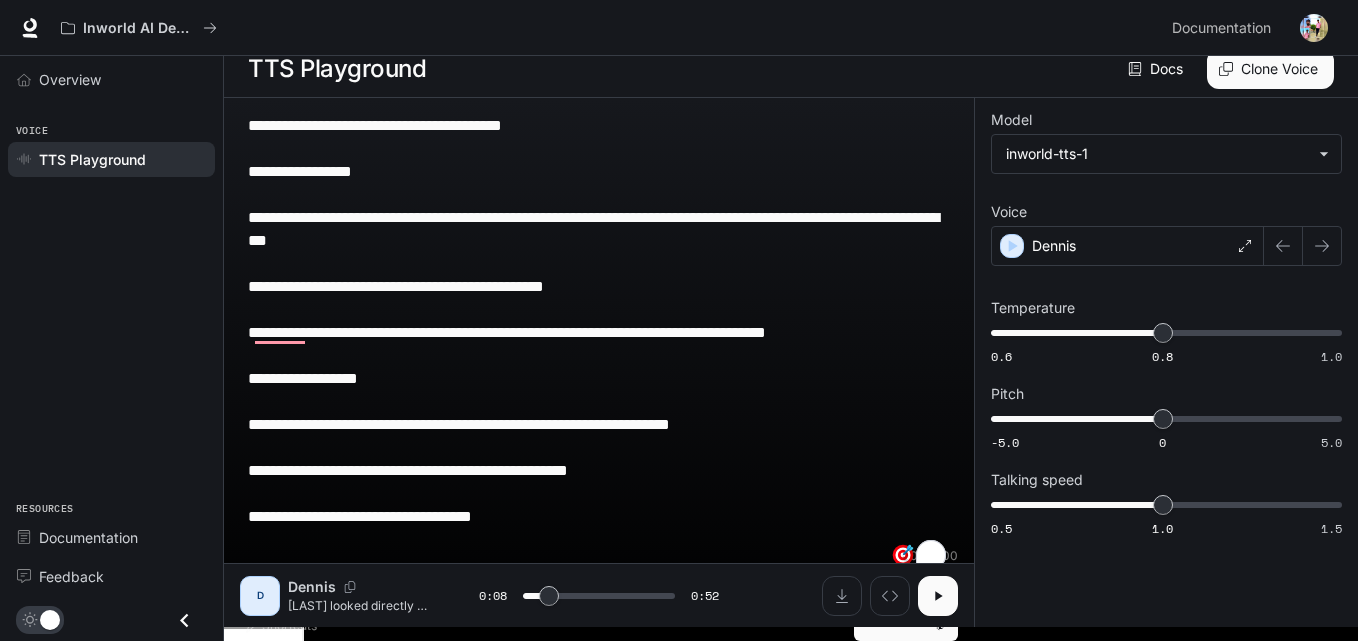 paste on "**********" 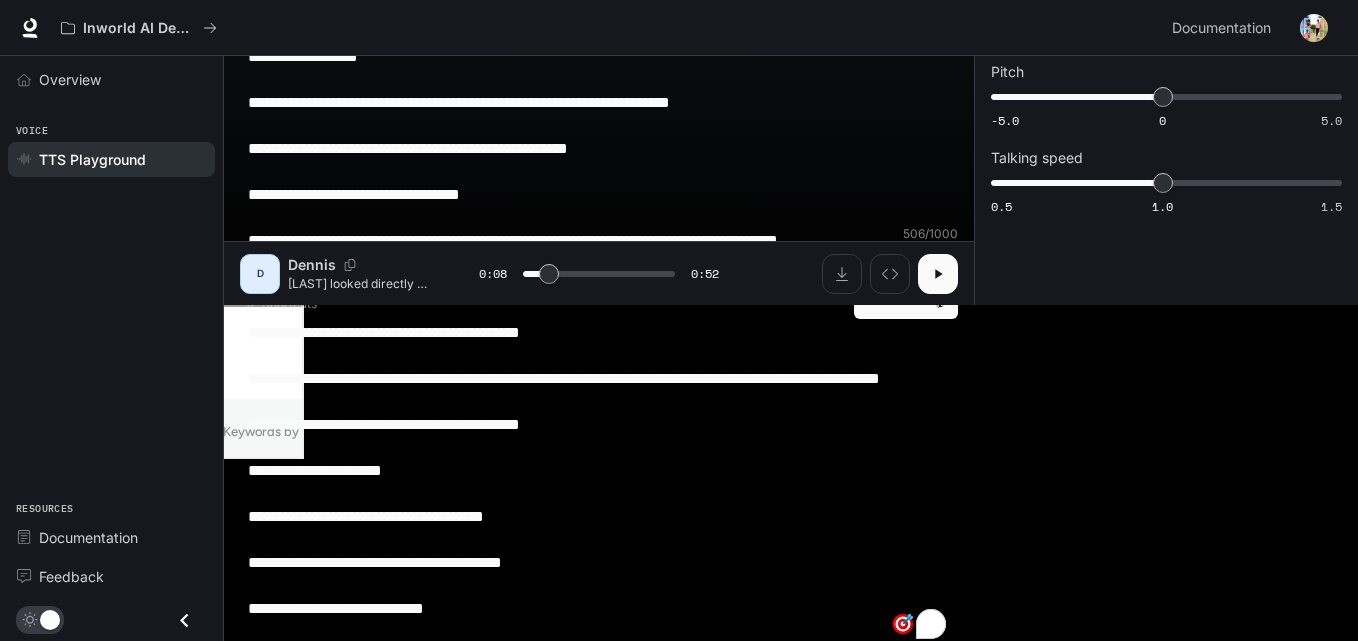 type on "***" 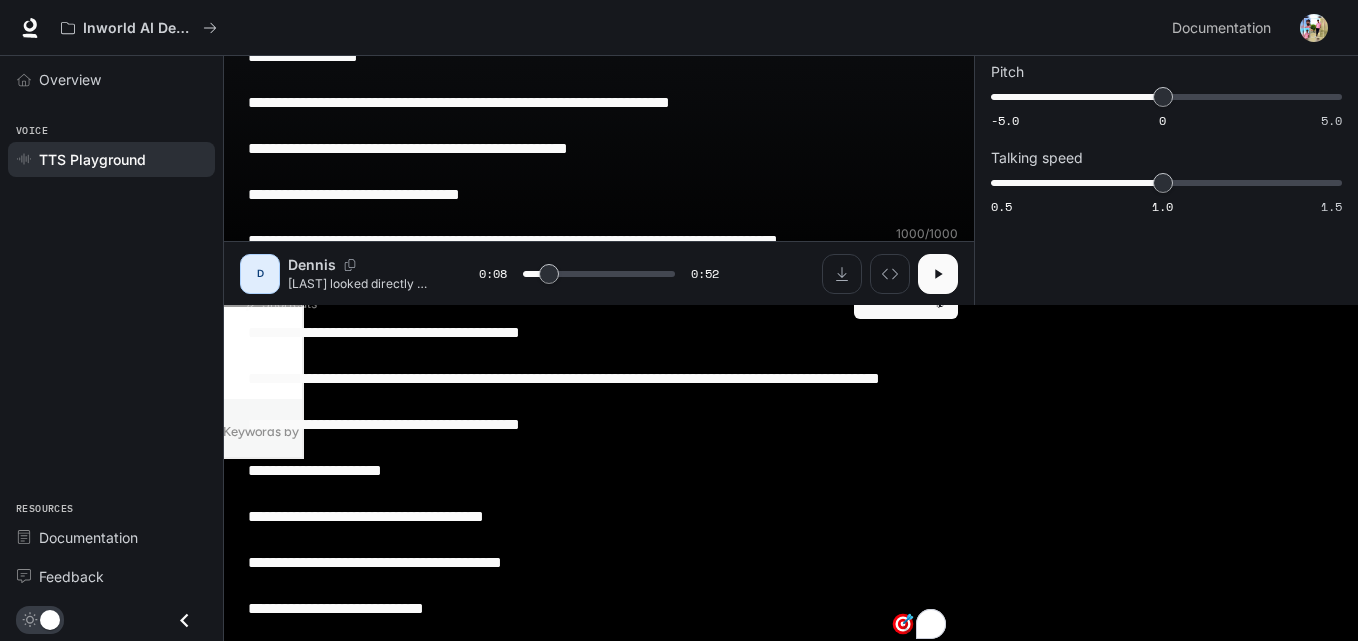scroll, scrollTop: 339, scrollLeft: 0, axis: vertical 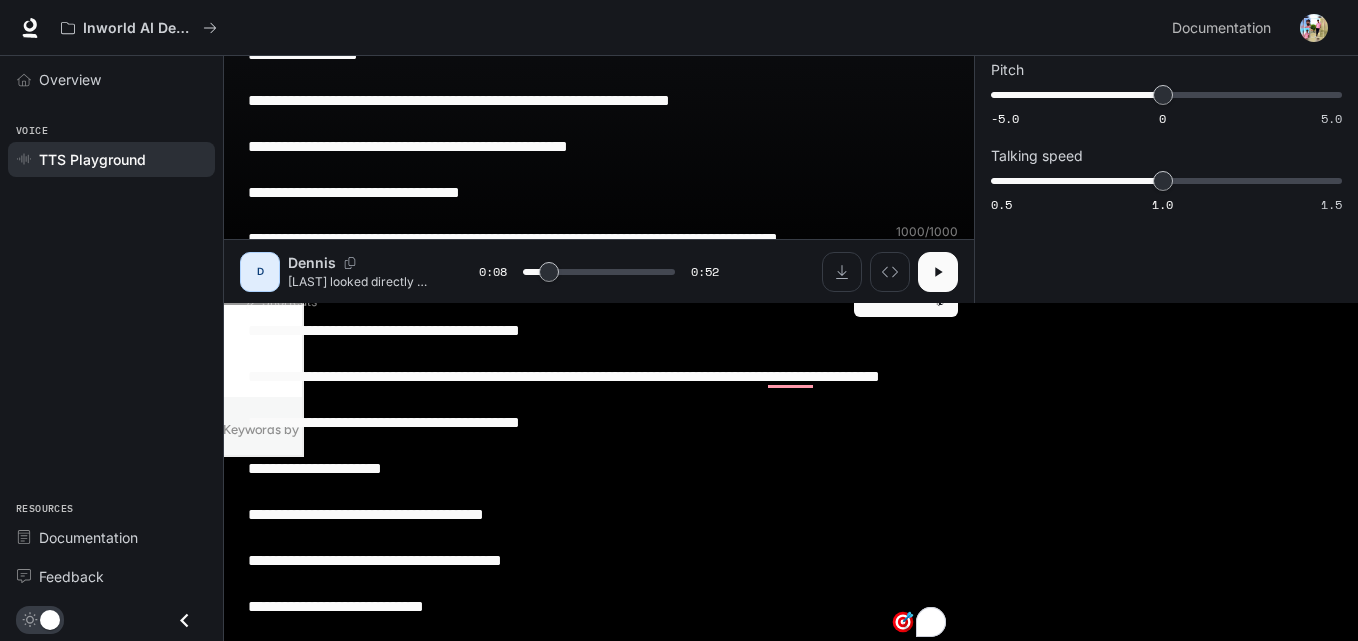 drag, startPoint x: 440, startPoint y: 630, endPoint x: 479, endPoint y: 633, distance: 39.115215 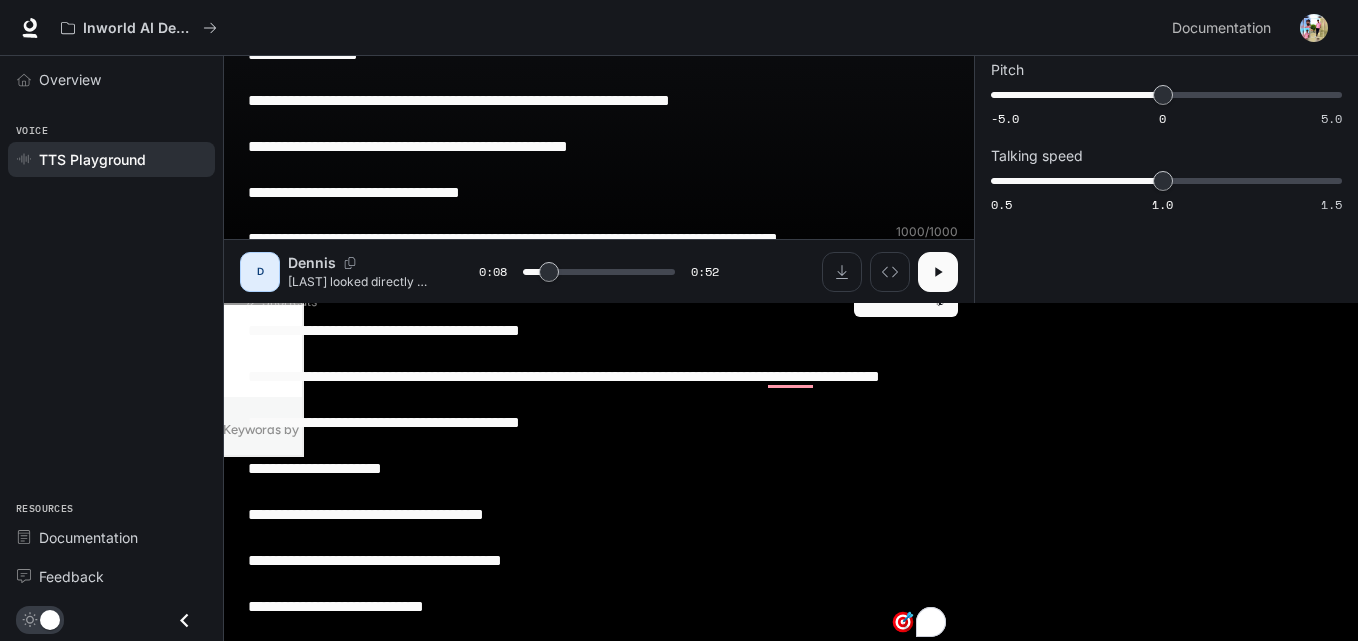 click on "**********" at bounding box center (599, 215) 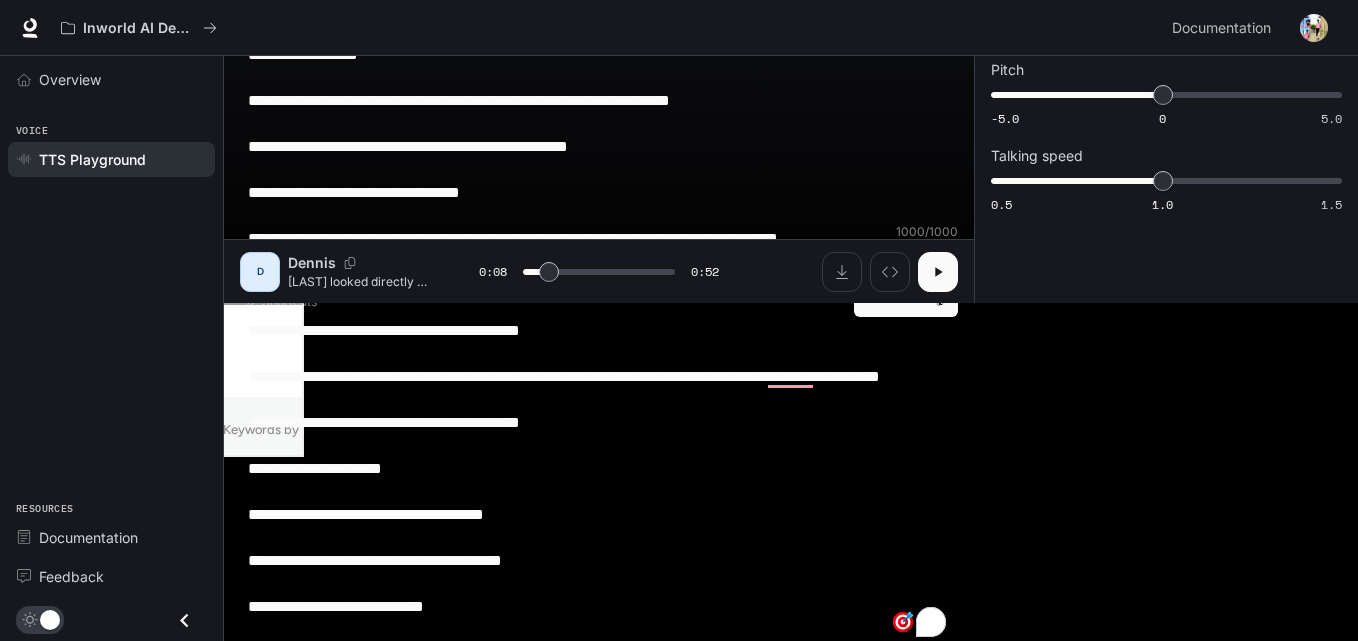 type on "**********" 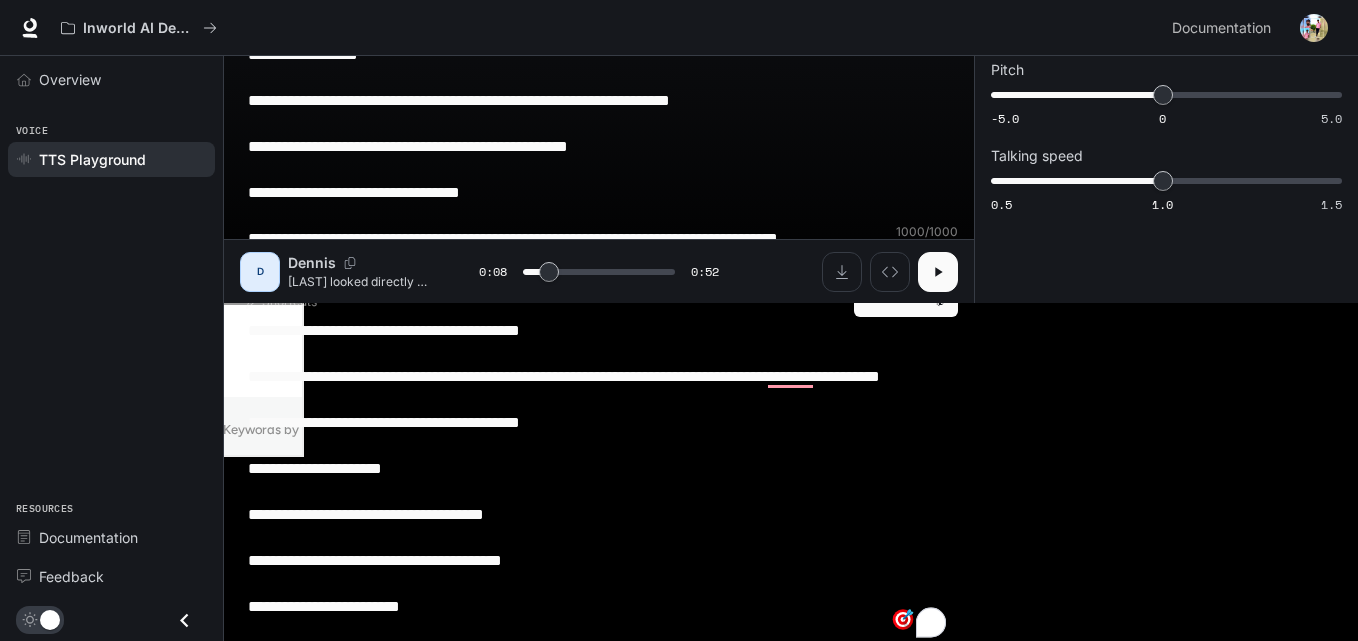 type on "***" 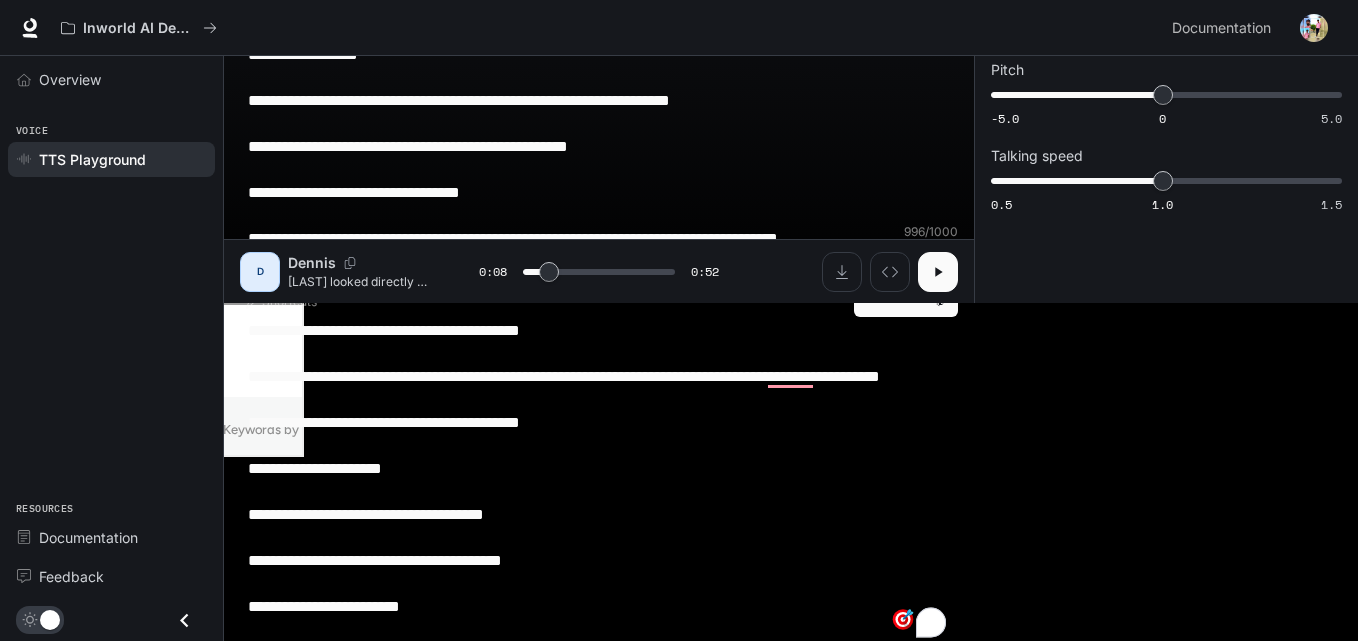 type on "**********" 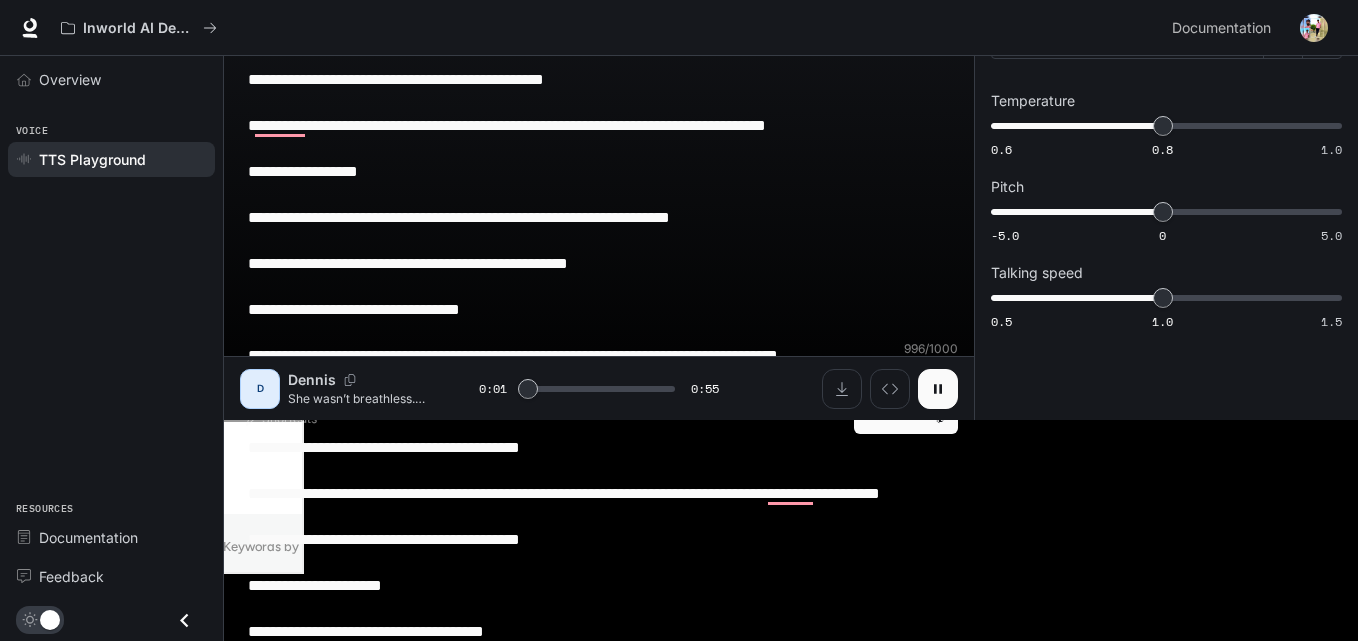 scroll, scrollTop: 339, scrollLeft: 0, axis: vertical 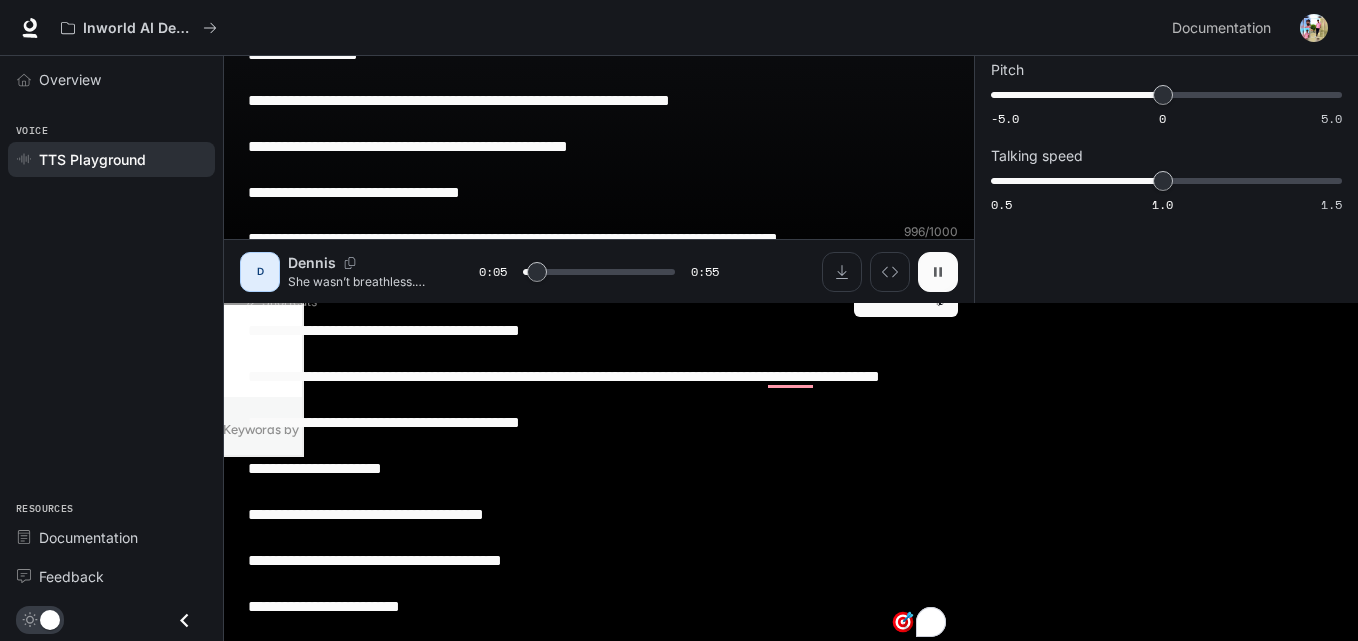 click 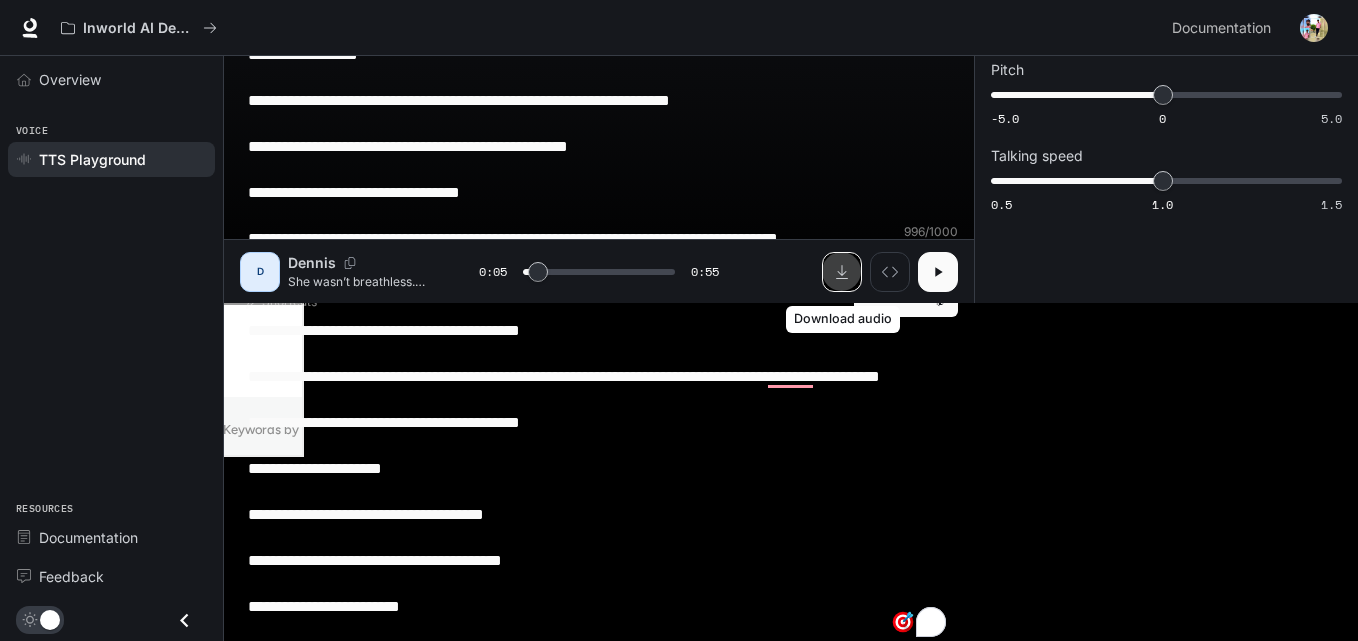 click 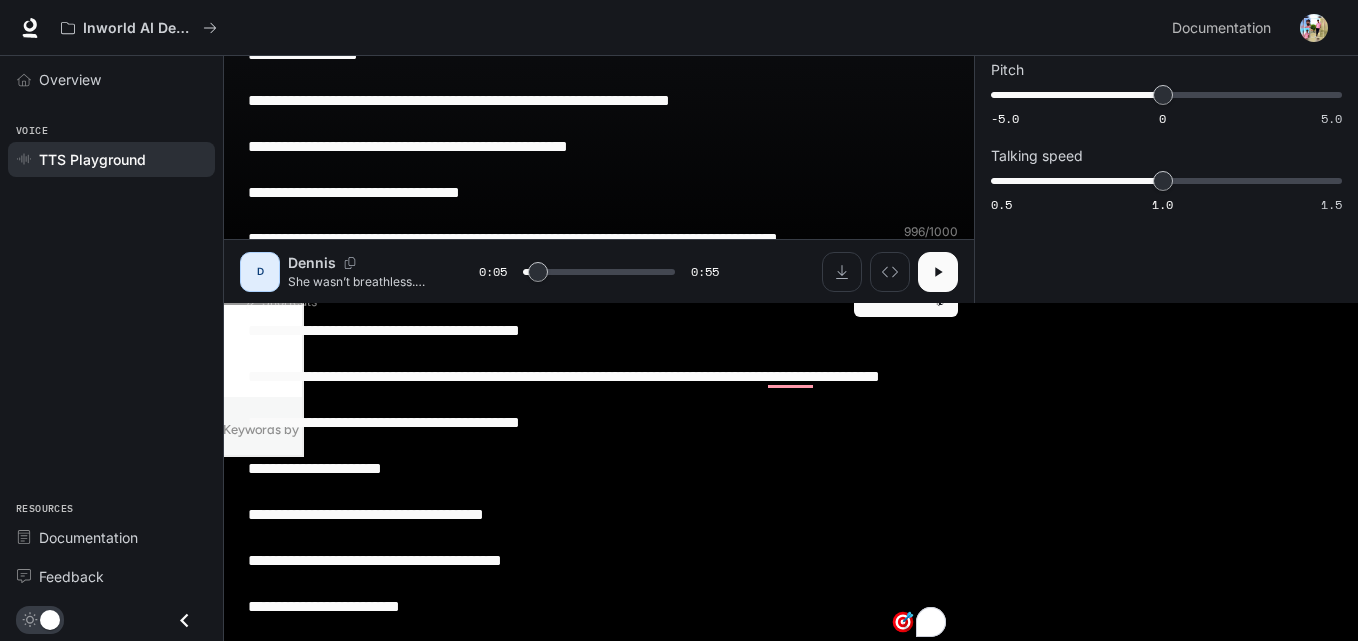 drag, startPoint x: 308, startPoint y: 625, endPoint x: 502, endPoint y: 638, distance: 194.43507 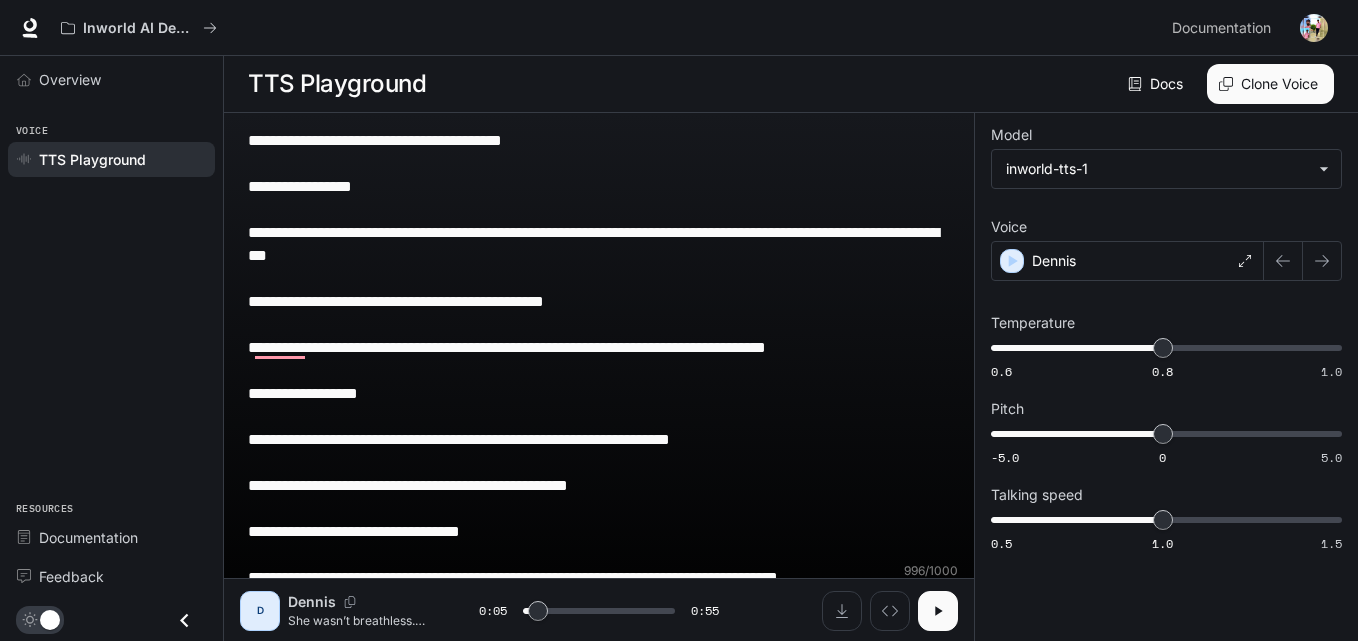 drag, startPoint x: 474, startPoint y: 635, endPoint x: 75, endPoint y: -87, distance: 824.91516 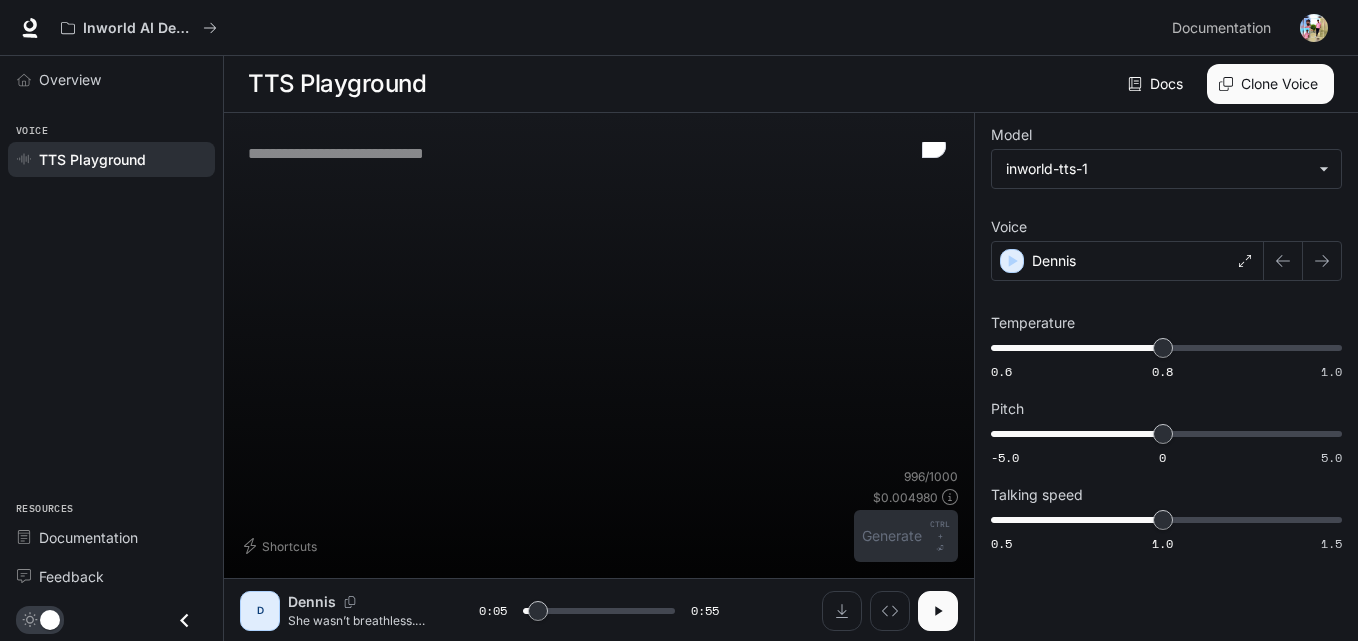 type on "***" 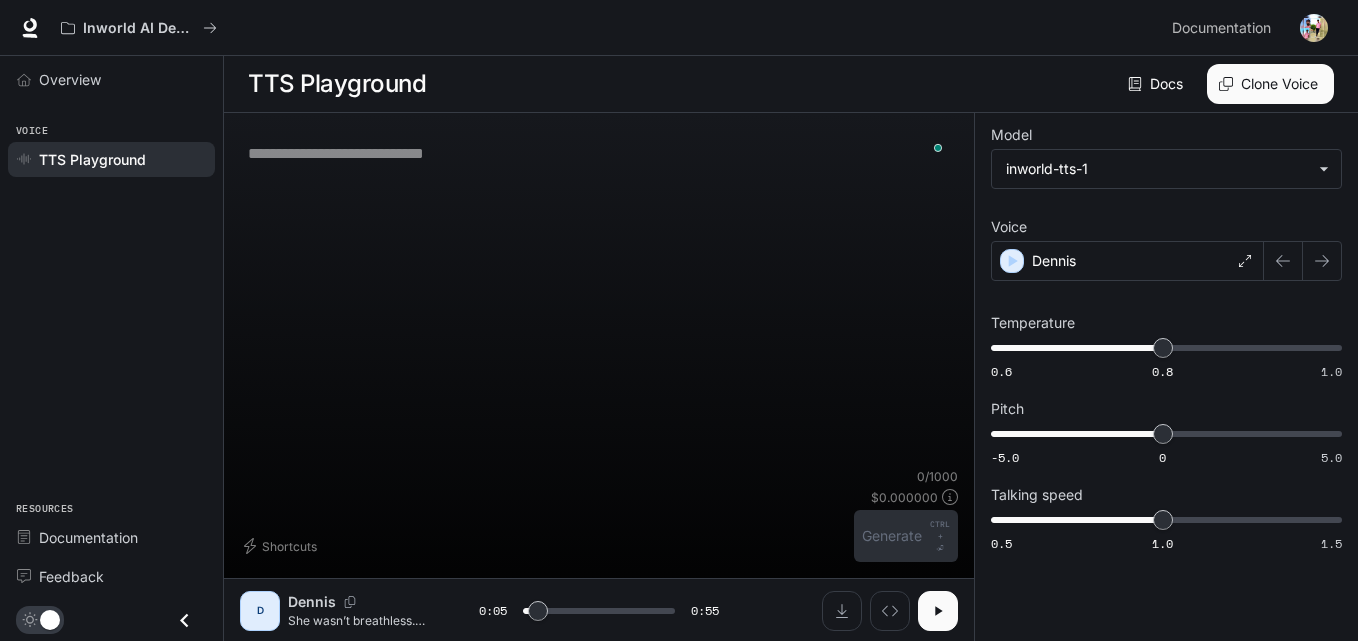 paste on "**********" 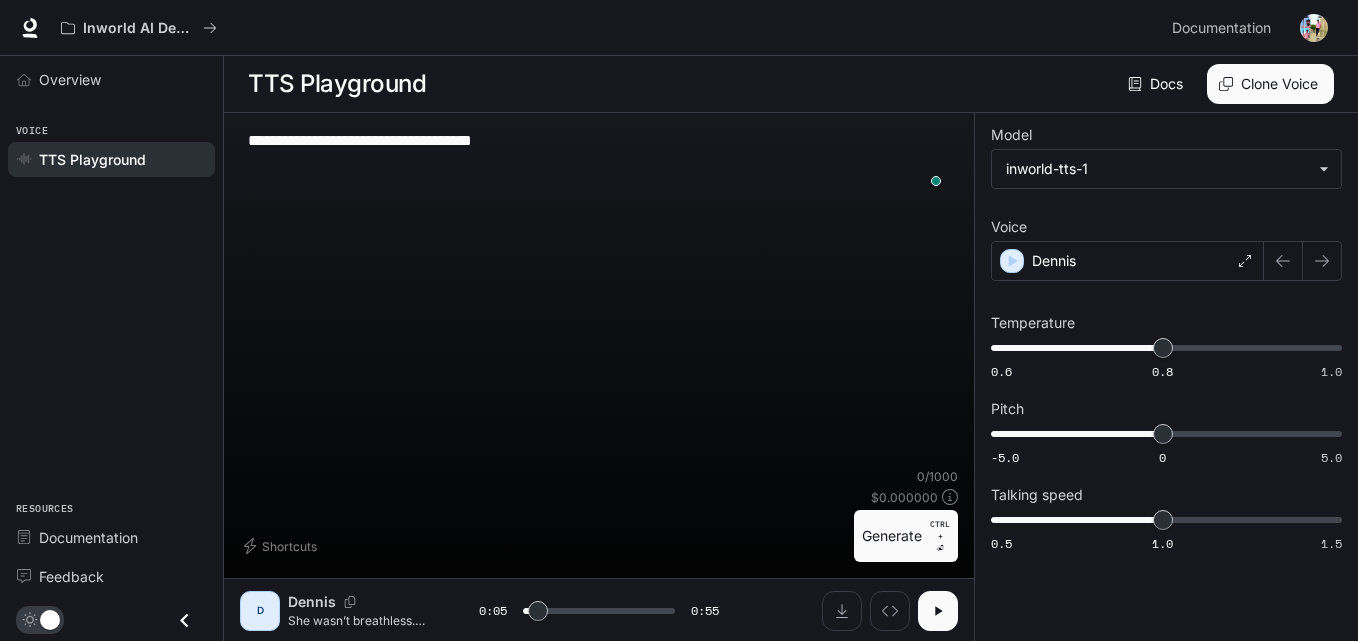 type on "***" 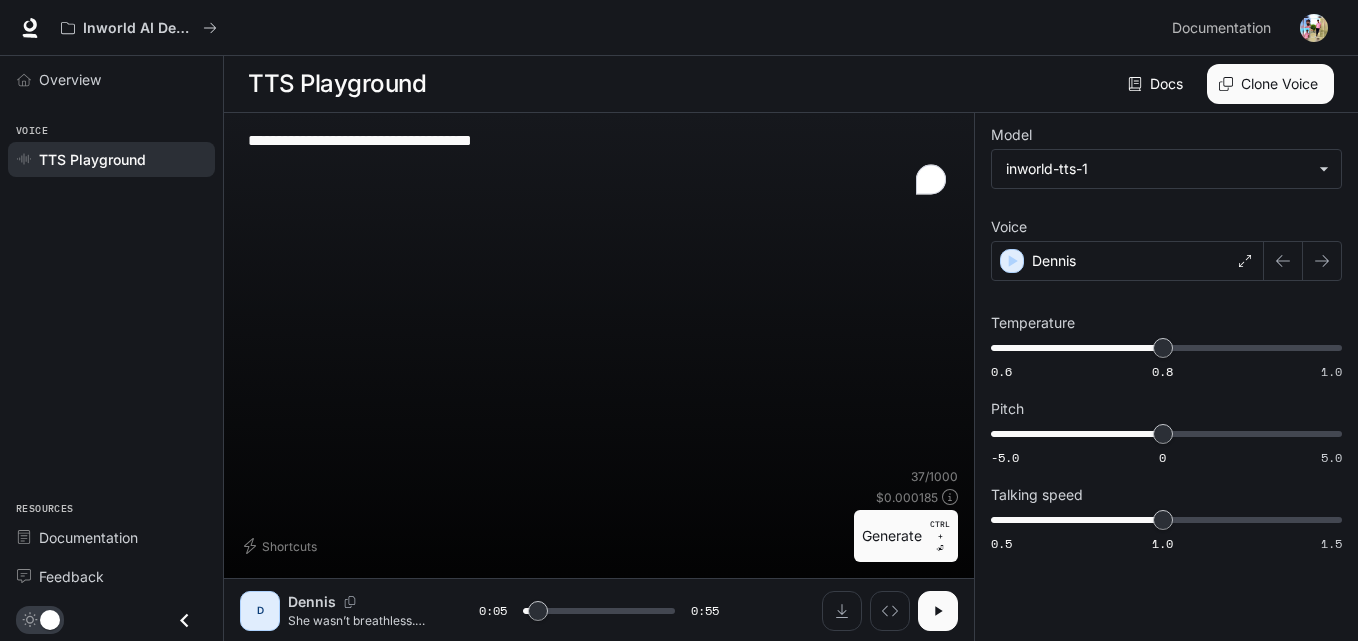 click on "**********" at bounding box center [599, 163] 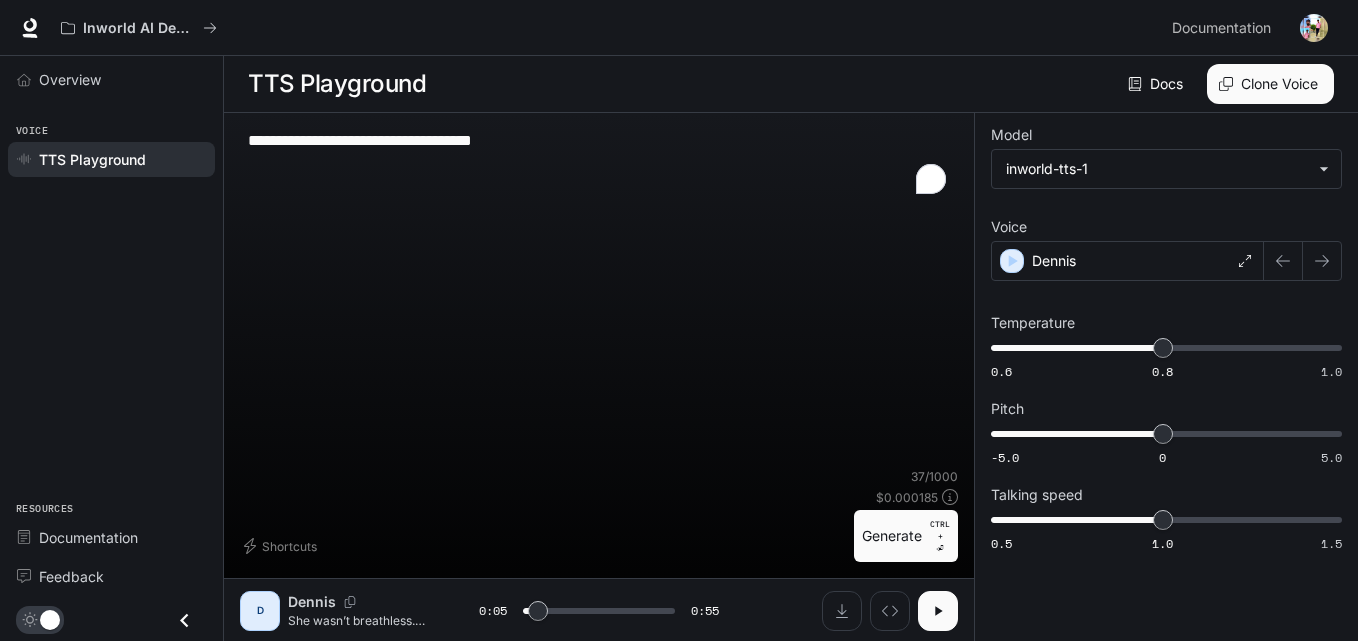 drag, startPoint x: 348, startPoint y: 180, endPoint x: 308, endPoint y: 177, distance: 40.112343 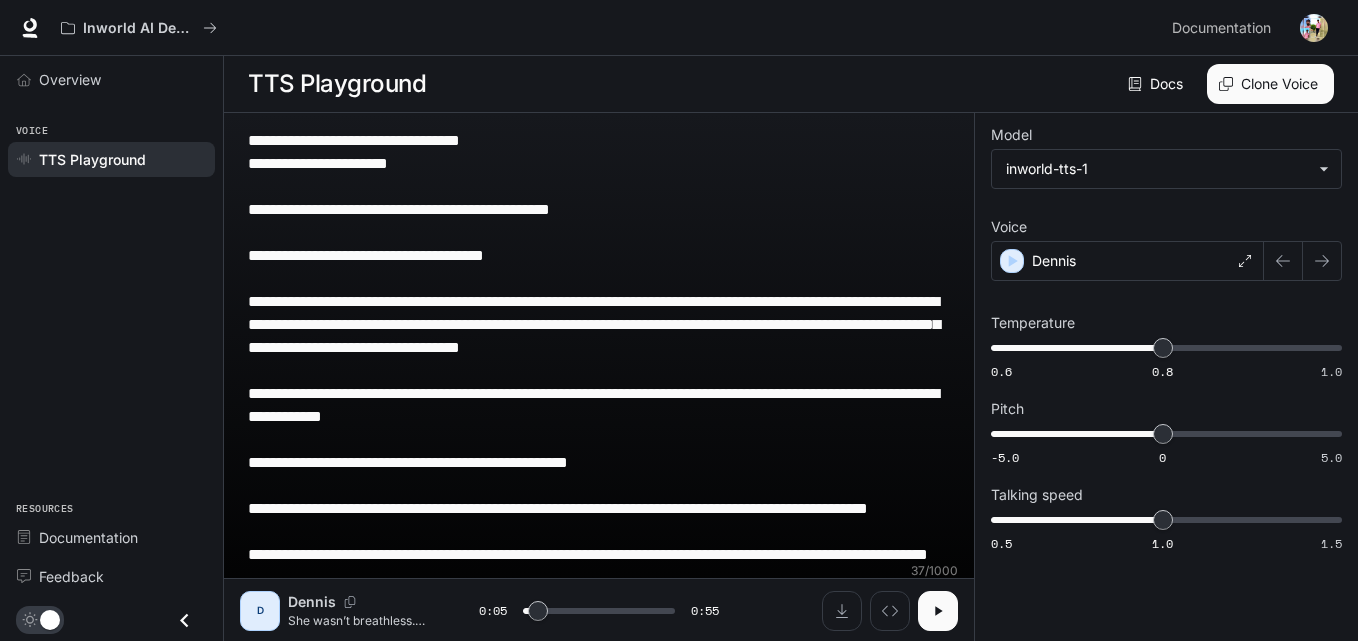 type on "***" 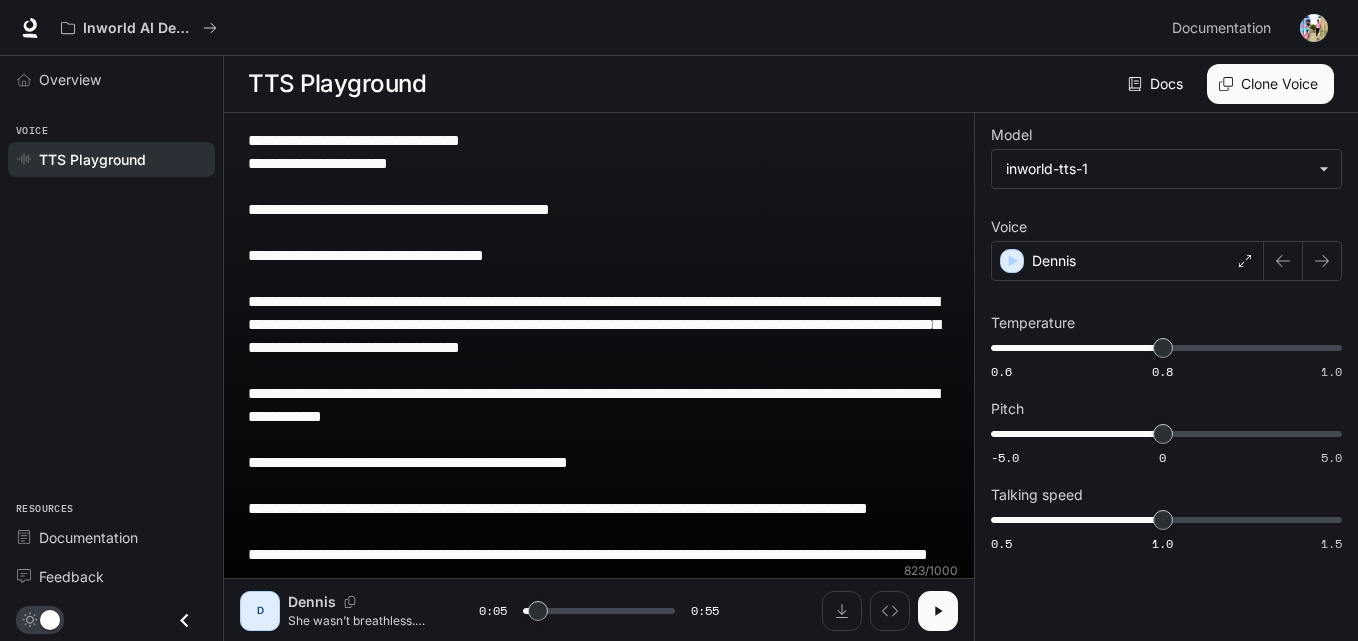 scroll, scrollTop: 15, scrollLeft: 0, axis: vertical 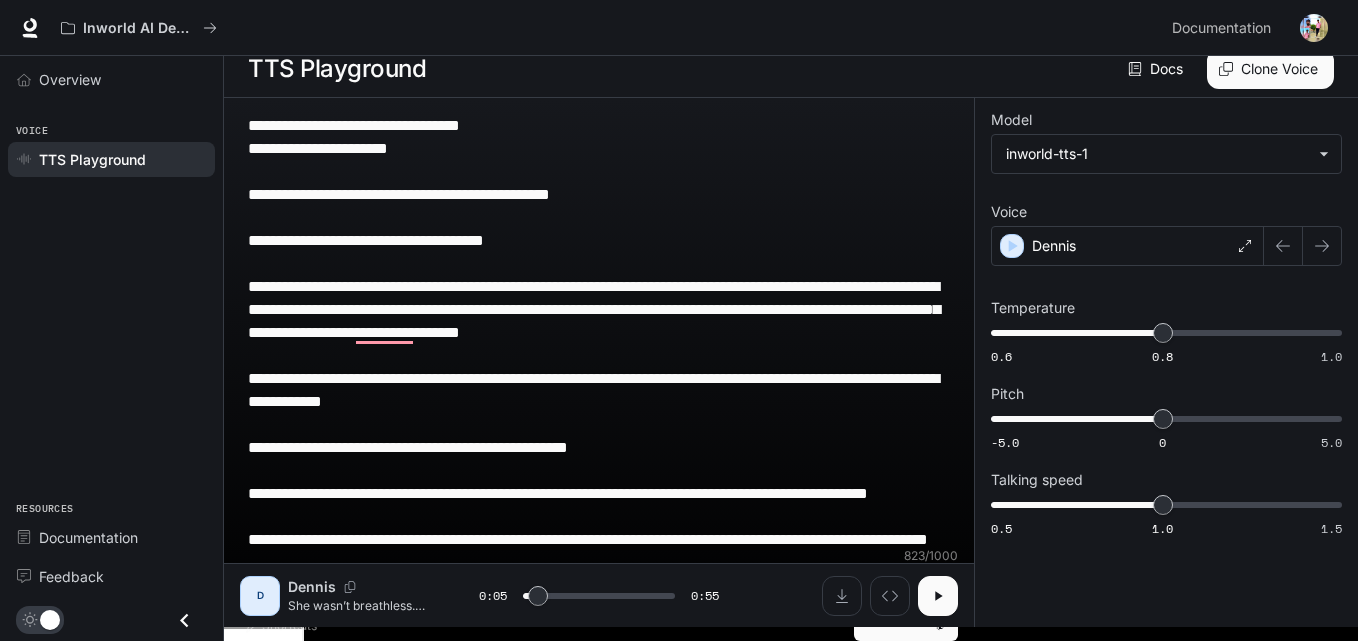 type on "**********" 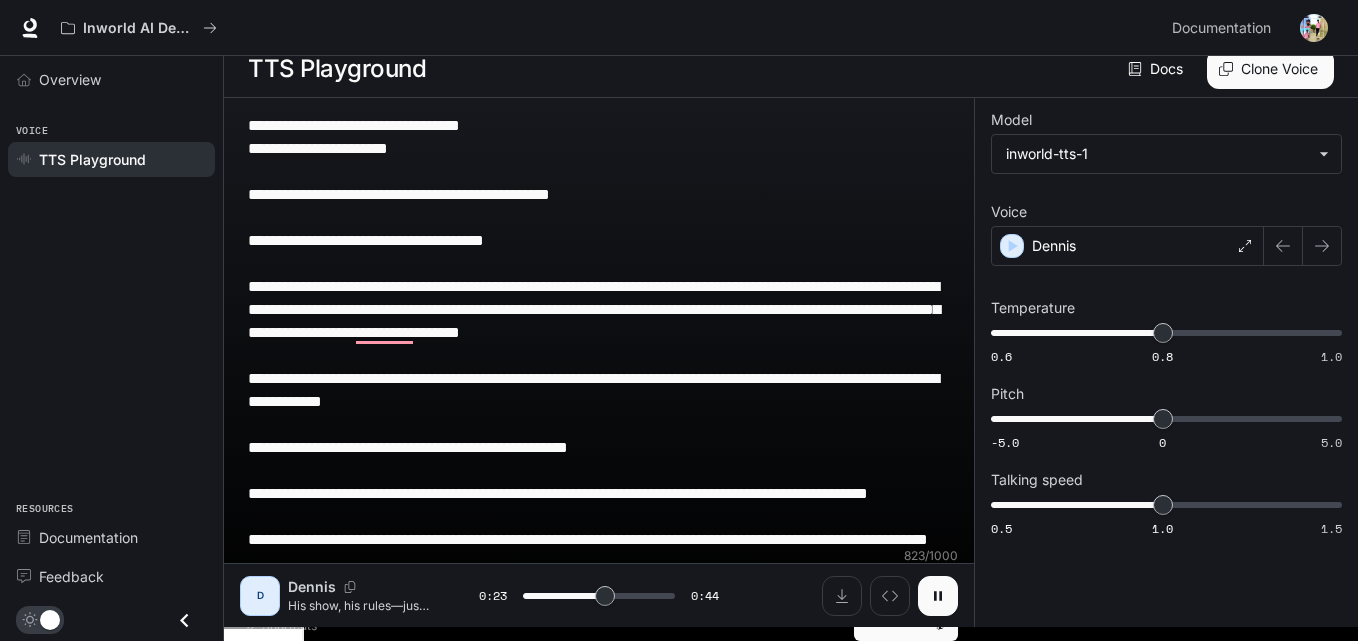 click 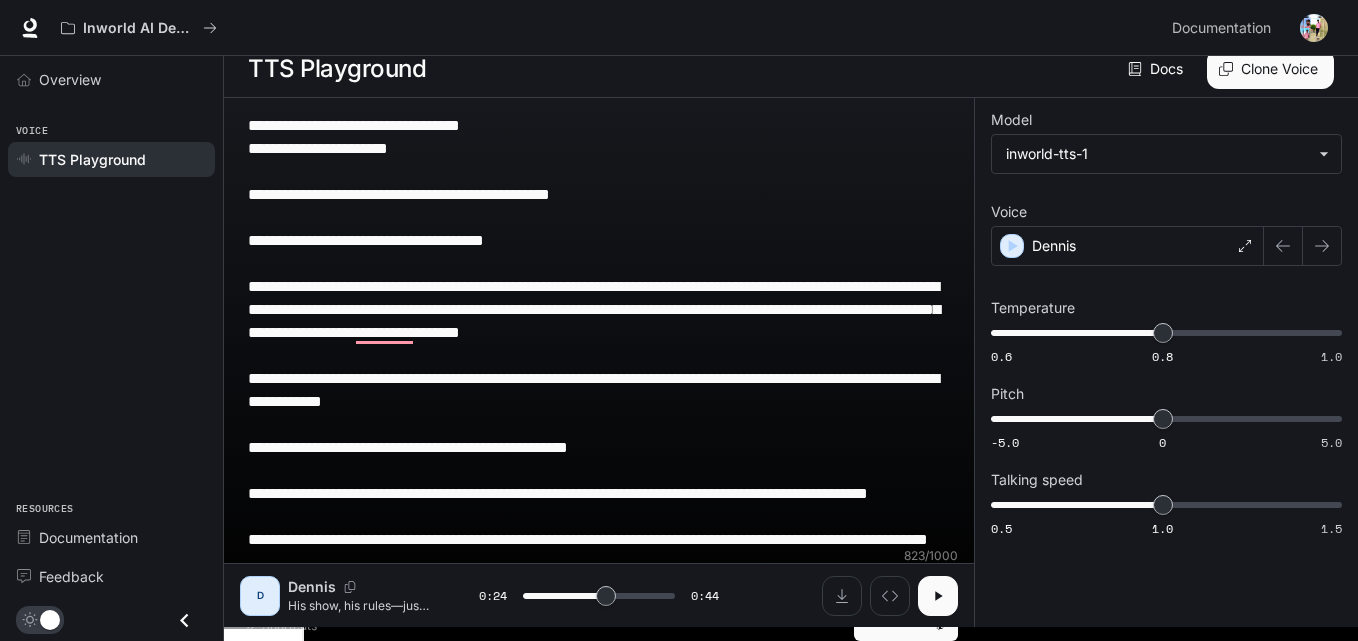 type on "****" 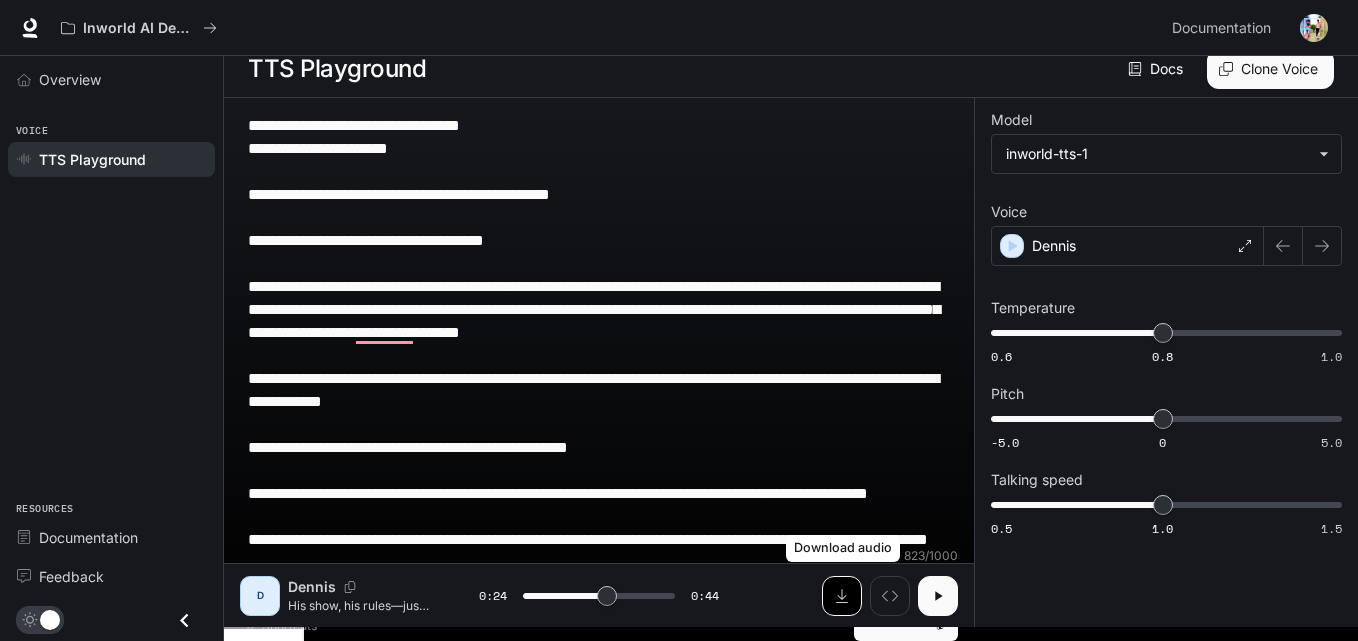 click at bounding box center [842, 596] 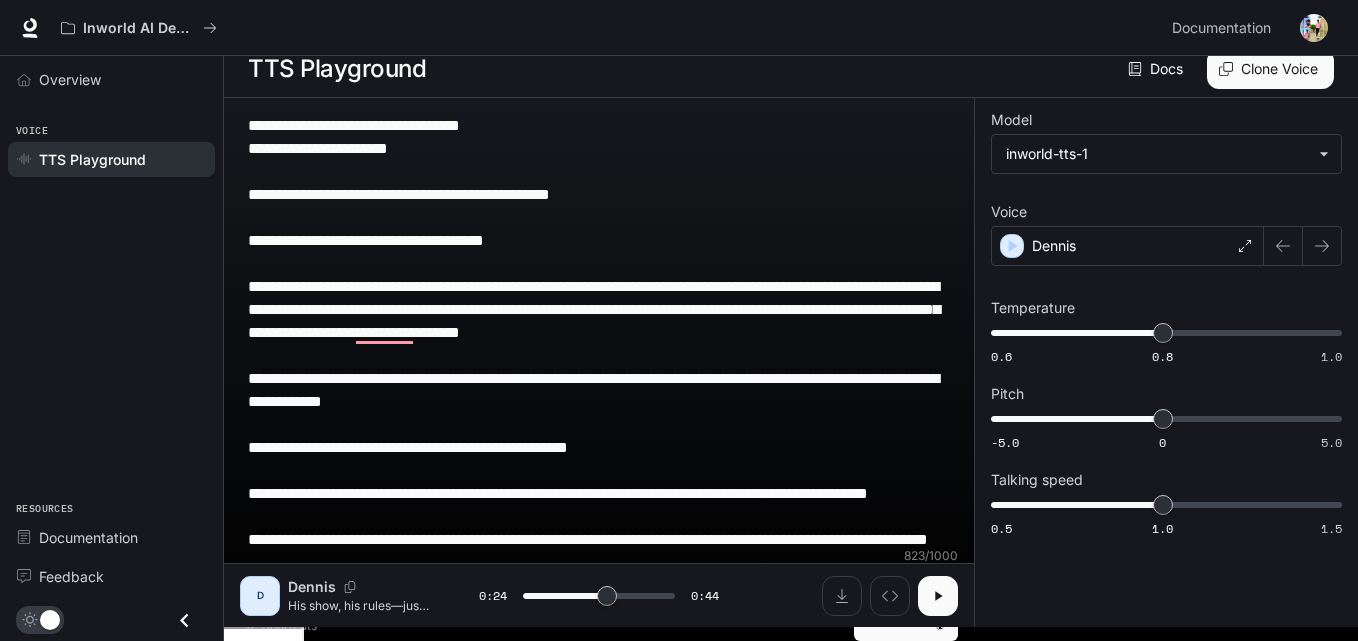 click on "**********" at bounding box center [599, 367] 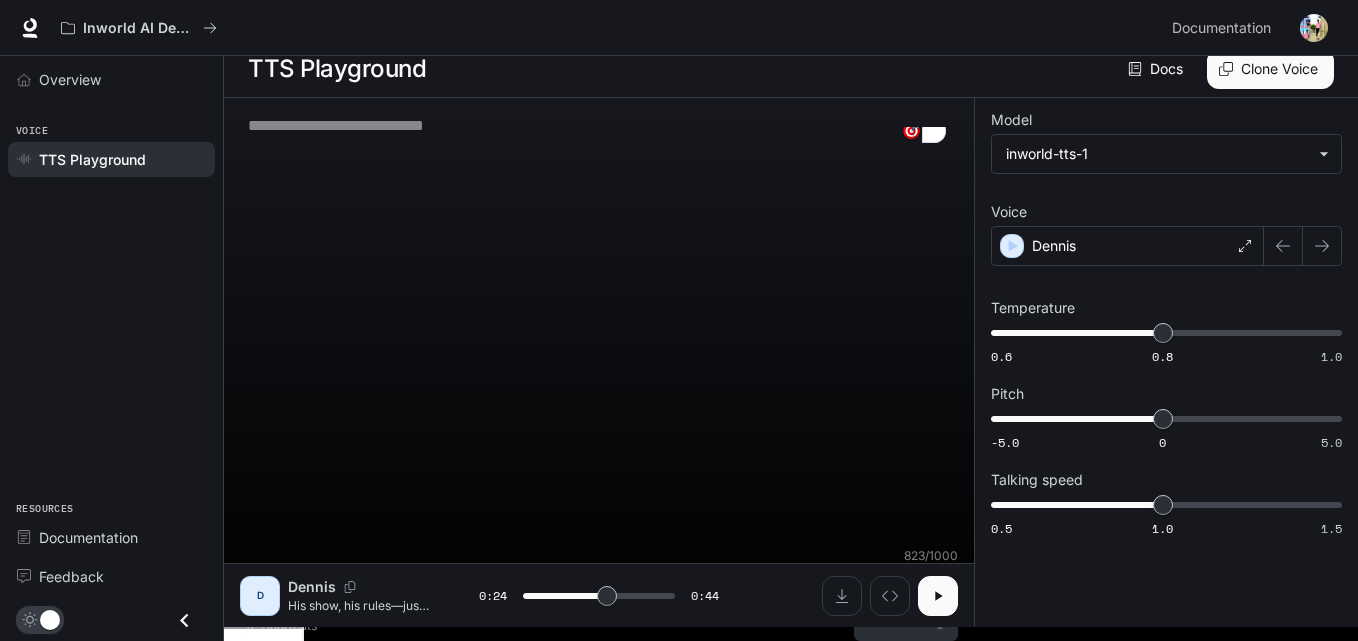 scroll, scrollTop: 1, scrollLeft: 0, axis: vertical 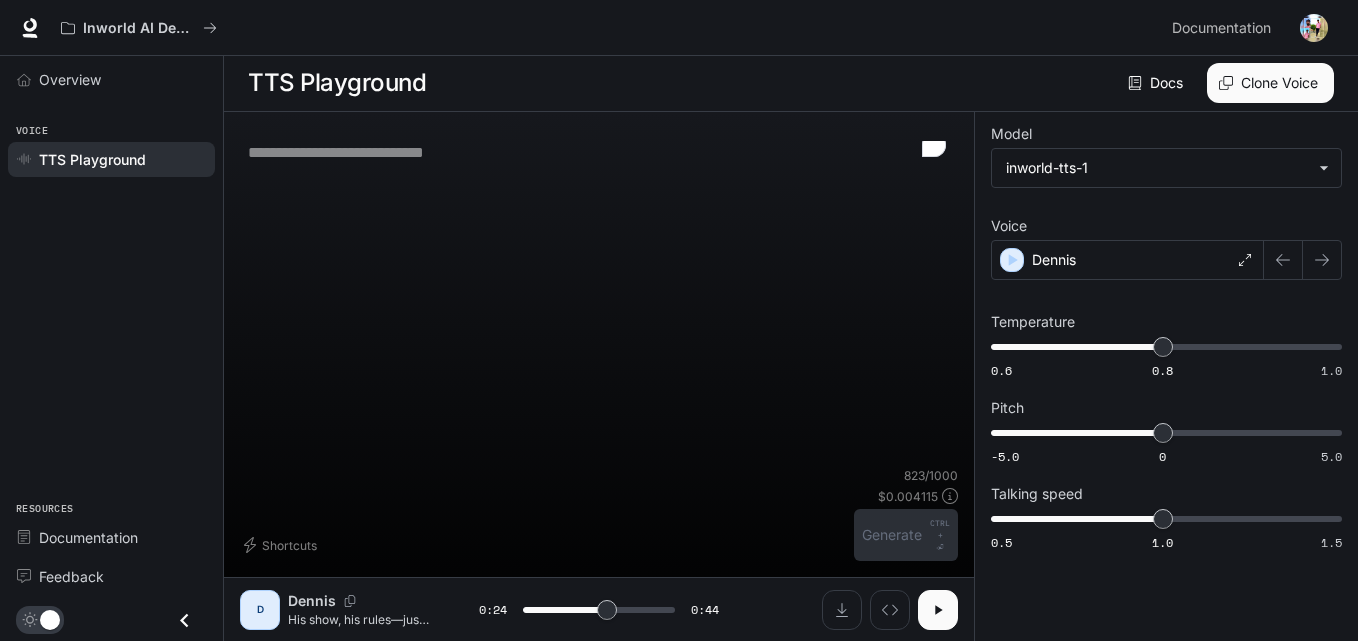 type on "****" 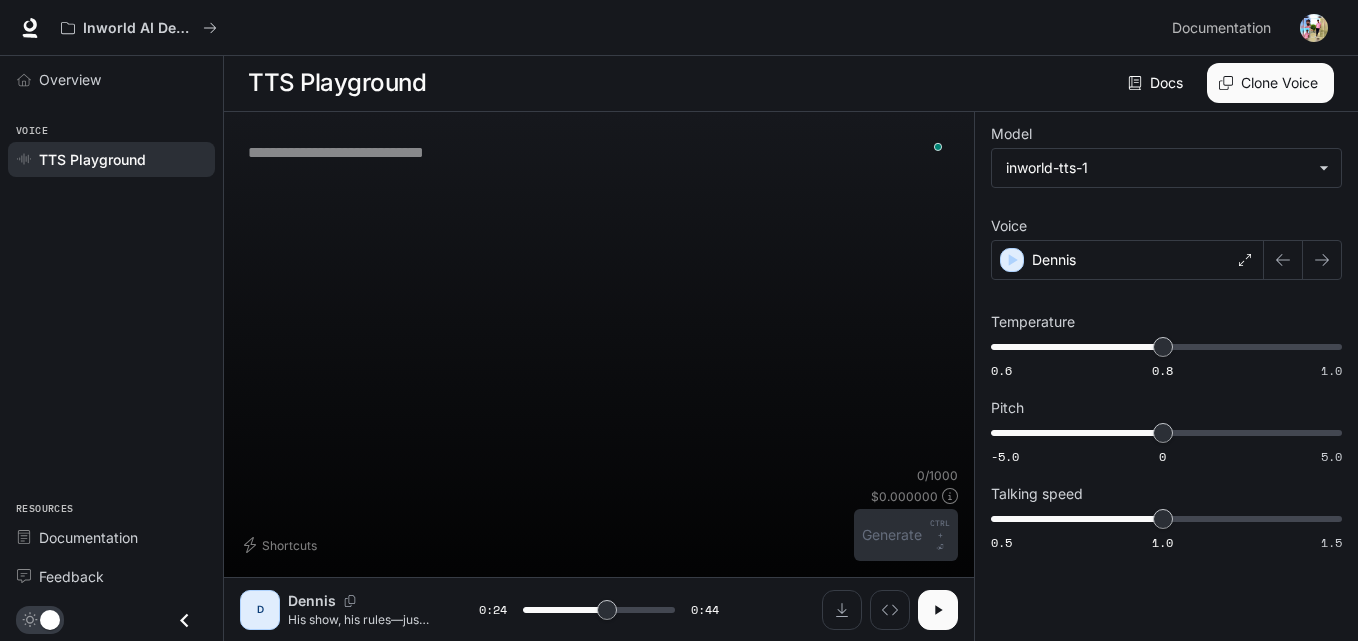 paste on "**********" 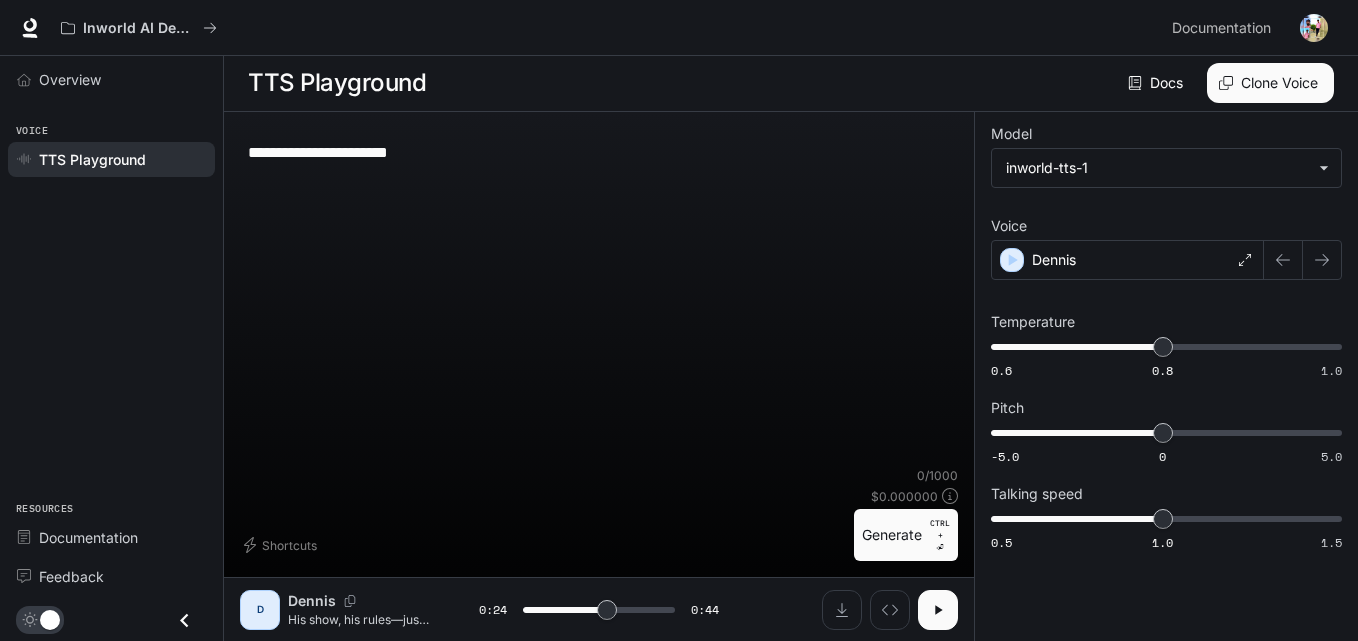 scroll, scrollTop: 498, scrollLeft: 0, axis: vertical 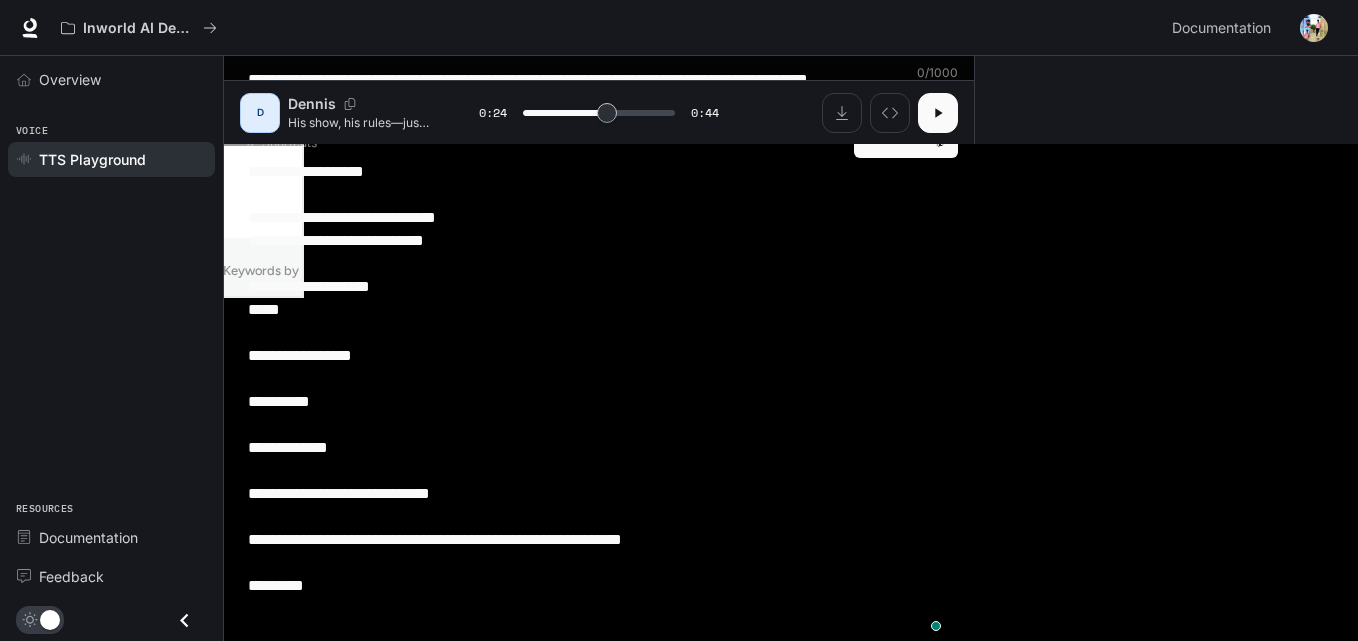 type on "****" 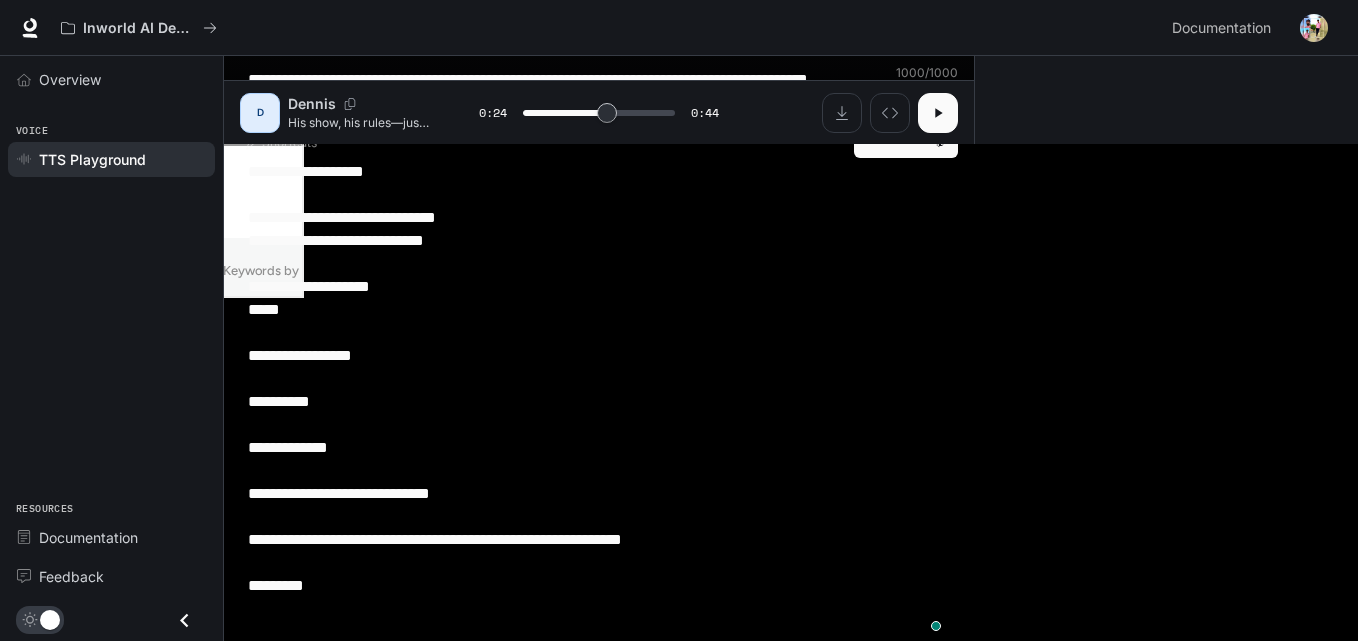 scroll, scrollTop: 500, scrollLeft: 0, axis: vertical 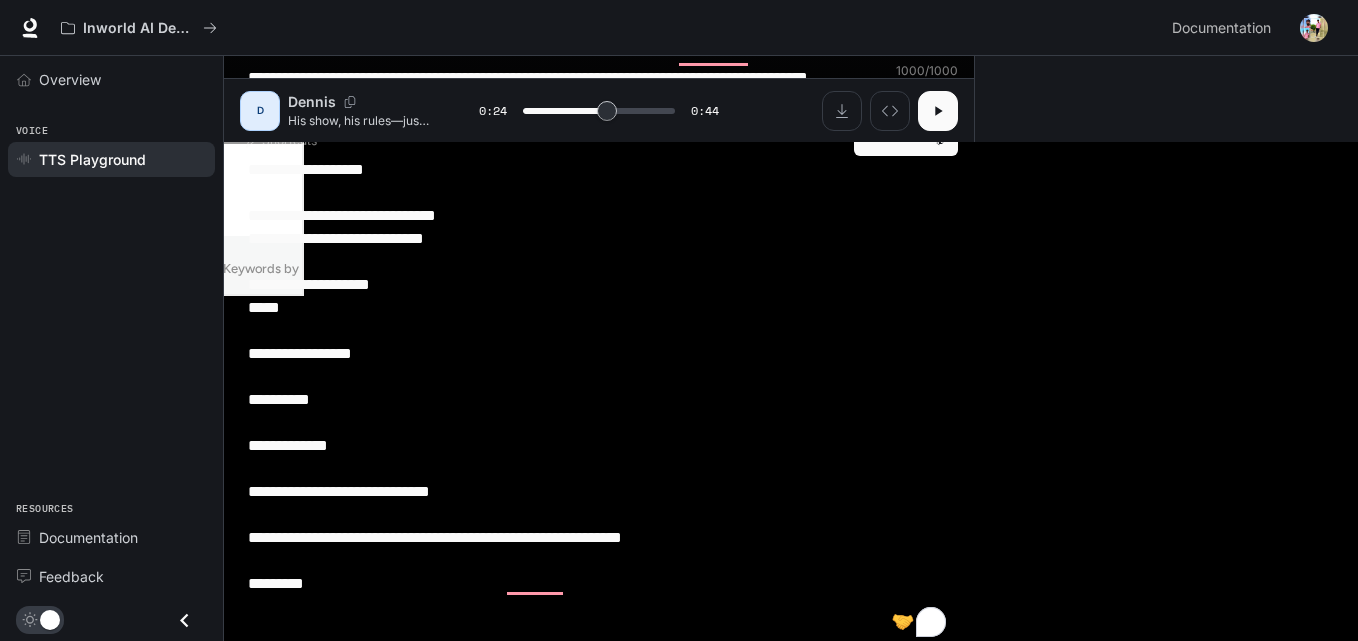 drag, startPoint x: 346, startPoint y: 625, endPoint x: 260, endPoint y: 626, distance: 86.00581 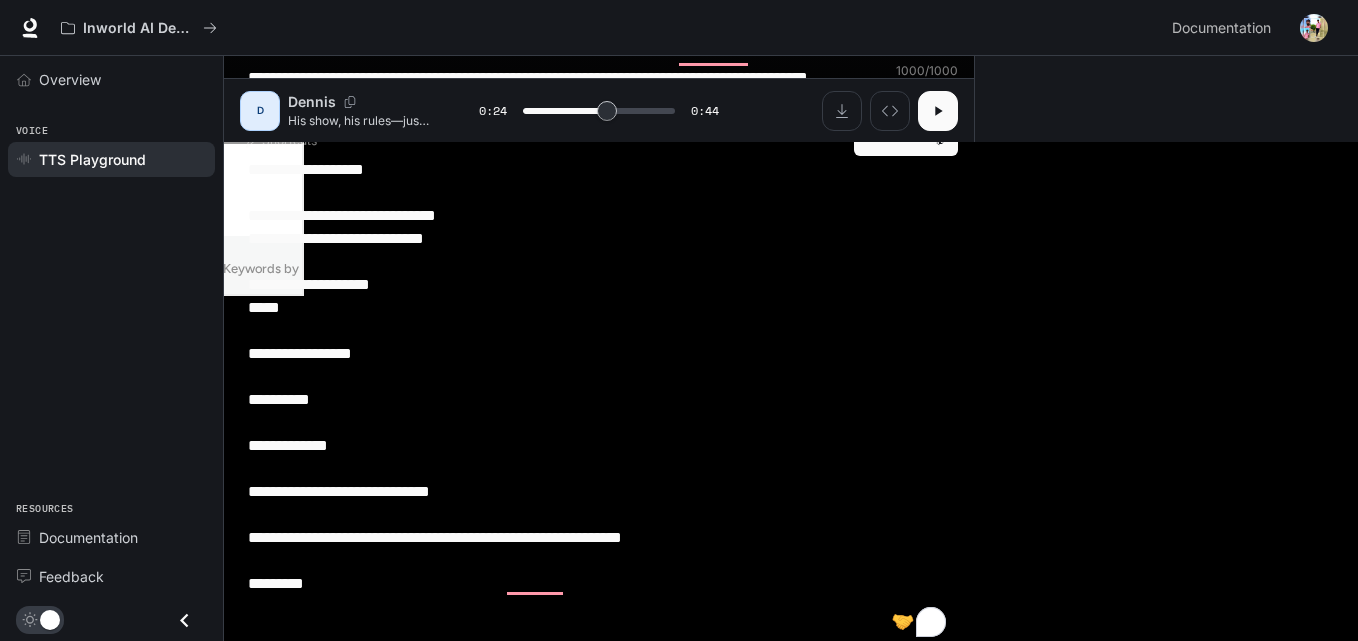 click on "**********" at bounding box center [599, 135] 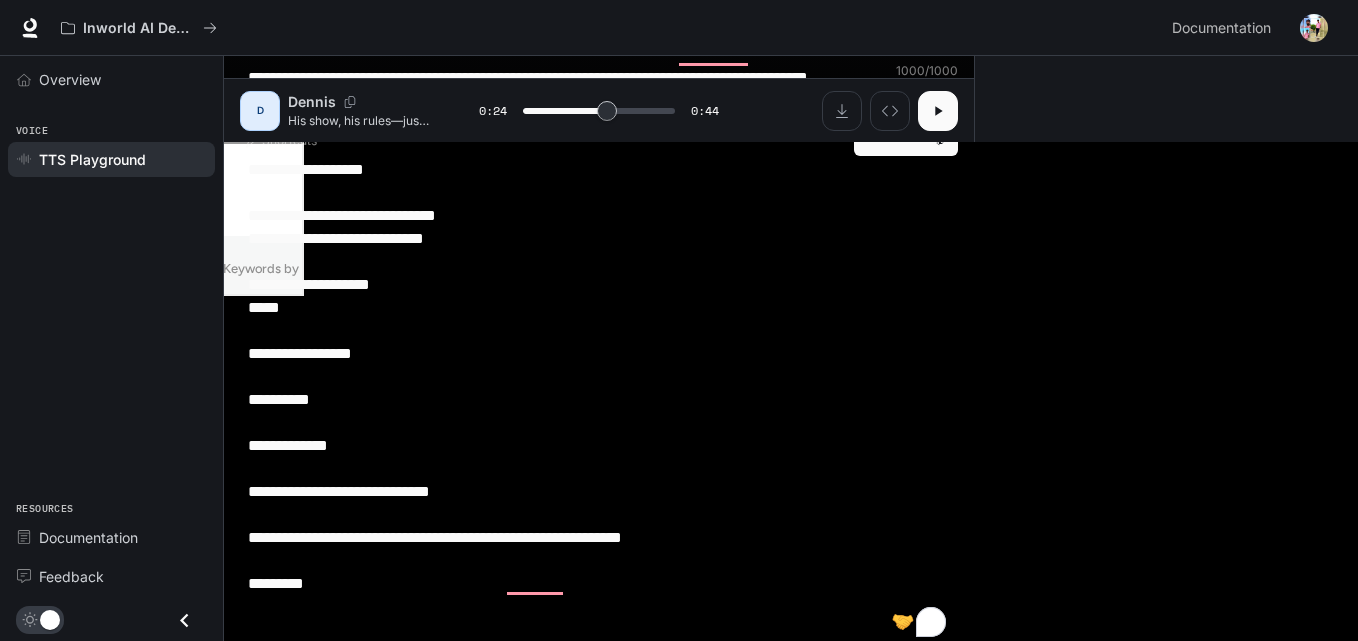 type on "**********" 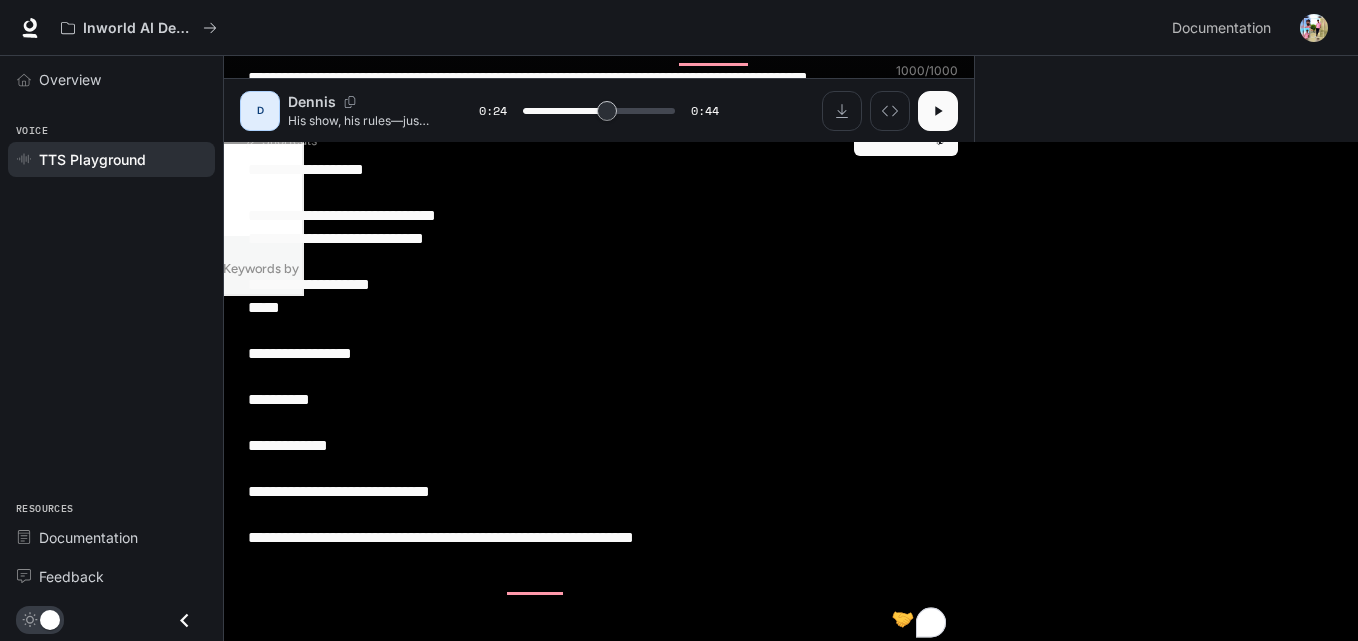 type on "****" 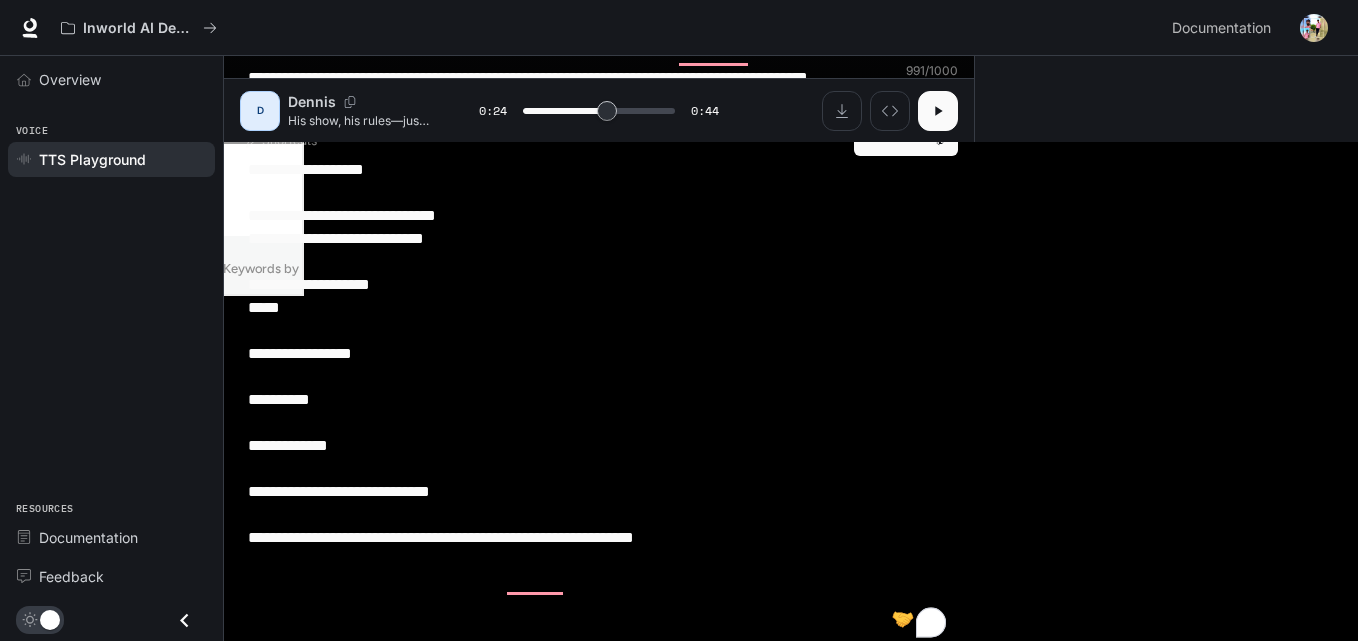 click on "**********" at bounding box center (599, 135) 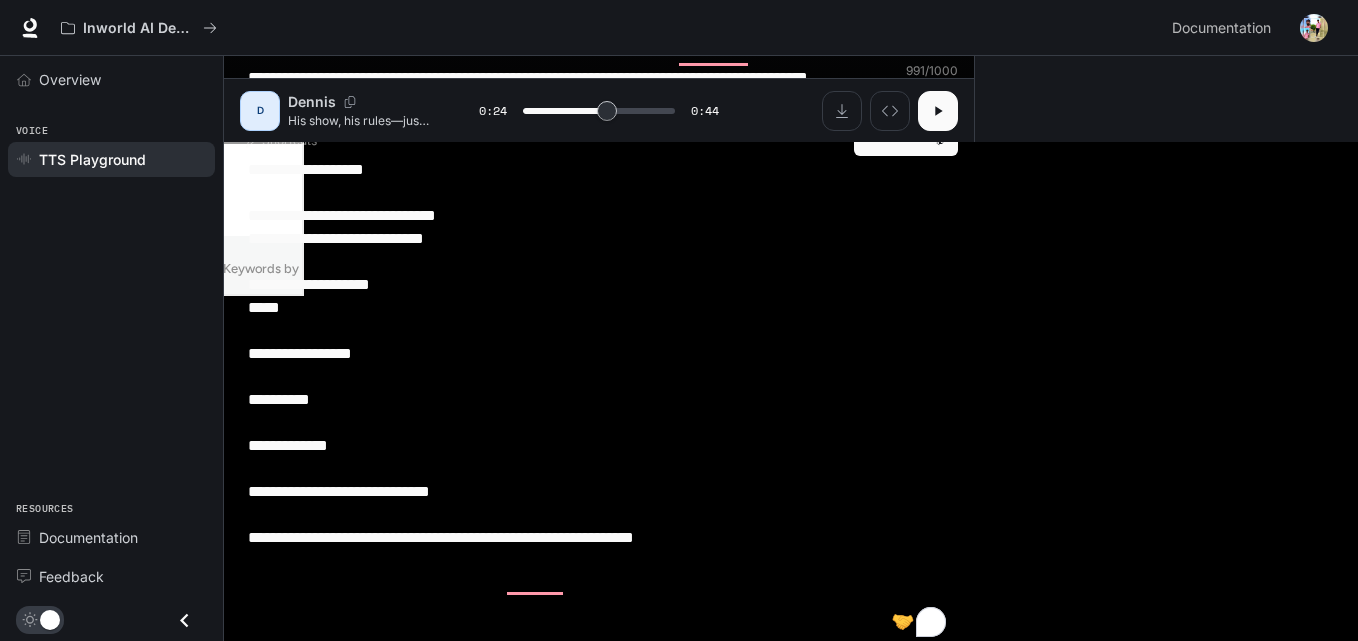 type on "**********" 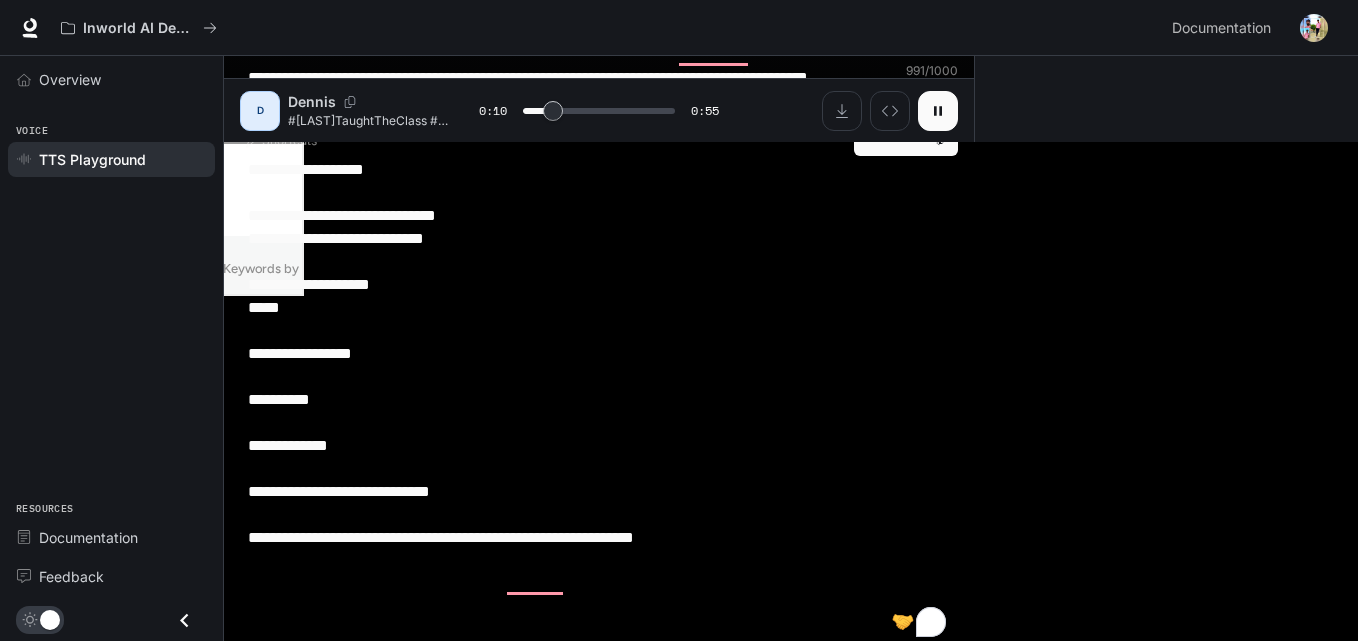 click 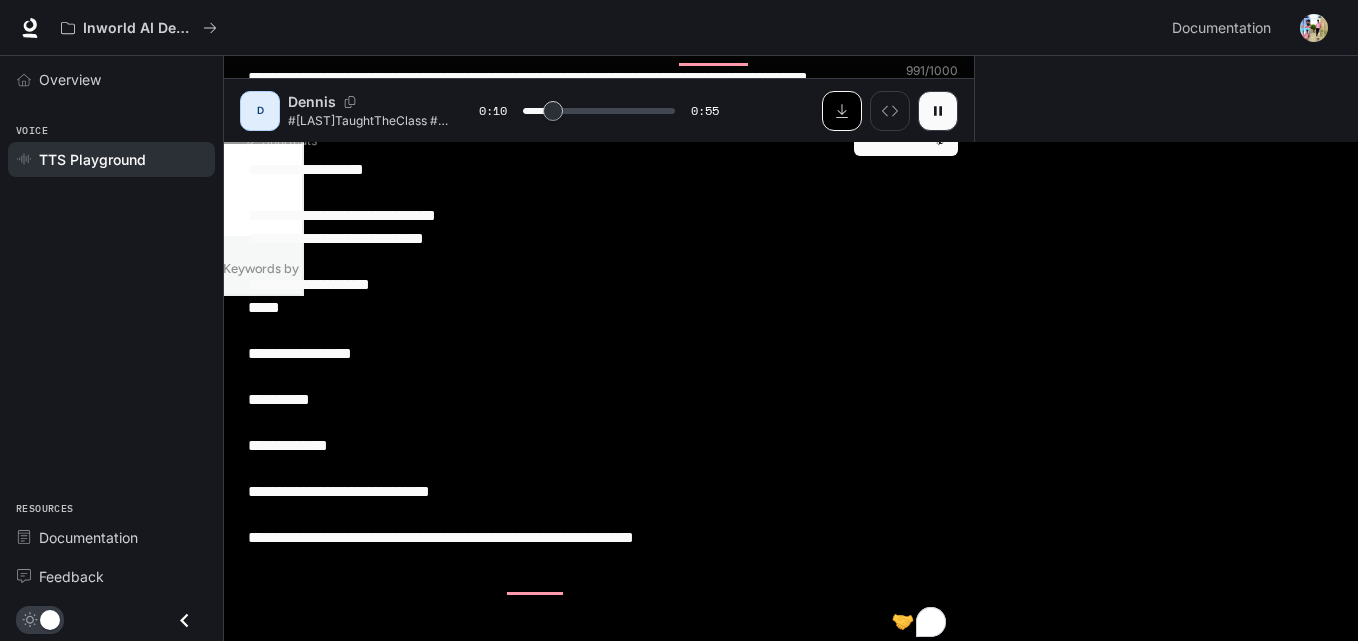 type on "****" 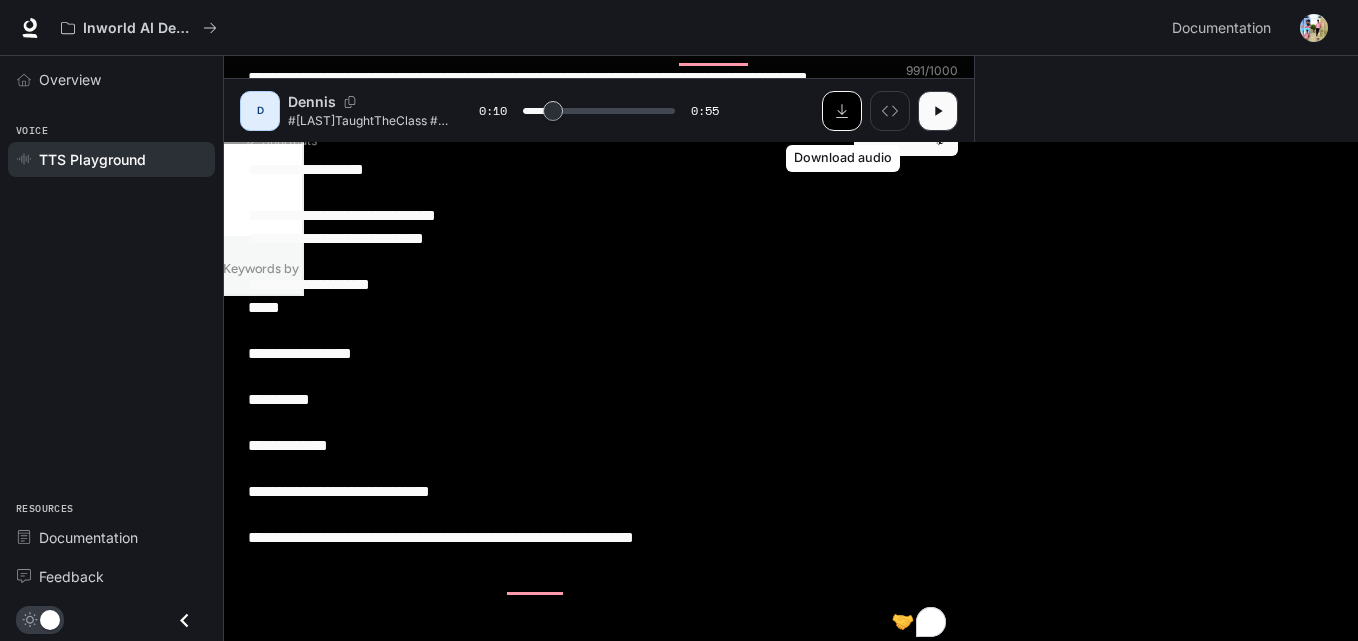 click 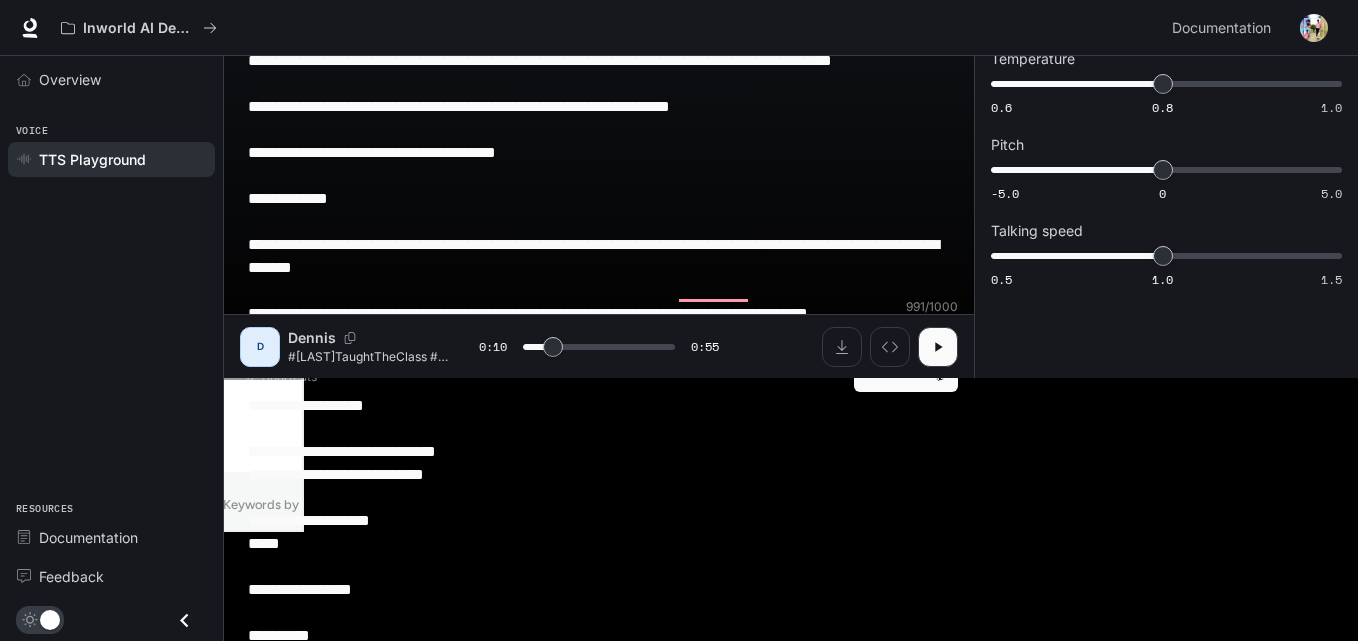 scroll, scrollTop: 0, scrollLeft: 0, axis: both 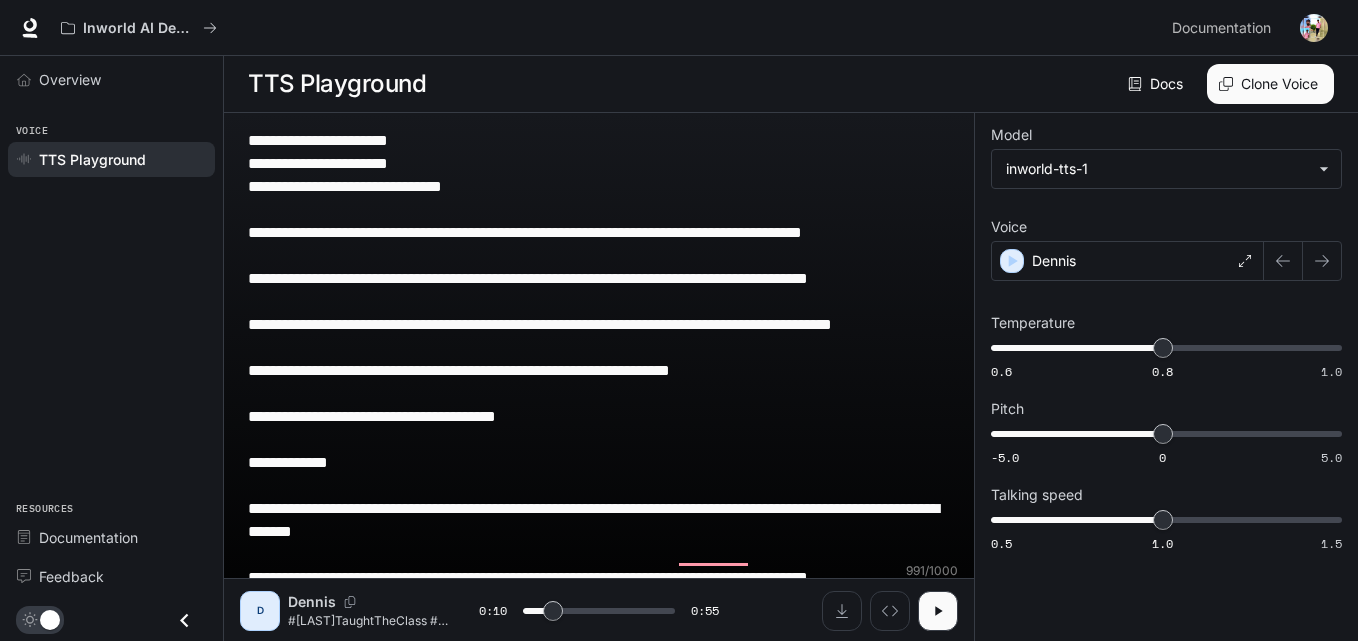 drag, startPoint x: 773, startPoint y: 587, endPoint x: 275, endPoint y: 149, distance: 663.2104 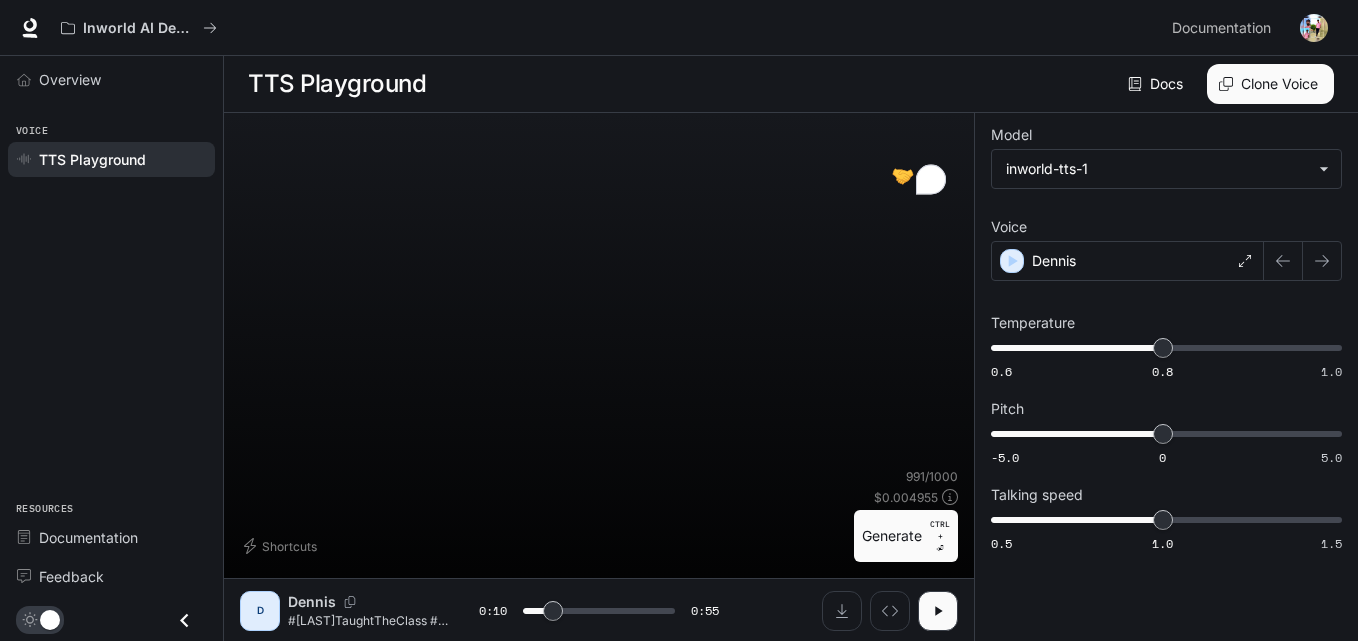 type on "****" 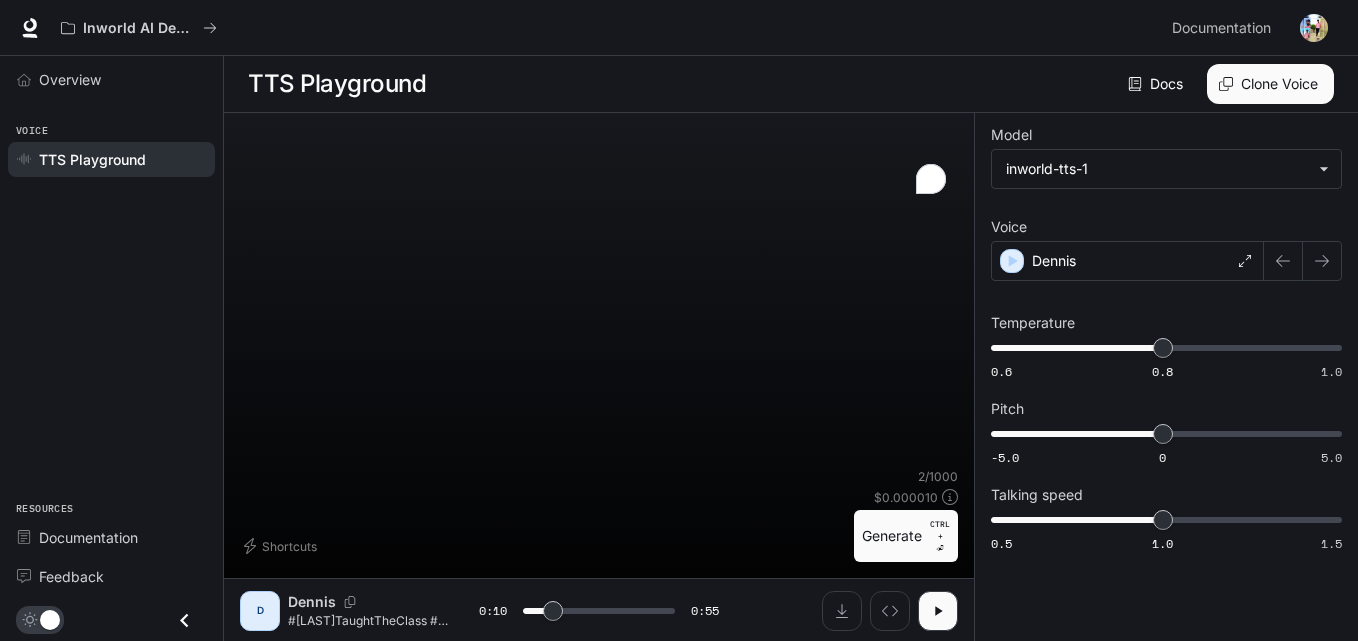 paste on "**********" 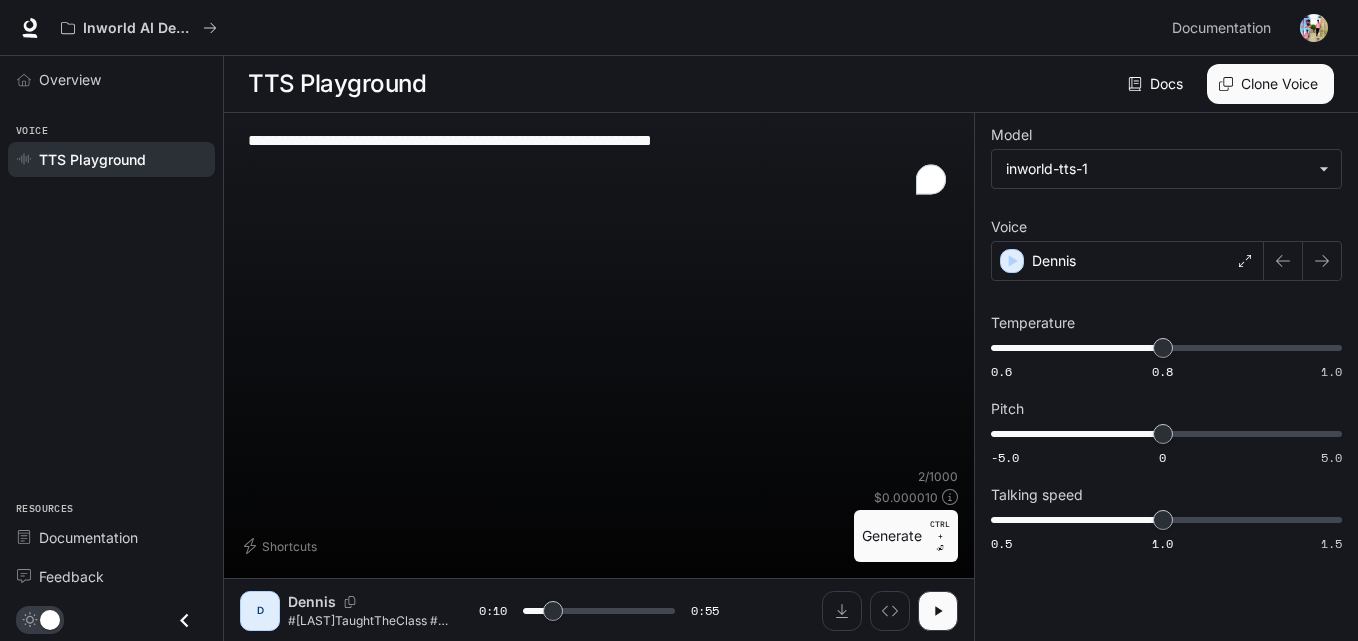 type on "****" 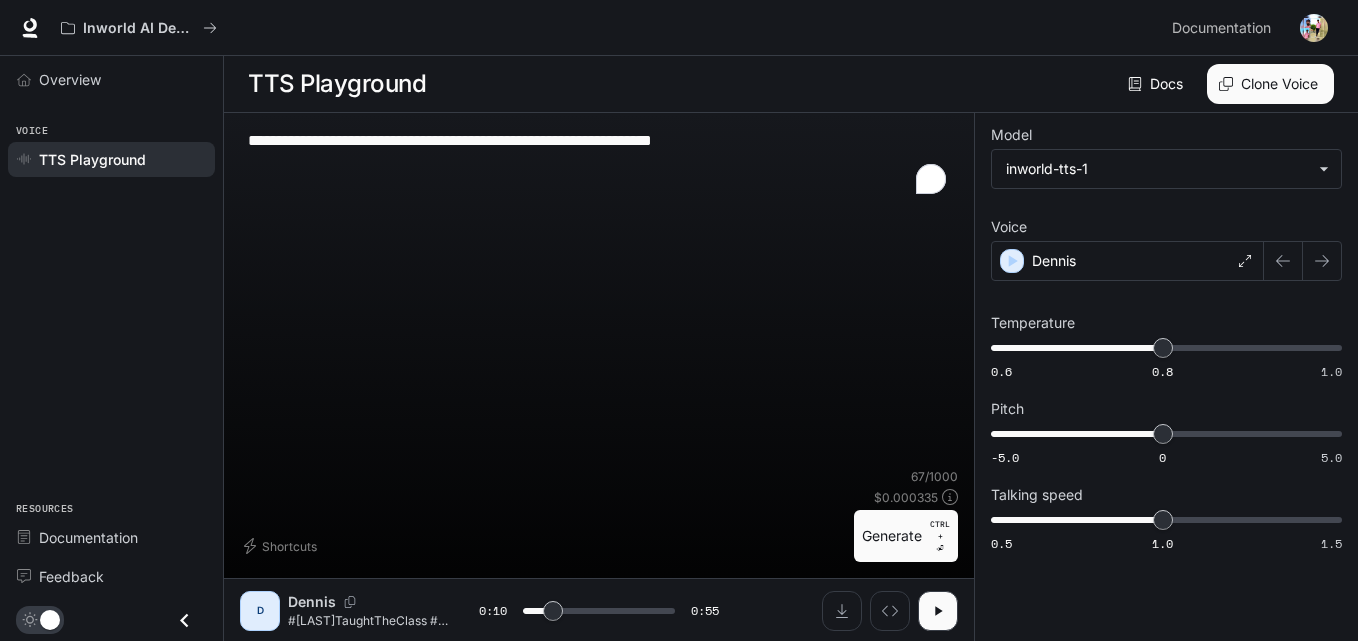 type on "**********" 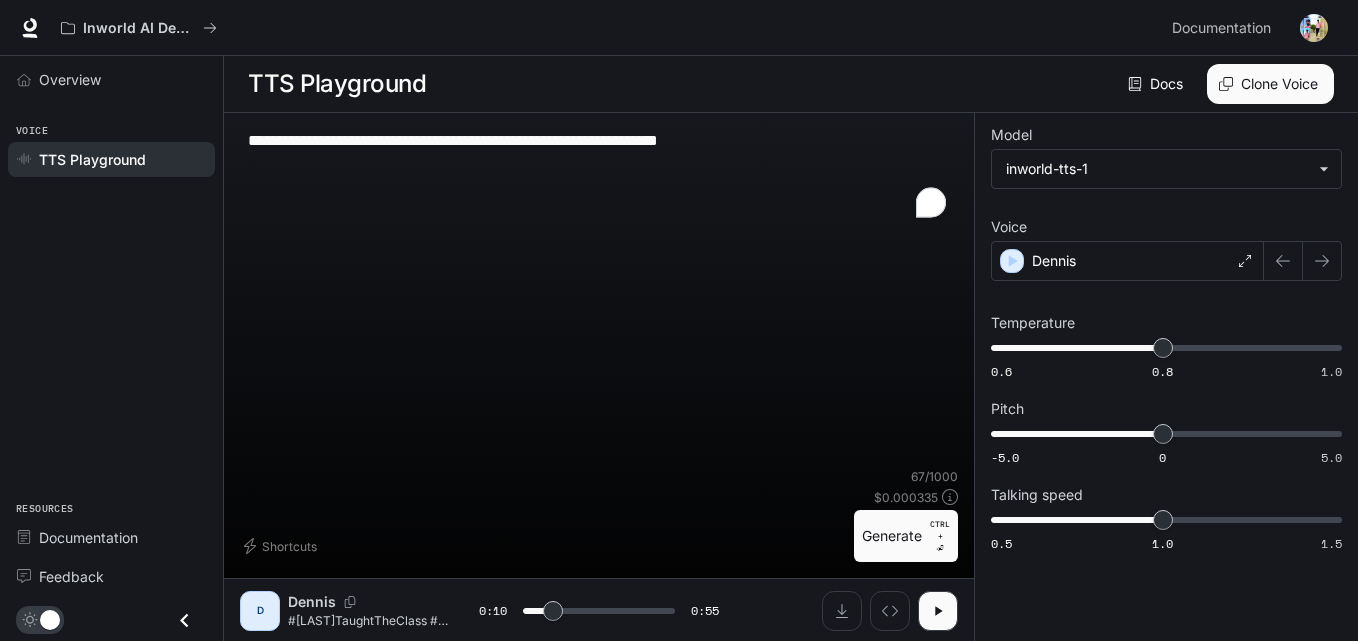 type on "****" 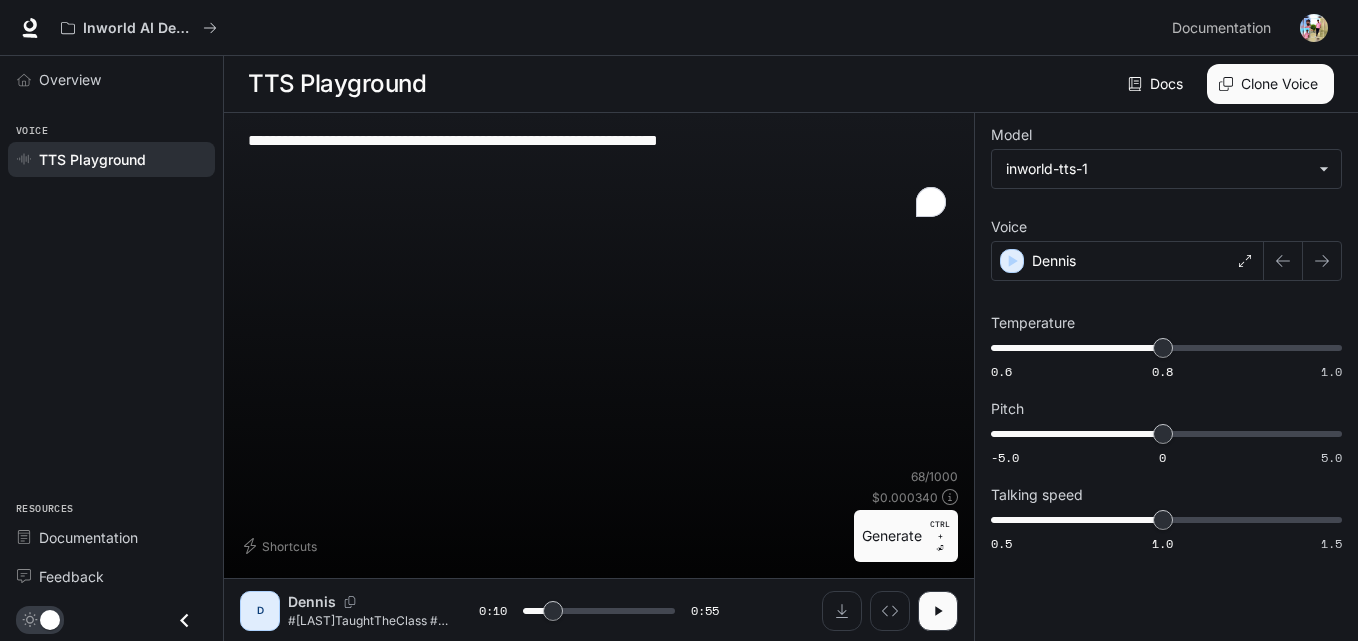 paste on "**********" 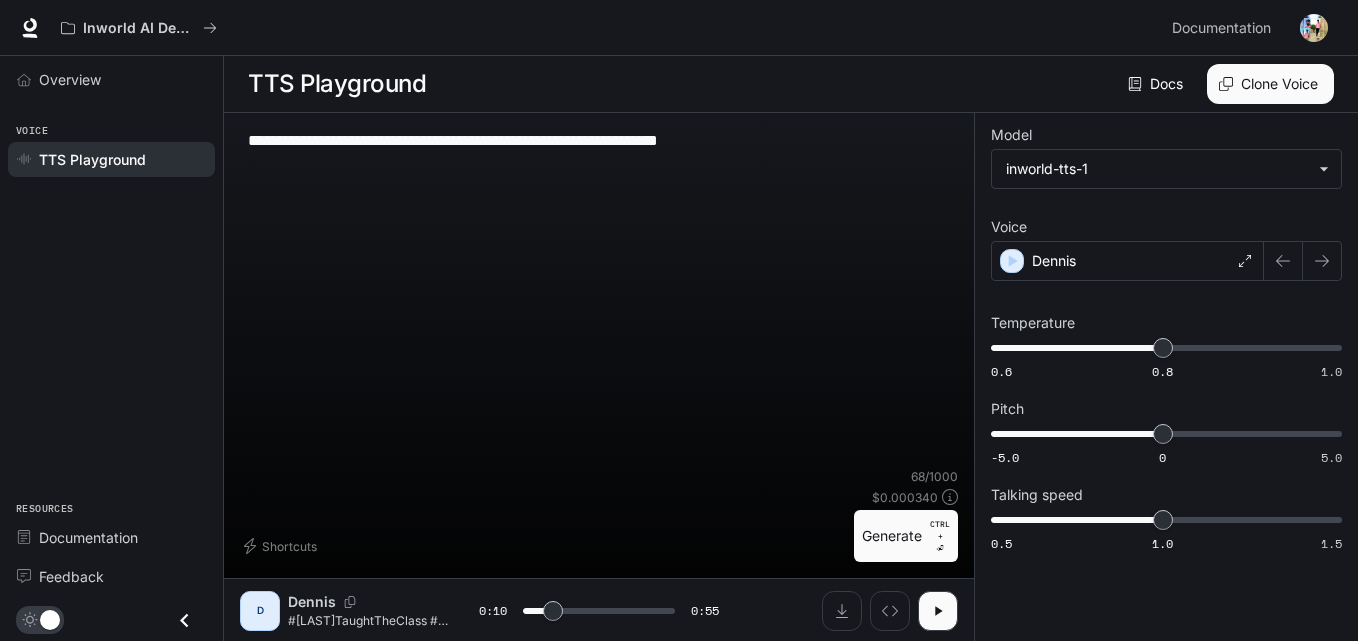 type on "**********" 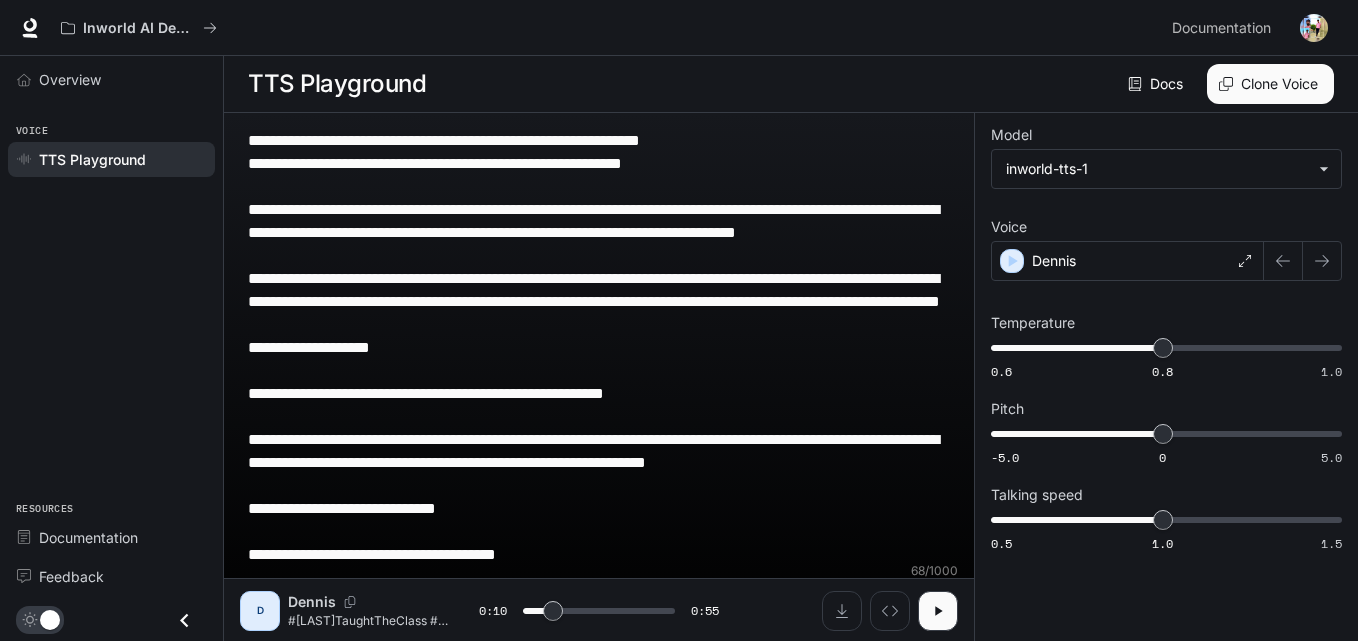 type on "****" 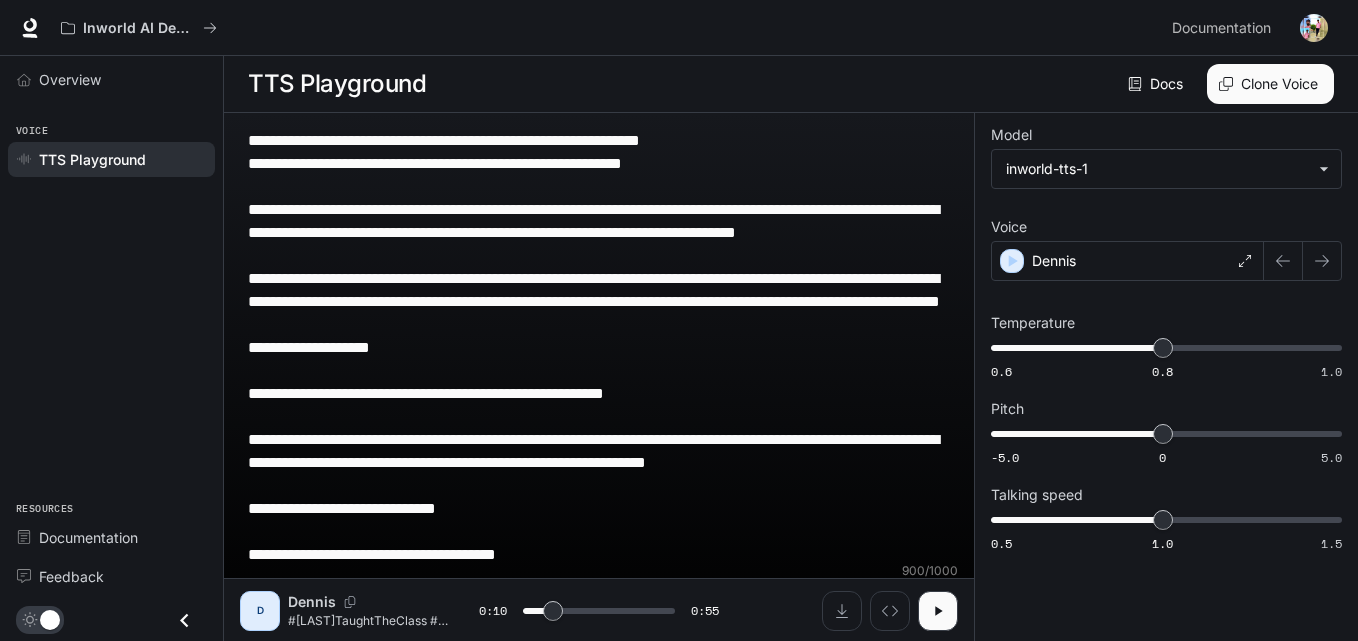 scroll, scrollTop: 17, scrollLeft: 0, axis: vertical 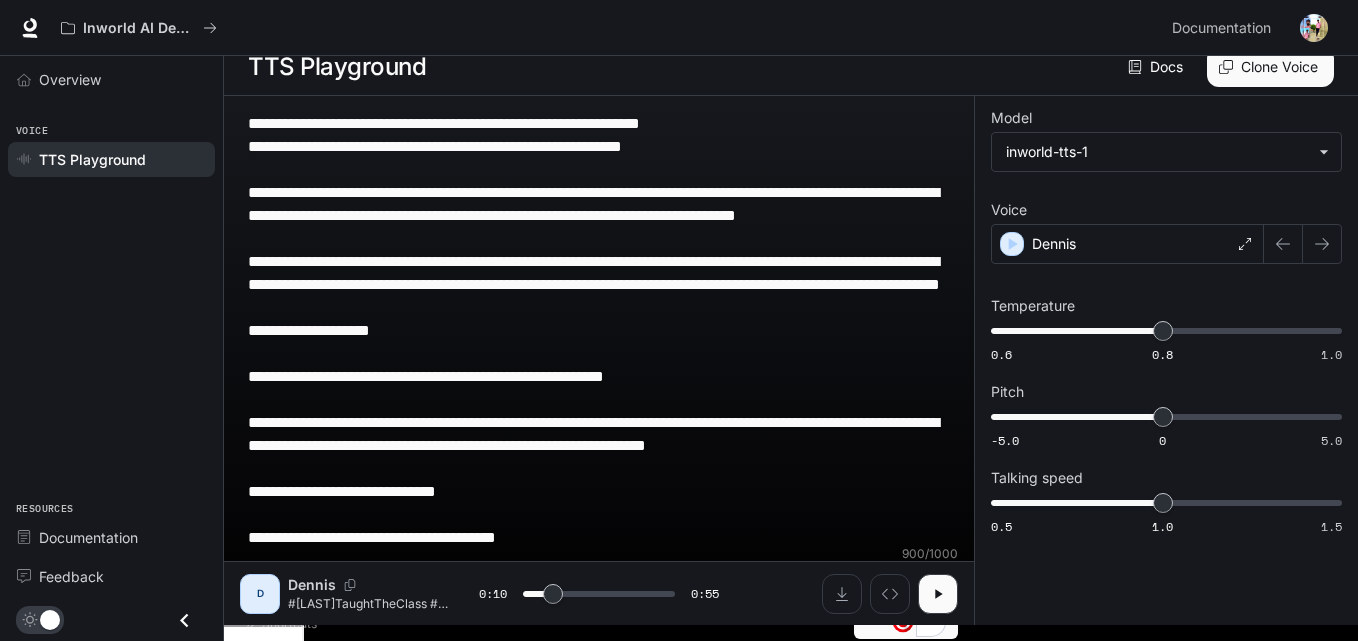 type on "**********" 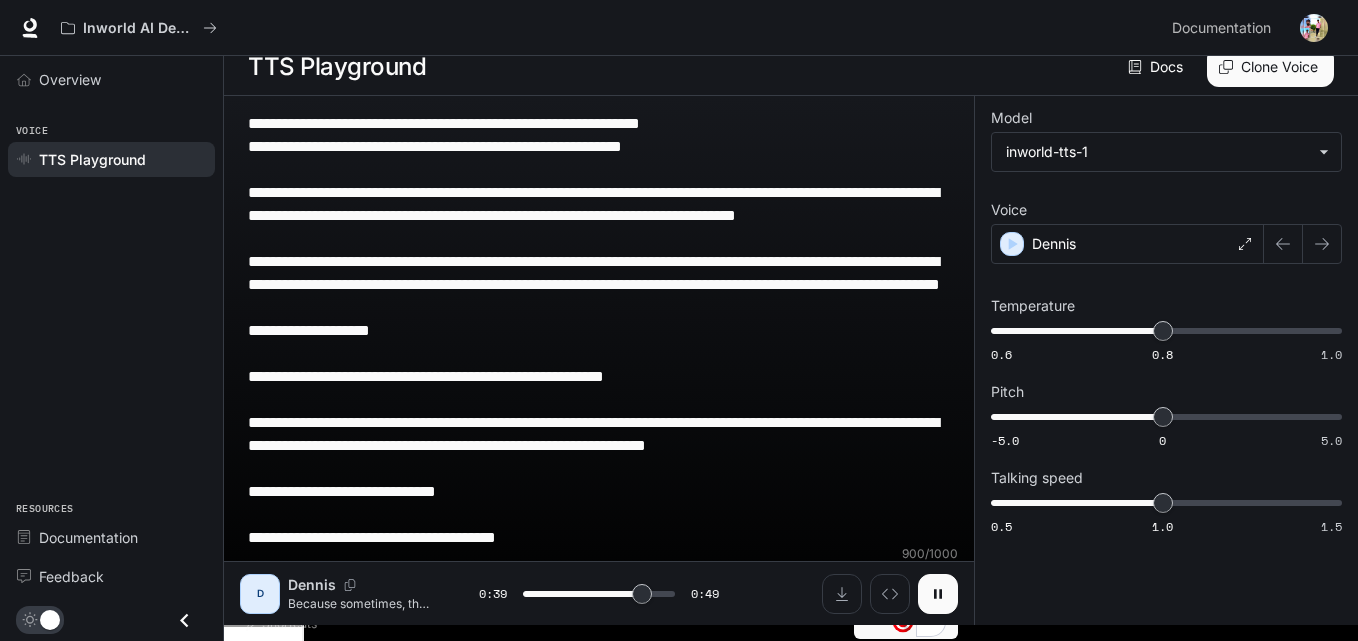 click at bounding box center (938, 594) 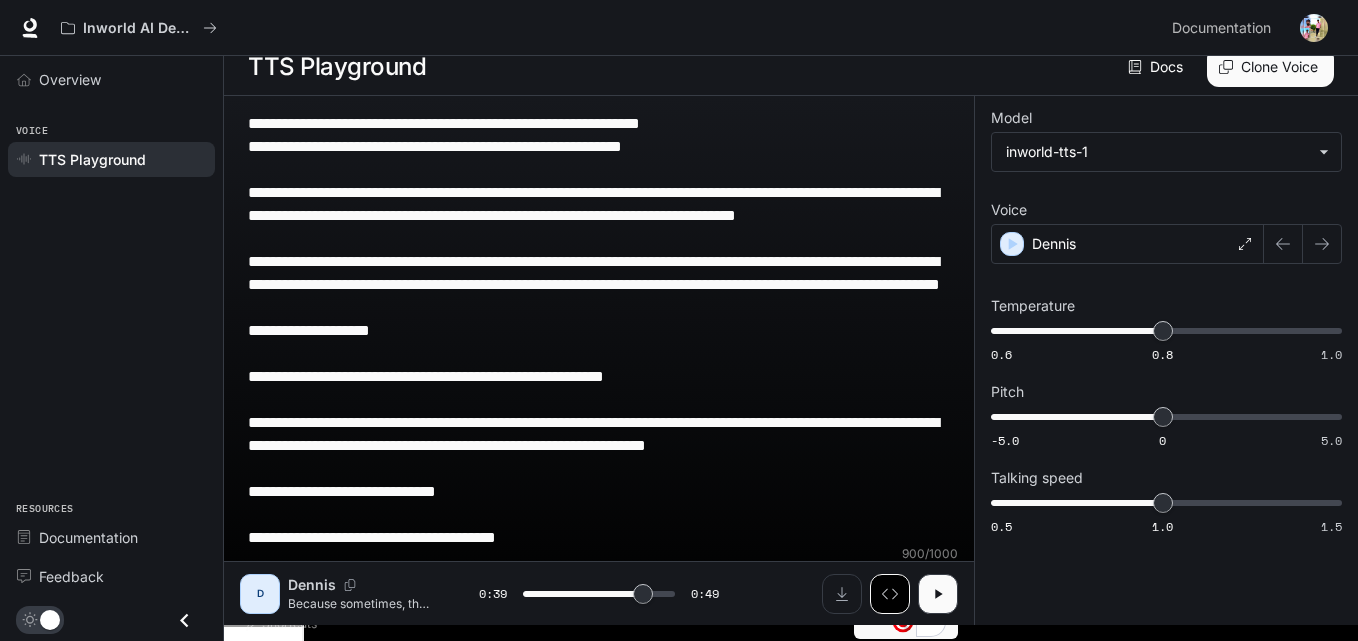 type on "****" 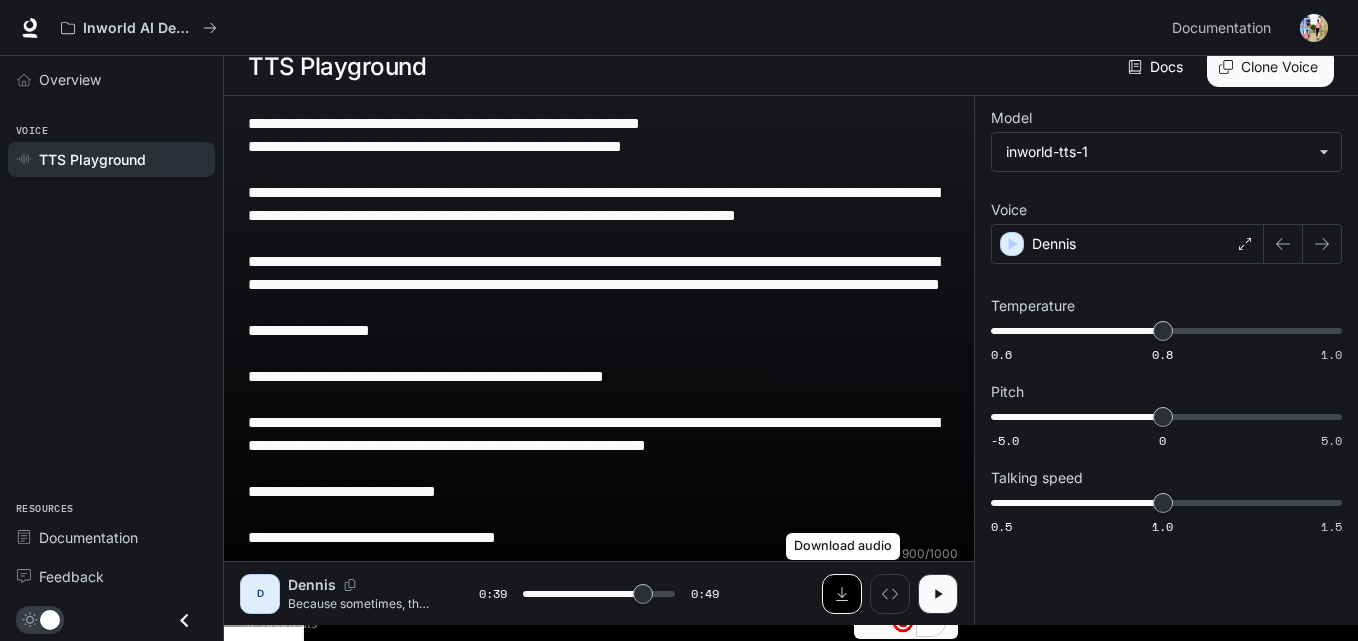 click 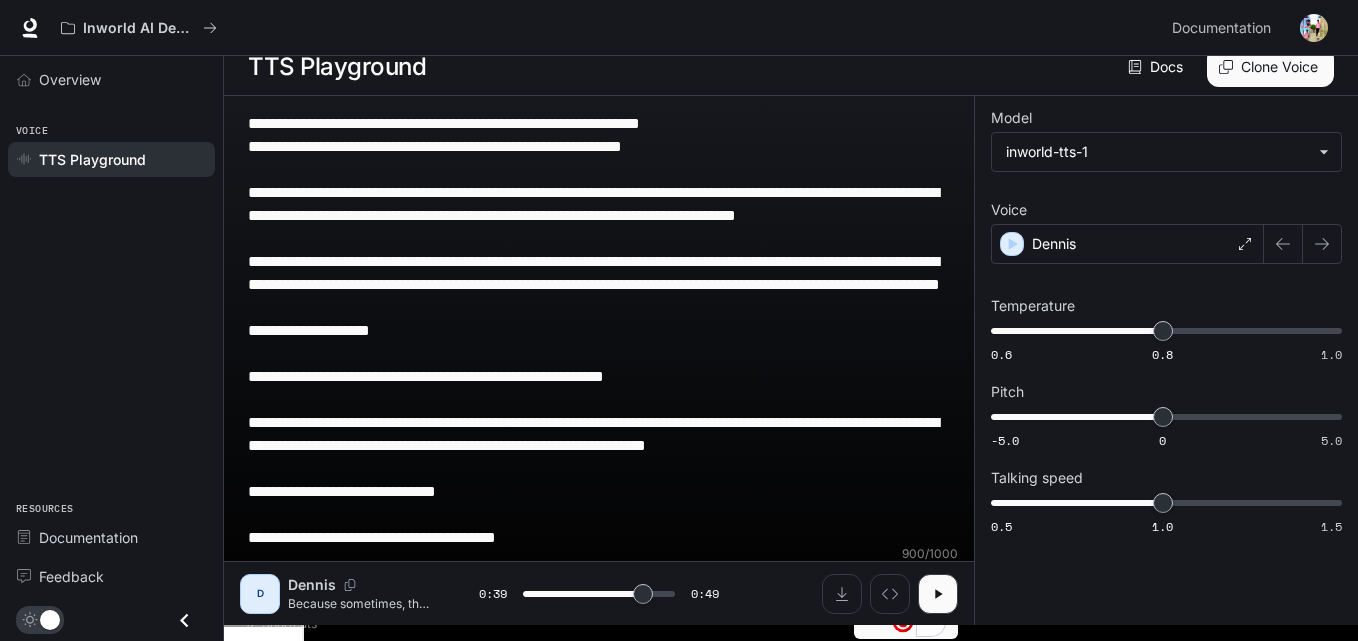 scroll, scrollTop: 0, scrollLeft: 0, axis: both 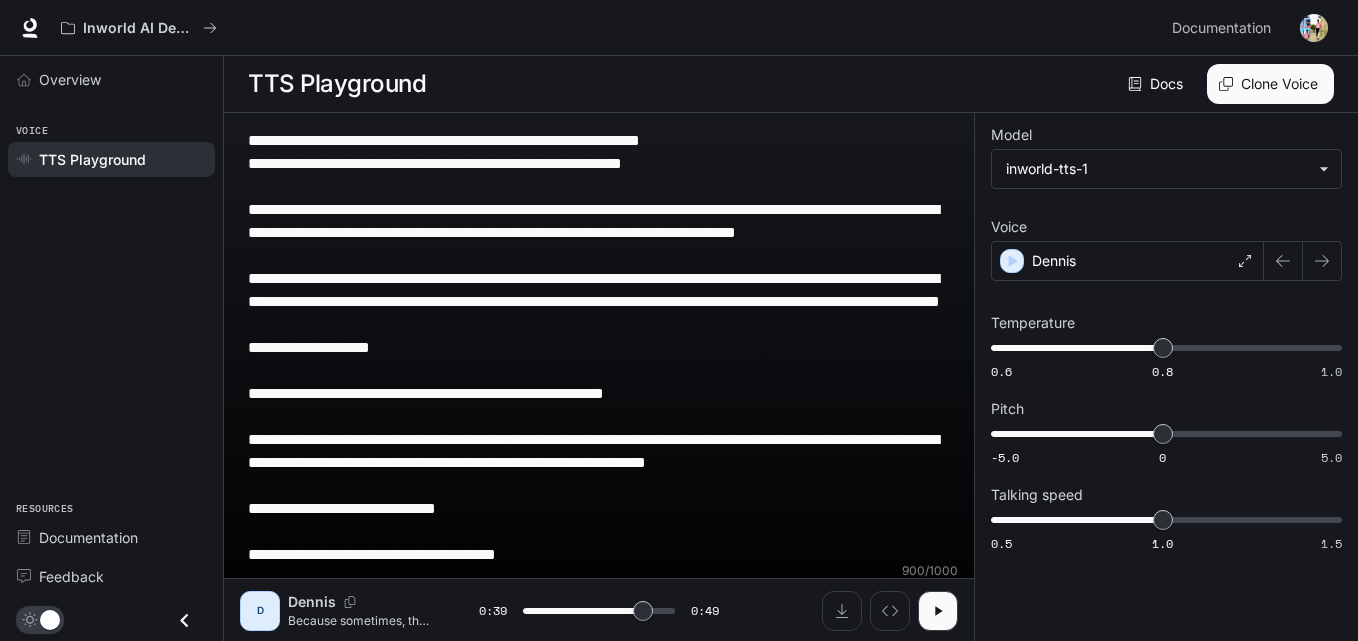 drag, startPoint x: 410, startPoint y: 475, endPoint x: 308, endPoint y: 113, distance: 376.09573 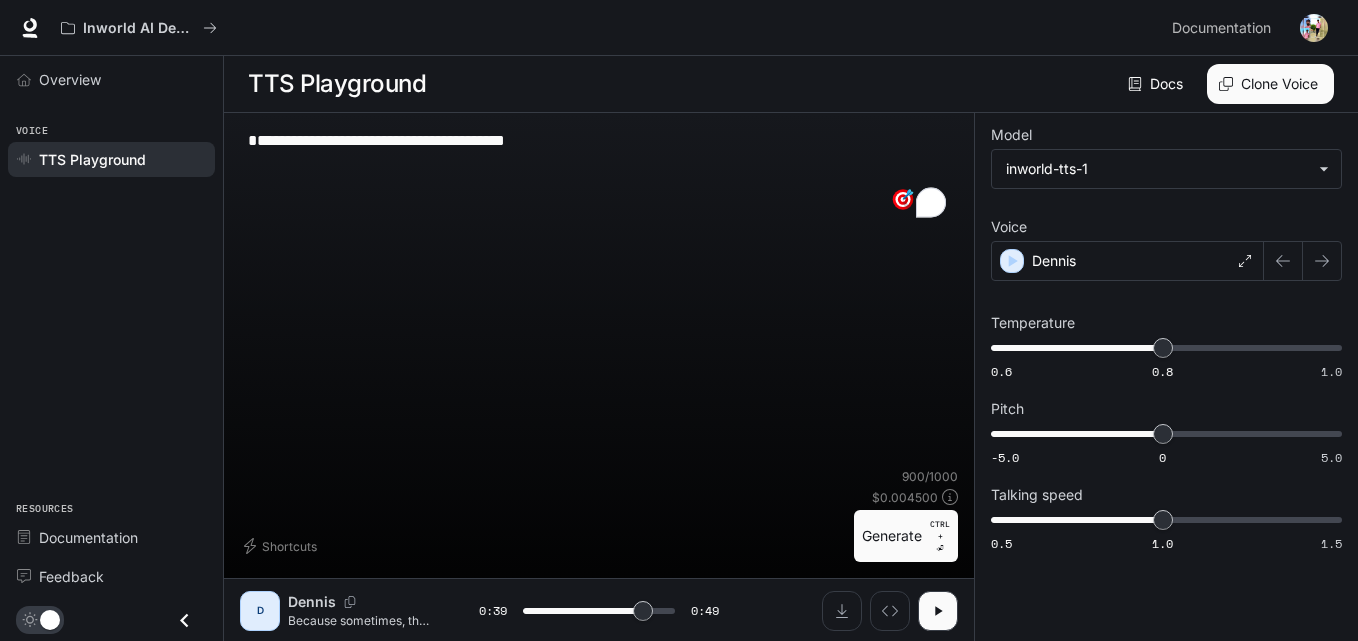 type on "****" 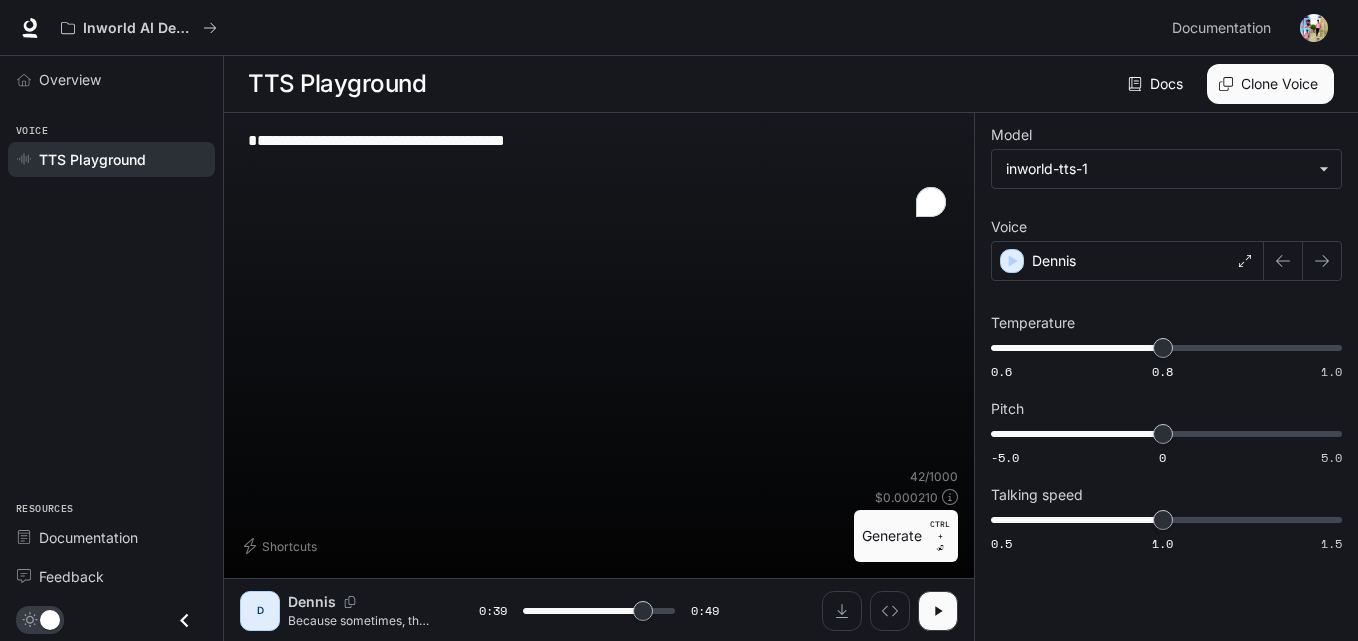 drag, startPoint x: 590, startPoint y: 177, endPoint x: 293, endPoint y: 134, distance: 300.09665 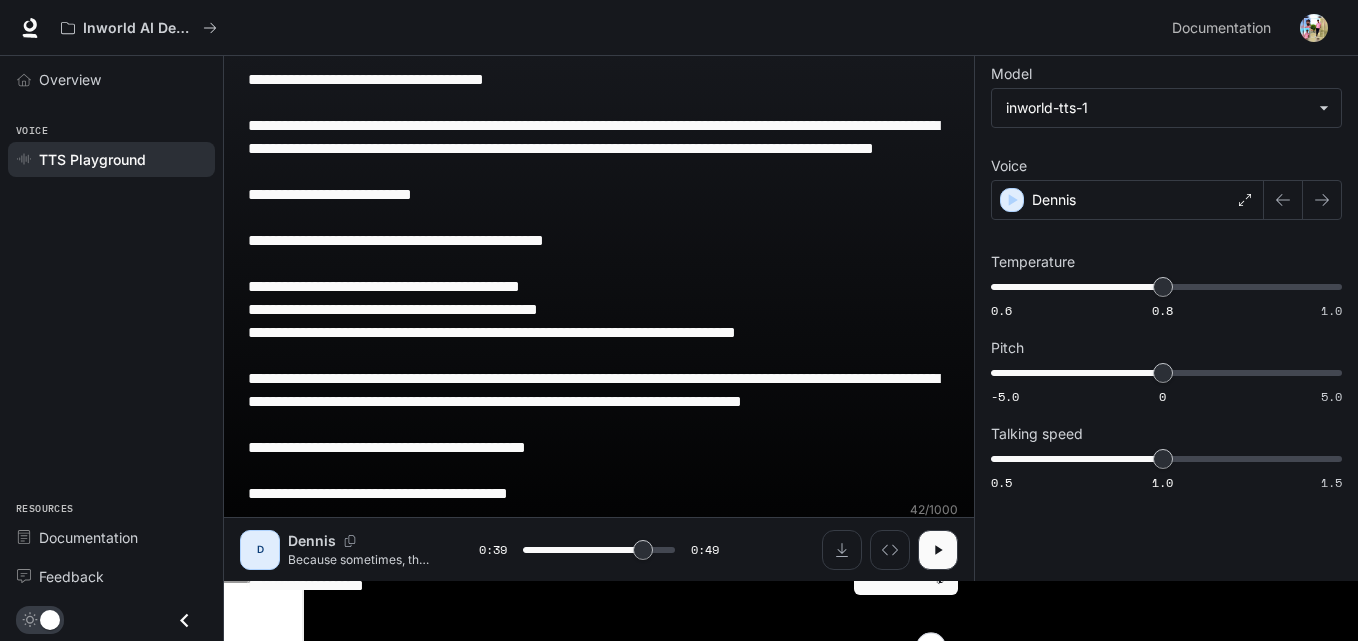 type on "****" 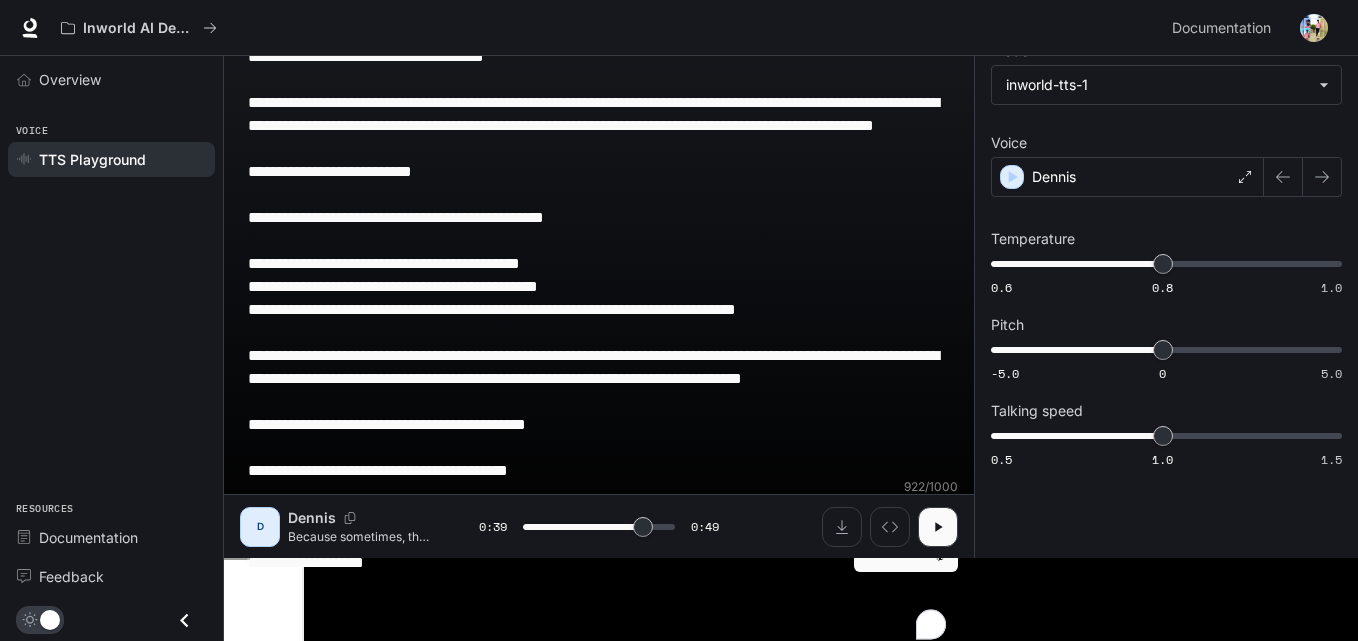 scroll, scrollTop: 86, scrollLeft: 0, axis: vertical 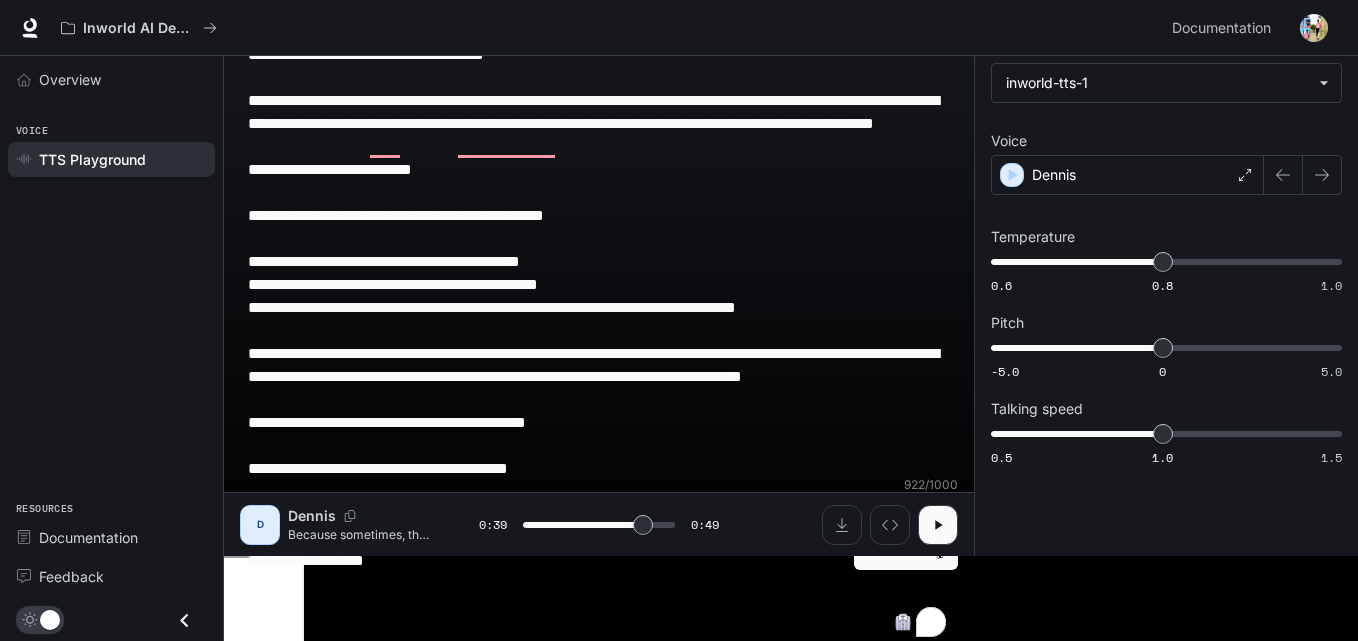 type on "**********" 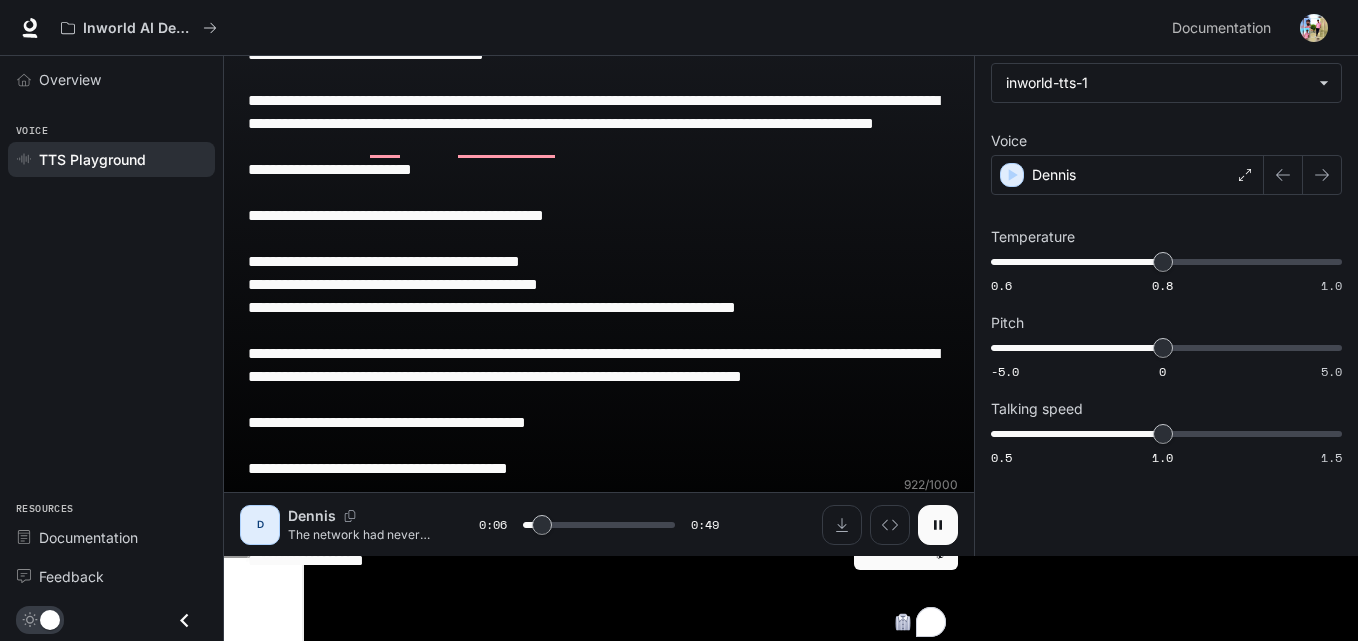 click 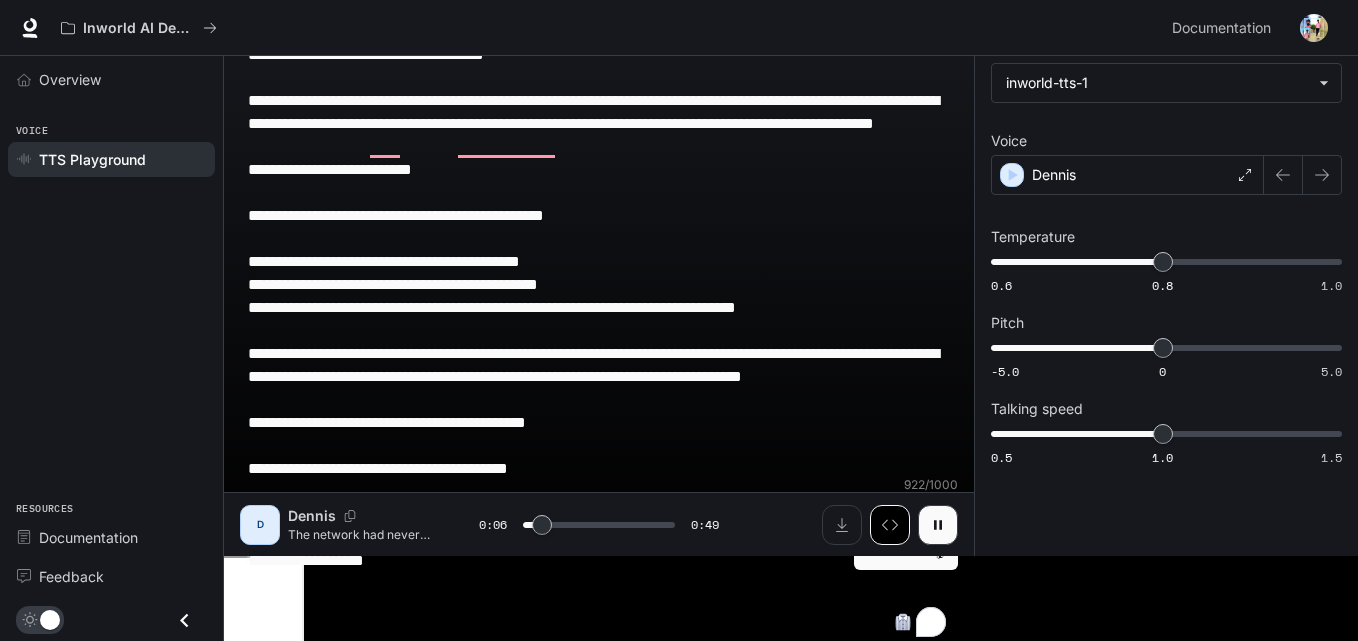 type on "***" 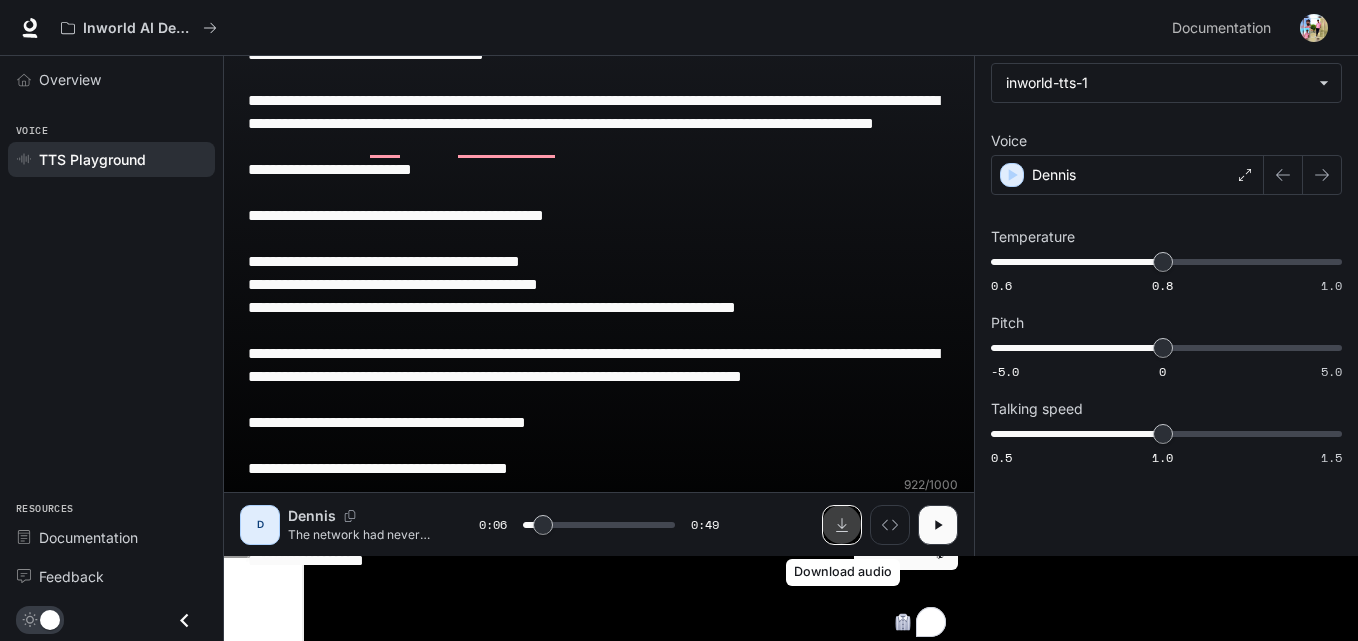 click at bounding box center (842, 525) 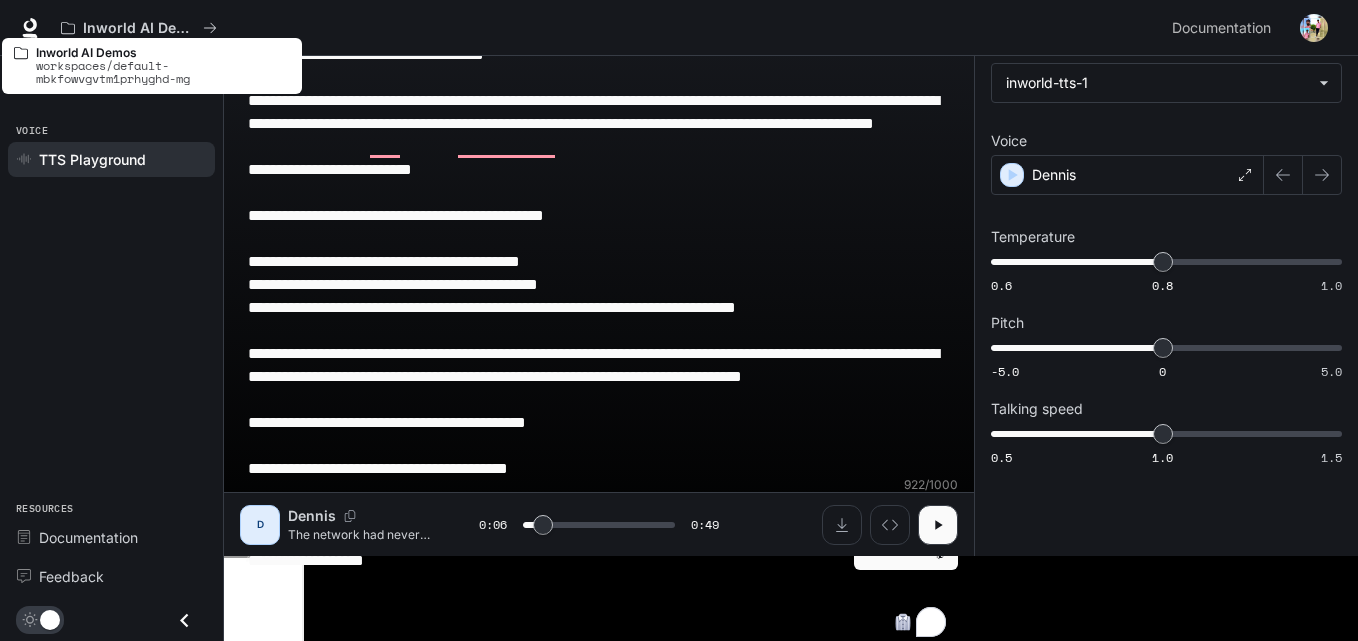 scroll, scrollTop: 0, scrollLeft: 0, axis: both 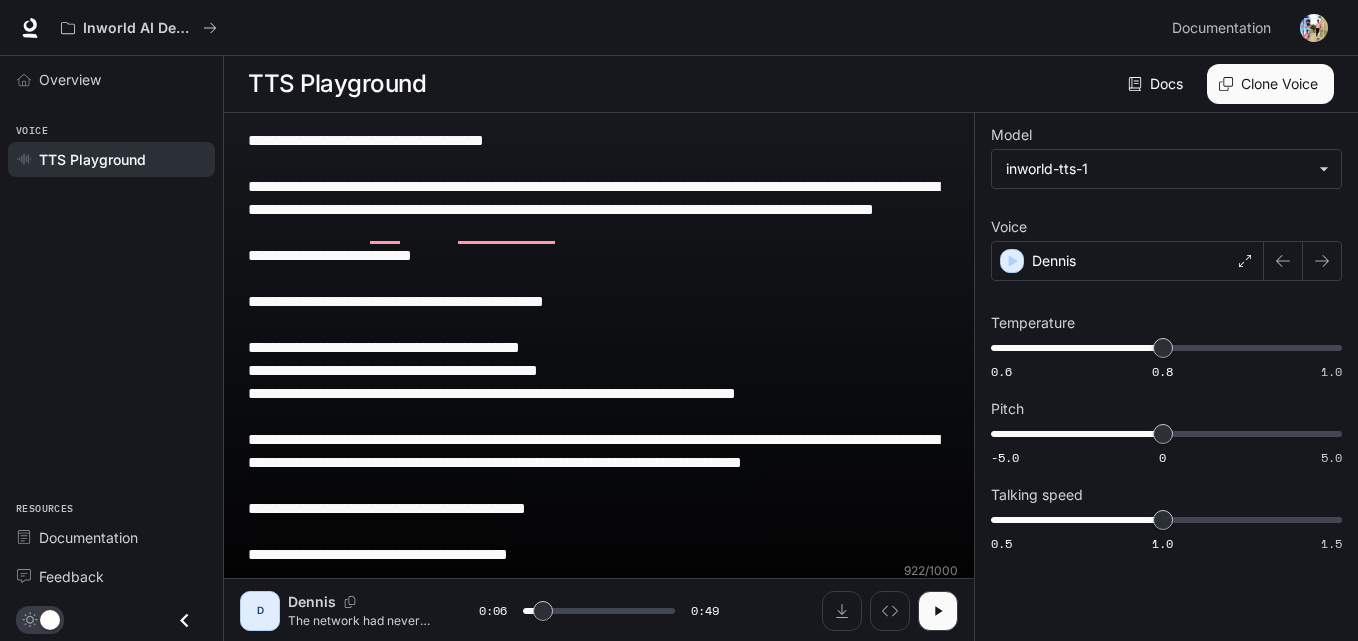 drag, startPoint x: 416, startPoint y: 607, endPoint x: 230, endPoint y: 45, distance: 591.97974 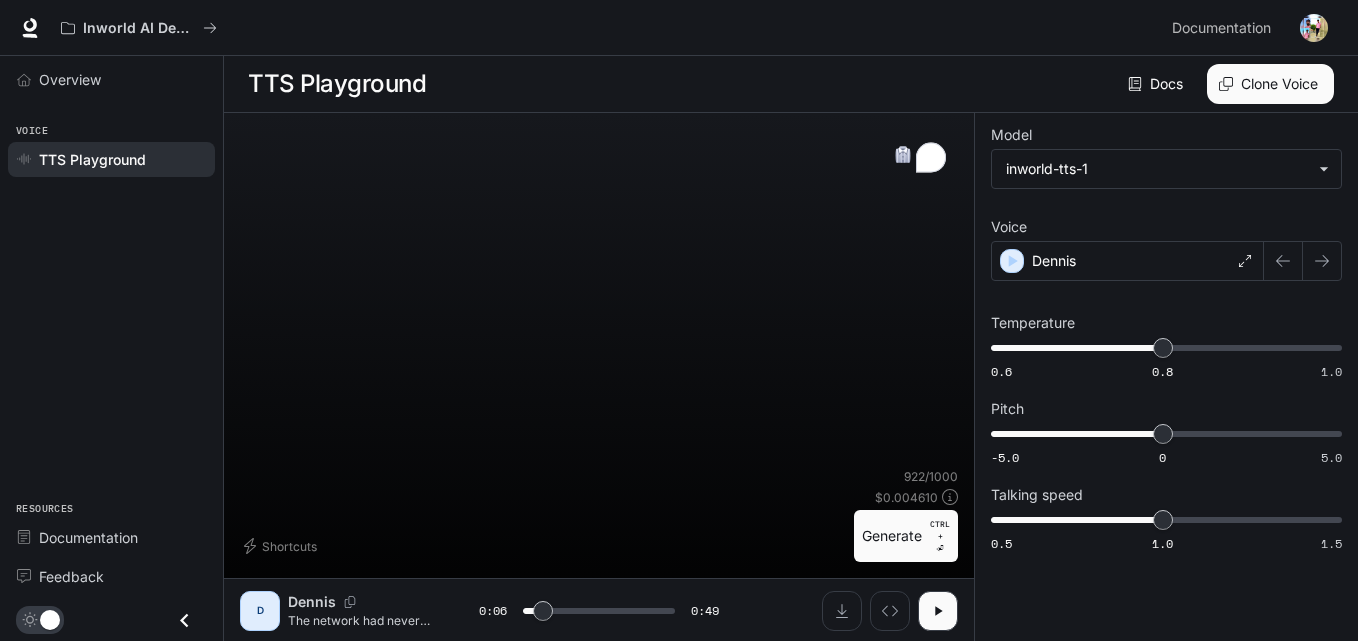 type on "***" 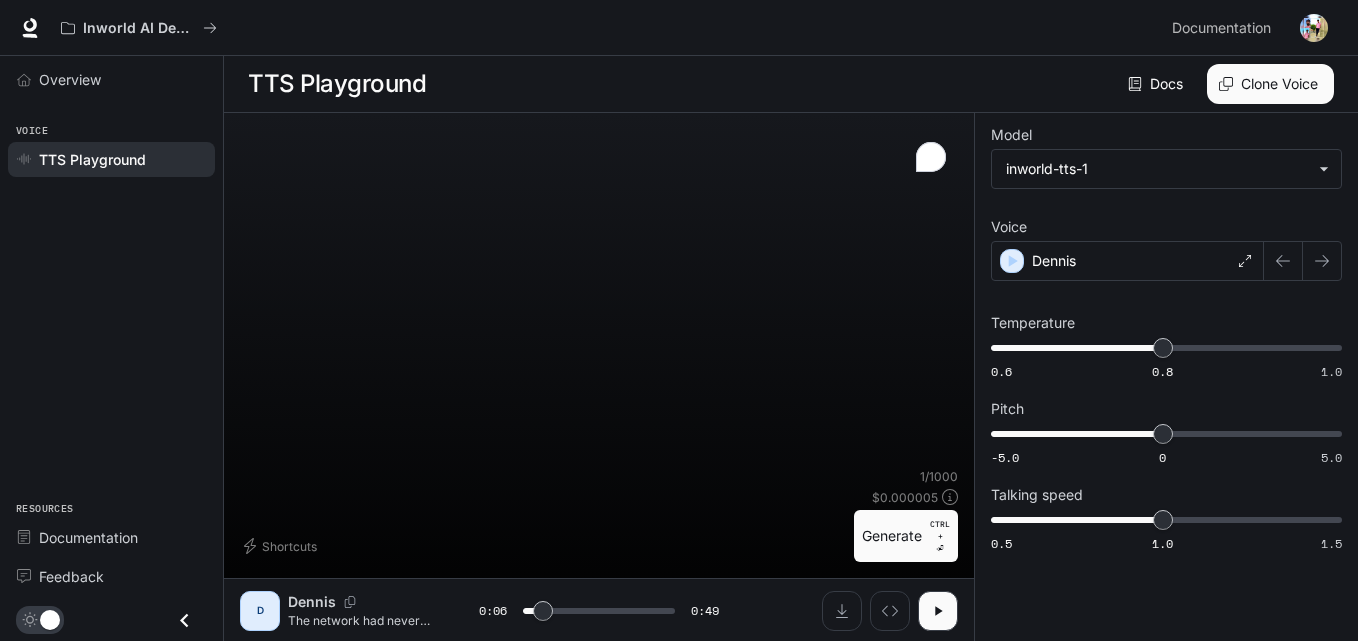paste on "**********" 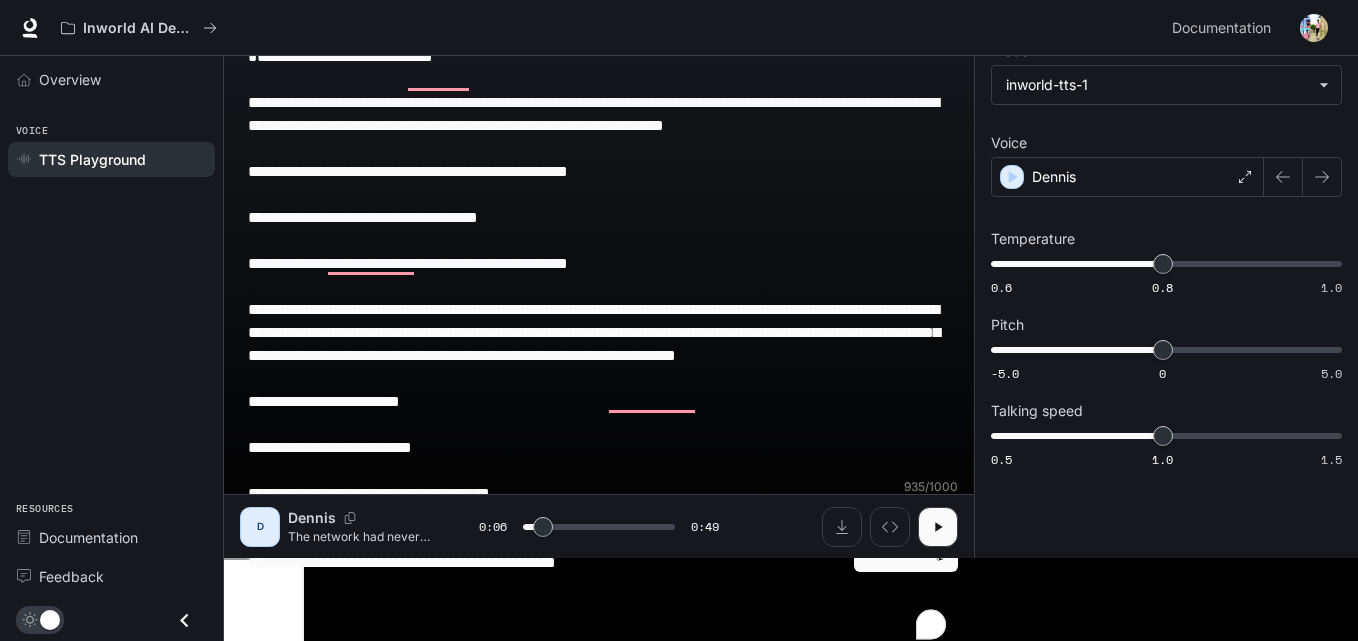 scroll, scrollTop: 86, scrollLeft: 0, axis: vertical 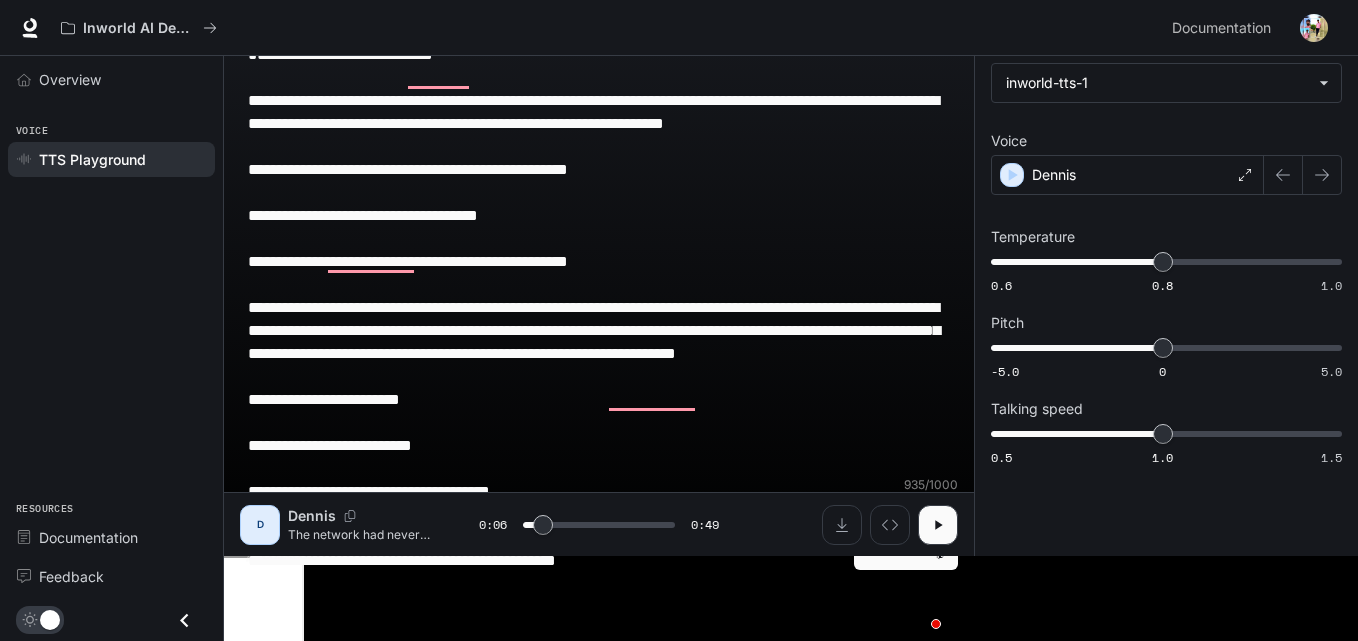 type on "***" 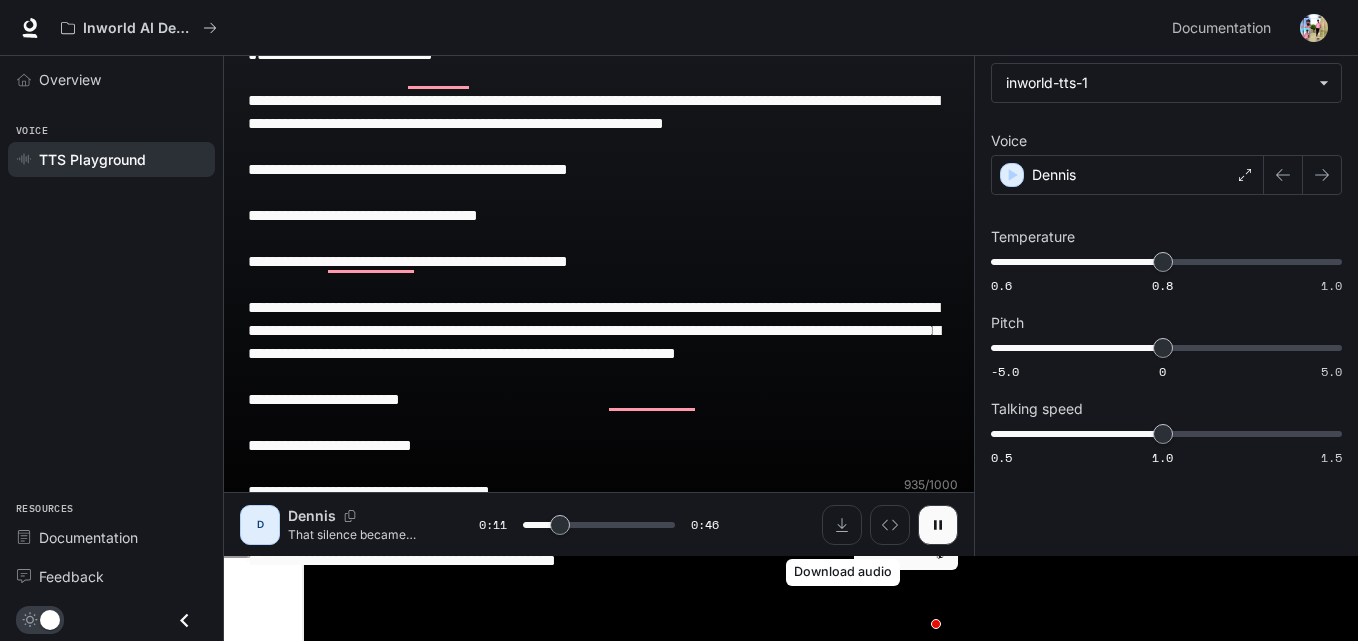 drag, startPoint x: 841, startPoint y: 527, endPoint x: 561, endPoint y: 494, distance: 281.93793 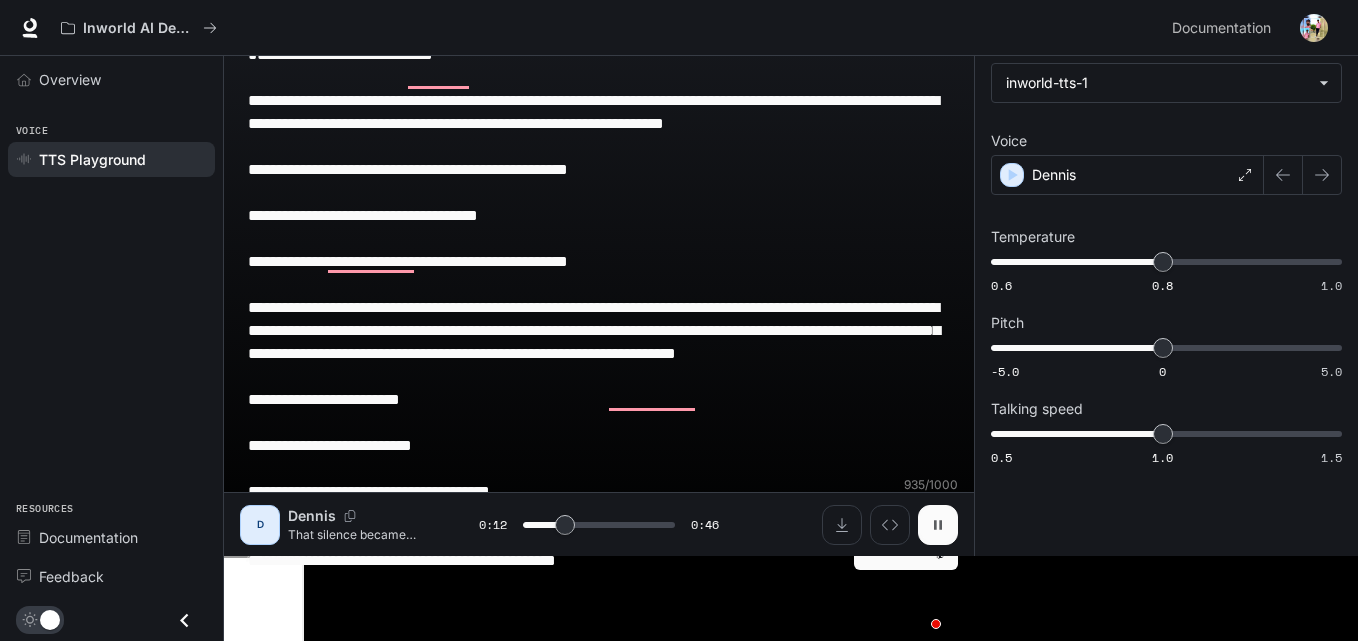 click 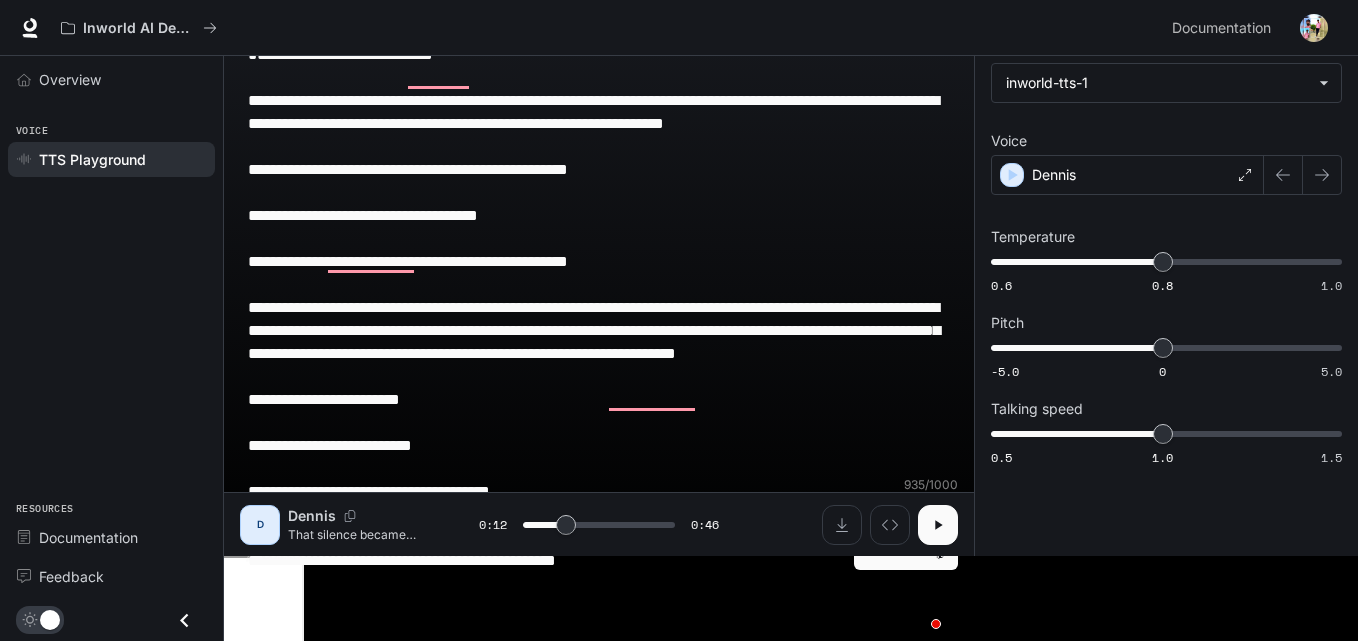 type on "****" 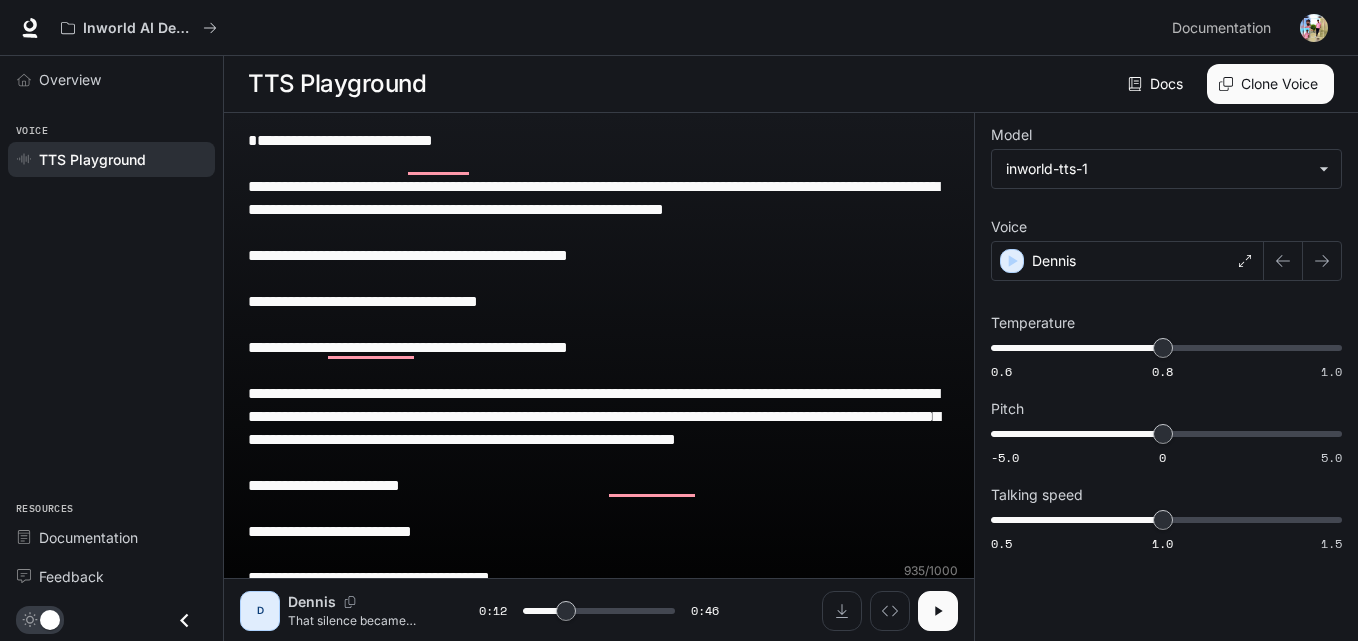 drag, startPoint x: 839, startPoint y: 631, endPoint x: 0, endPoint y: -87, distance: 1104.2848 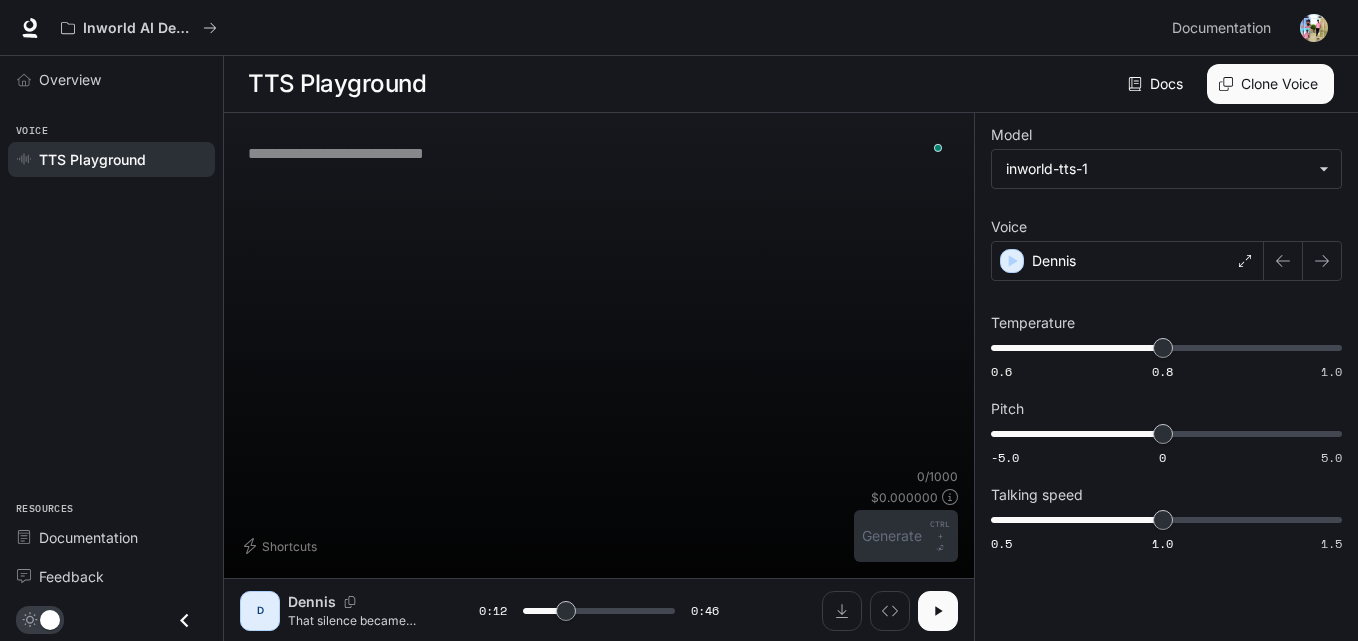 type on "****" 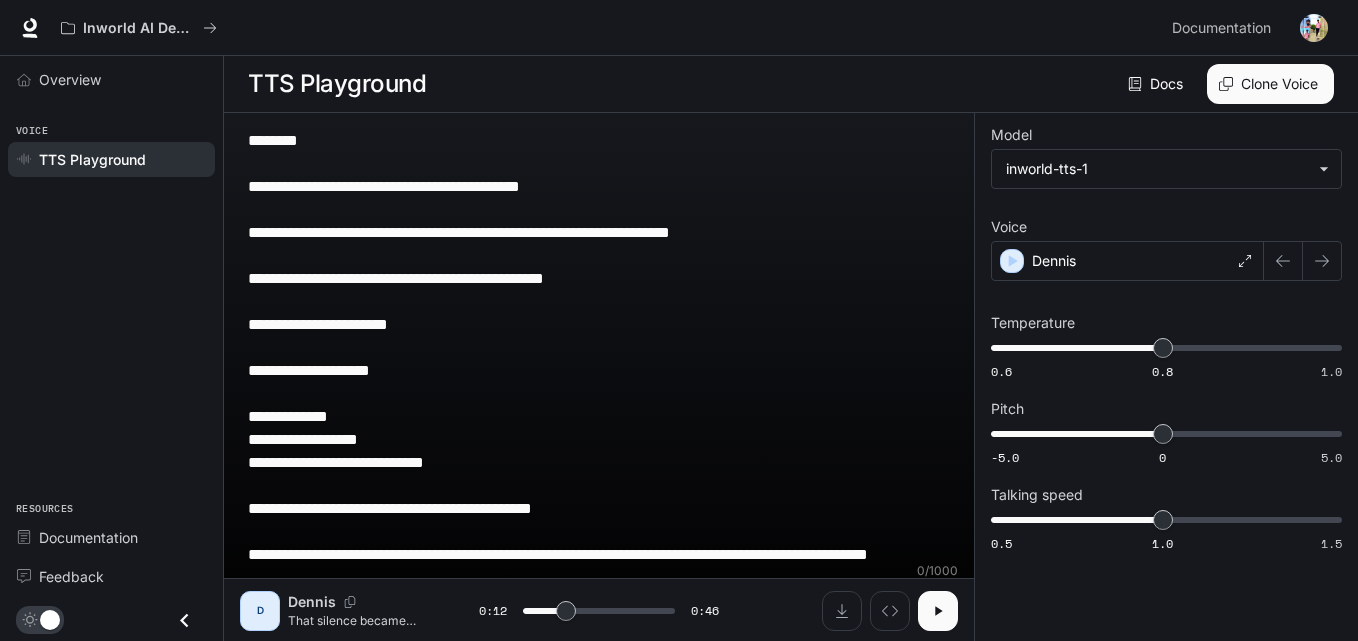 type on "****" 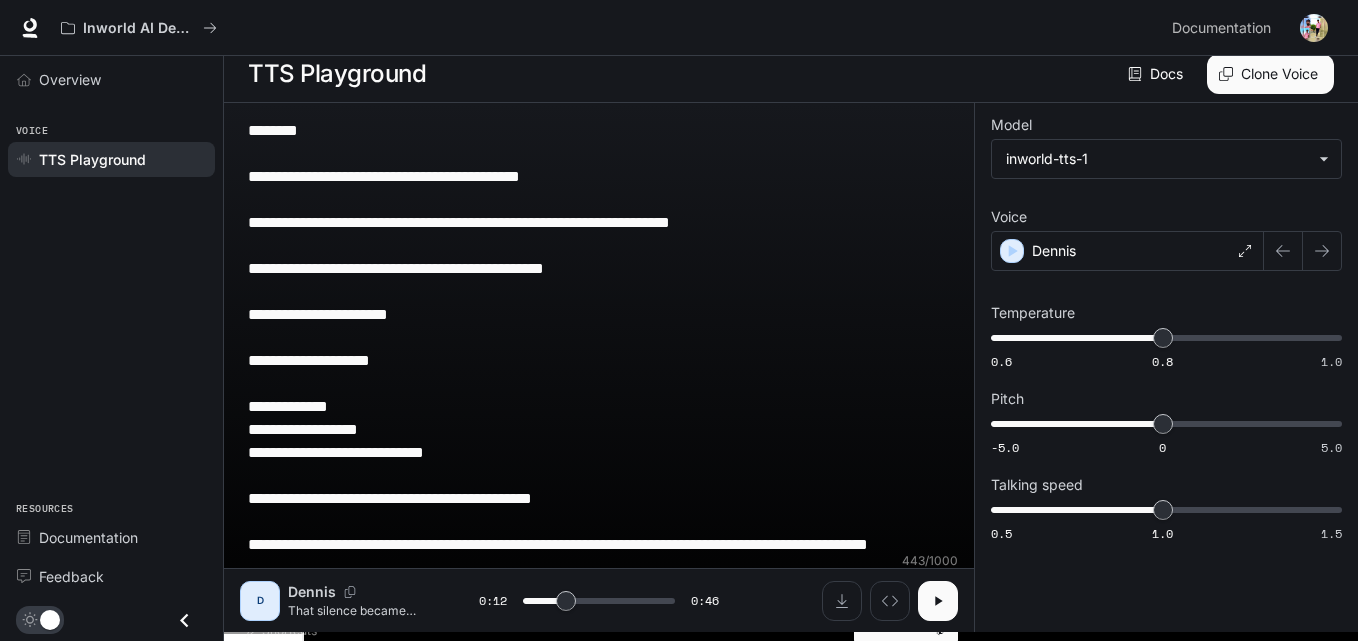 scroll, scrollTop: 15, scrollLeft: 0, axis: vertical 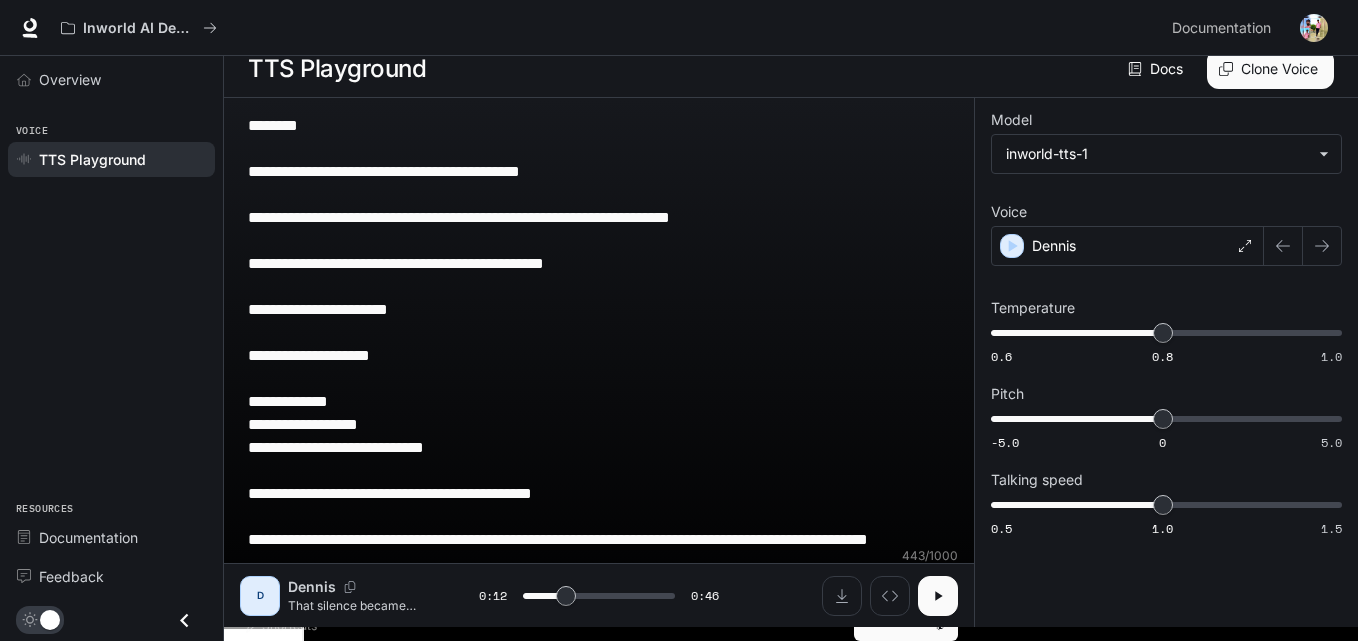 type on "**********" 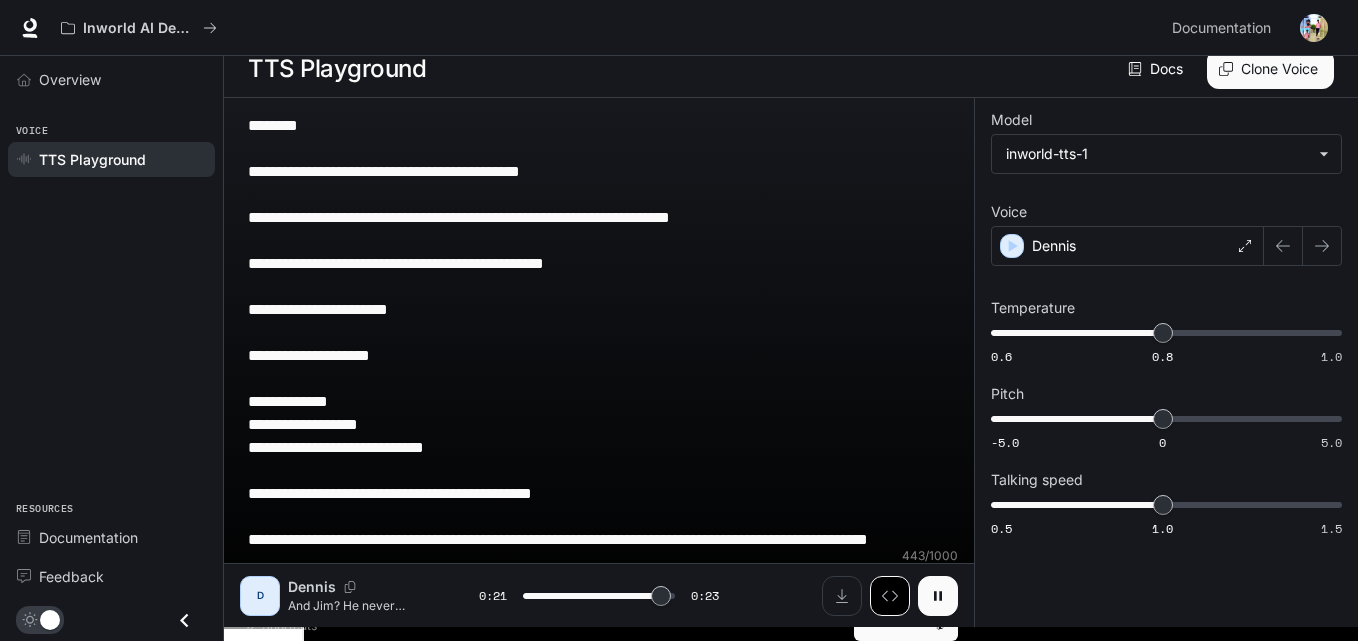 click at bounding box center (938, 596) 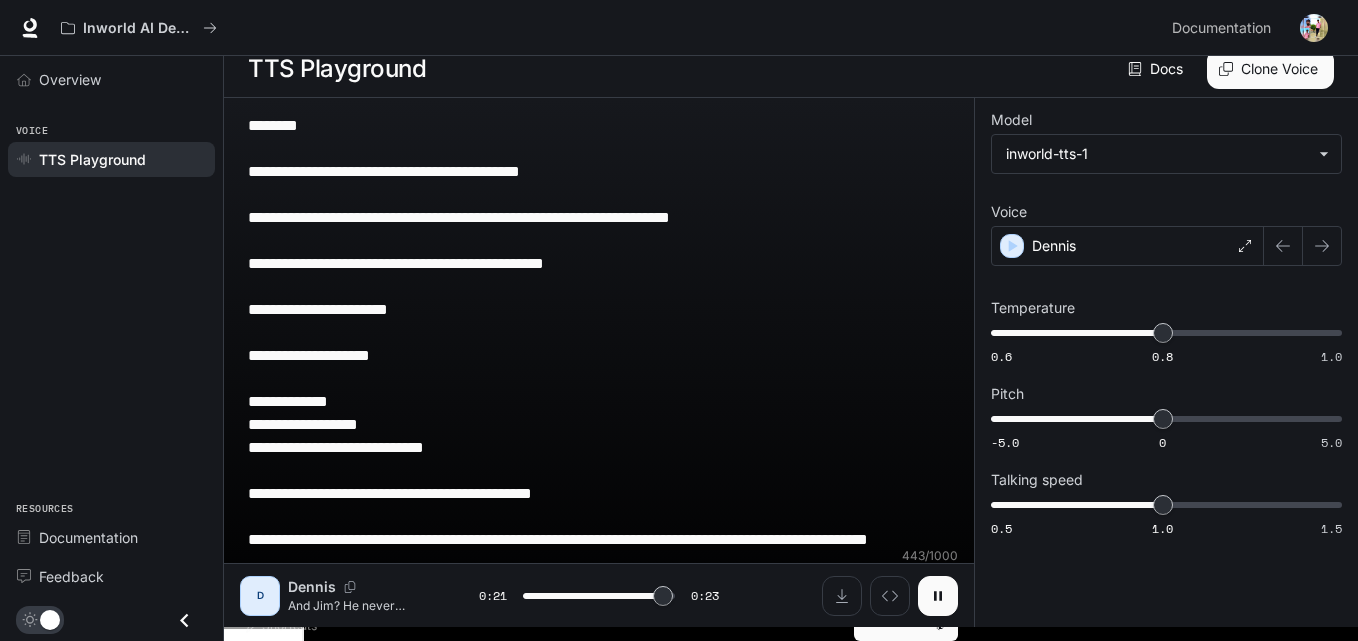 type on "****" 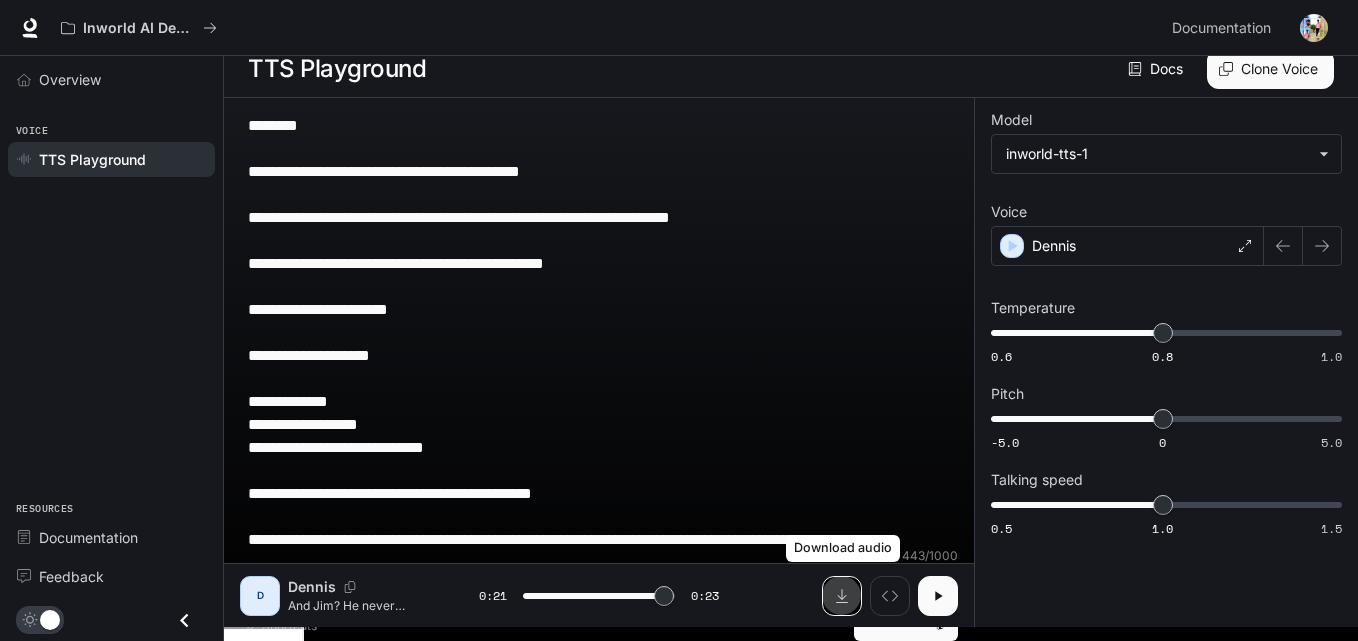 click 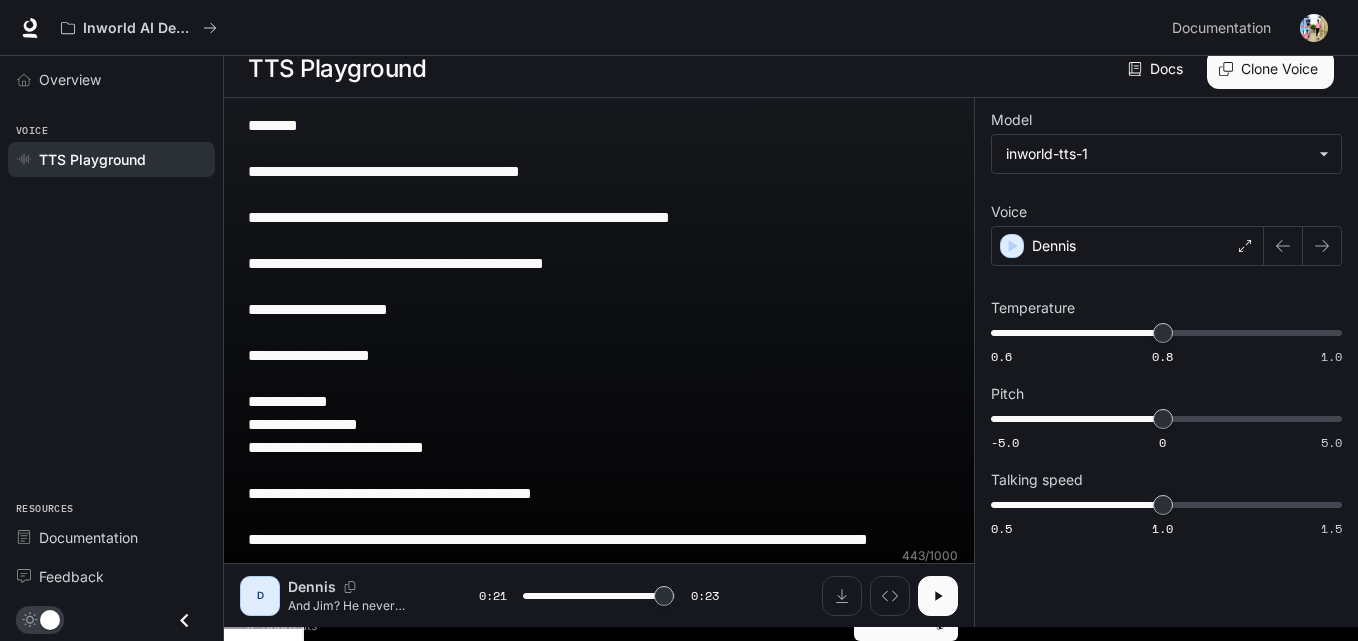 drag, startPoint x: 249, startPoint y: 128, endPoint x: 924, endPoint y: 592, distance: 819.09766 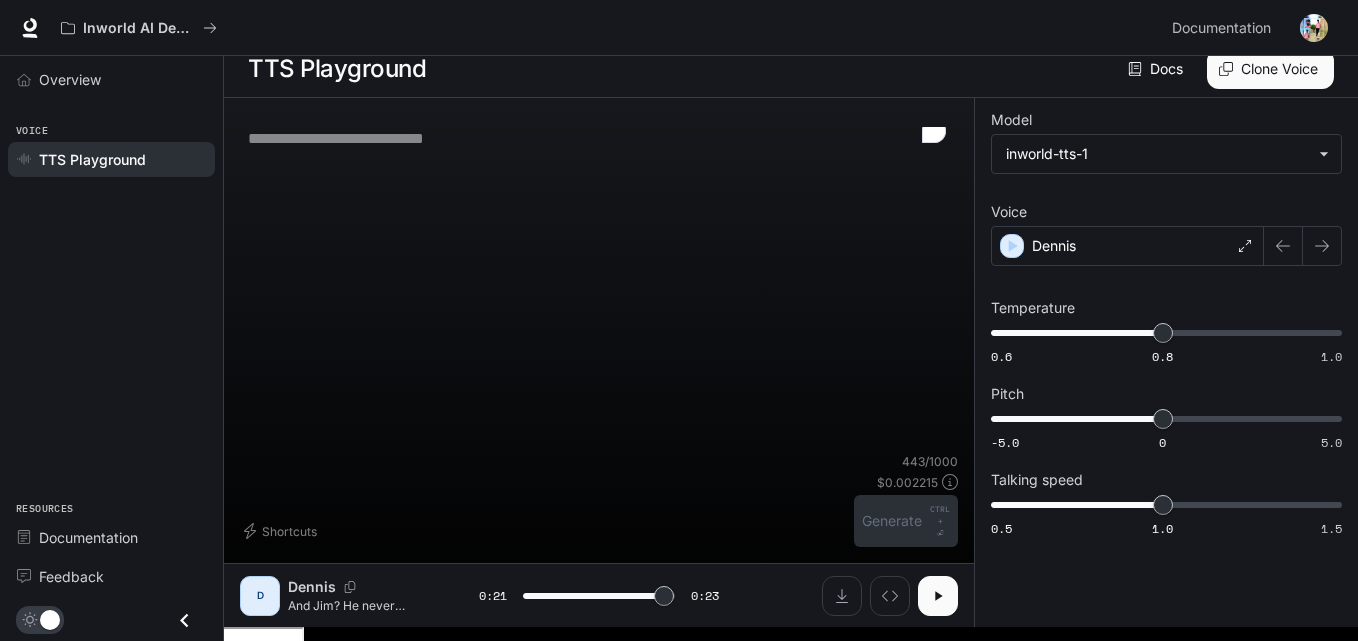 scroll, scrollTop: 1, scrollLeft: 0, axis: vertical 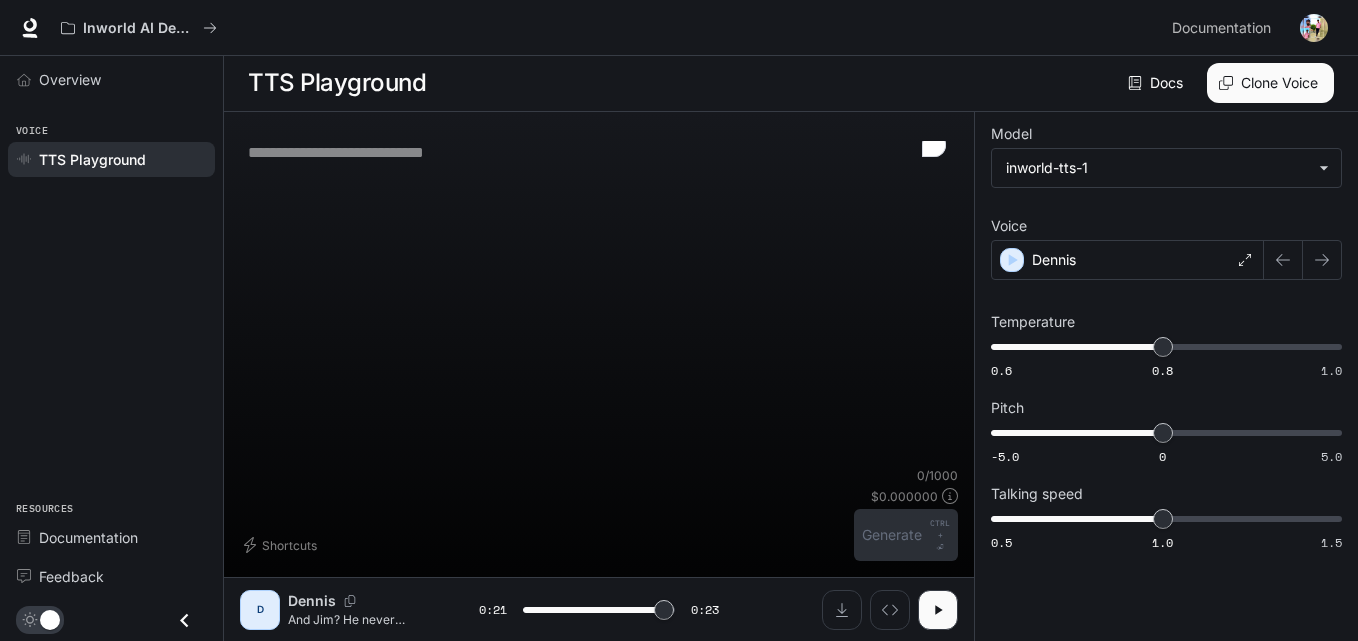 type on "****" 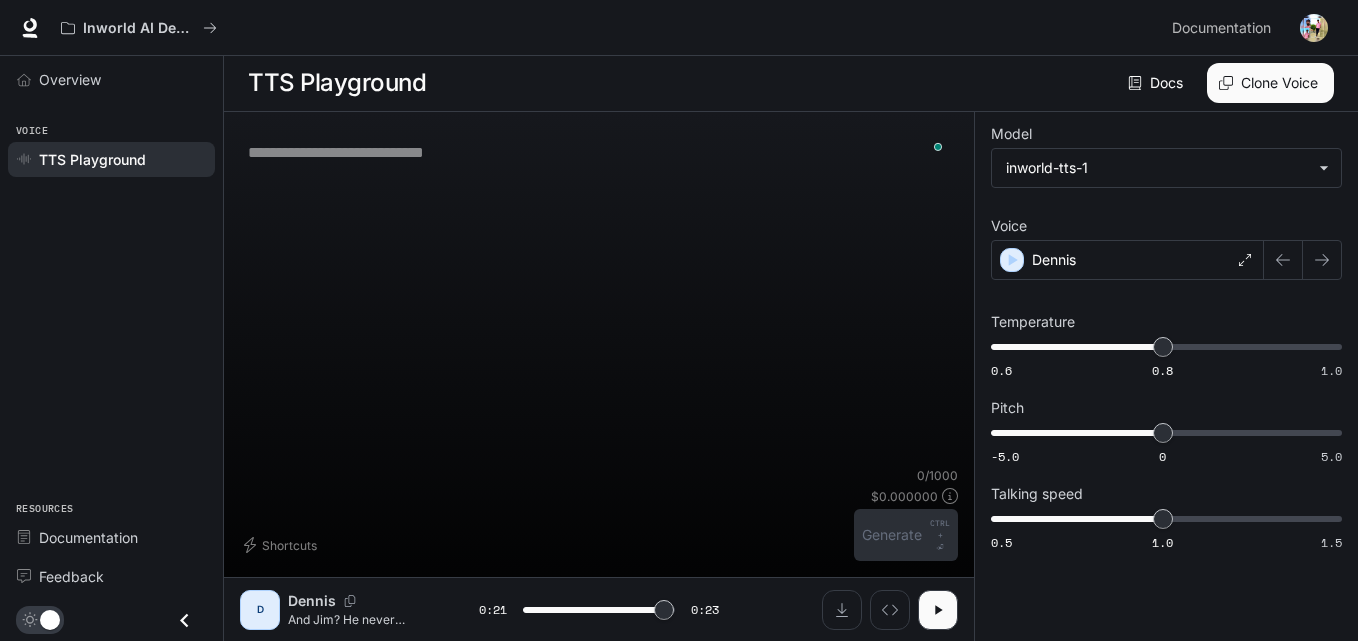 paste on "**********" 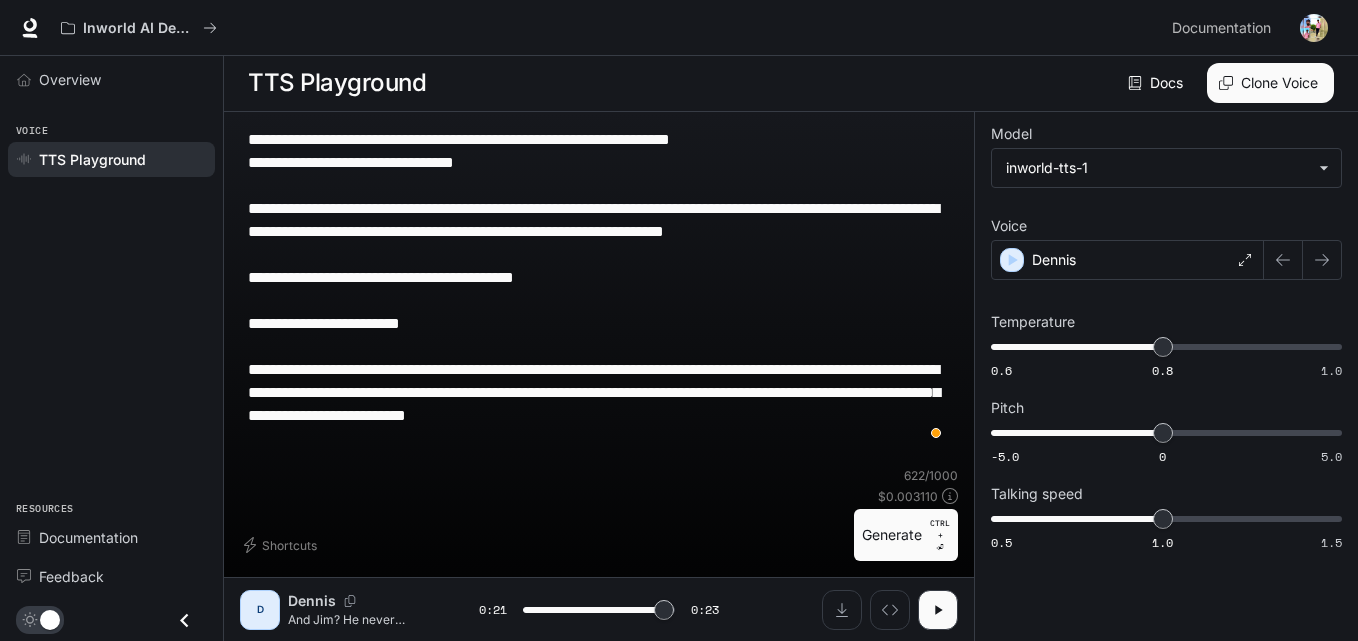 type on "****" 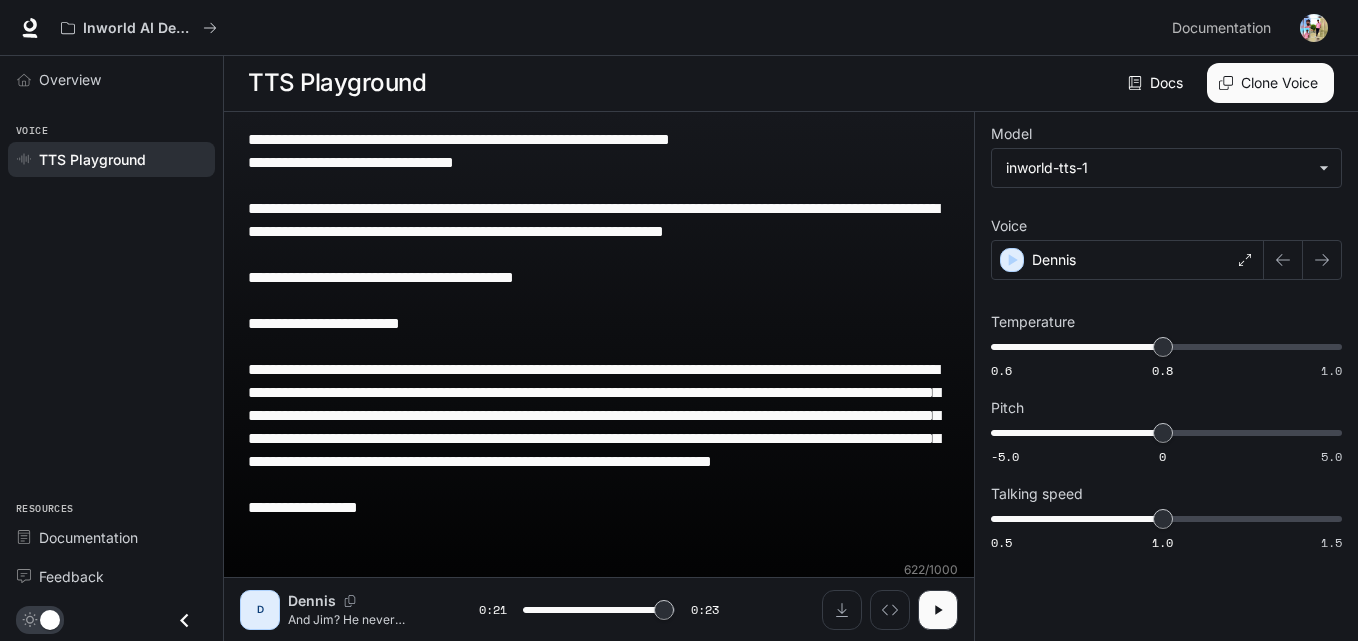 scroll, scrollTop: 15, scrollLeft: 0, axis: vertical 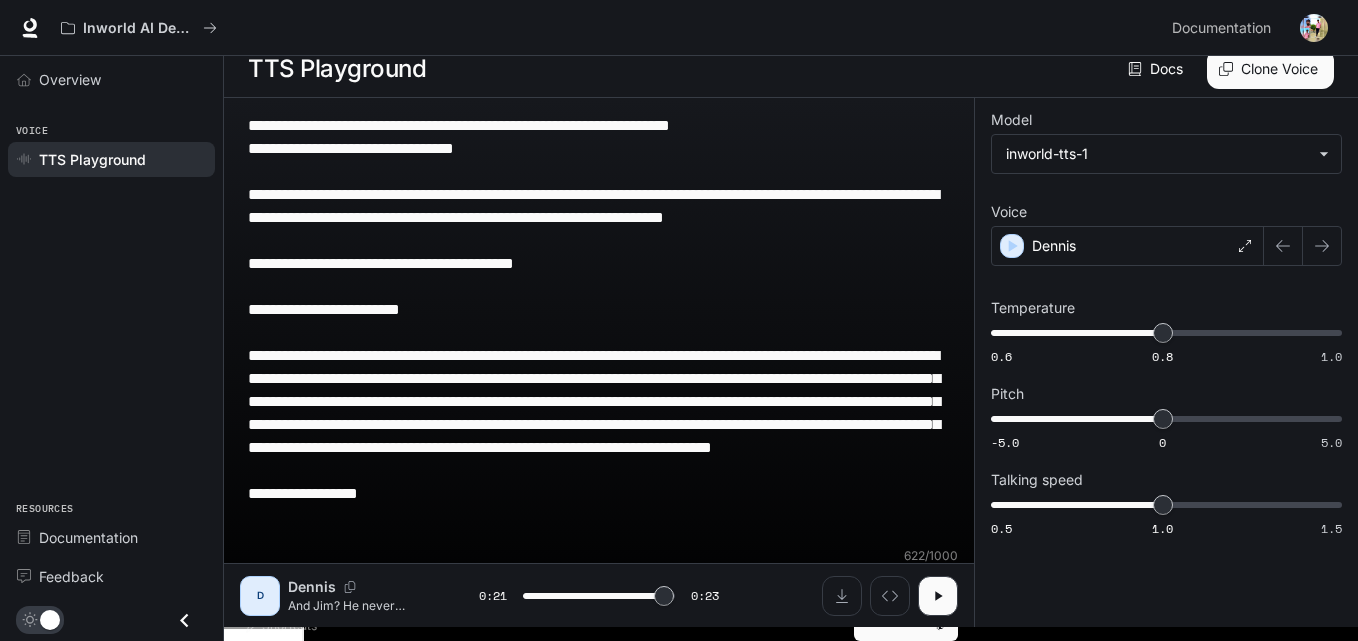 type on "****" 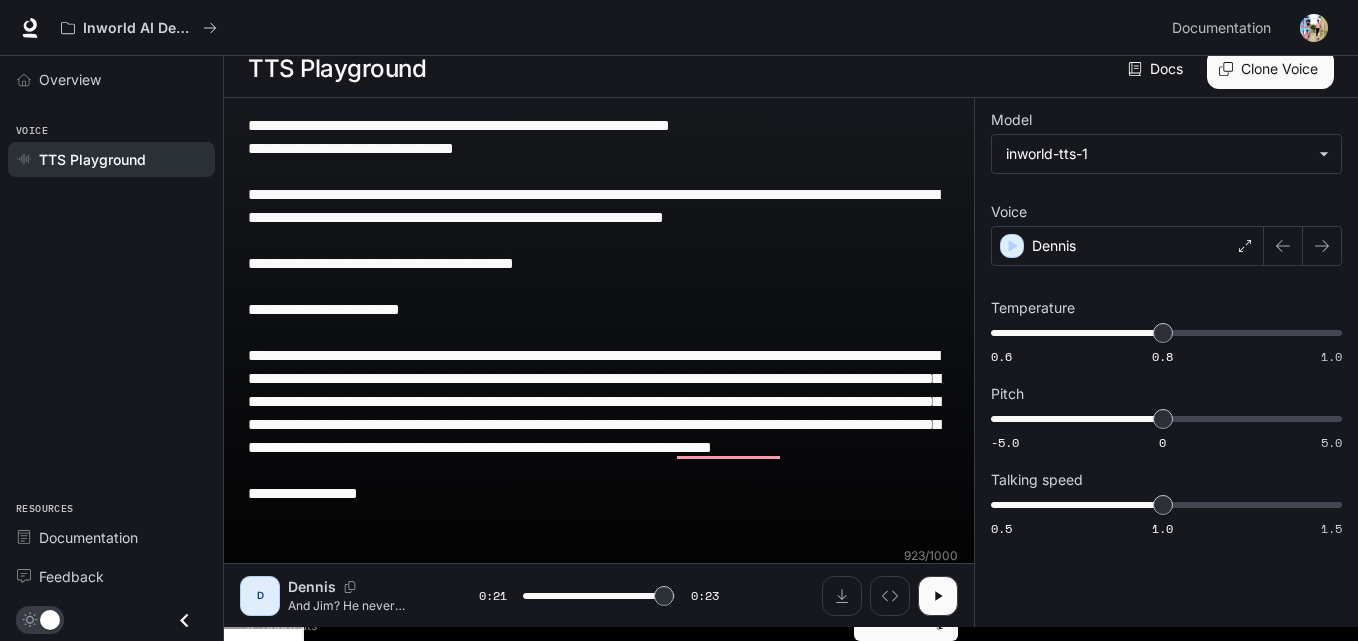 type on "**********" 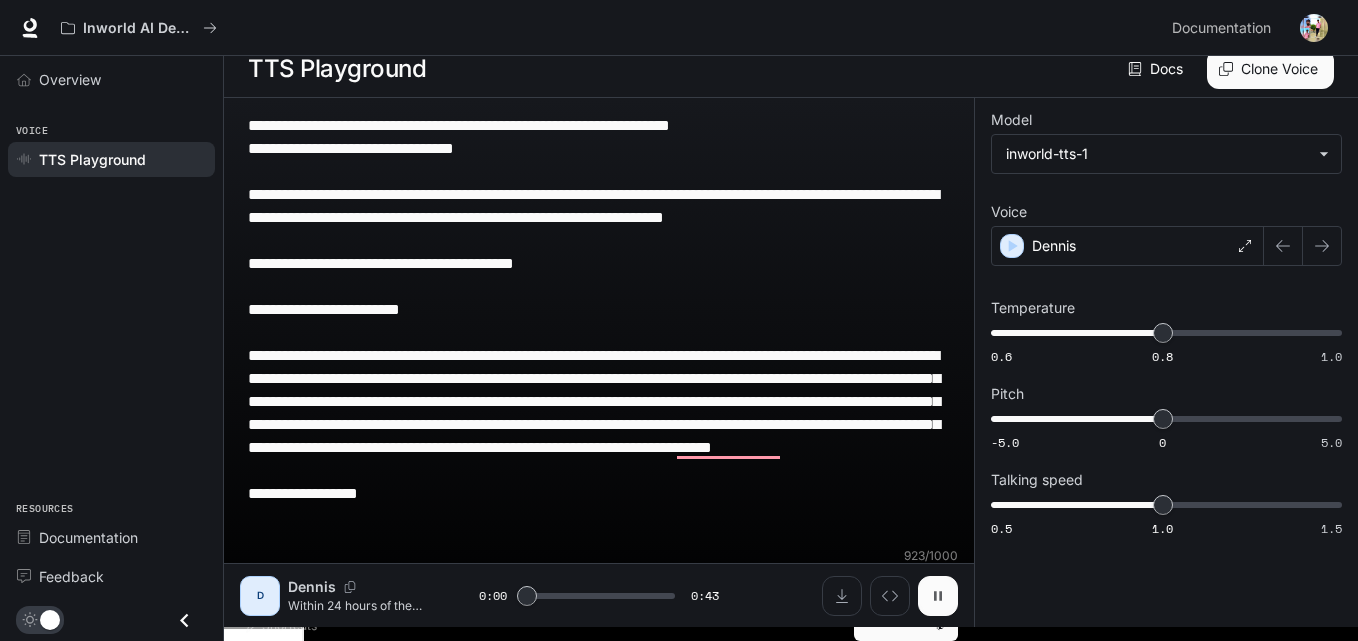 click 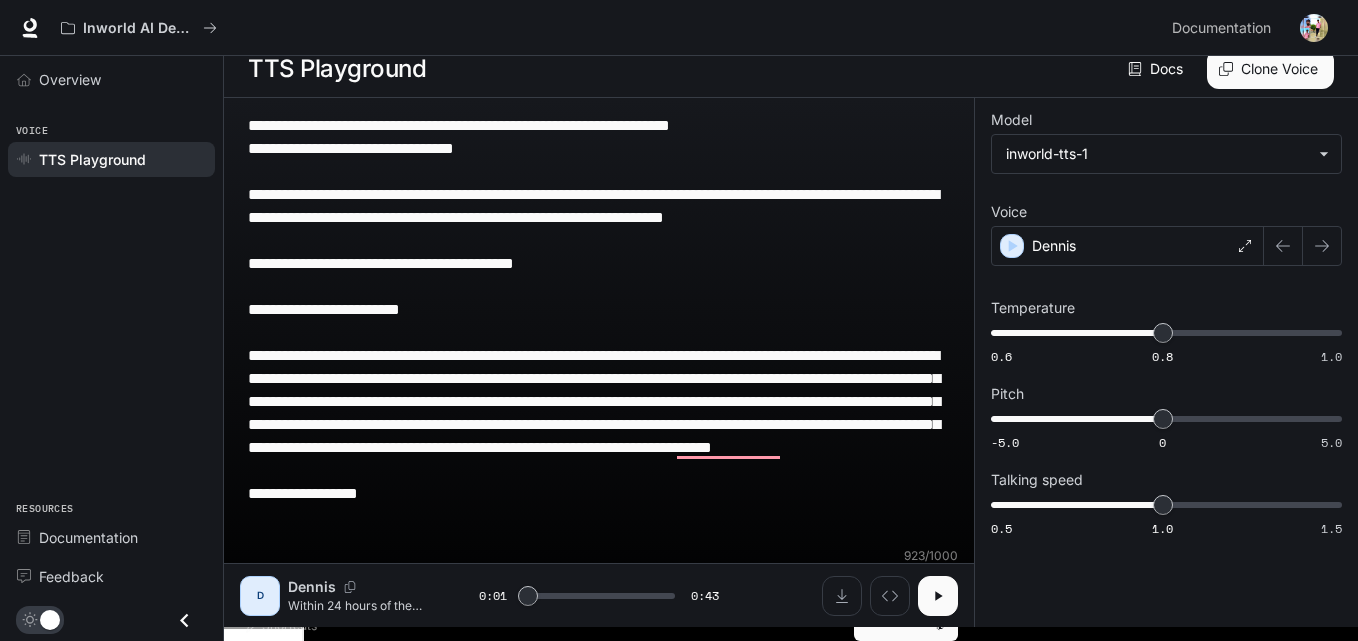 click at bounding box center [938, 596] 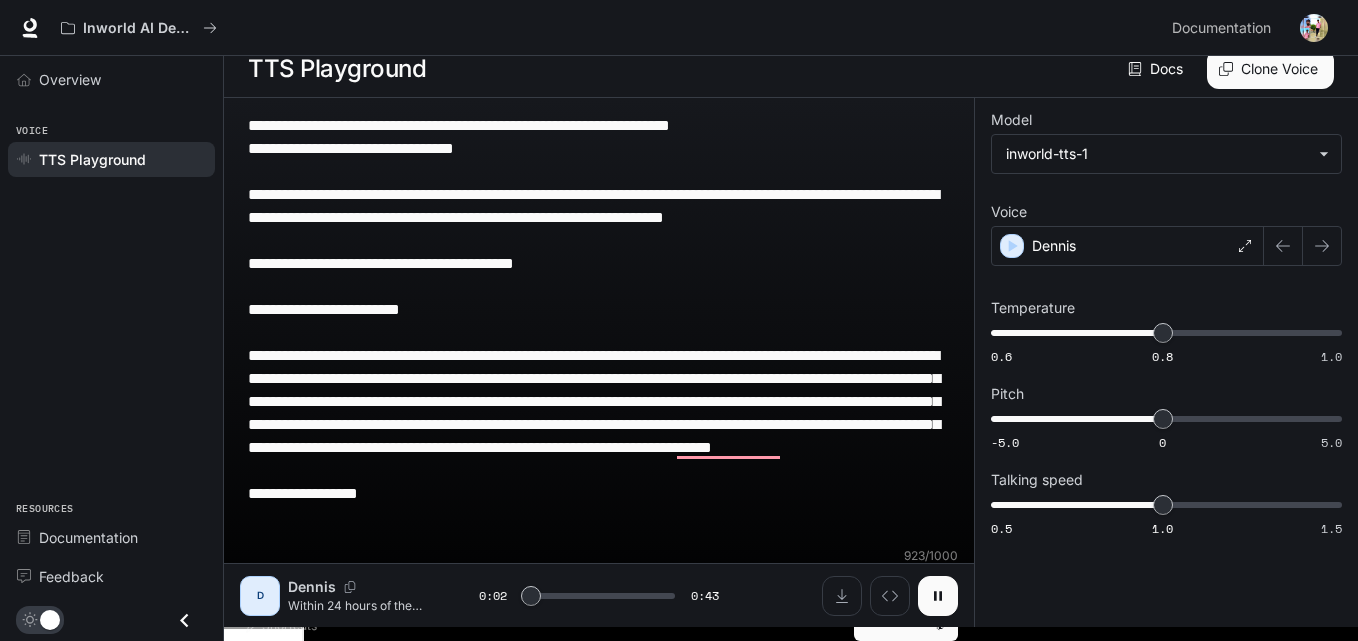 click at bounding box center [938, 596] 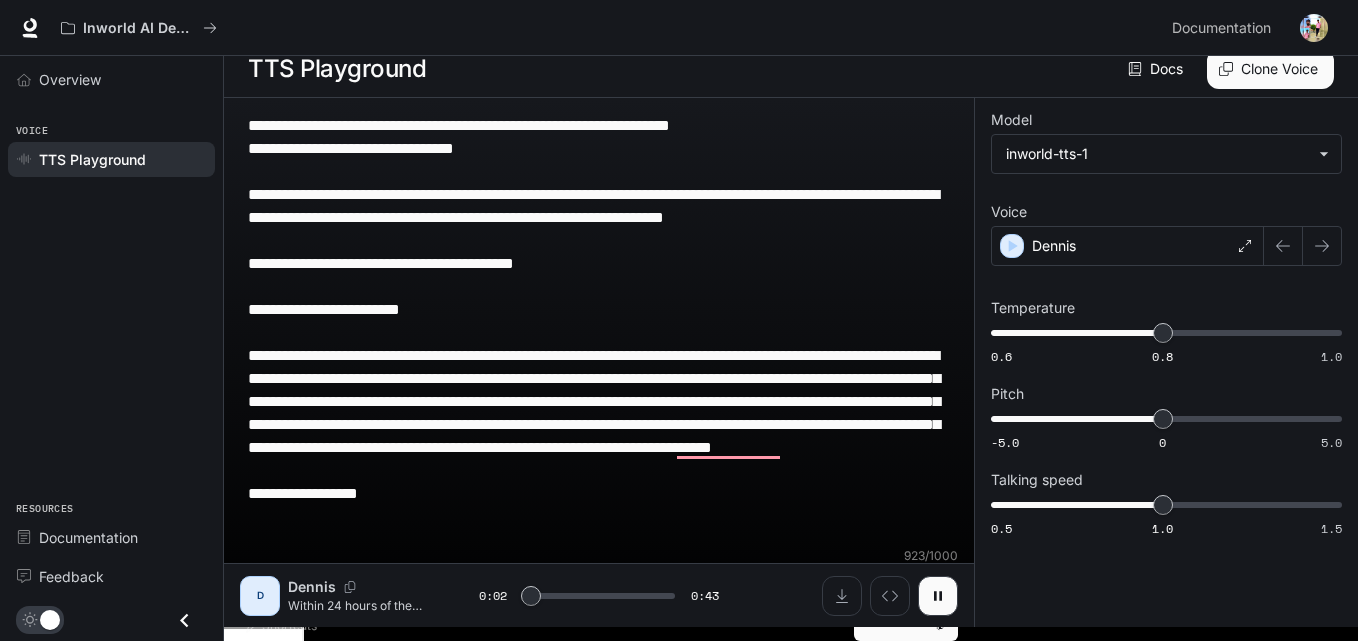 type on "***" 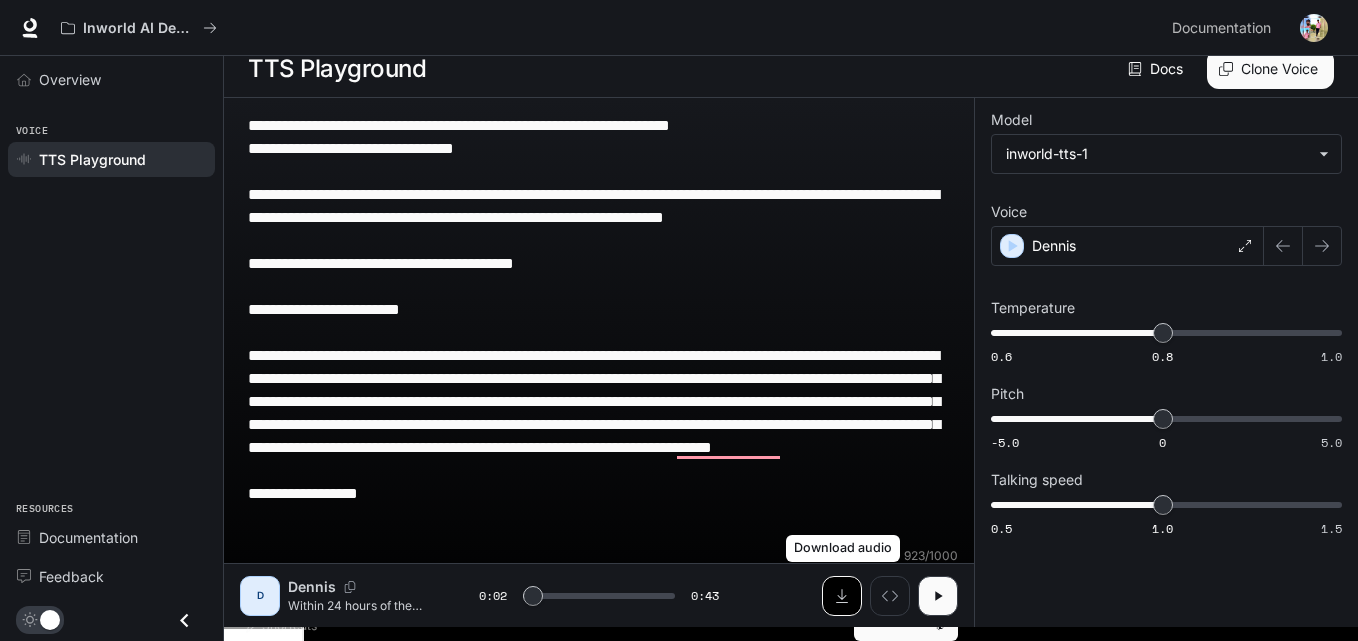click 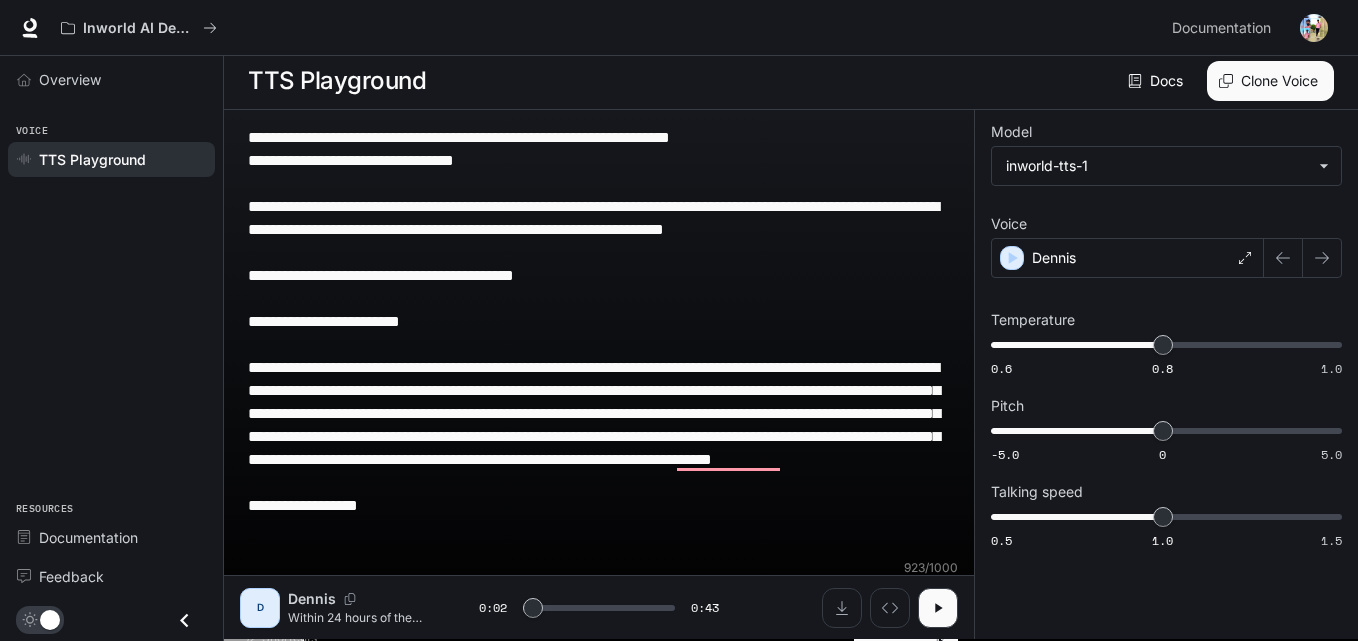 scroll, scrollTop: 0, scrollLeft: 0, axis: both 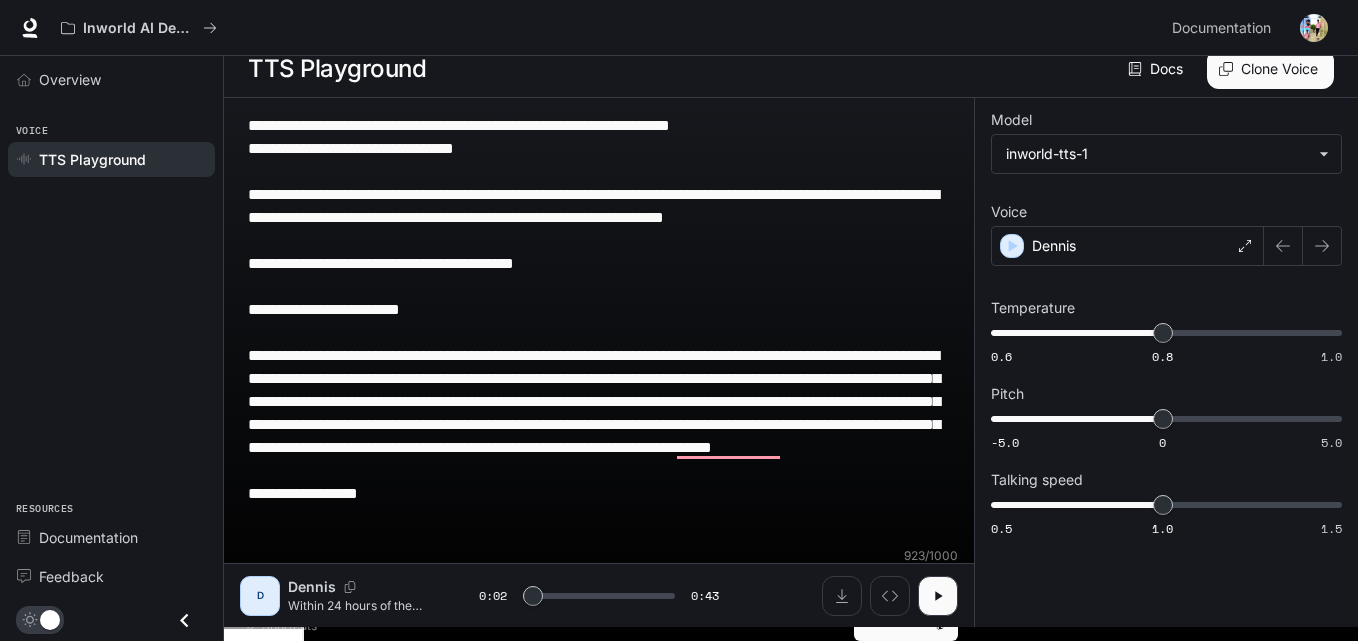 drag, startPoint x: 248, startPoint y: 139, endPoint x: 717, endPoint y: 587, distance: 648.5869 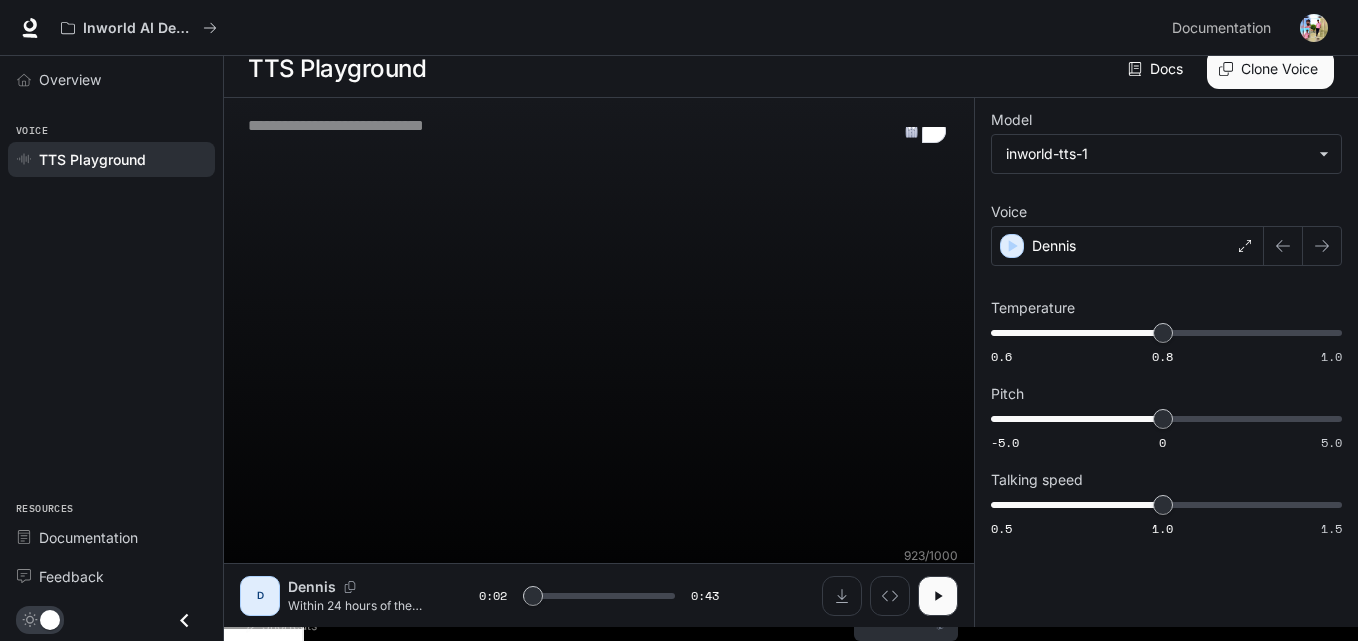 scroll, scrollTop: 1, scrollLeft: 0, axis: vertical 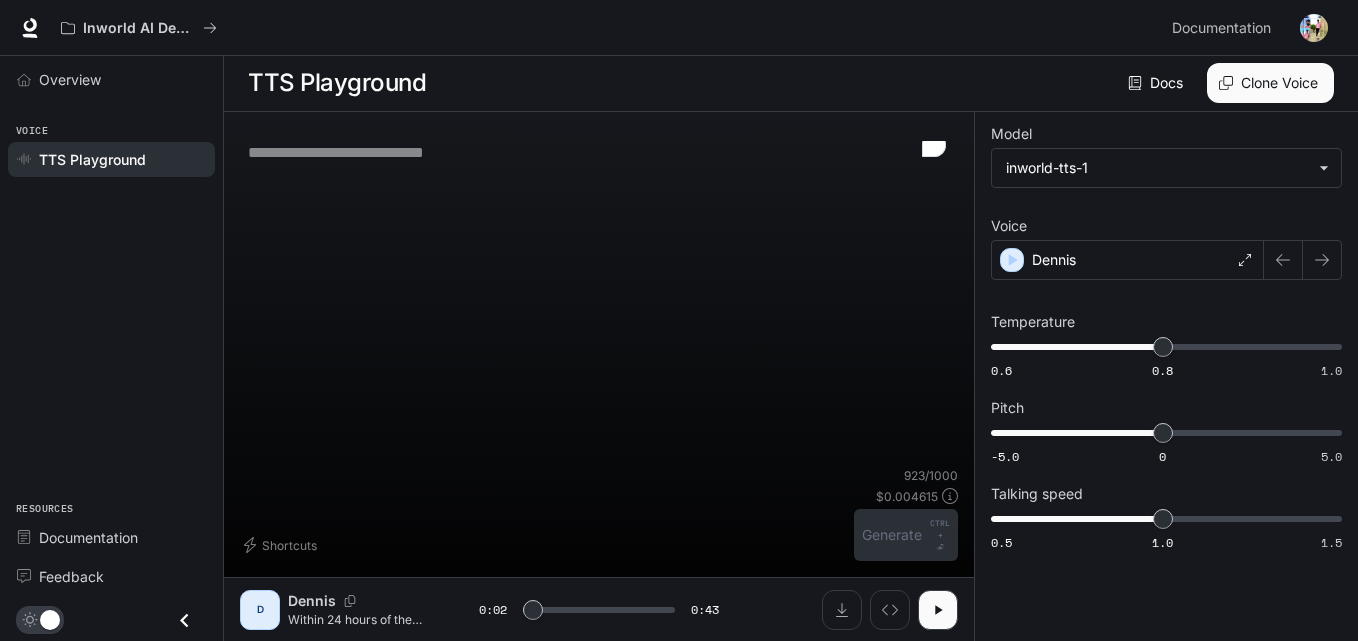 type on "***" 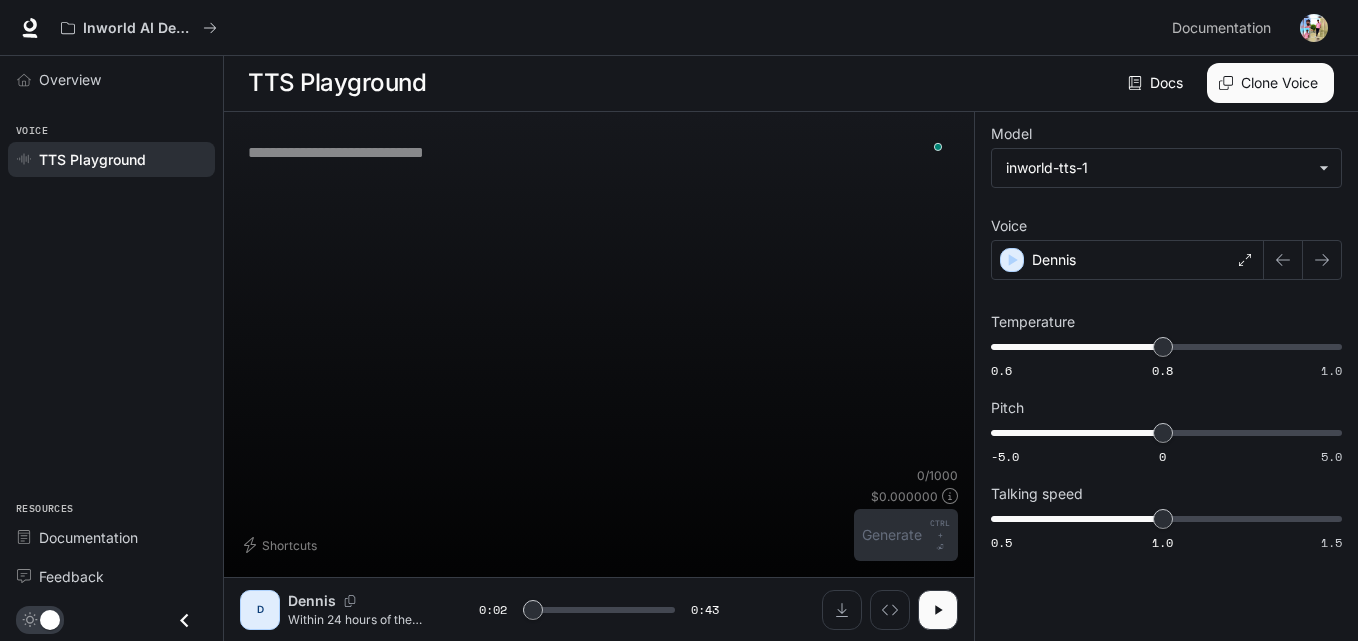 paste on "**********" 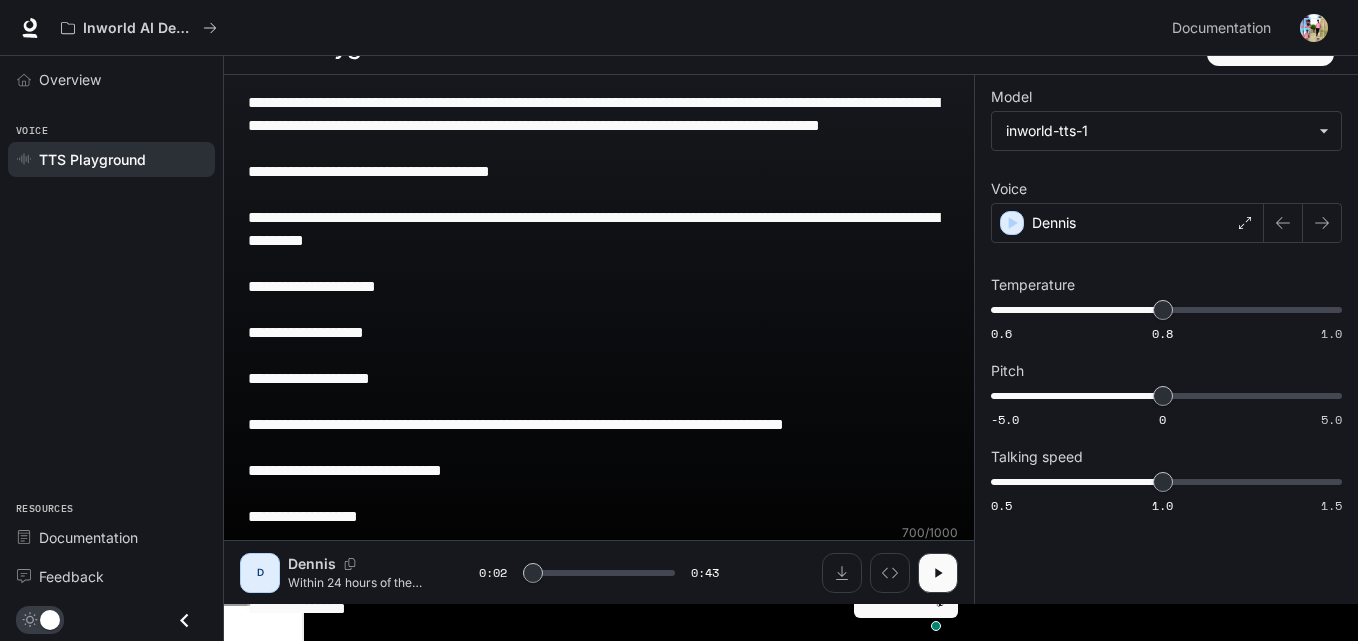 scroll, scrollTop: 40, scrollLeft: 0, axis: vertical 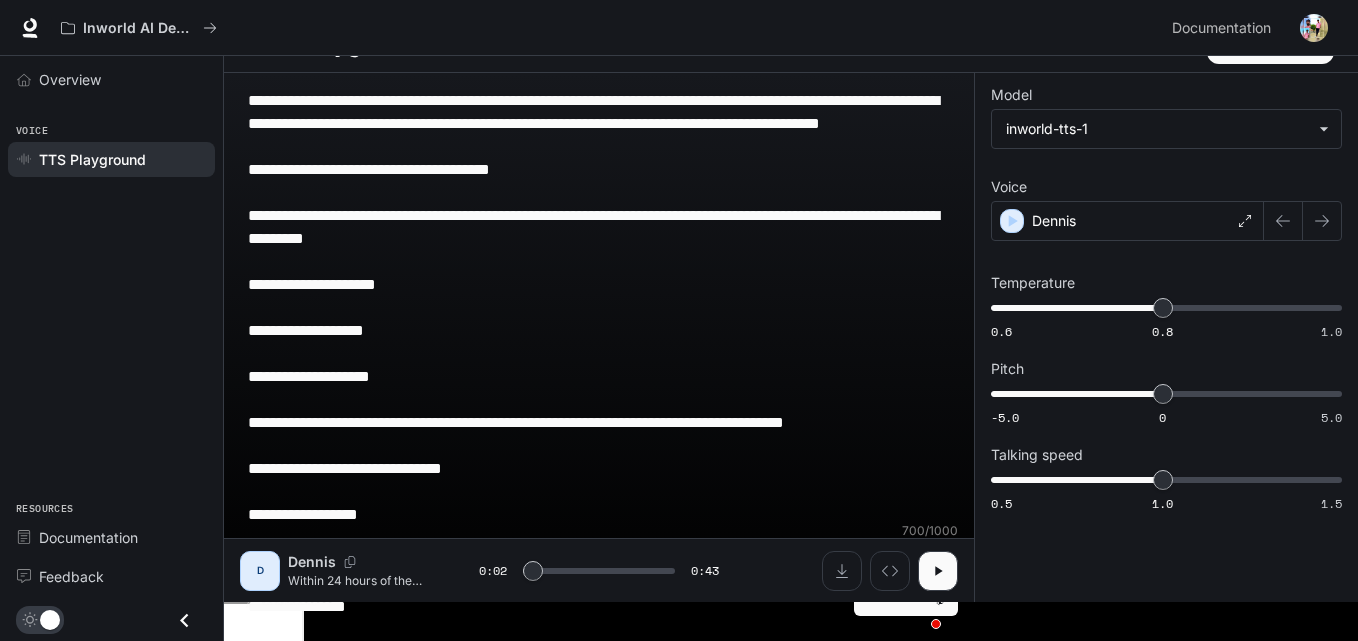 type on "***" 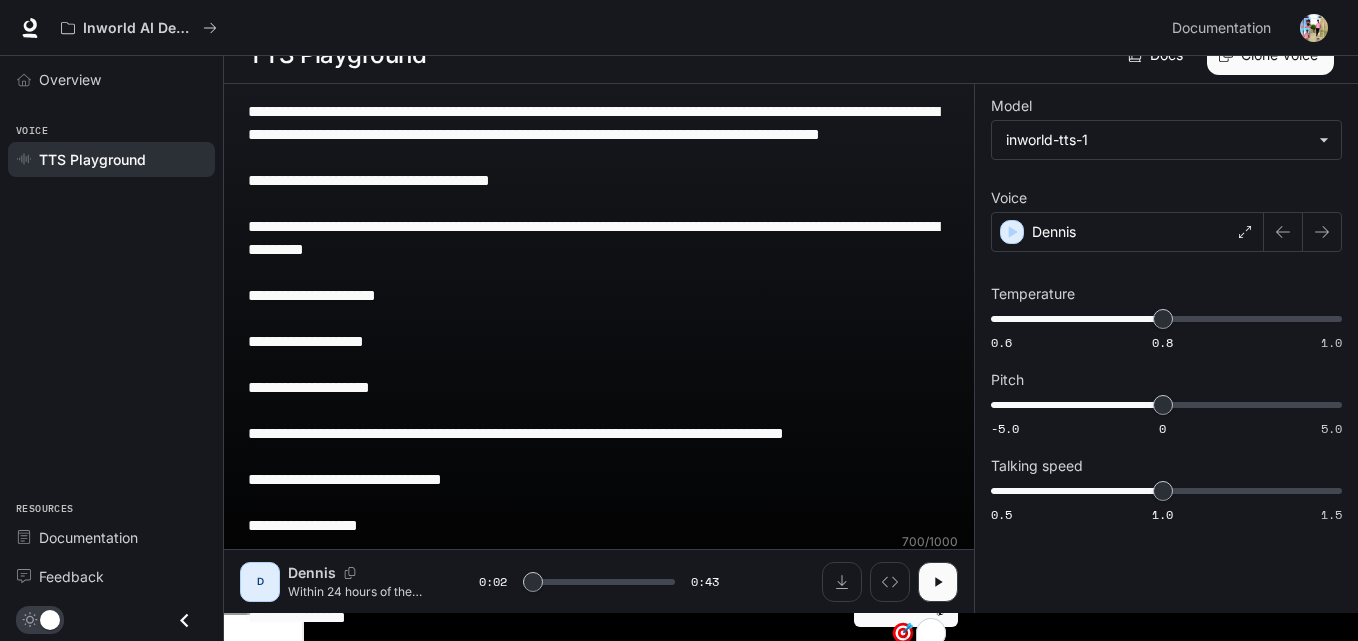 scroll, scrollTop: 40, scrollLeft: 0, axis: vertical 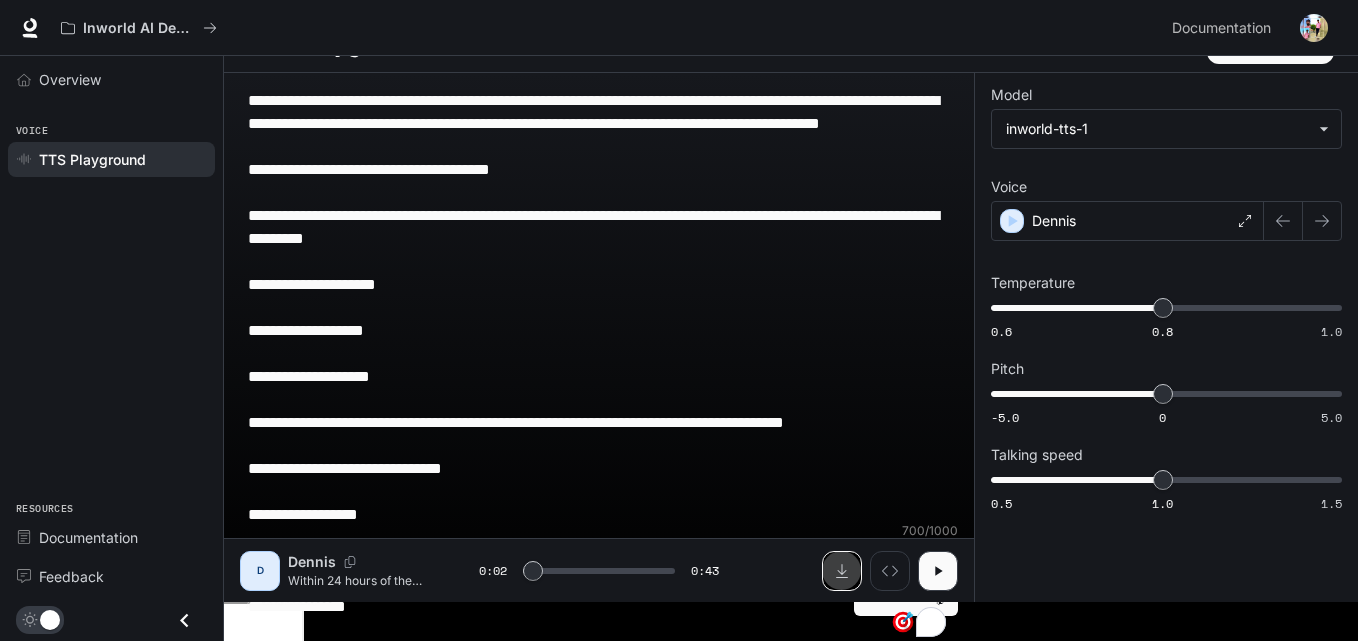 click at bounding box center (842, 571) 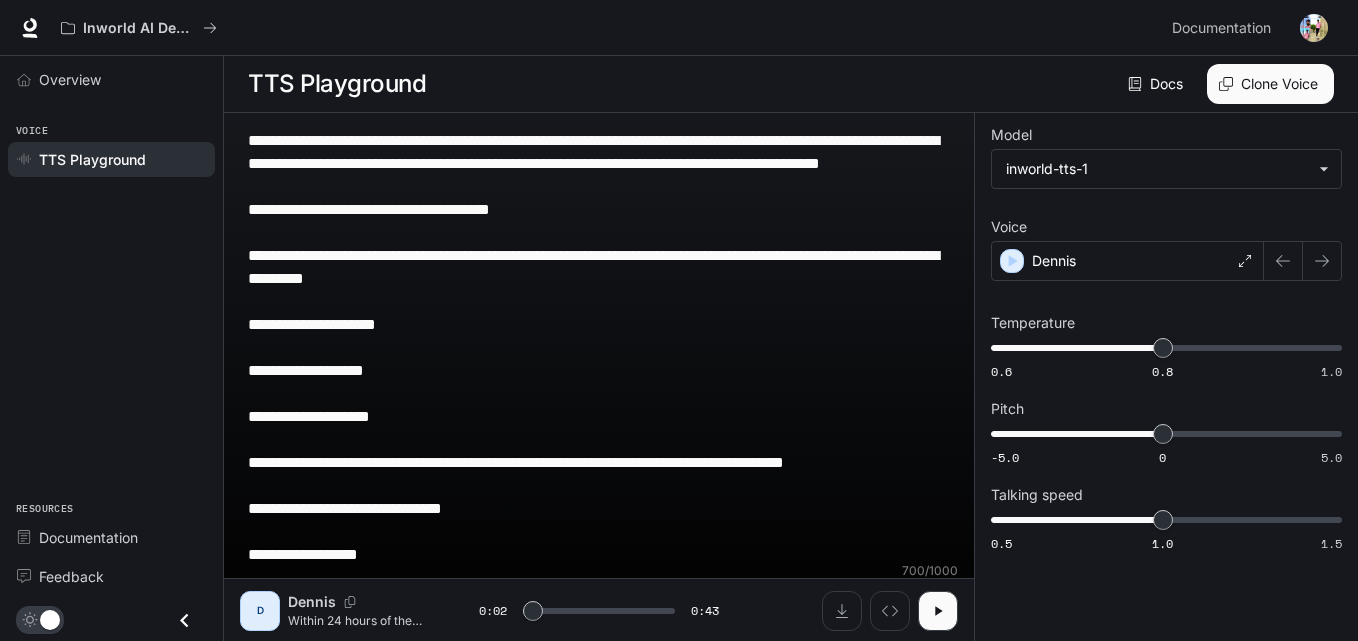 scroll, scrollTop: 40, scrollLeft: 0, axis: vertical 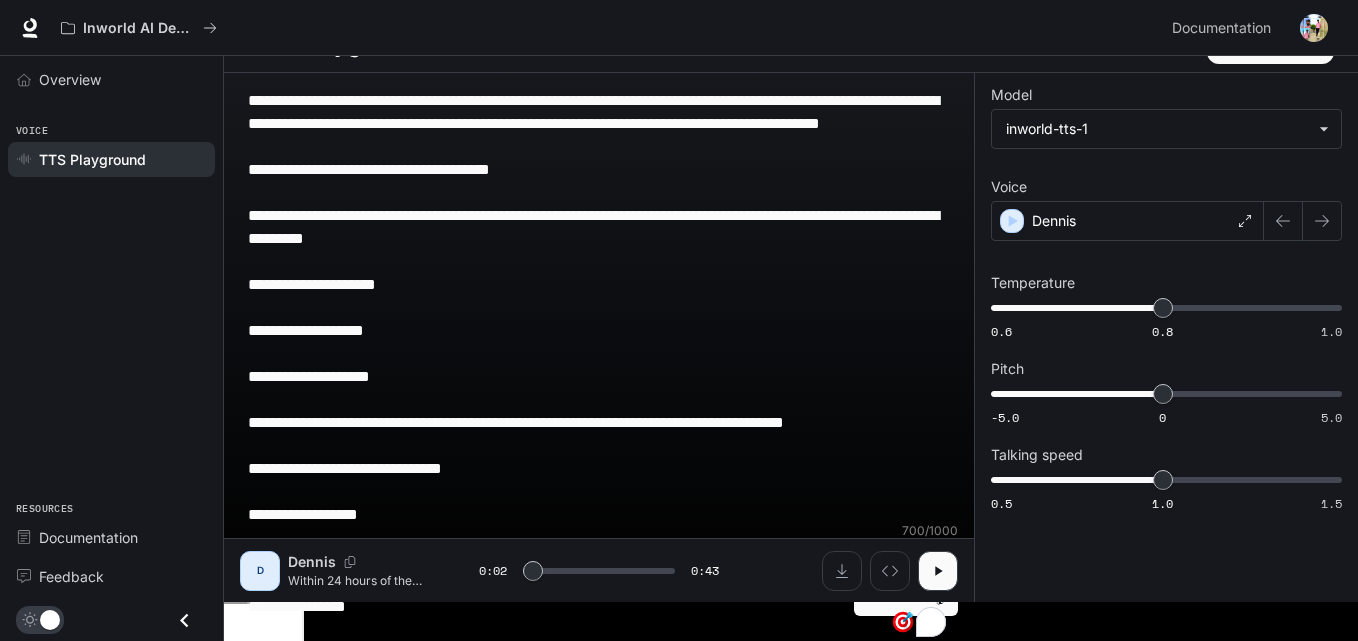 click on "**********" at bounding box center (599, 365) 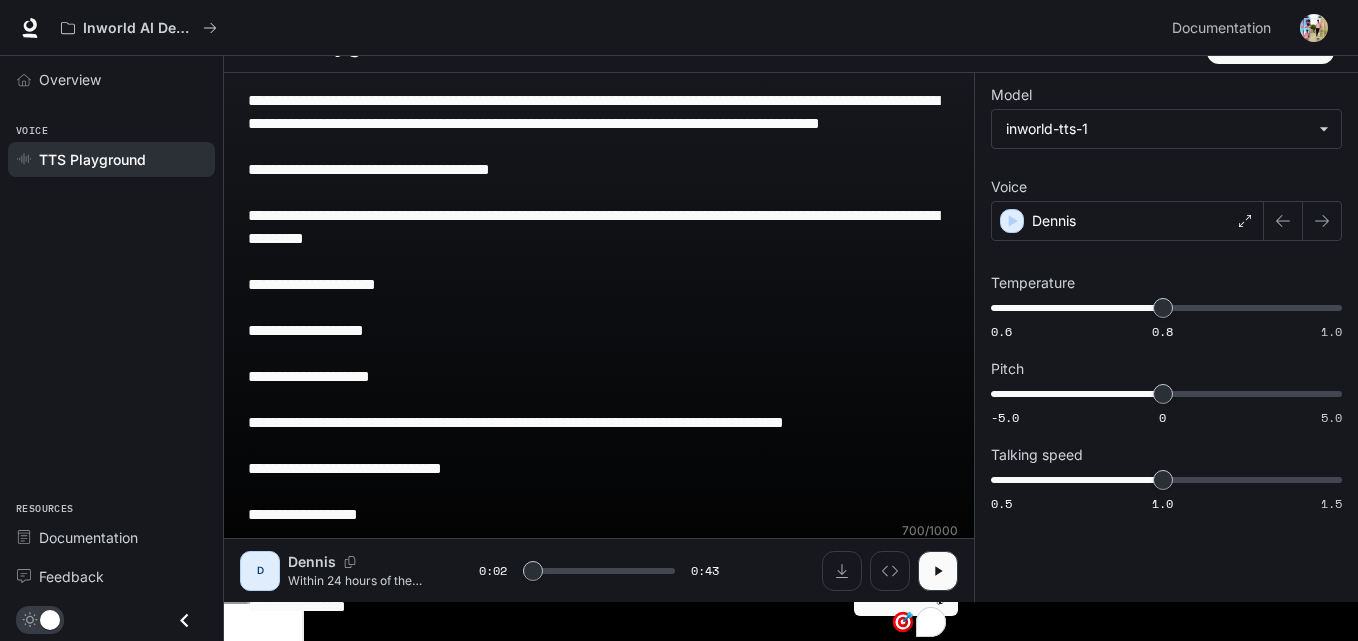 type on "***" 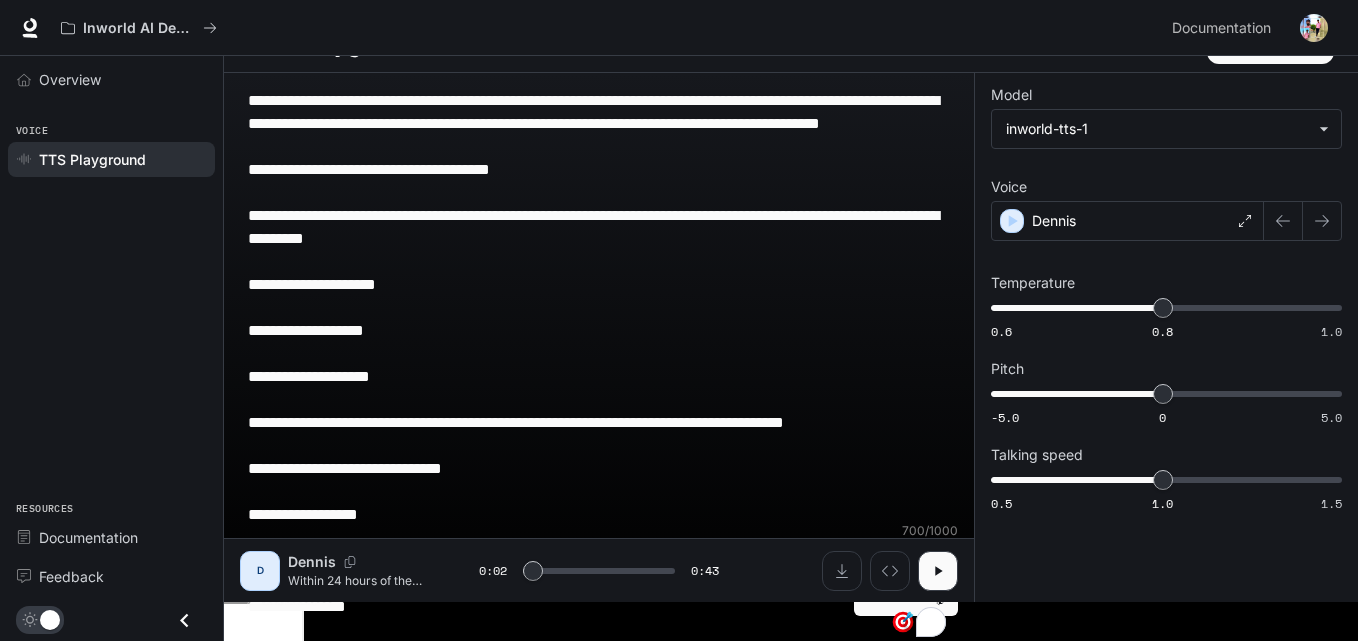 paste on "**********" 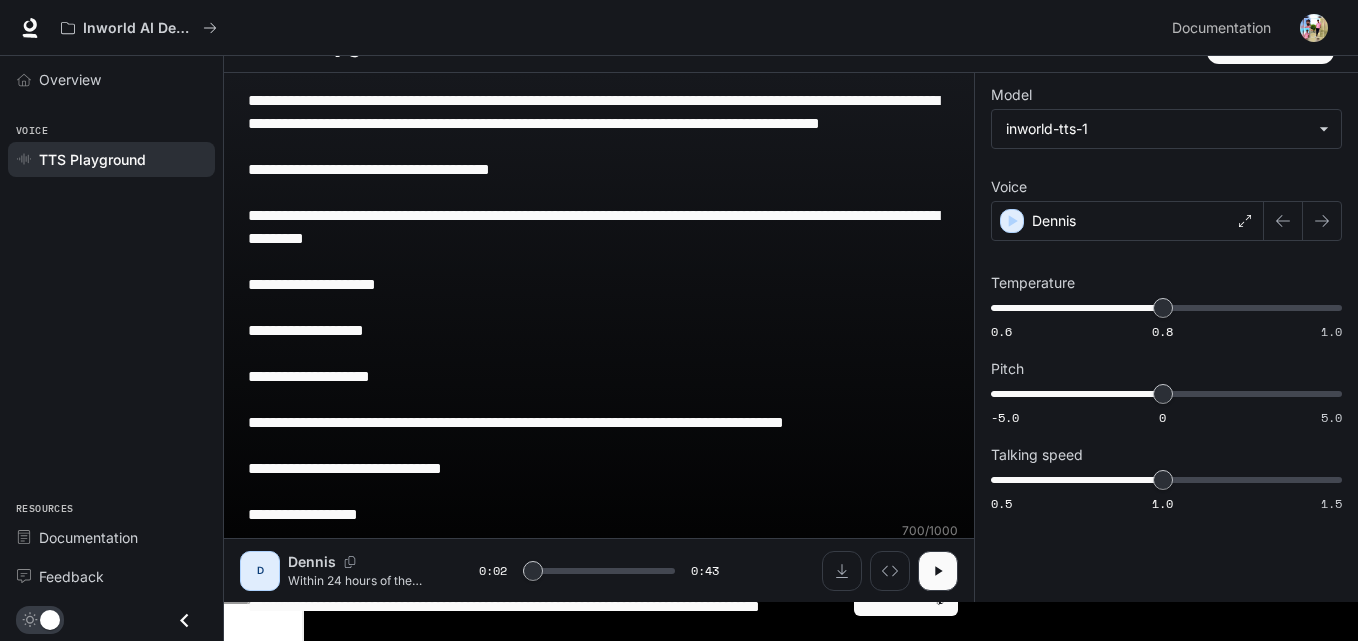 scroll, scrollTop: 199, scrollLeft: 0, axis: vertical 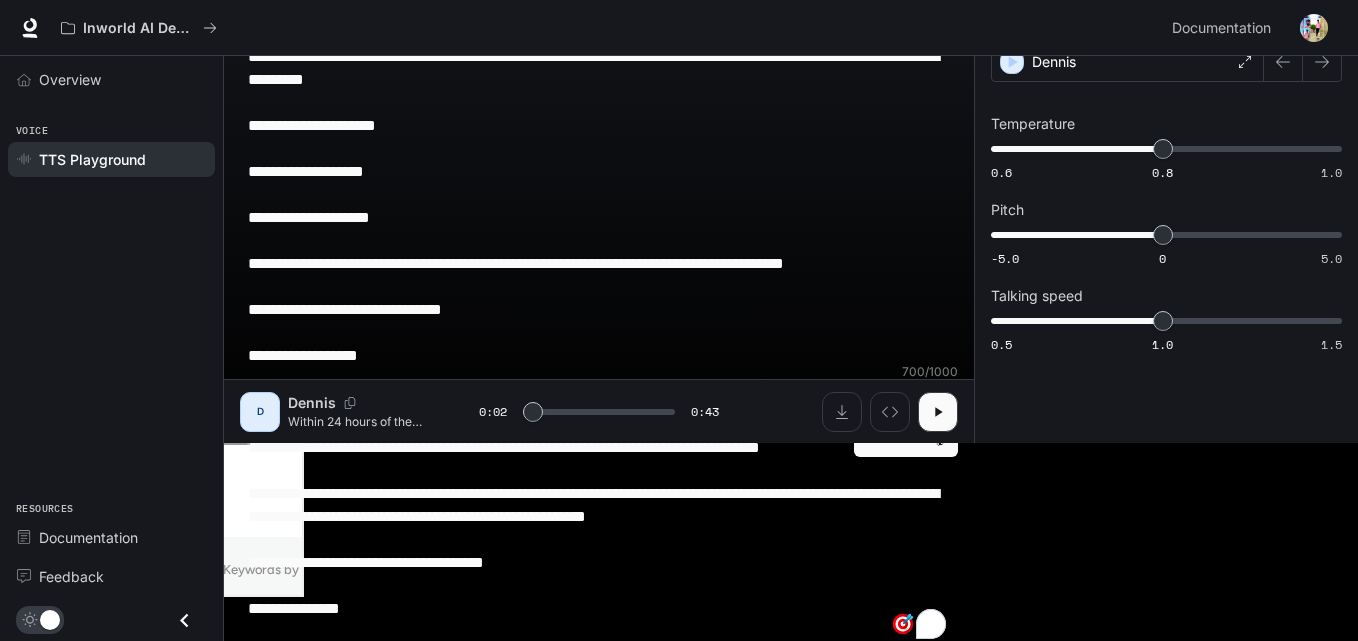 type on "***" 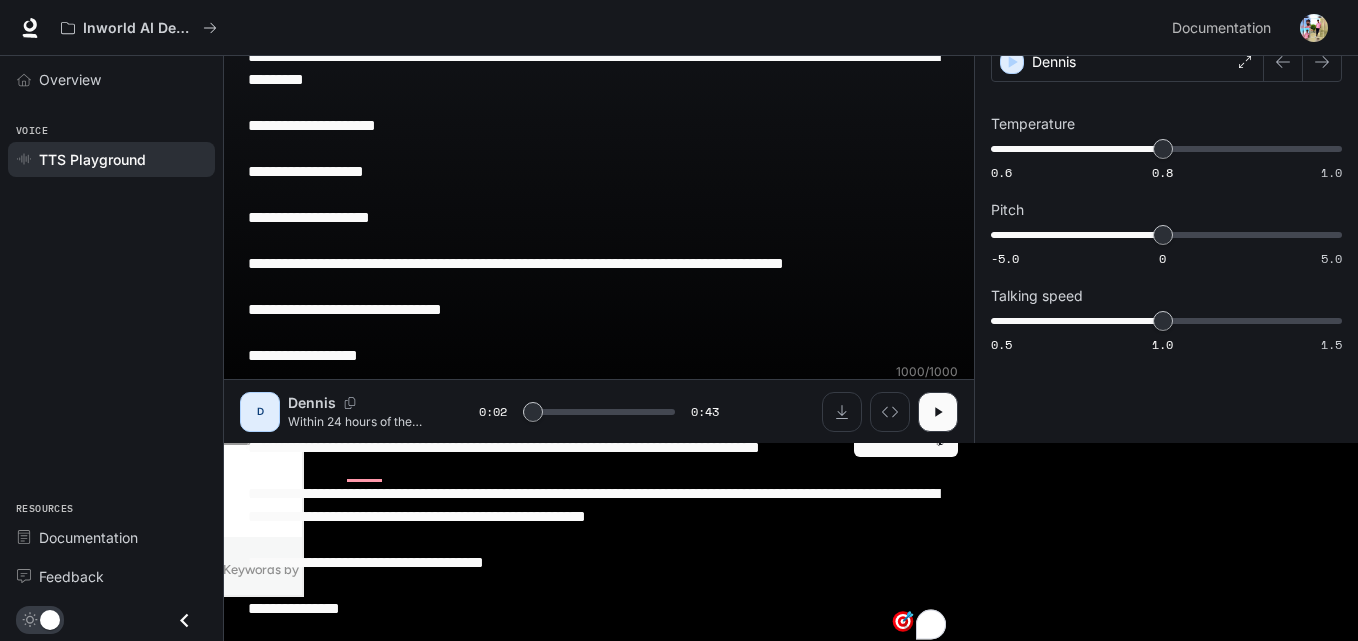 scroll, scrollTop: 201, scrollLeft: 0, axis: vertical 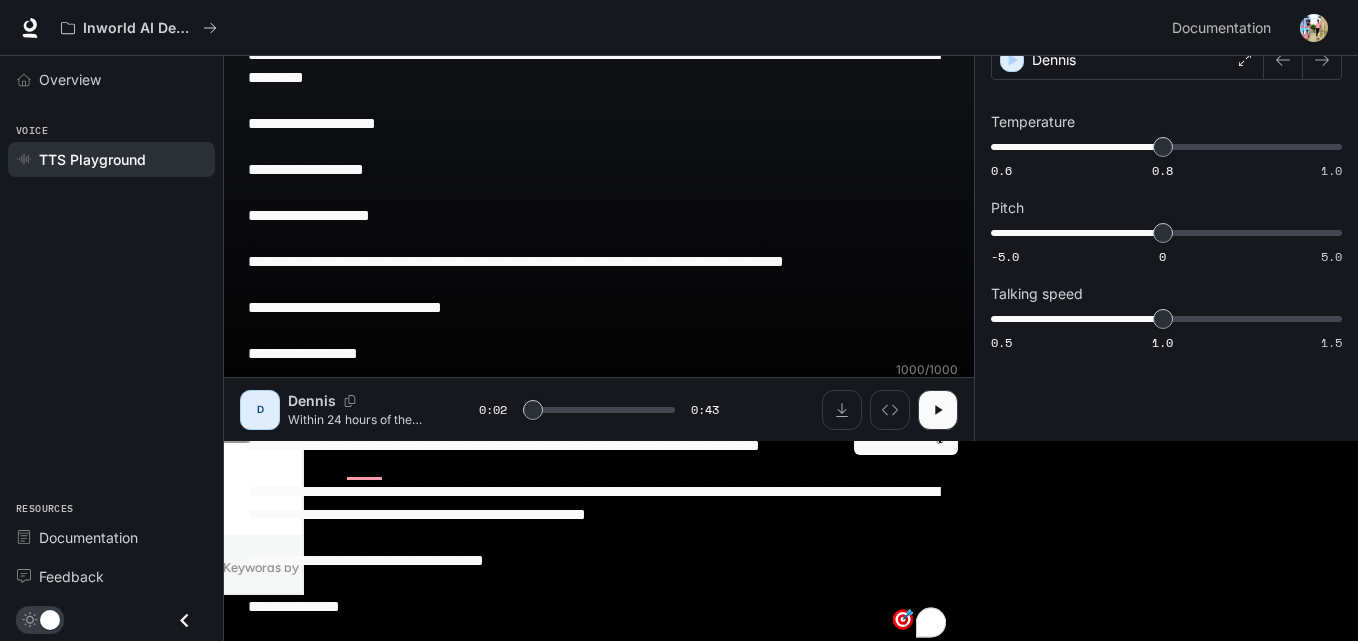 click on "**********" at bounding box center (599, 284) 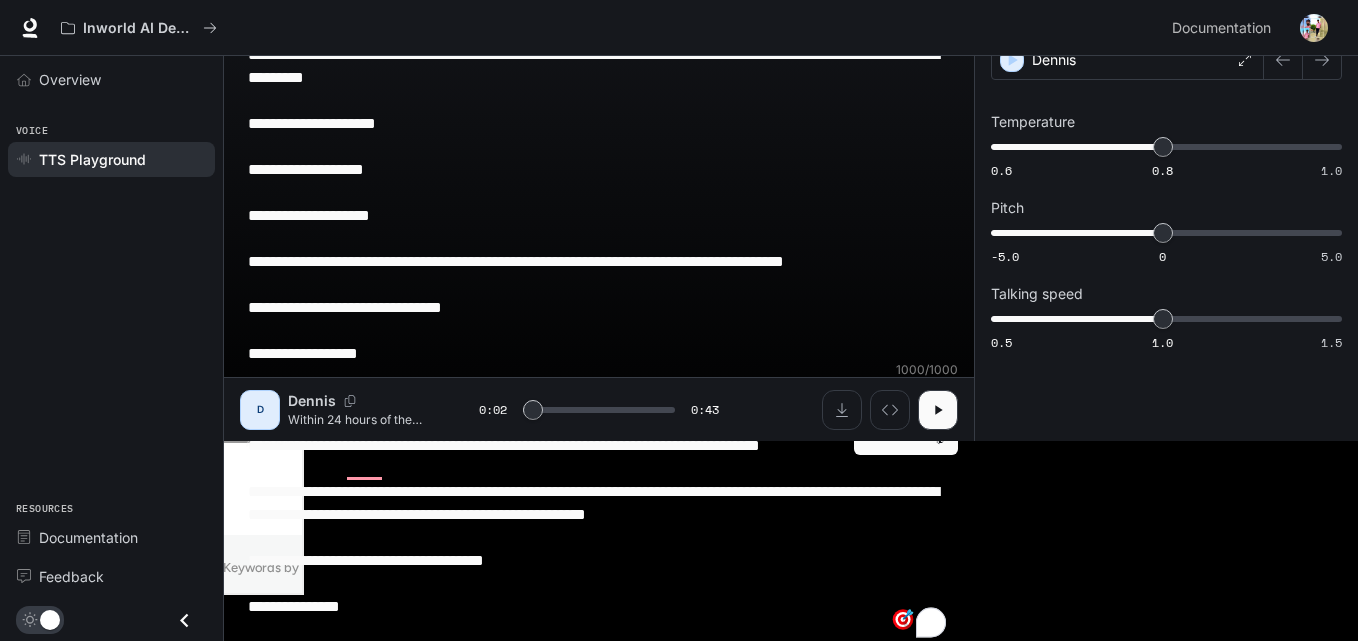 type on "**********" 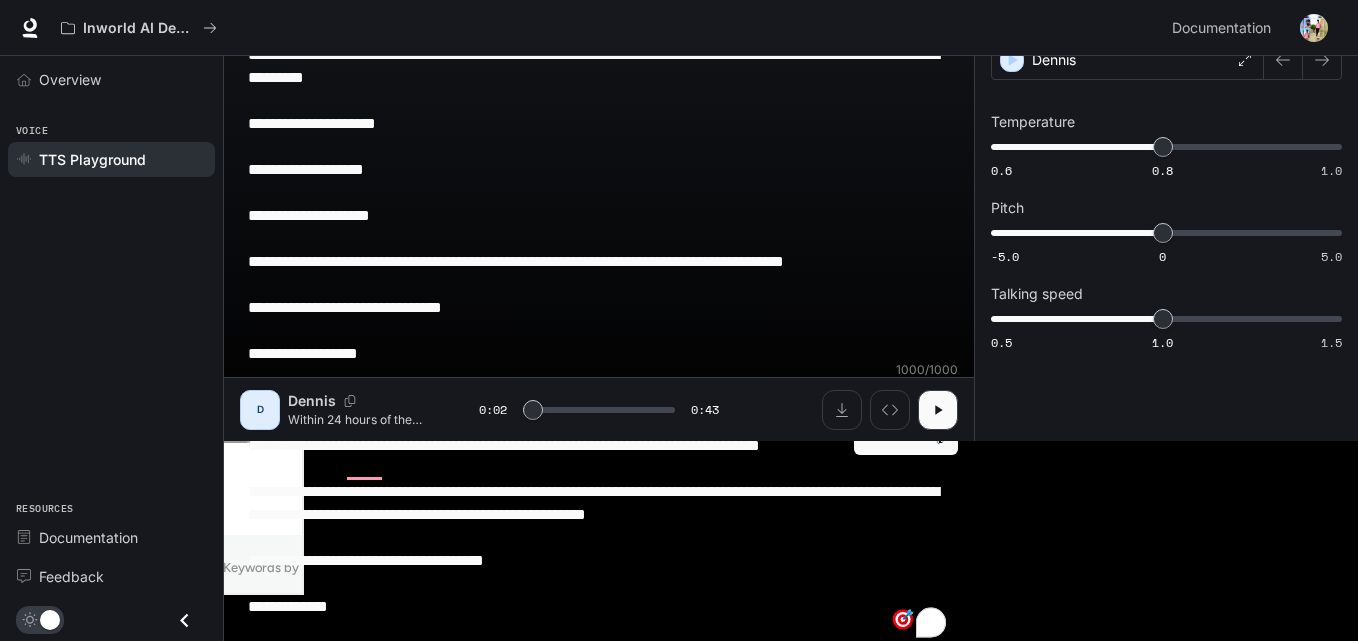 type on "***" 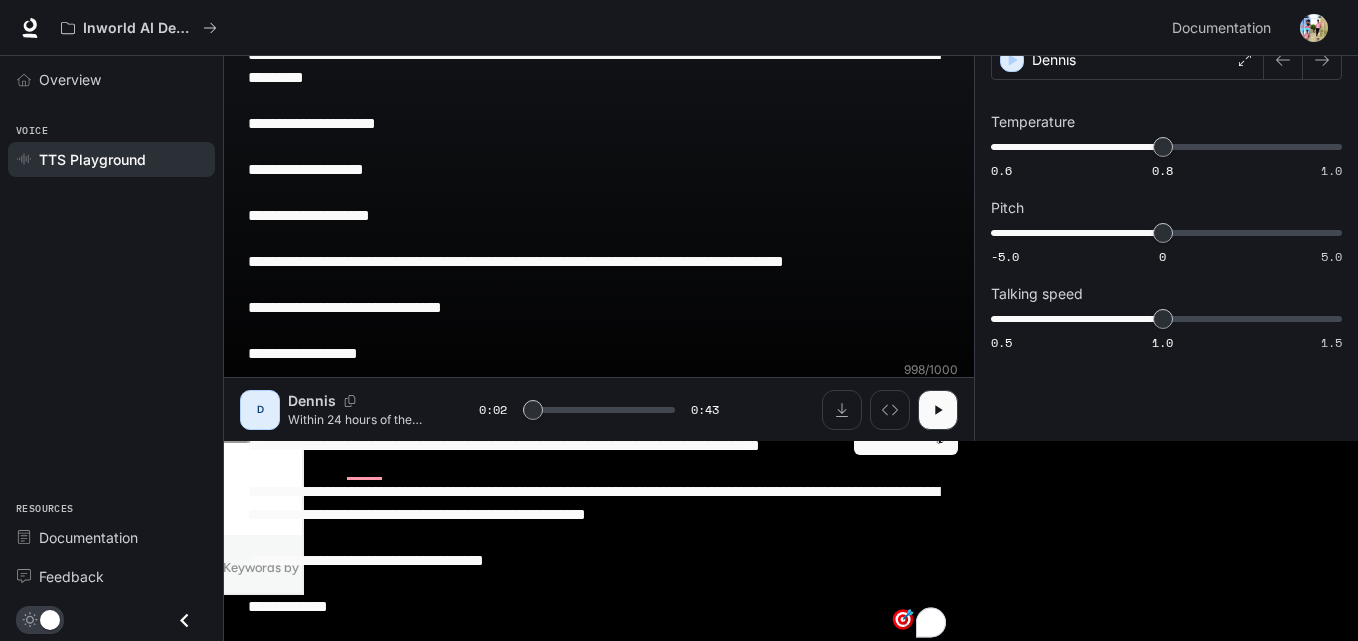 type on "**********" 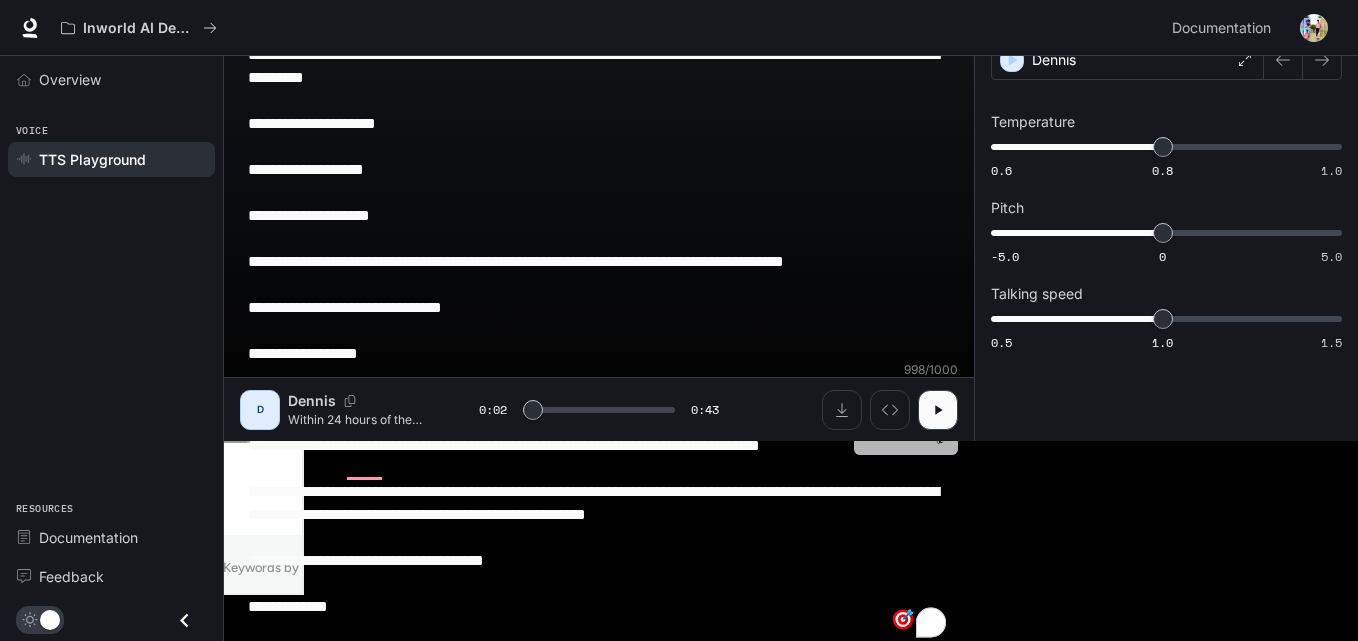 click on "Generate CTRL +  ⏎" at bounding box center (906, 429) 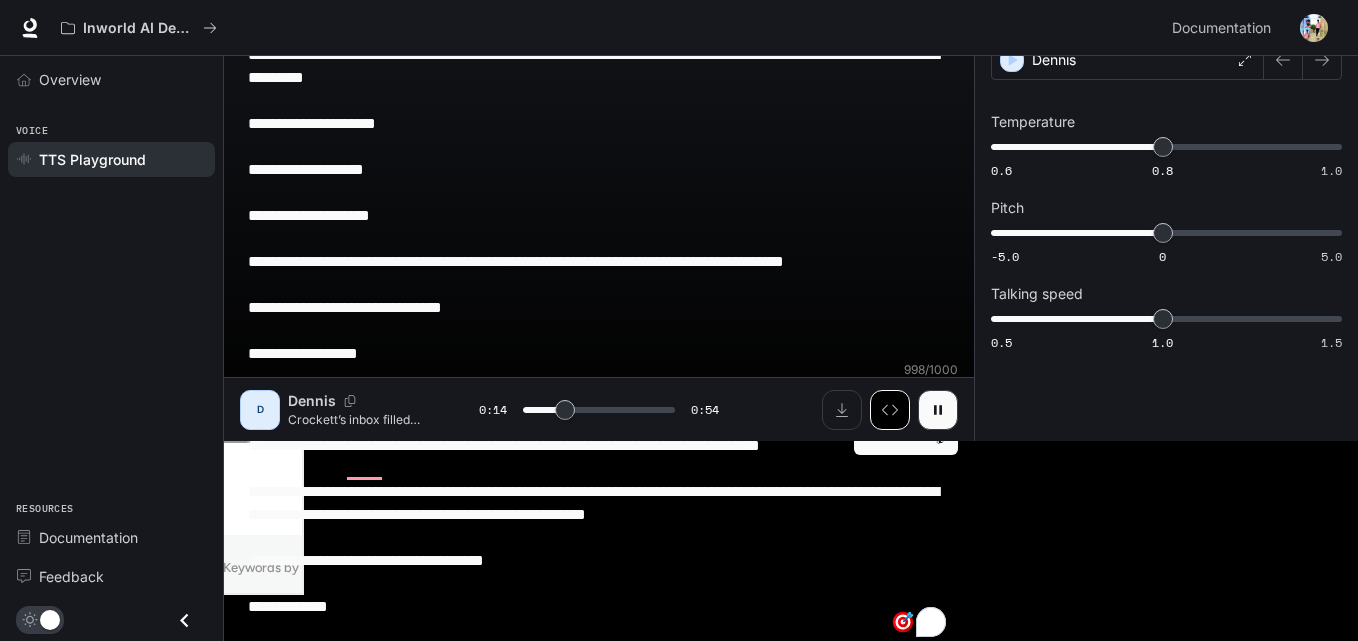 drag, startPoint x: 947, startPoint y: 416, endPoint x: 889, endPoint y: 421, distance: 58.21512 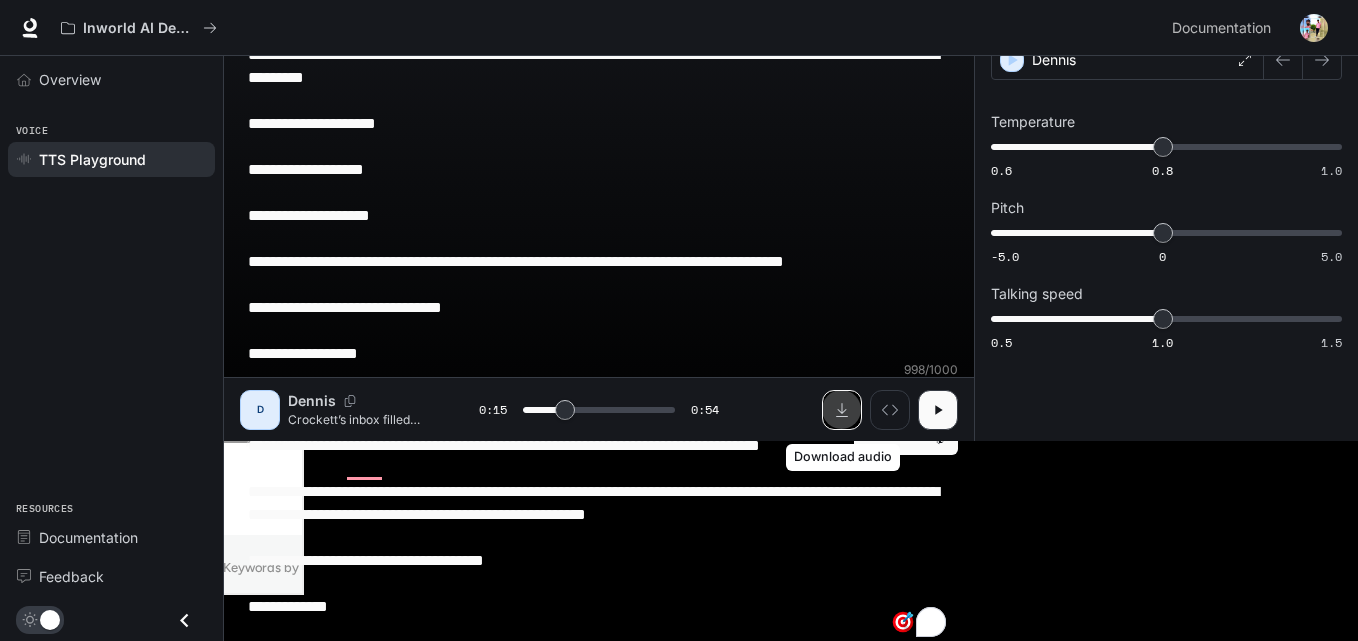 click 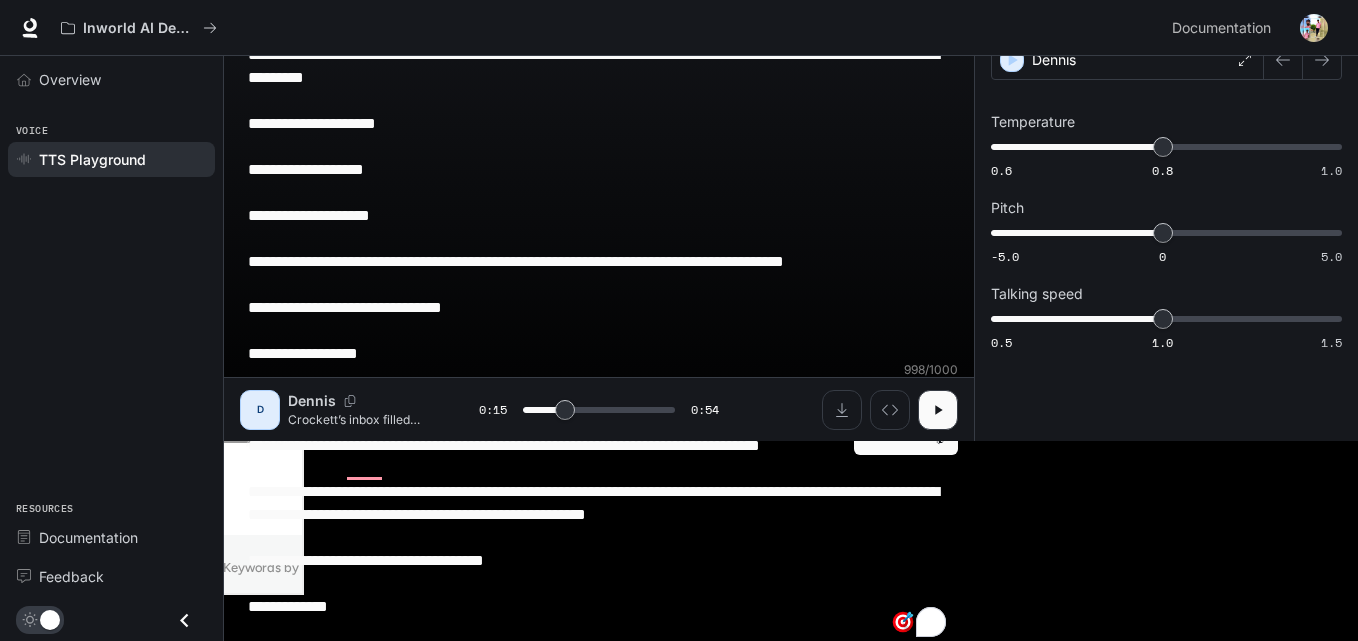 scroll, scrollTop: 0, scrollLeft: 0, axis: both 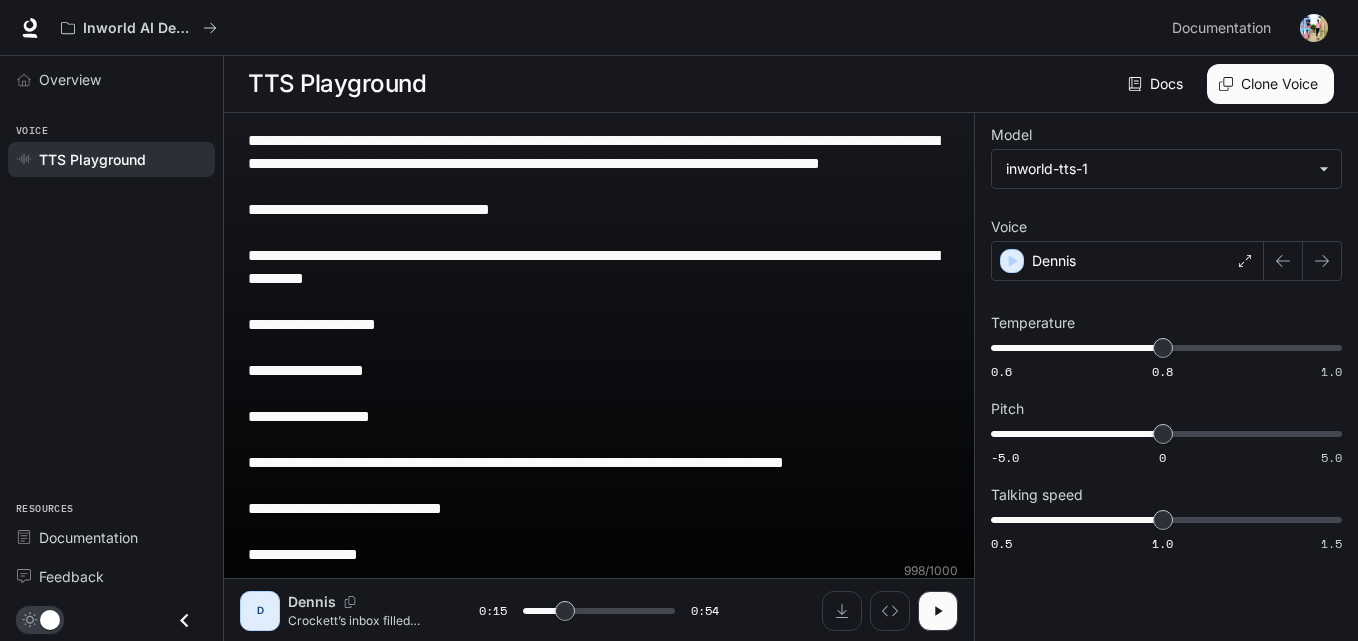 drag, startPoint x: 434, startPoint y: 634, endPoint x: 165, endPoint y: -3, distance: 691.4694 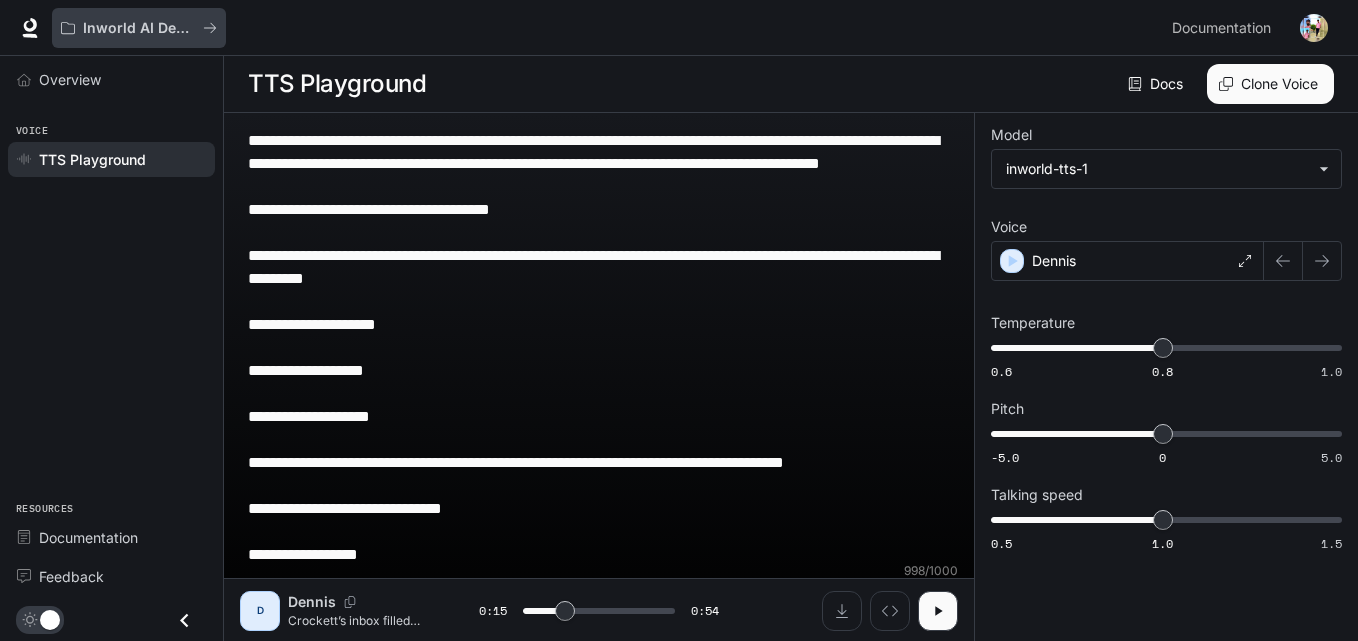 type 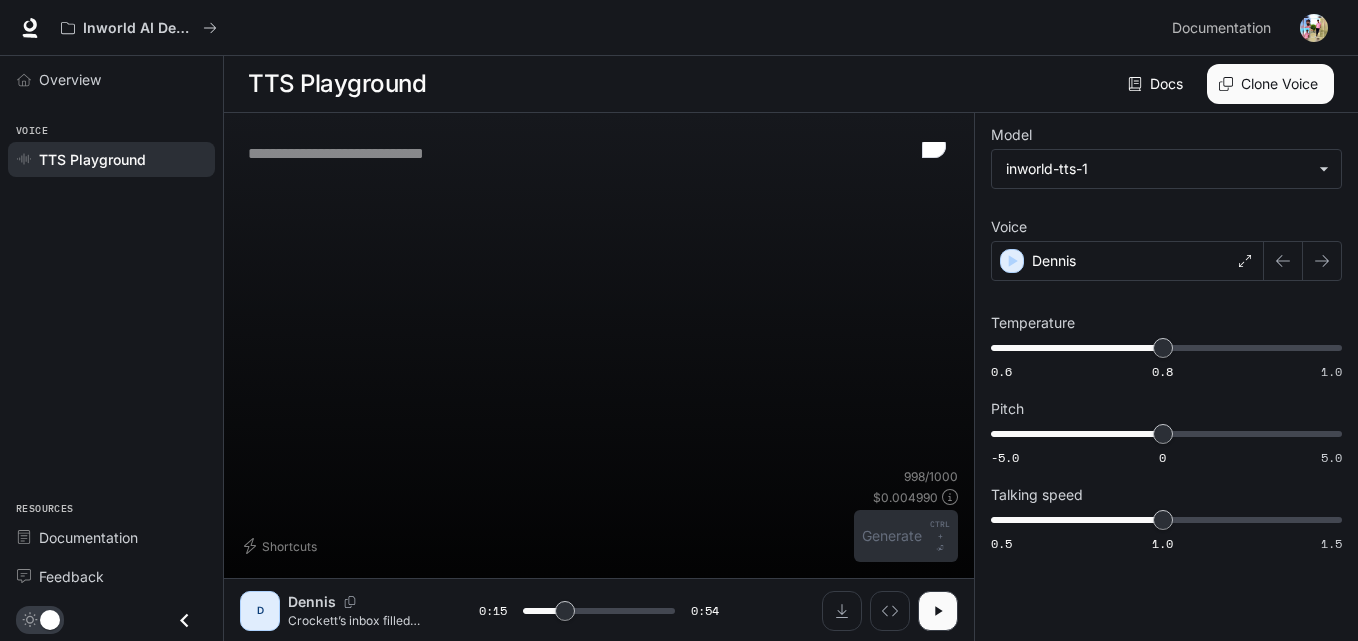 type on "****" 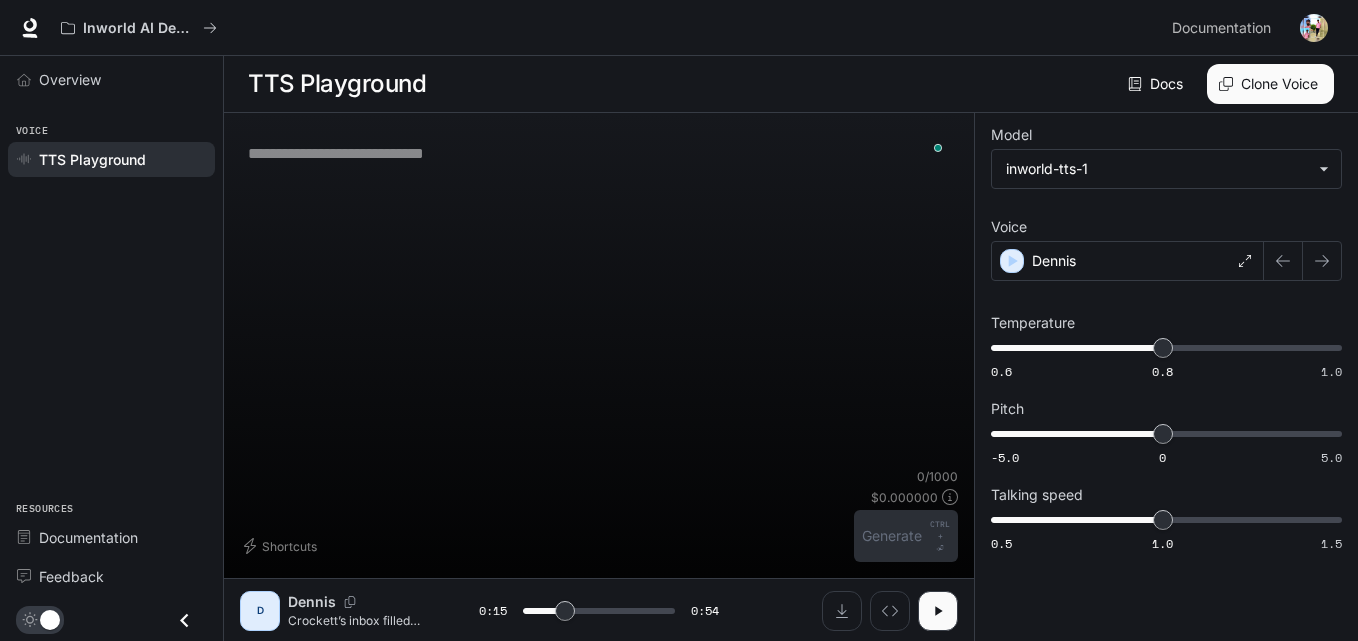 paste on "**********" 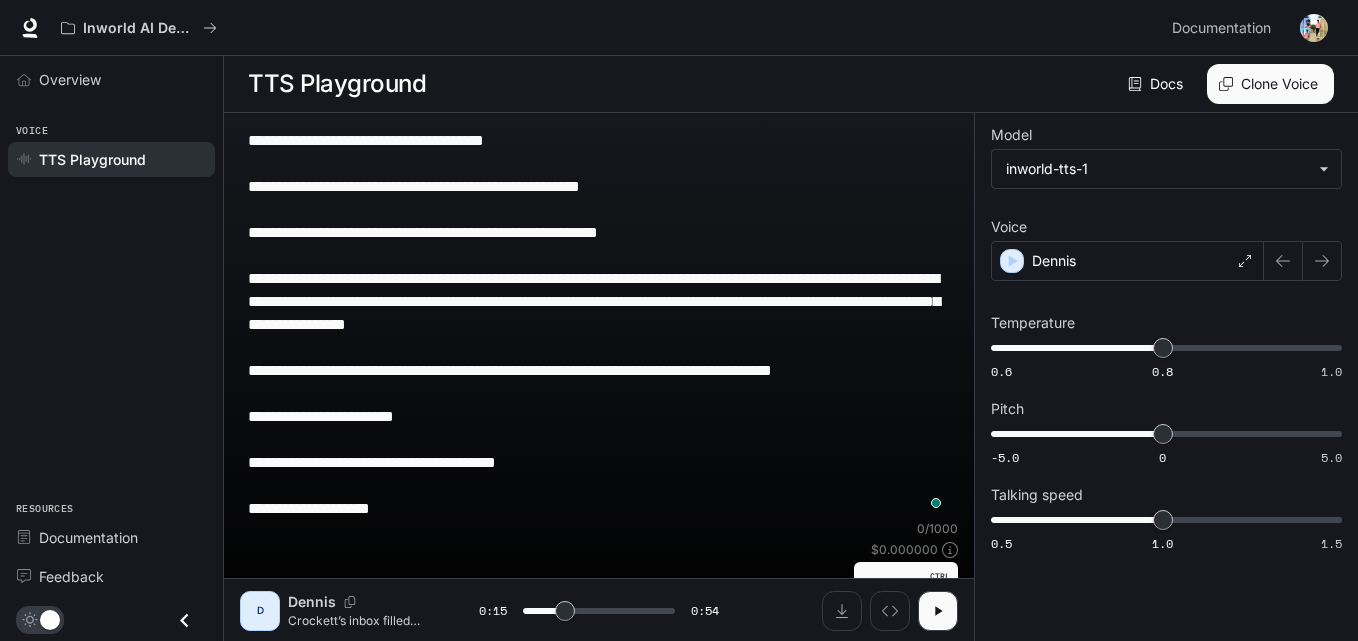 type on "****" 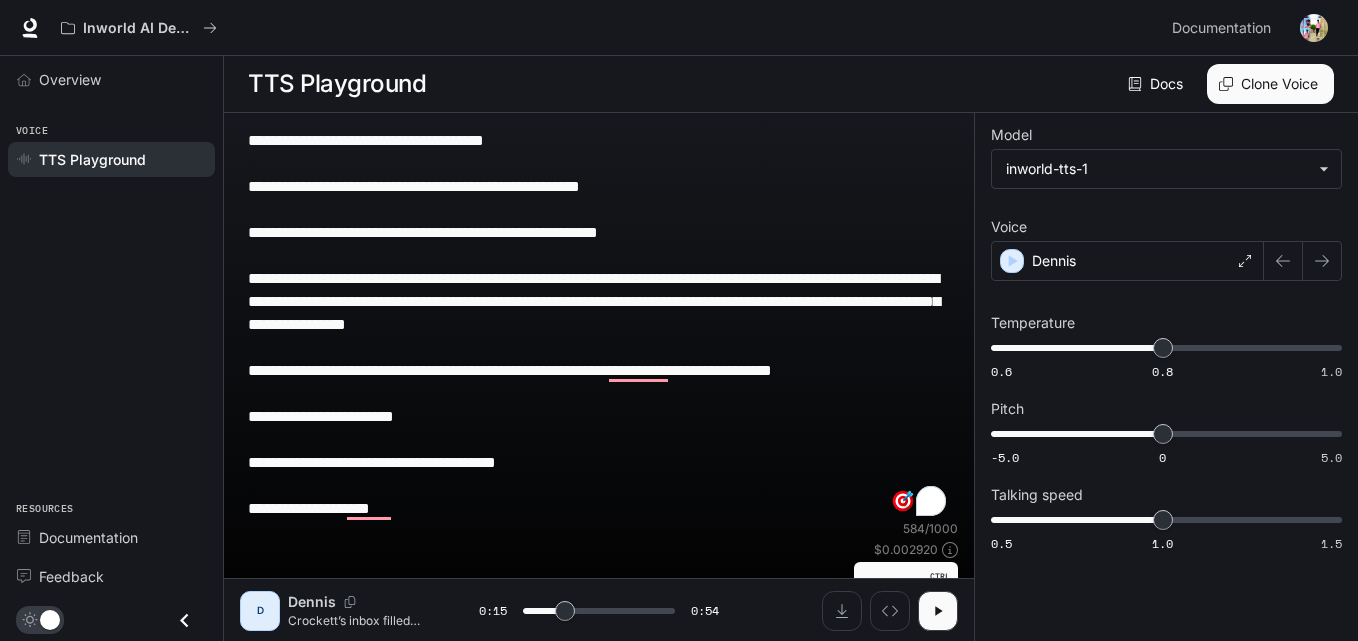 type on "**********" 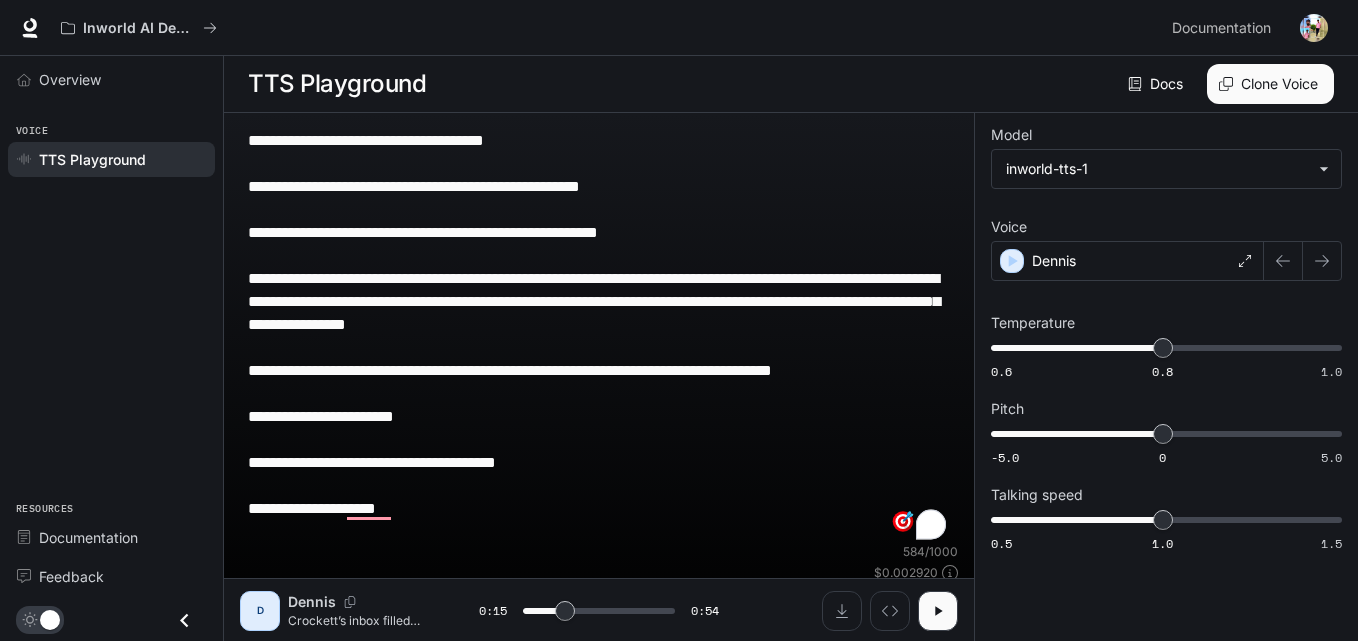 type on "****" 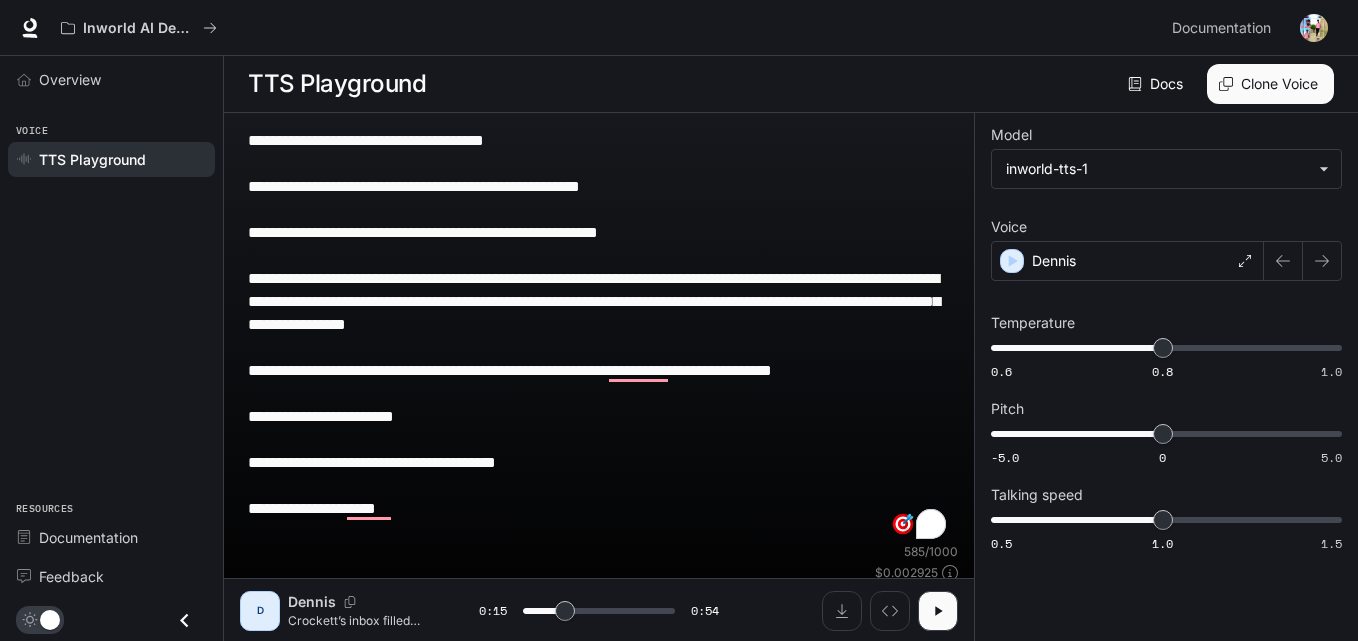 paste on "**********" 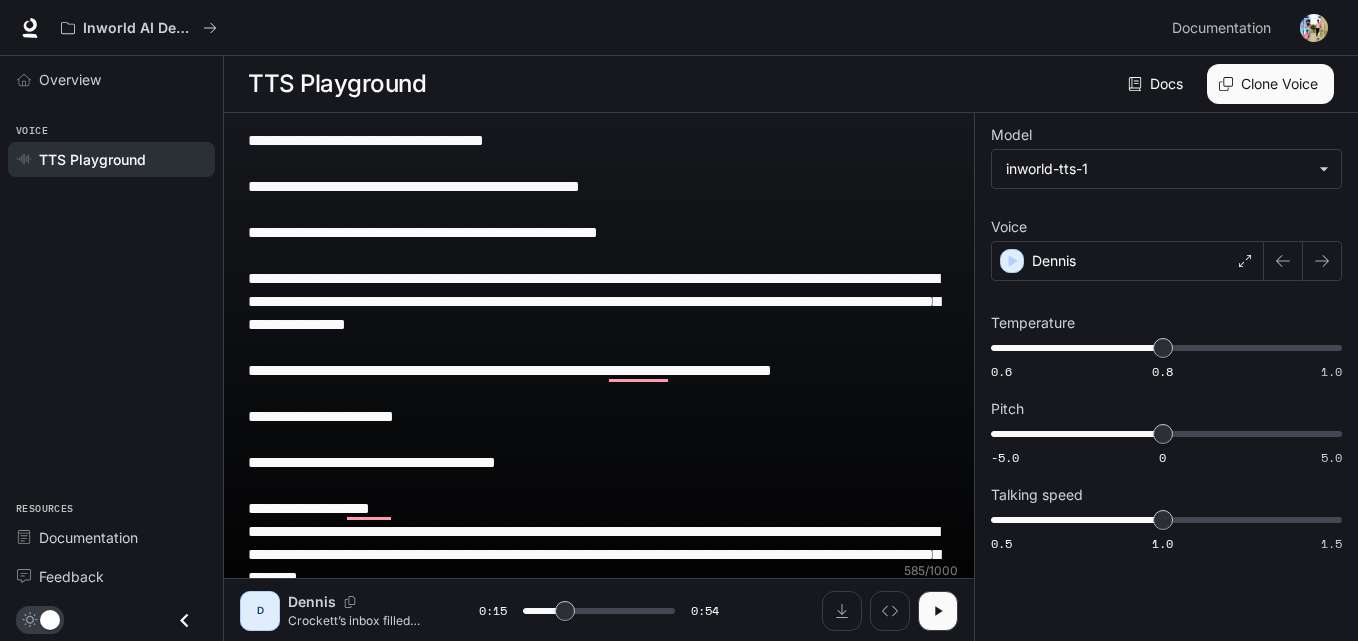 type on "****" 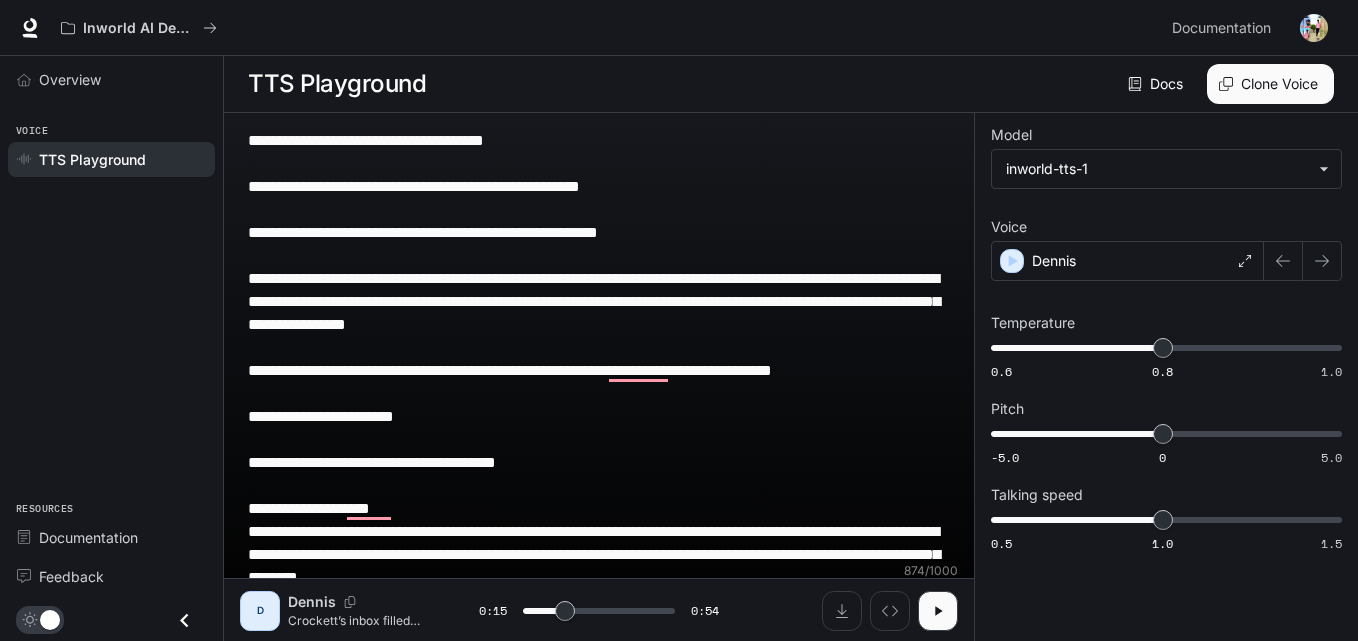 scroll, scrollTop: 15, scrollLeft: 0, axis: vertical 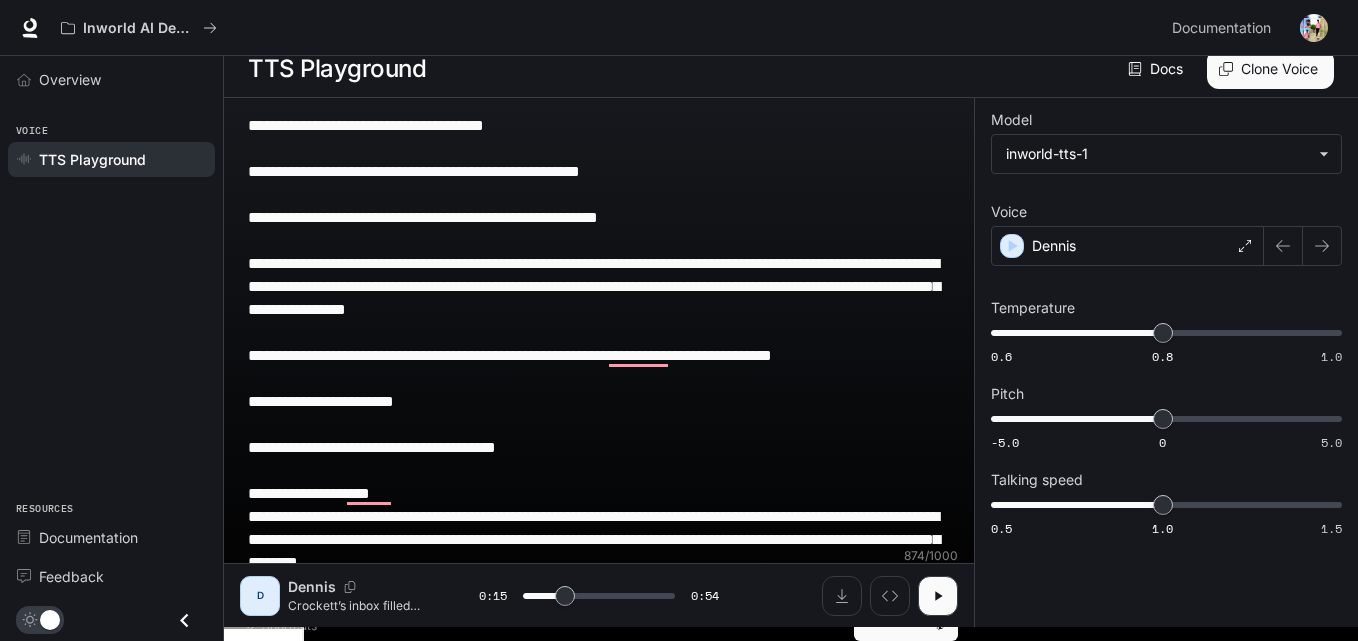 type on "**********" 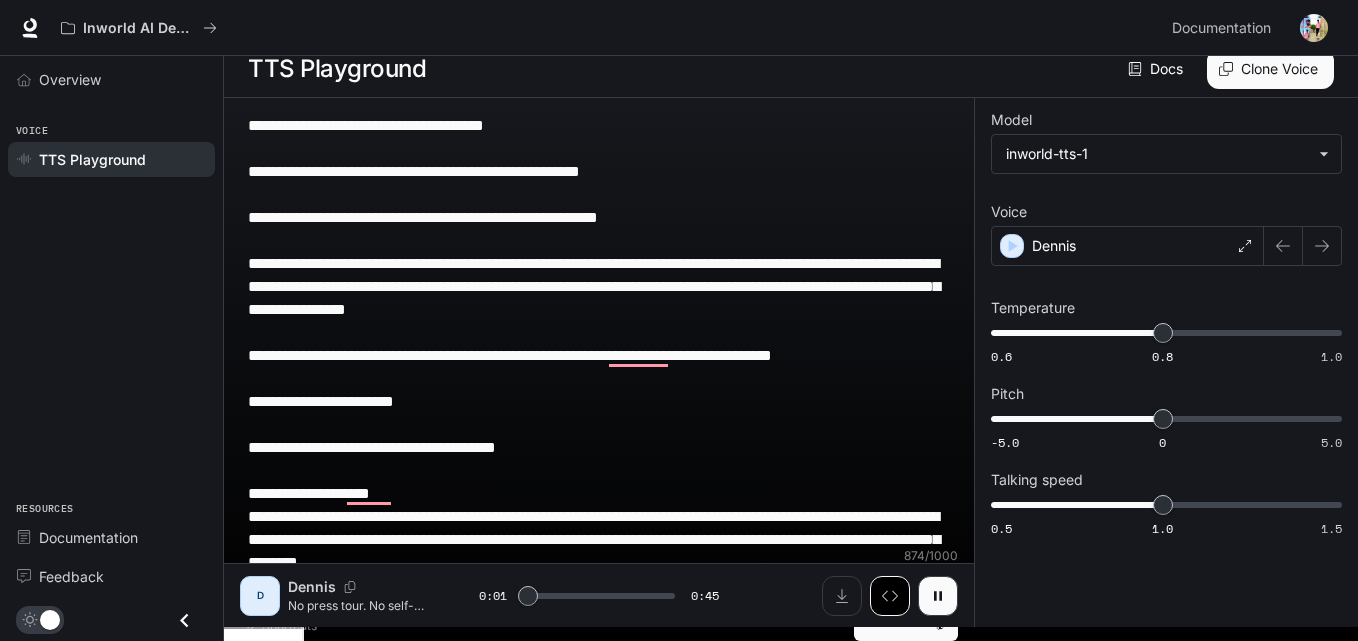 click 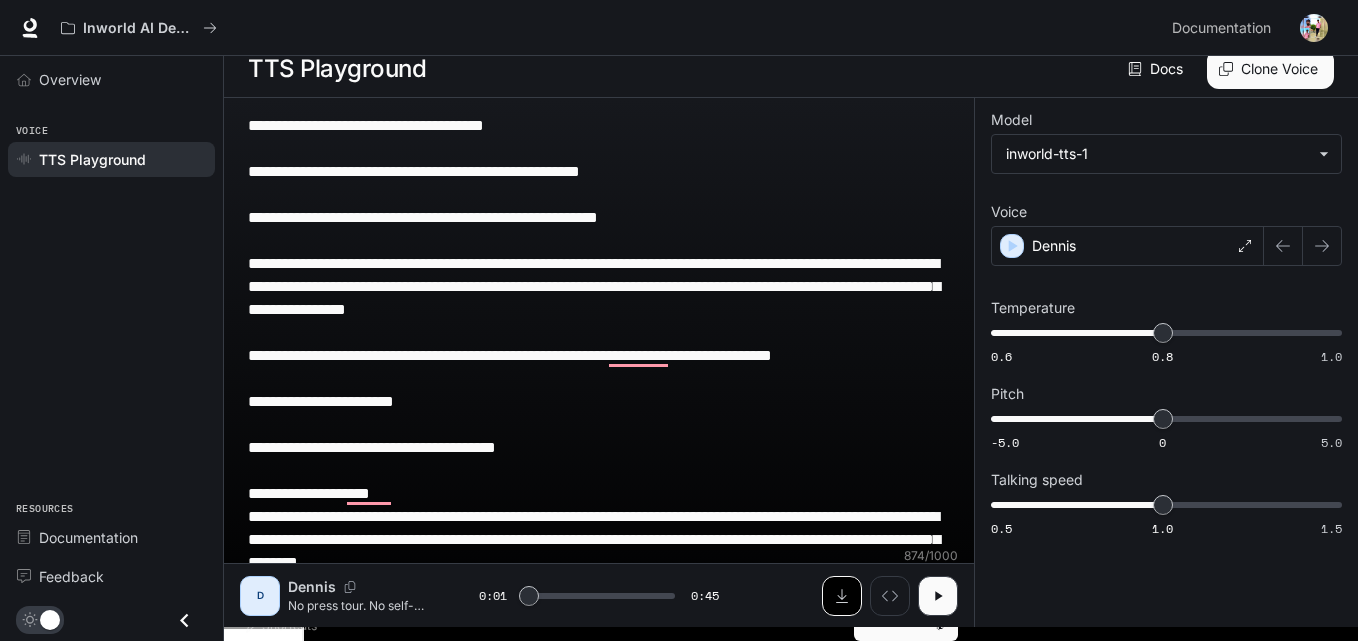 type on "***" 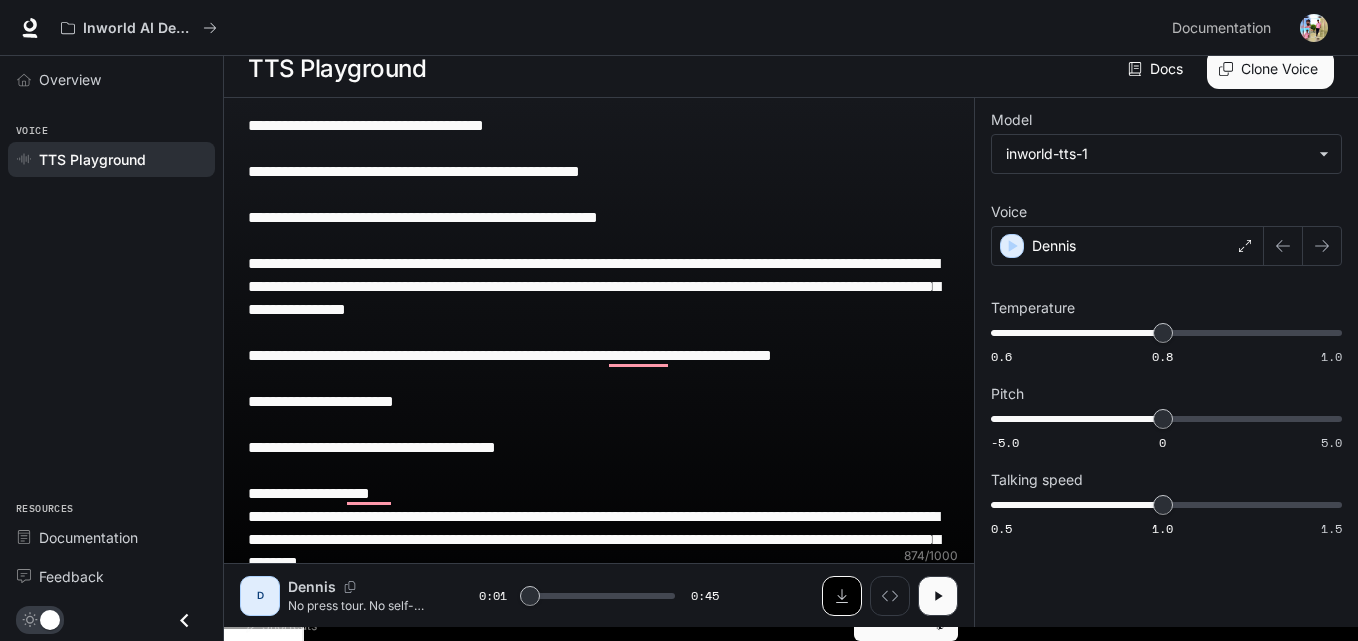 click 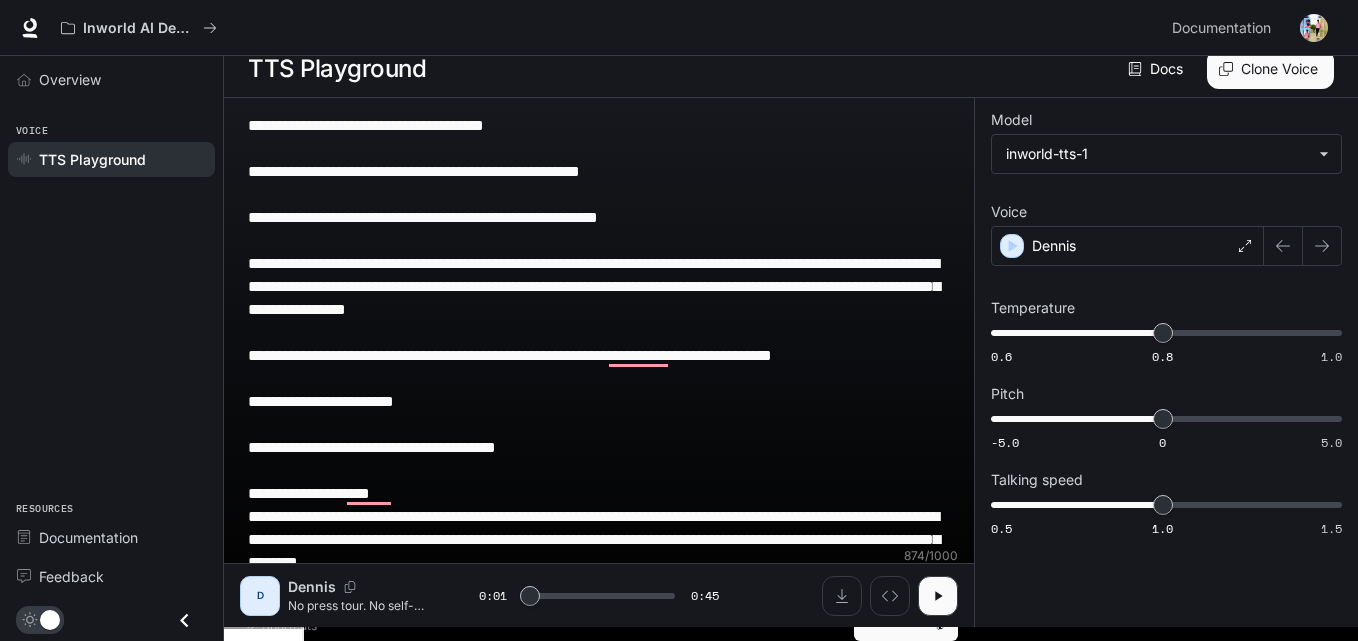 drag, startPoint x: 248, startPoint y: 121, endPoint x: 1034, endPoint y: 680, distance: 964.50867 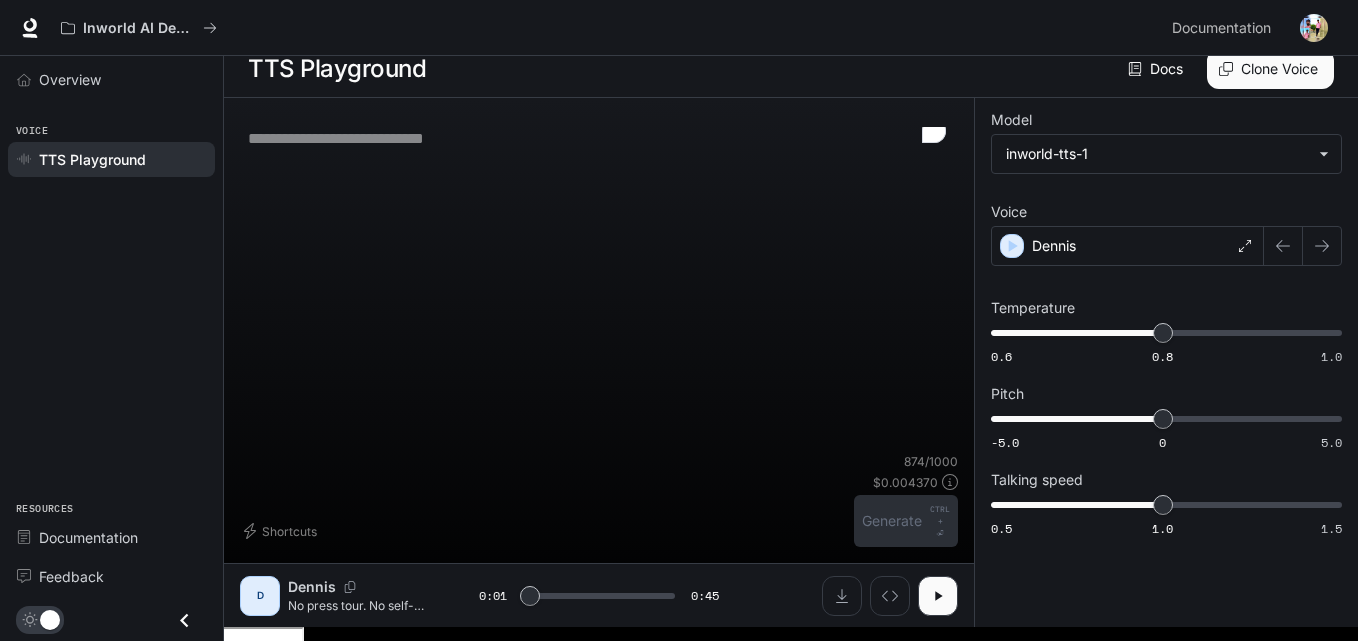 scroll, scrollTop: 1, scrollLeft: 0, axis: vertical 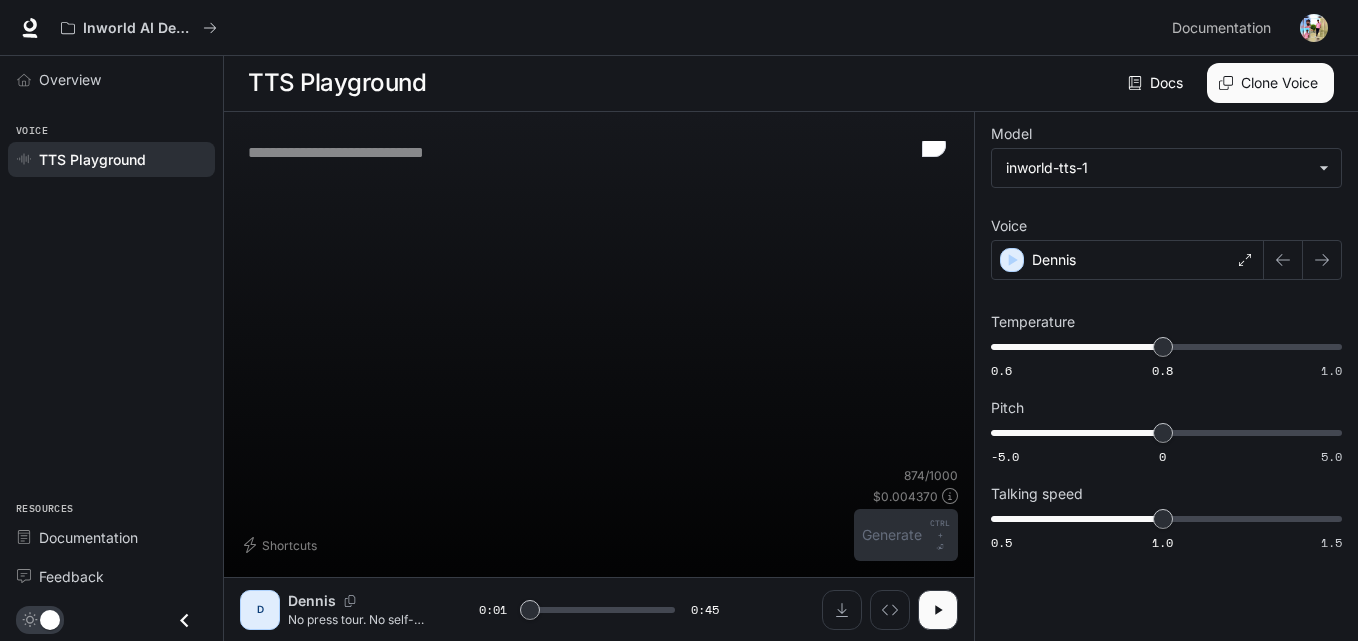 type on "***" 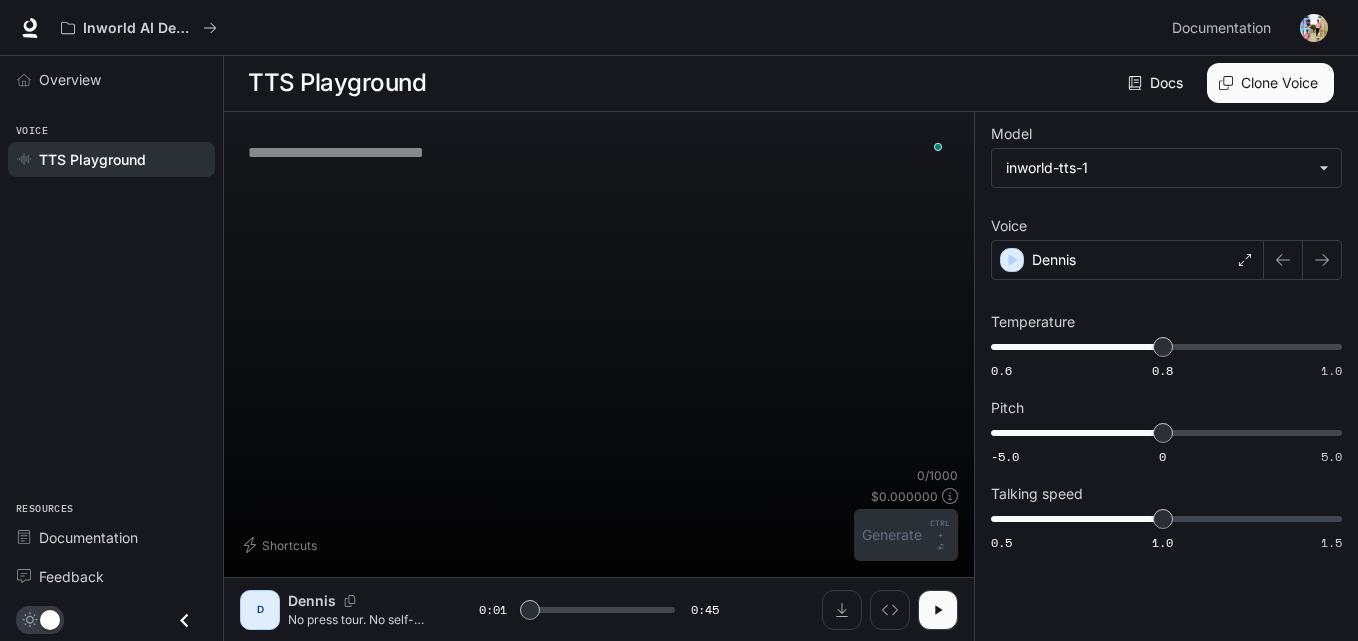 paste on "**********" 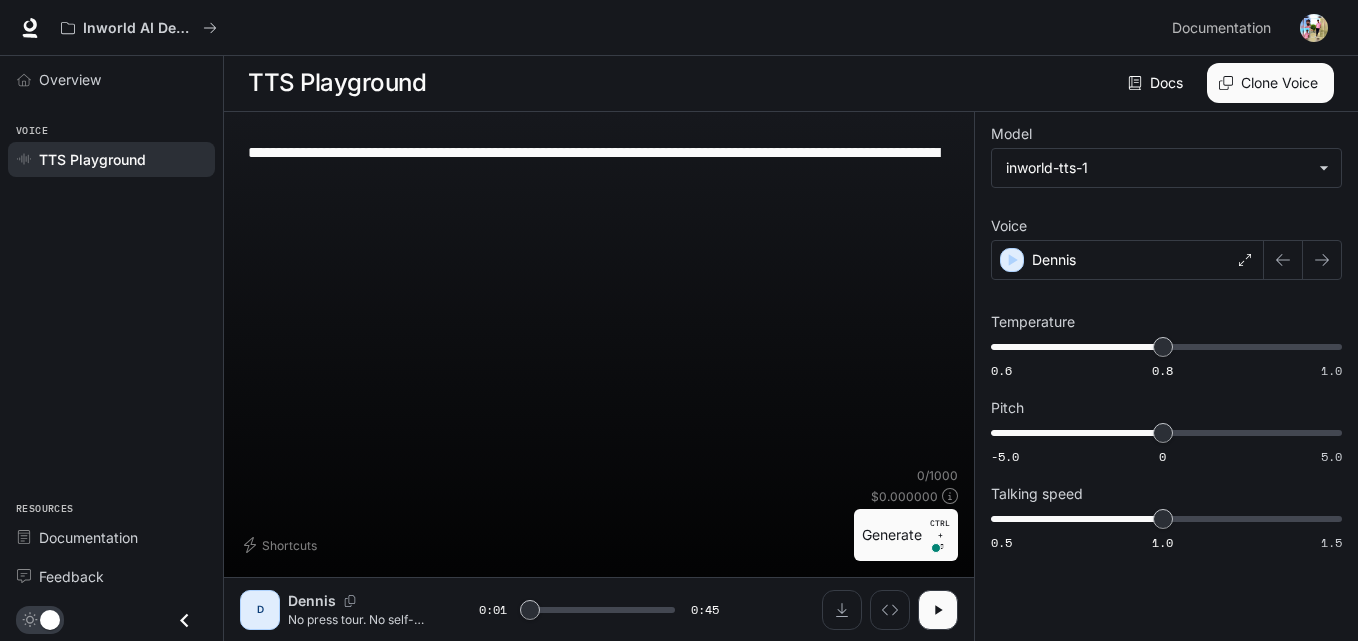 scroll, scrollTop: 15, scrollLeft: 0, axis: vertical 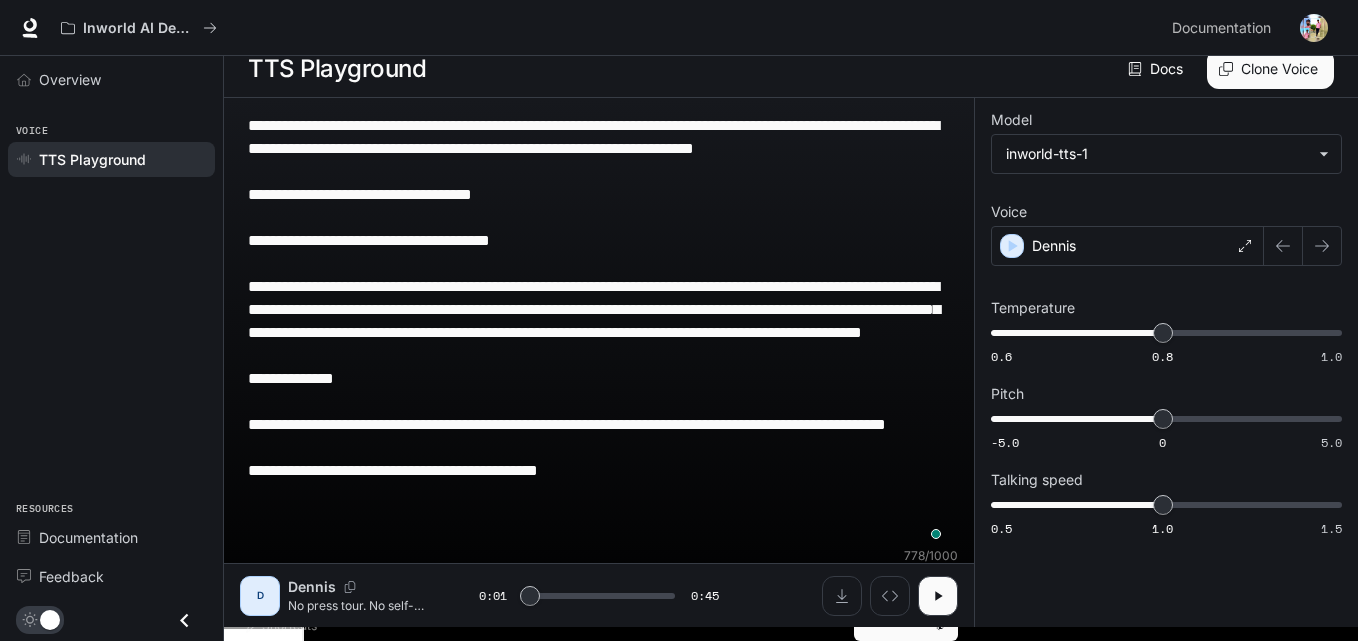 type on "***" 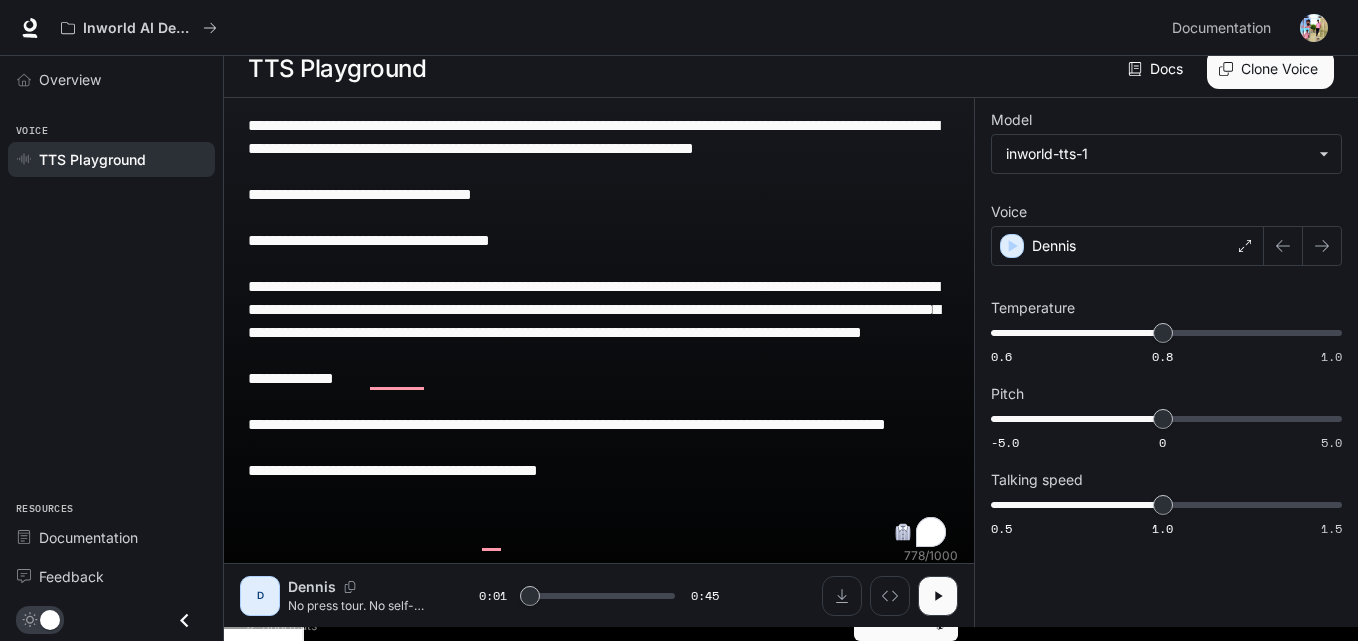 type on "**********" 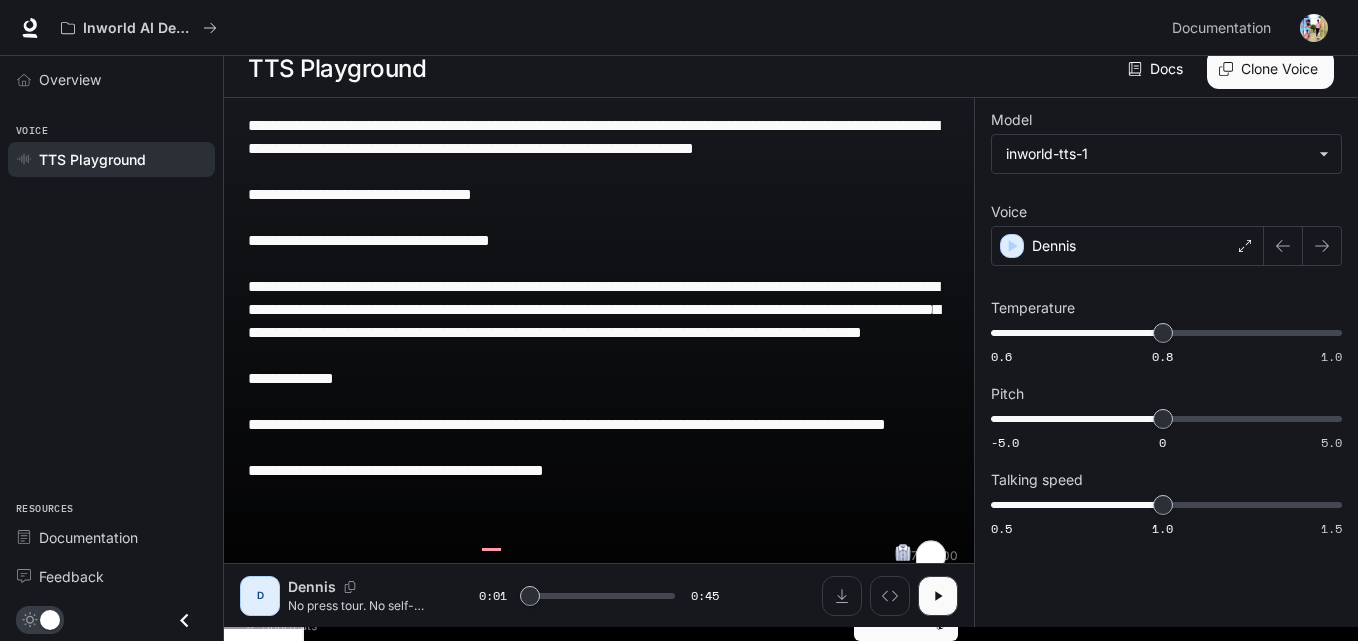type on "***" 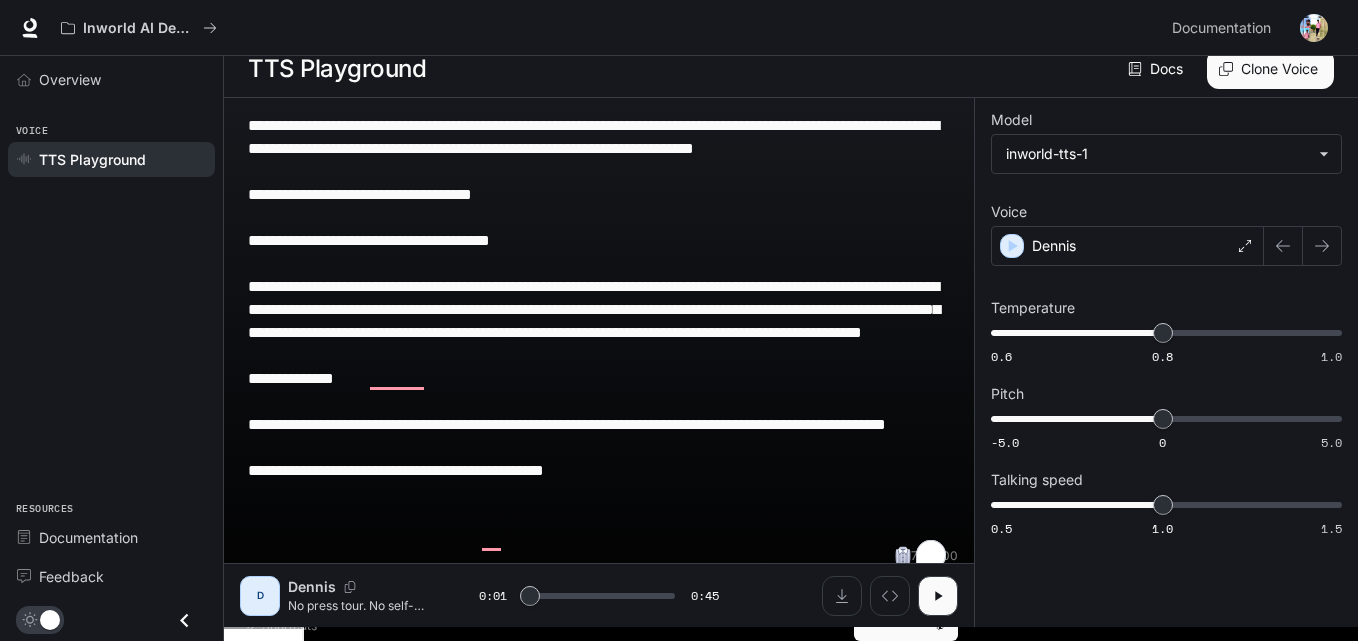 paste on "**********" 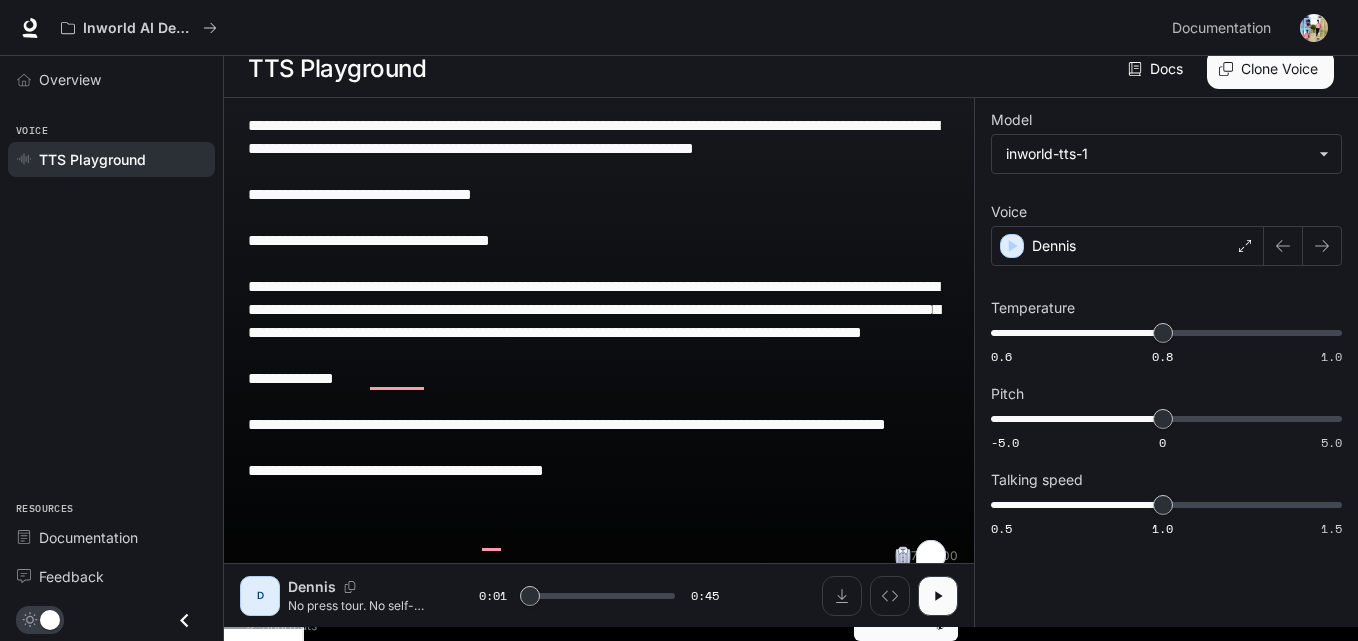 type on "**********" 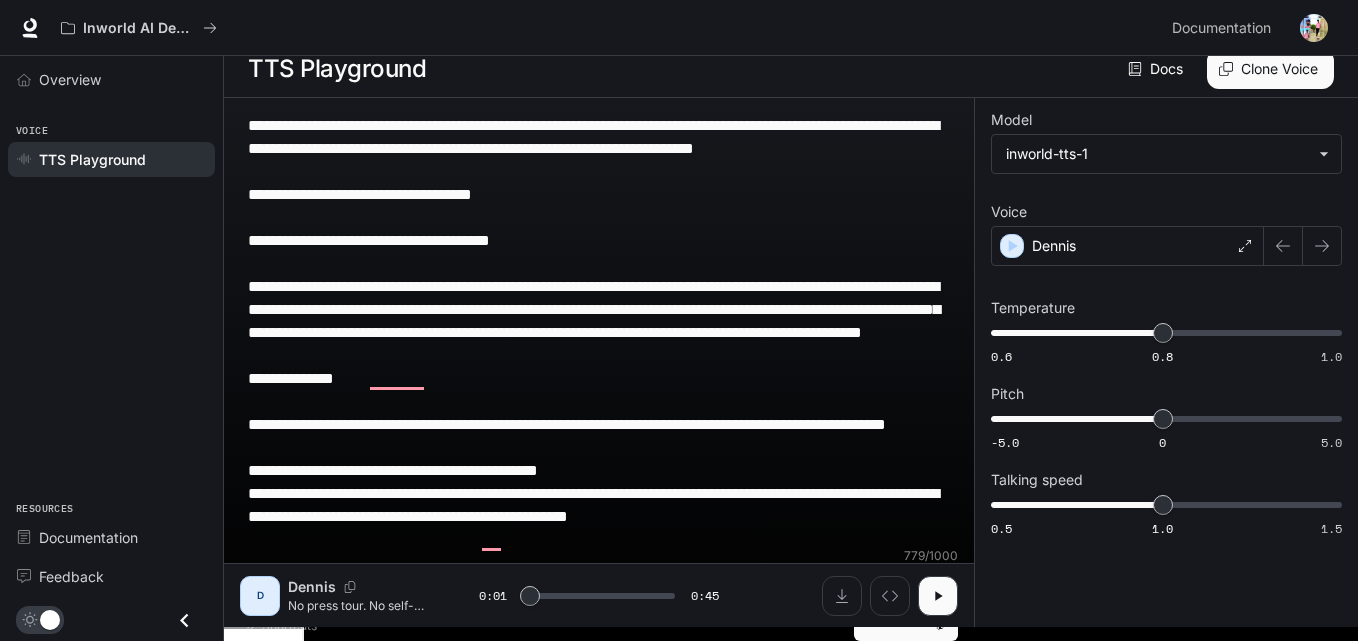 type on "***" 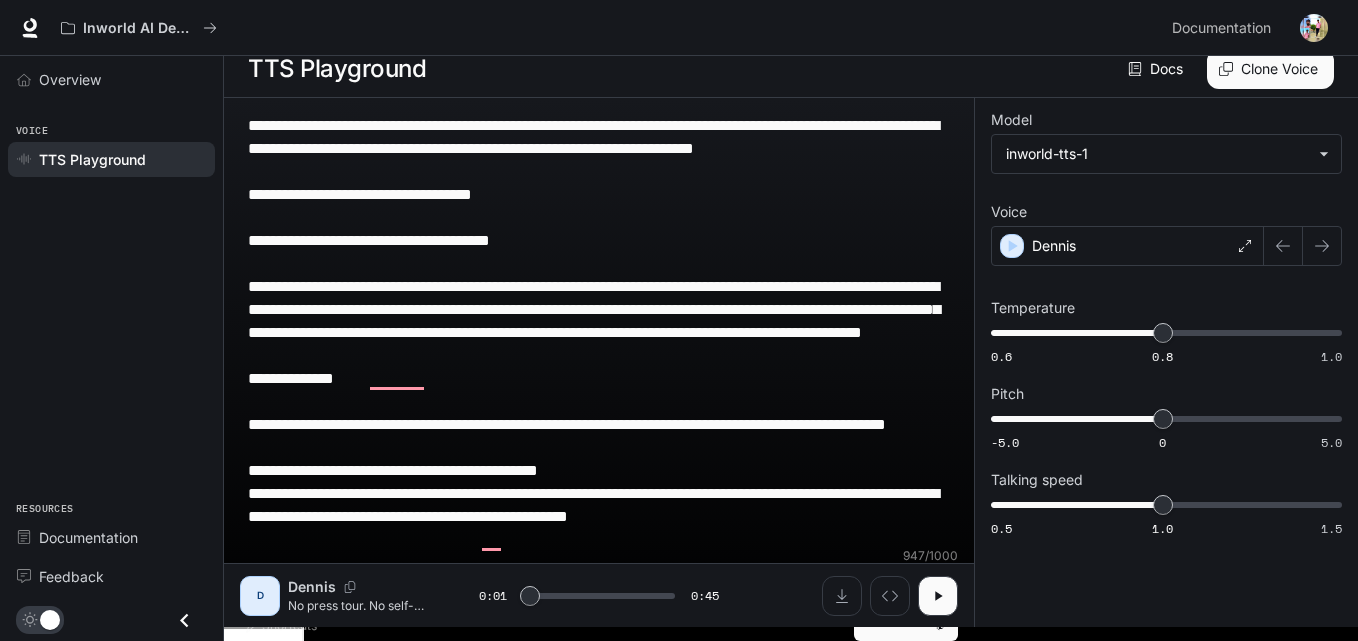 type on "**********" 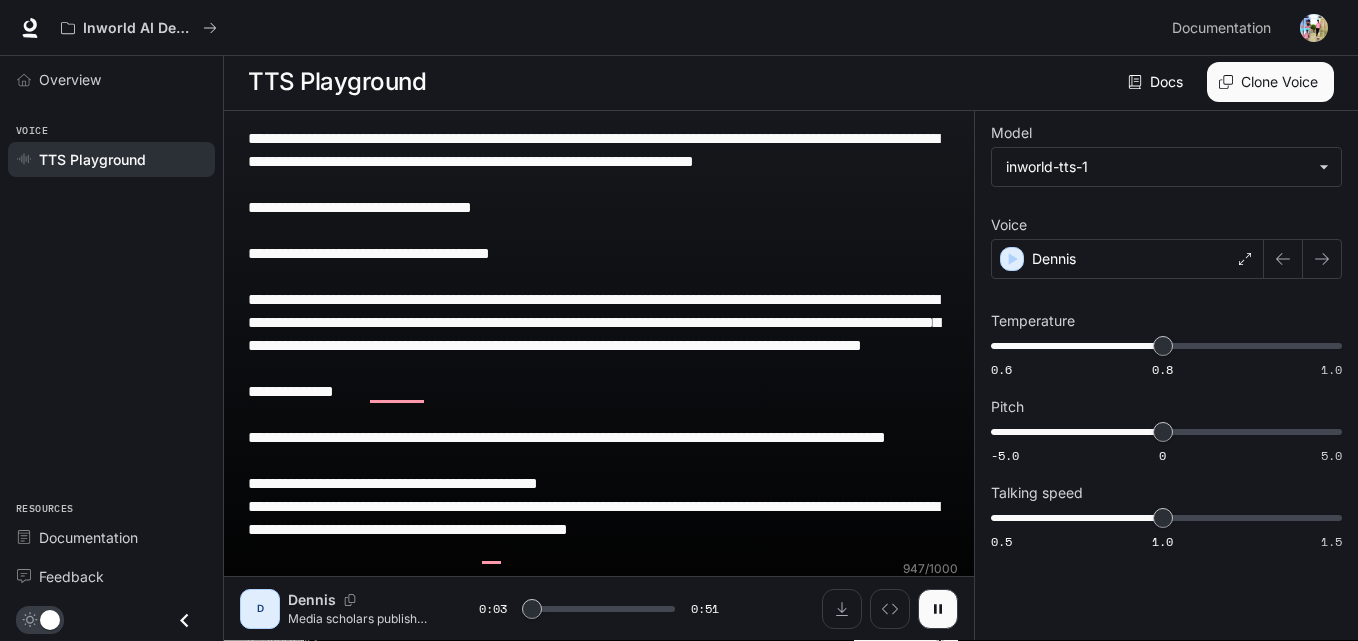 scroll, scrollTop: 0, scrollLeft: 0, axis: both 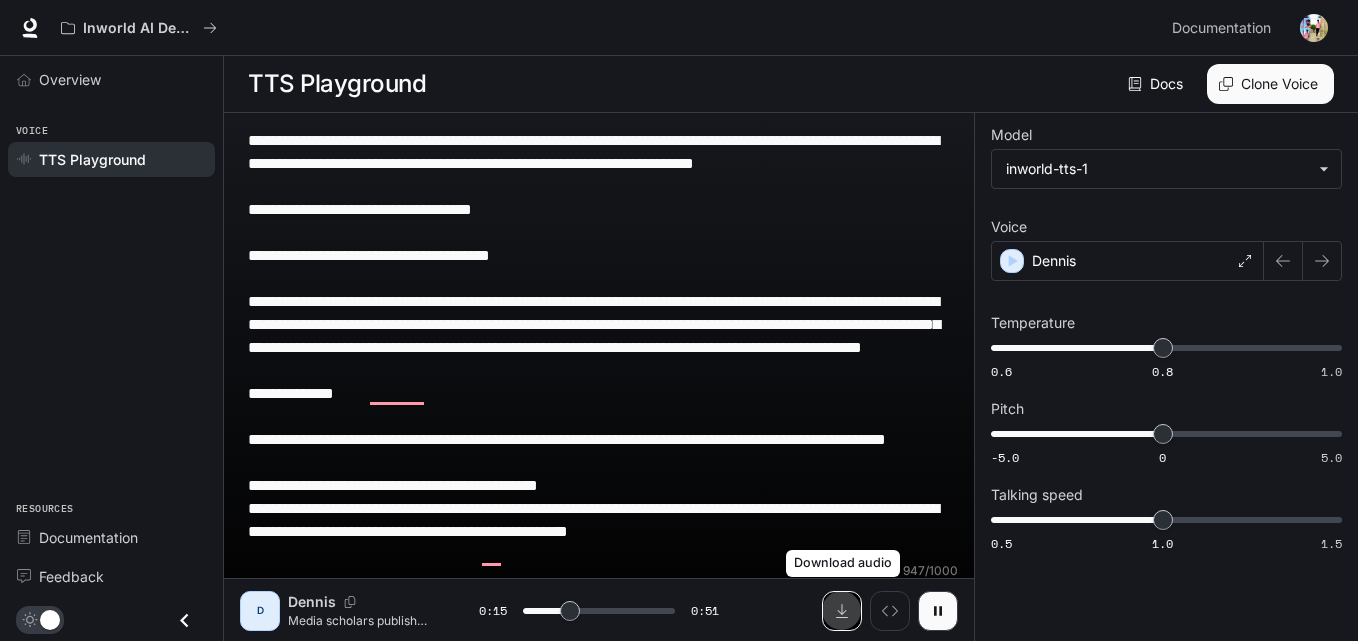 drag, startPoint x: 847, startPoint y: 617, endPoint x: 926, endPoint y: 616, distance: 79.00633 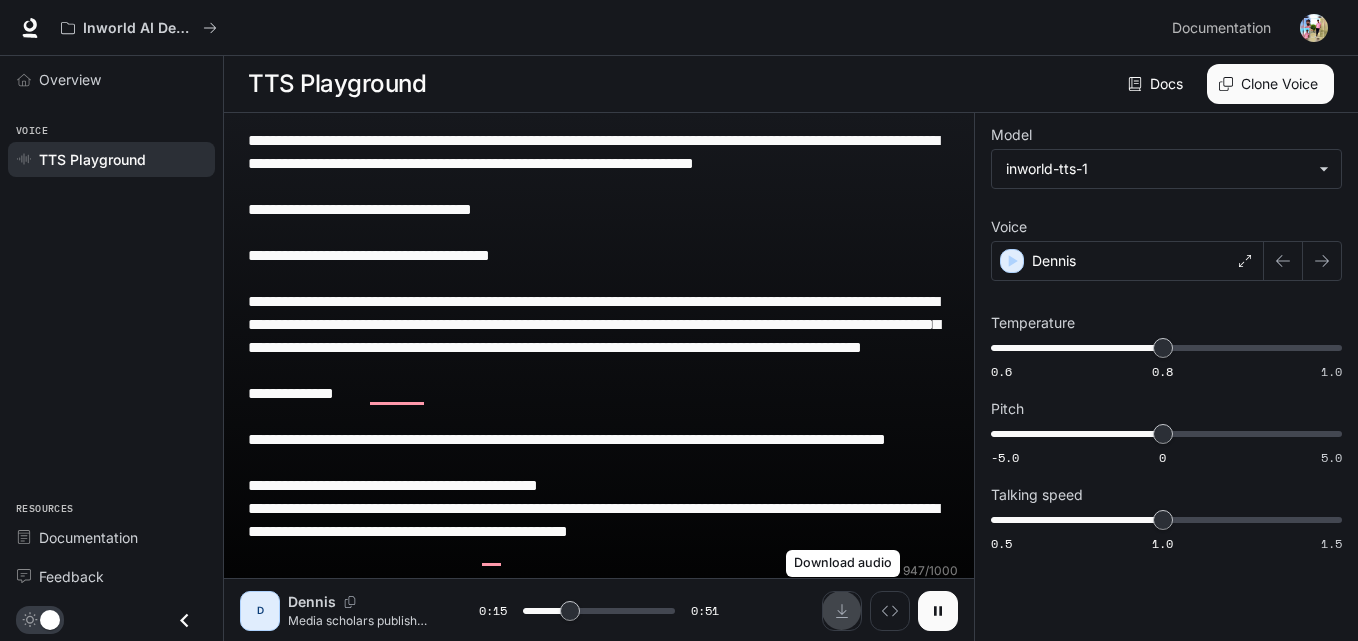 click 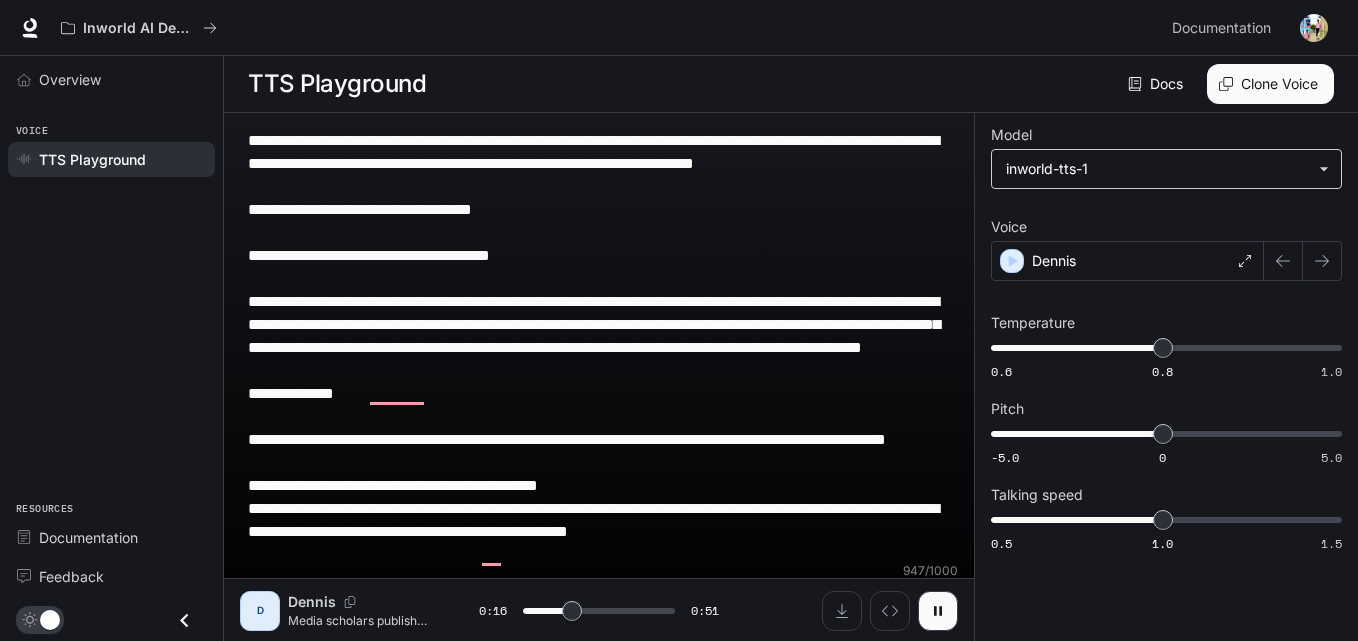 drag, startPoint x: 928, startPoint y: 614, endPoint x: 1192, endPoint y: 156, distance: 528.6398 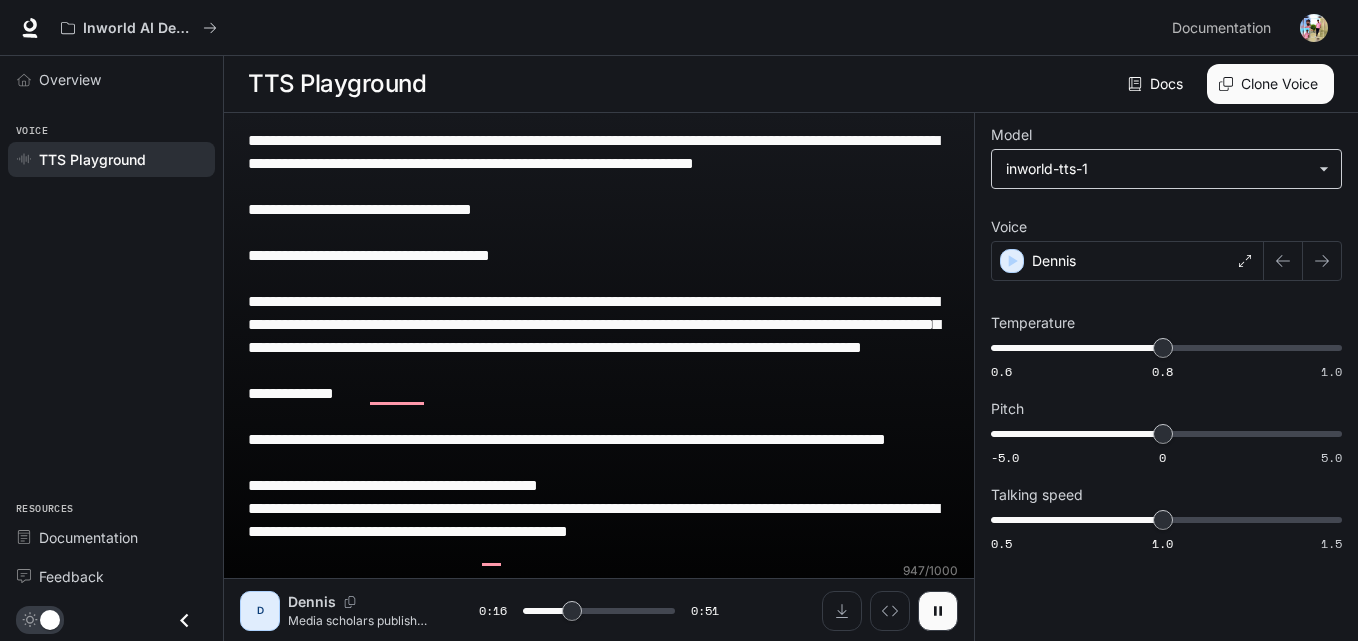 type on "****" 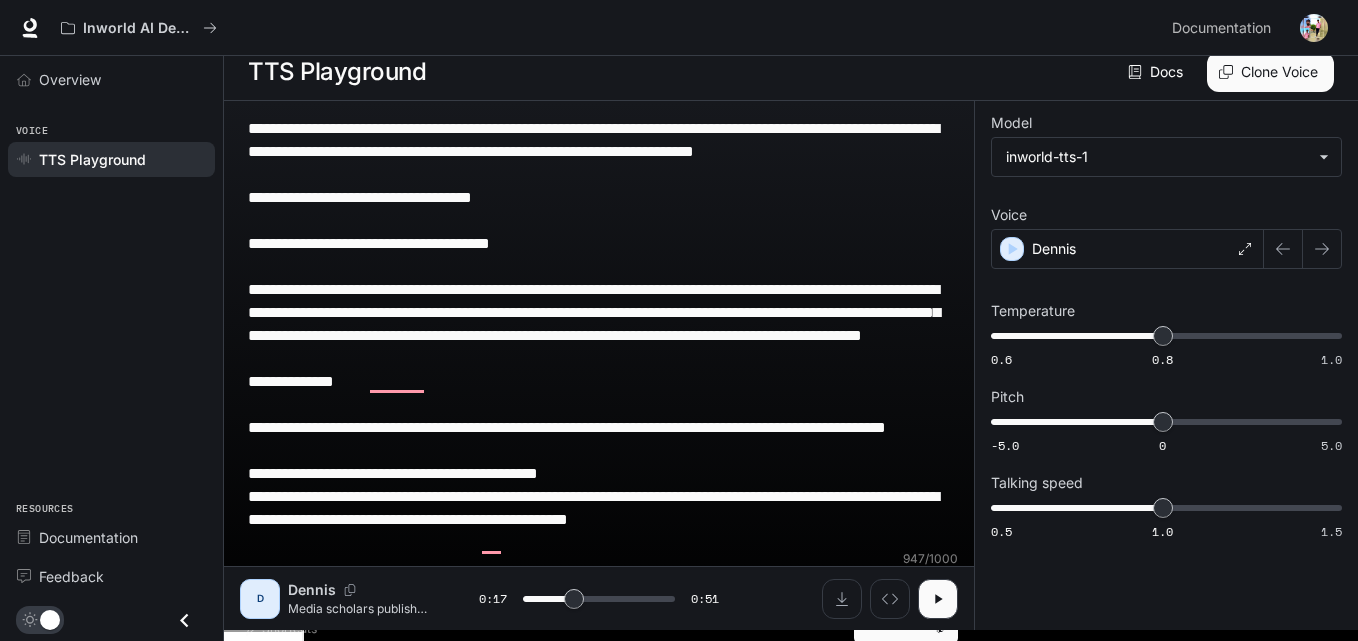scroll, scrollTop: 15, scrollLeft: 0, axis: vertical 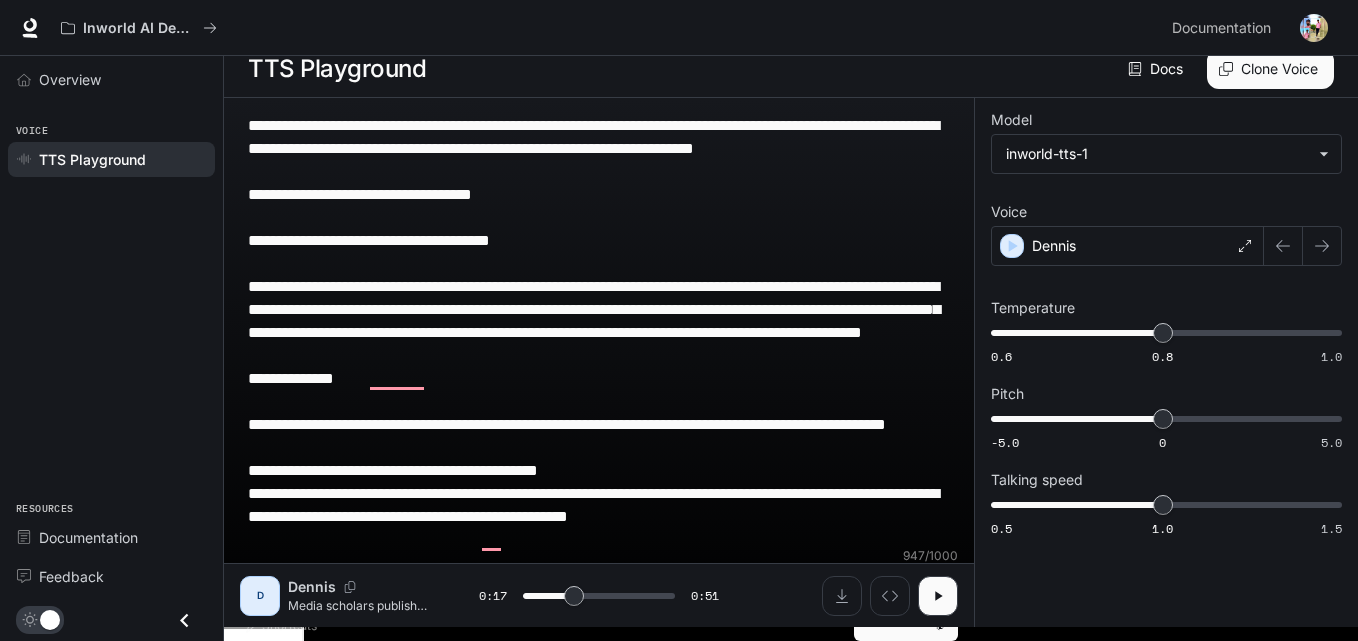 drag, startPoint x: 252, startPoint y: 125, endPoint x: 835, endPoint y: 680, distance: 804.931 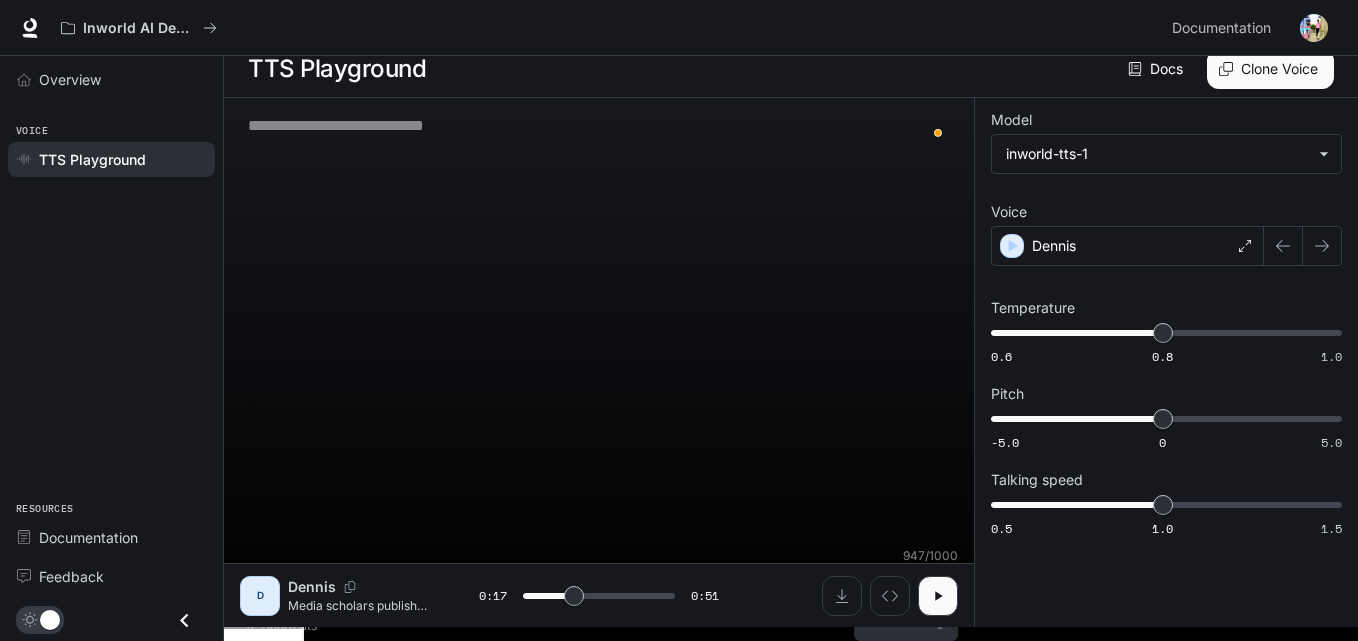 scroll, scrollTop: 1, scrollLeft: 0, axis: vertical 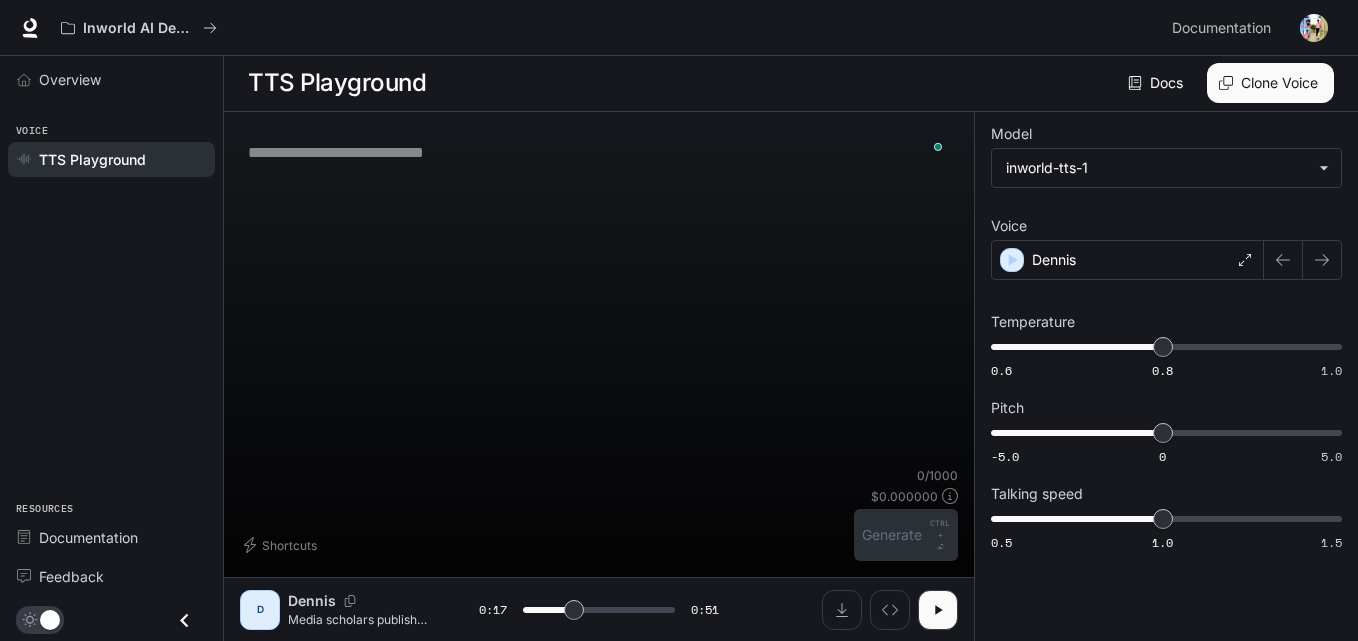 type on "****" 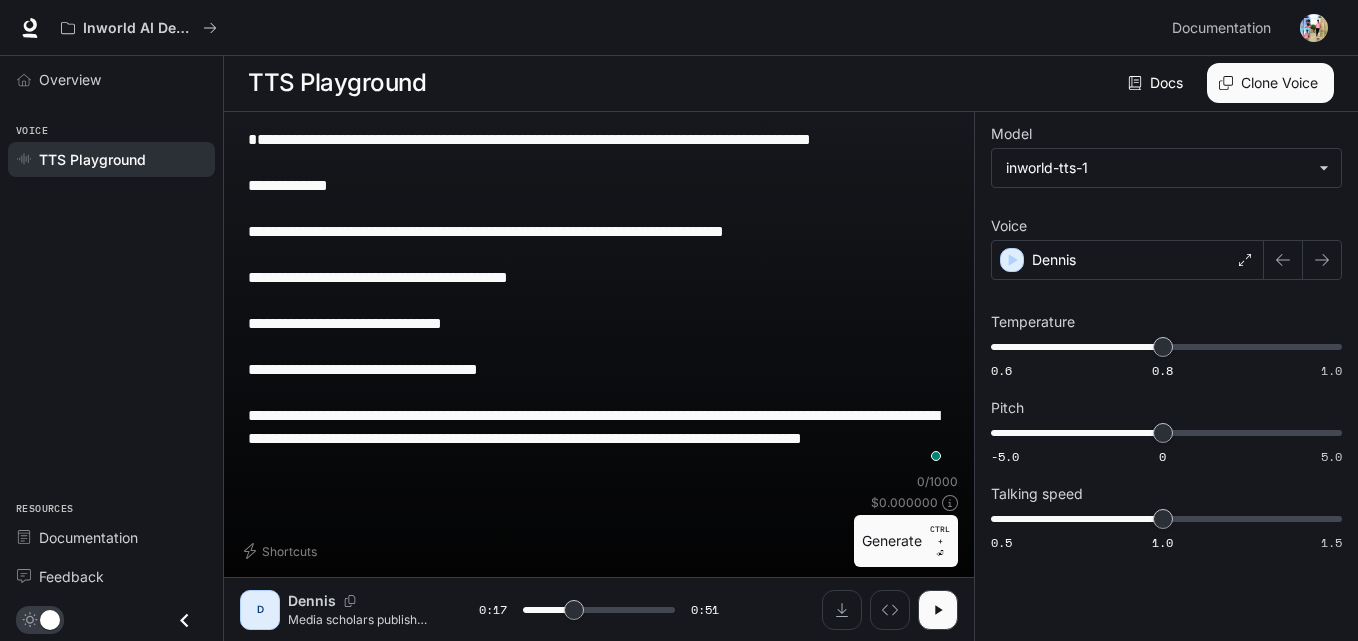 type on "****" 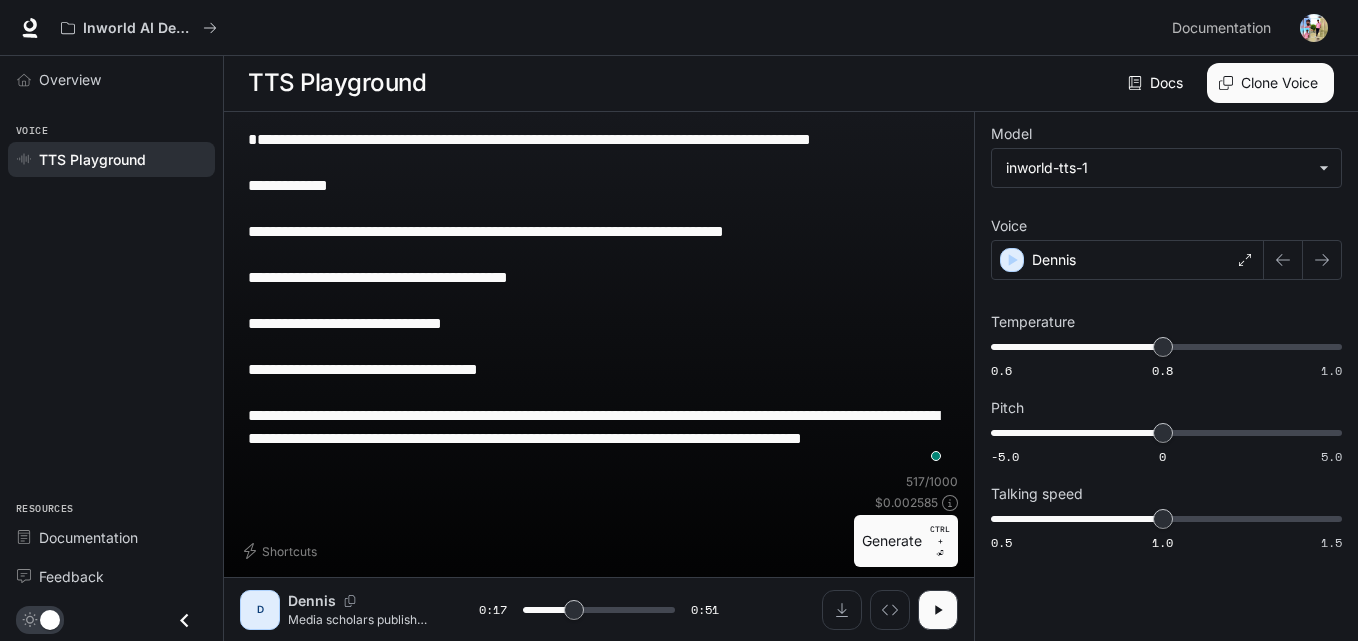 type on "**********" 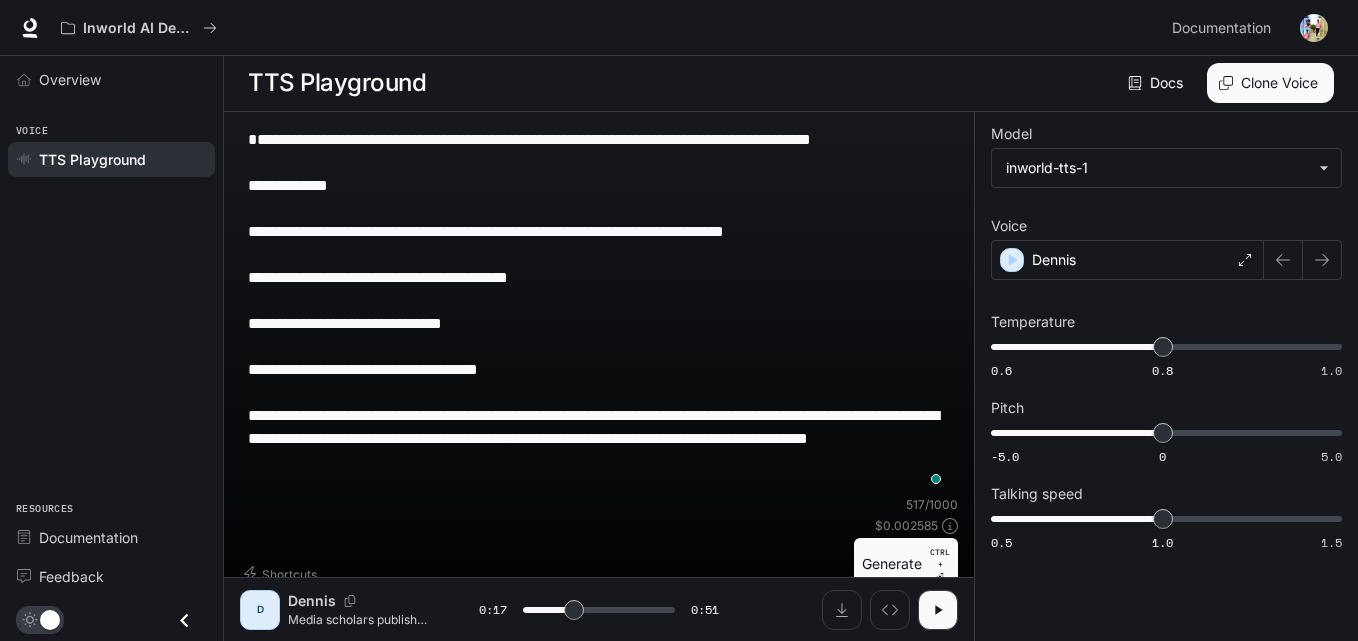 type on "****" 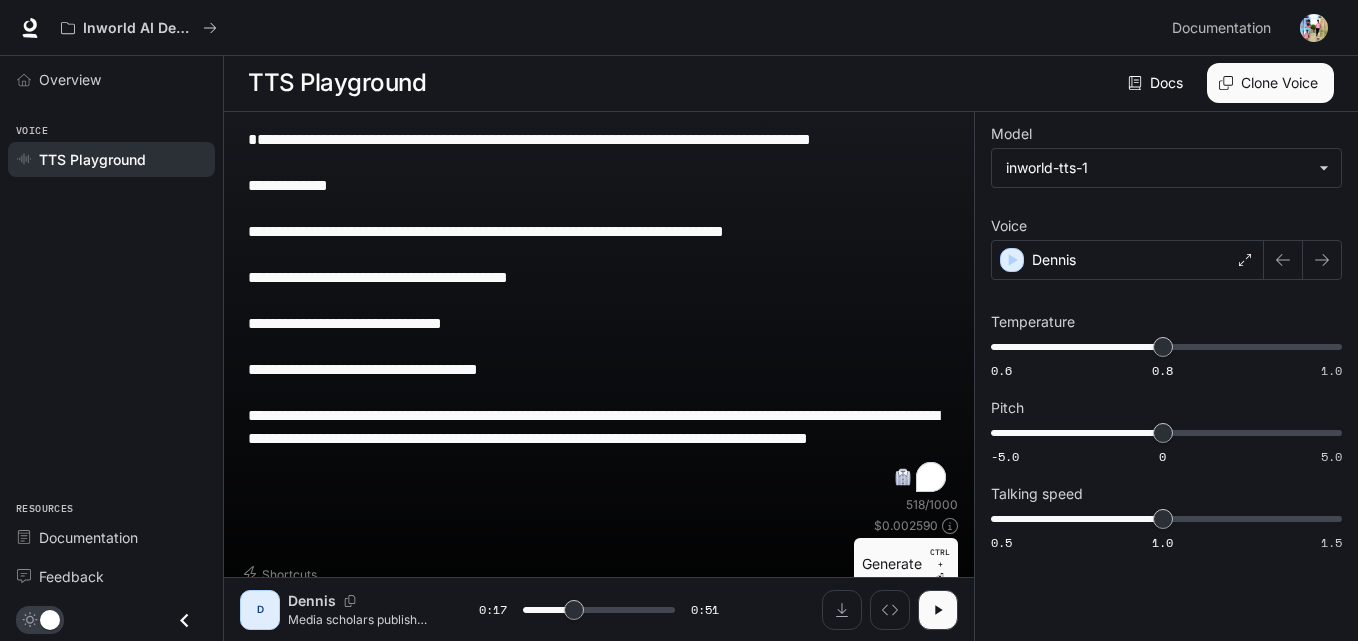 paste on "**********" 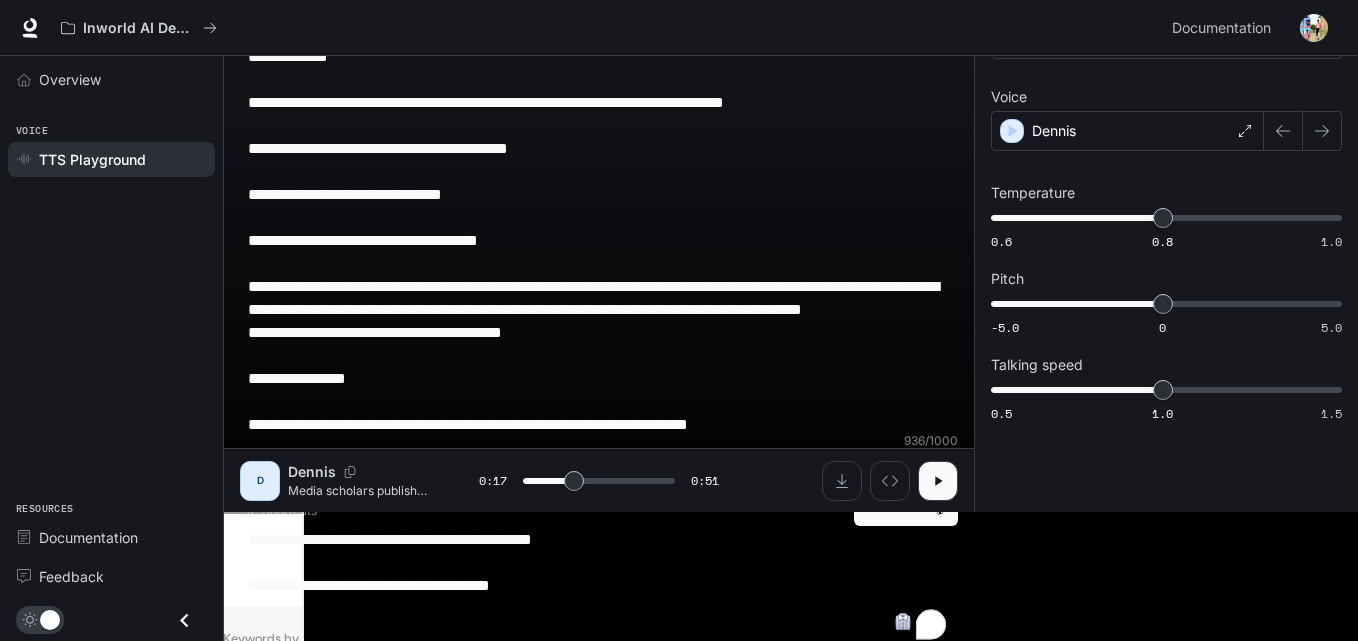 scroll, scrollTop: 132, scrollLeft: 0, axis: vertical 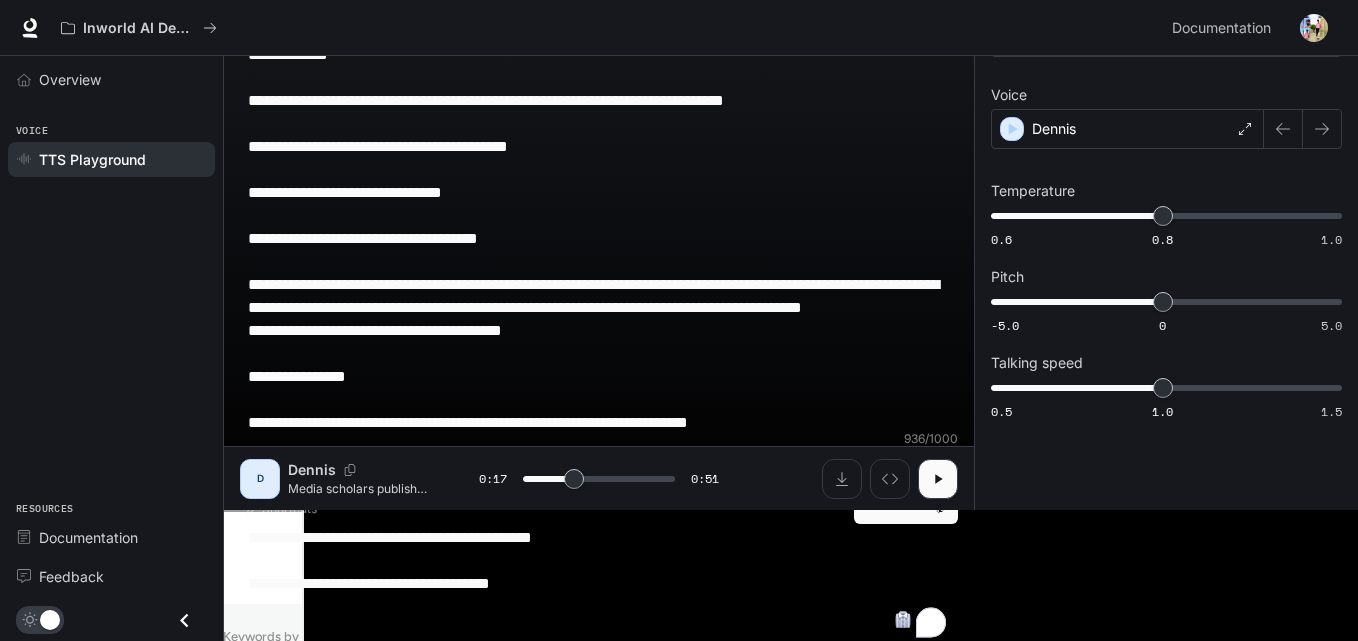 type on "****" 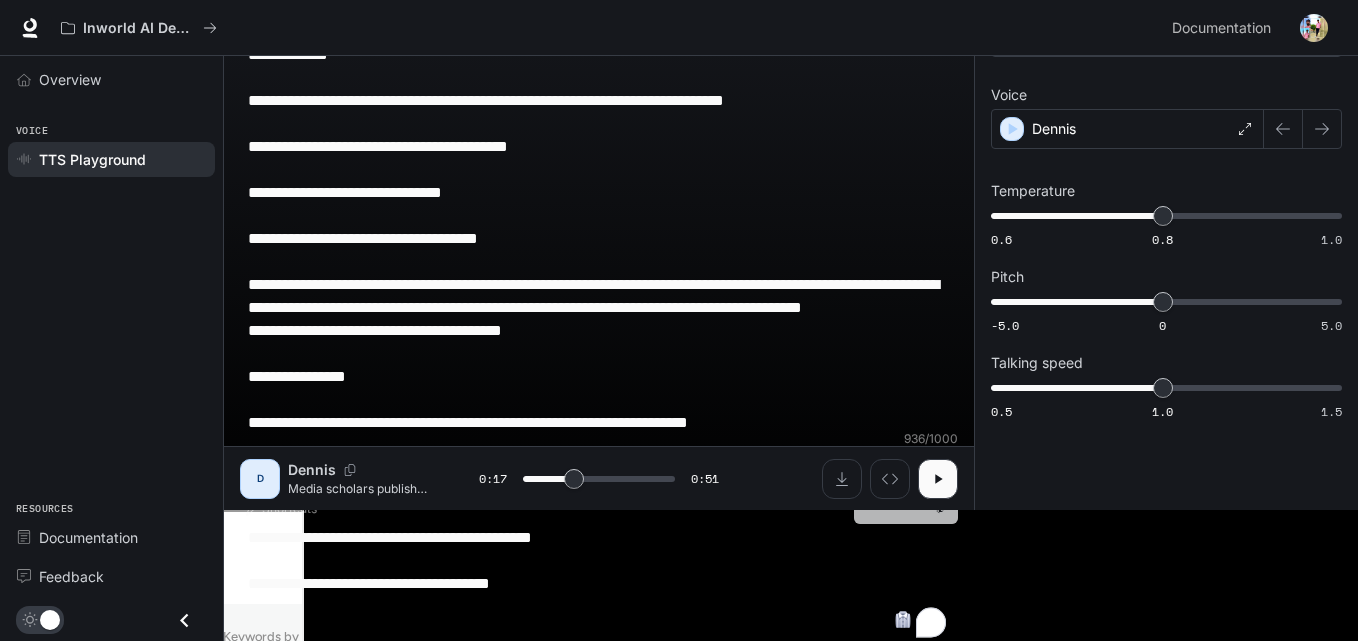 click on "Generate CTRL +  ⏎" at bounding box center [906, 498] 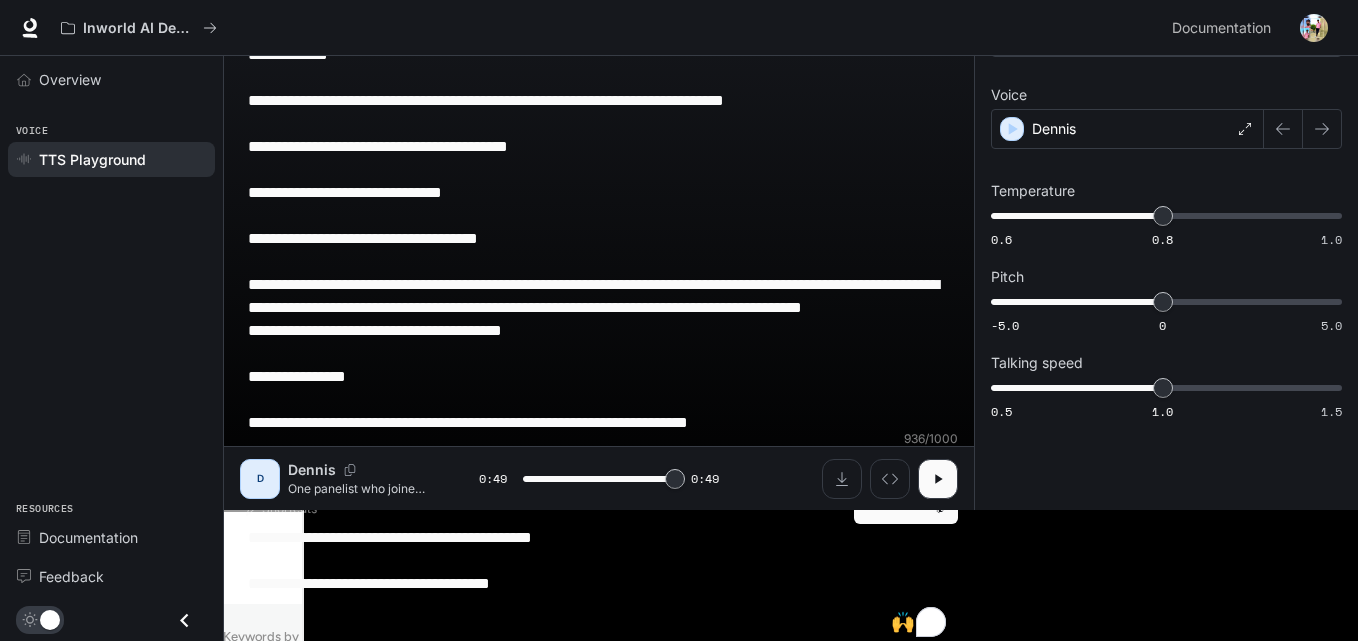 type on "*" 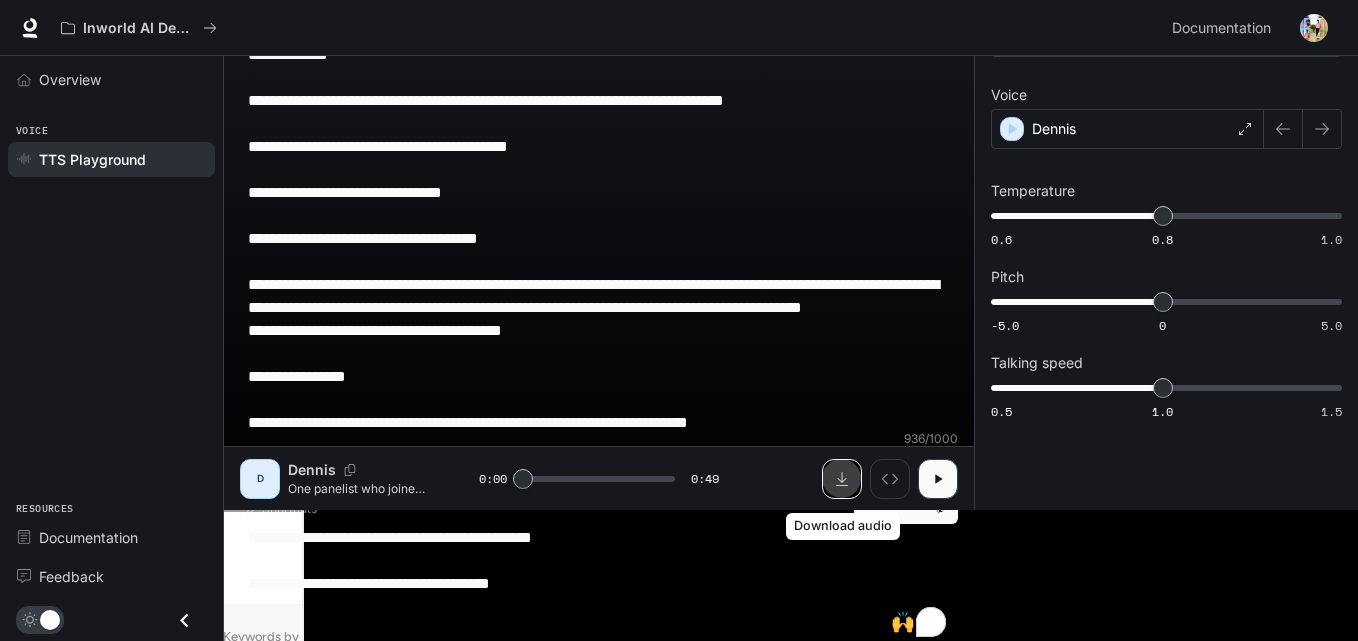 click at bounding box center (842, 479) 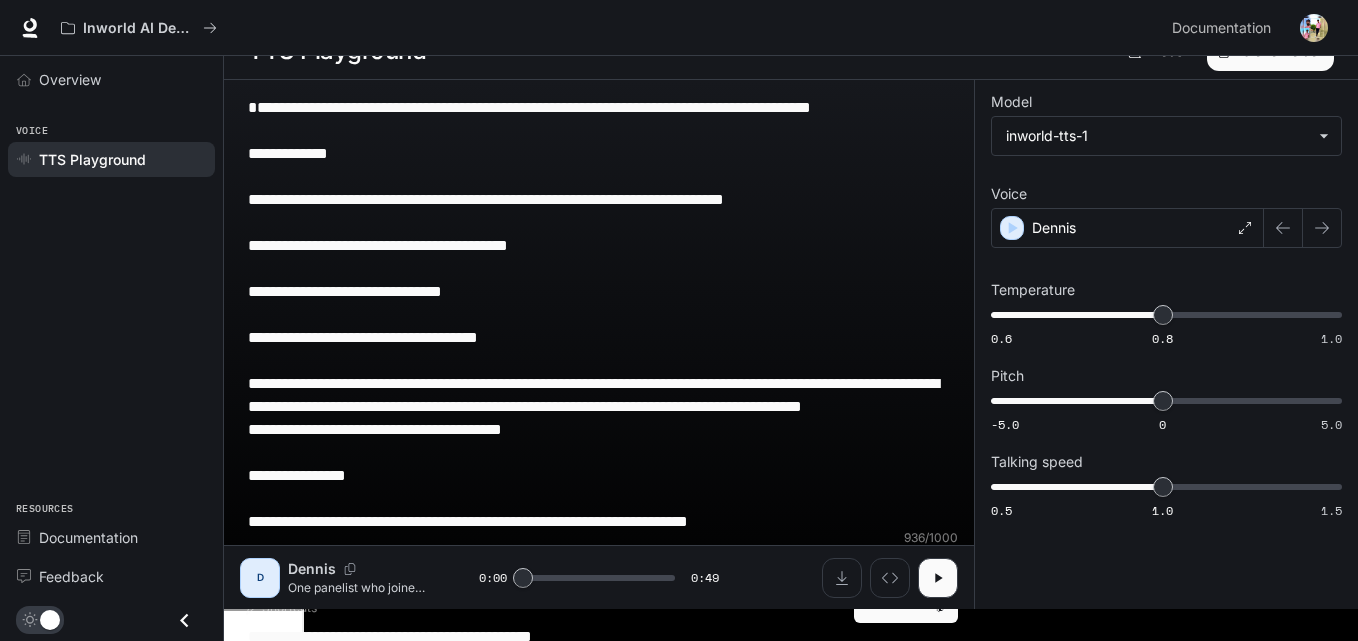 scroll, scrollTop: 0, scrollLeft: 0, axis: both 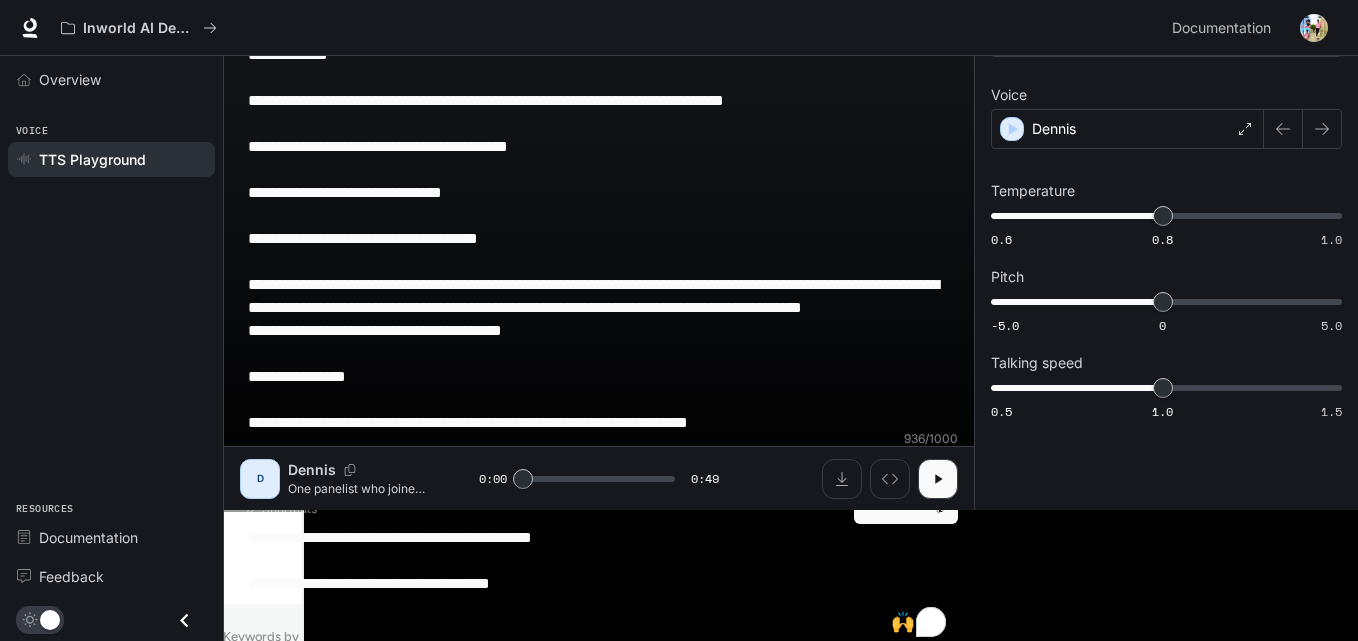 drag, startPoint x: 253, startPoint y: 138, endPoint x: 654, endPoint y: 680, distance: 674.21436 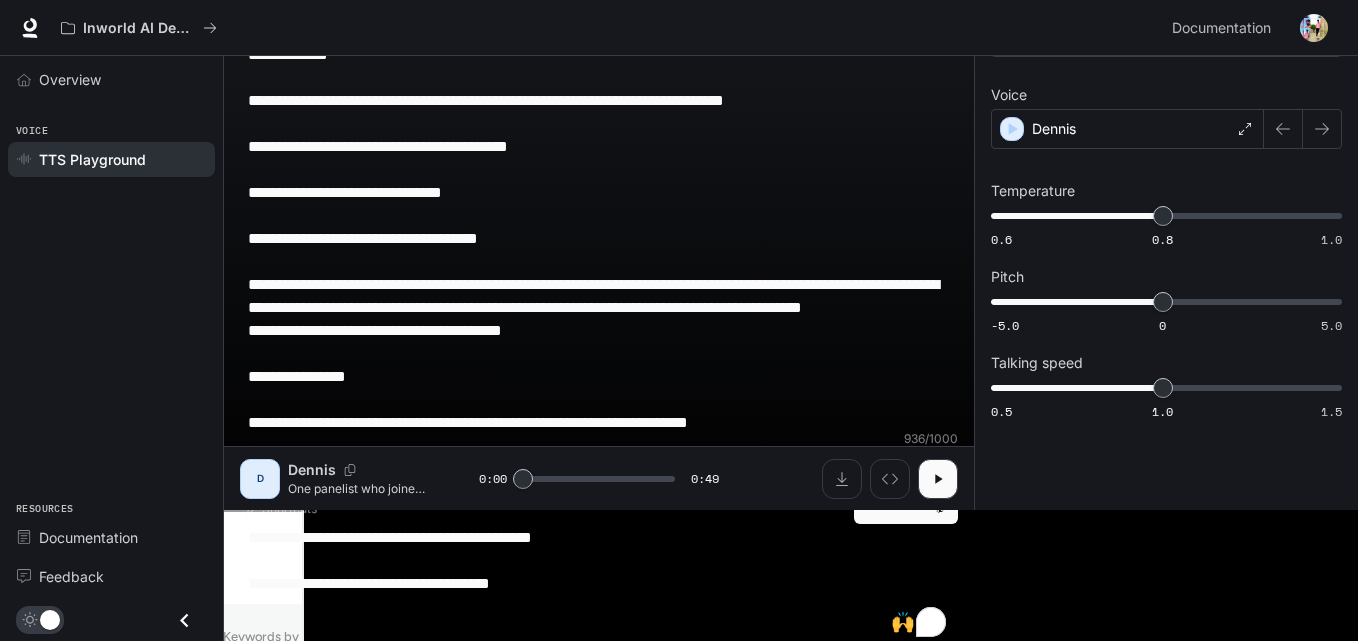 click on "**********" at bounding box center [679, 269] 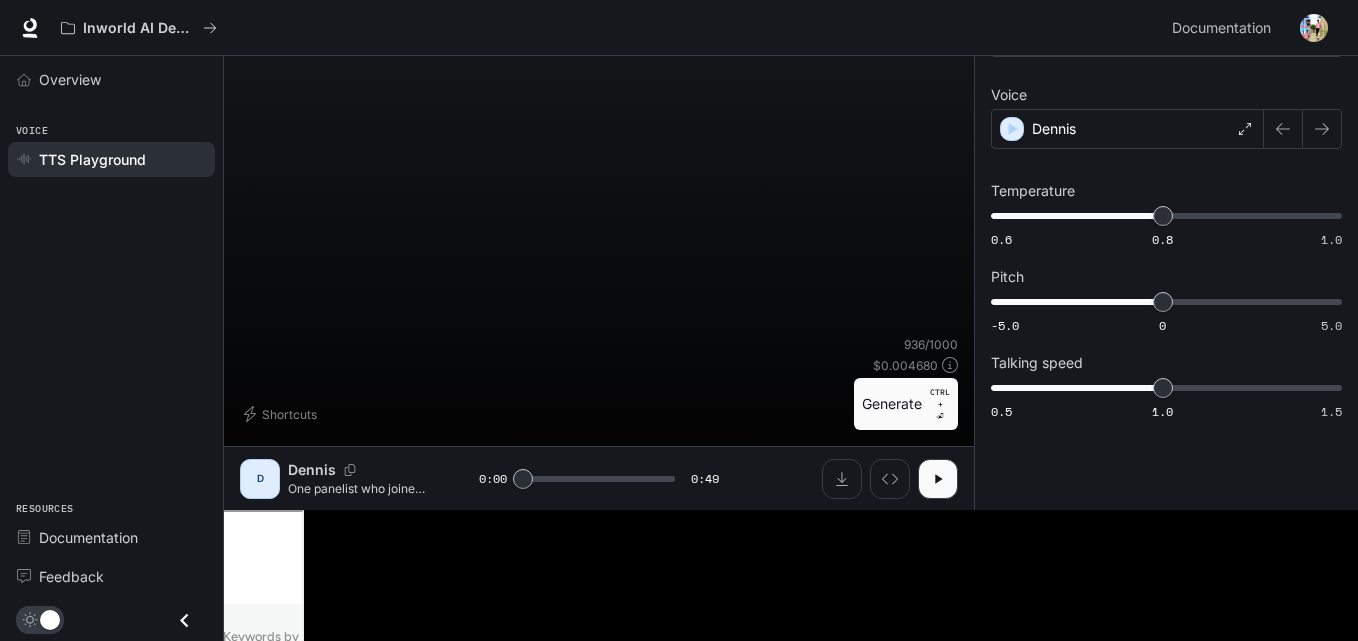 scroll, scrollTop: 1, scrollLeft: 0, axis: vertical 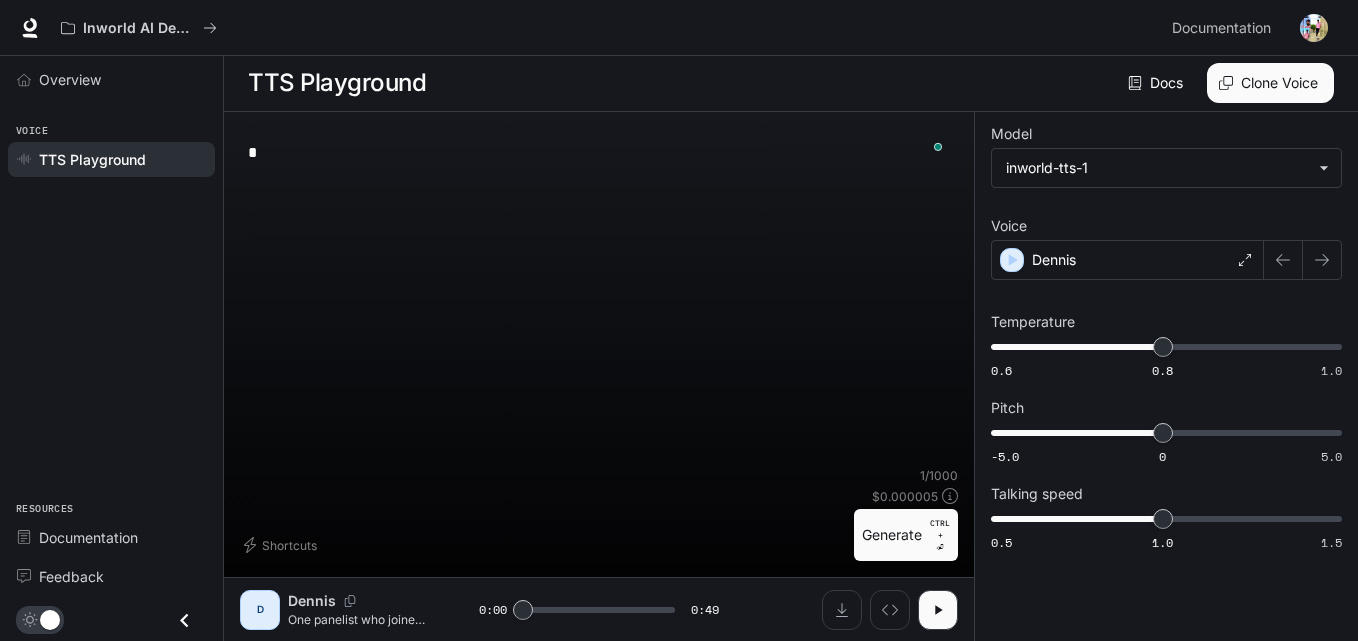 drag, startPoint x: 364, startPoint y: 164, endPoint x: 309, endPoint y: 142, distance: 59.236813 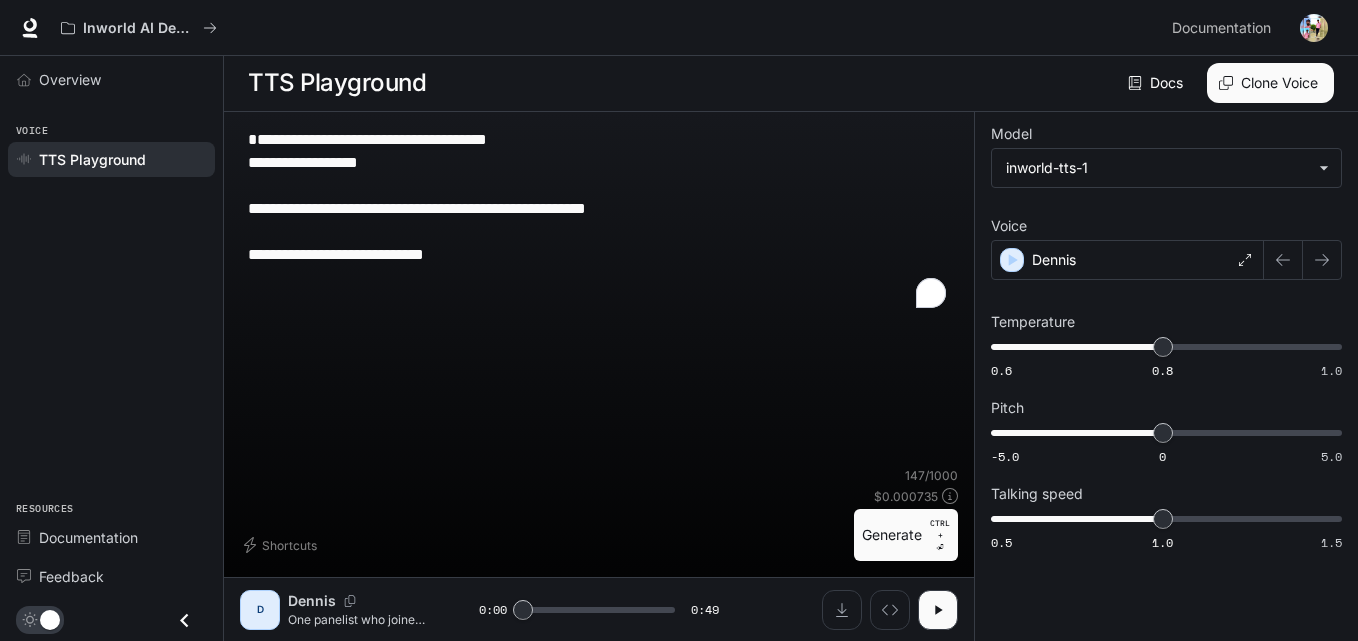 paste on "**********" 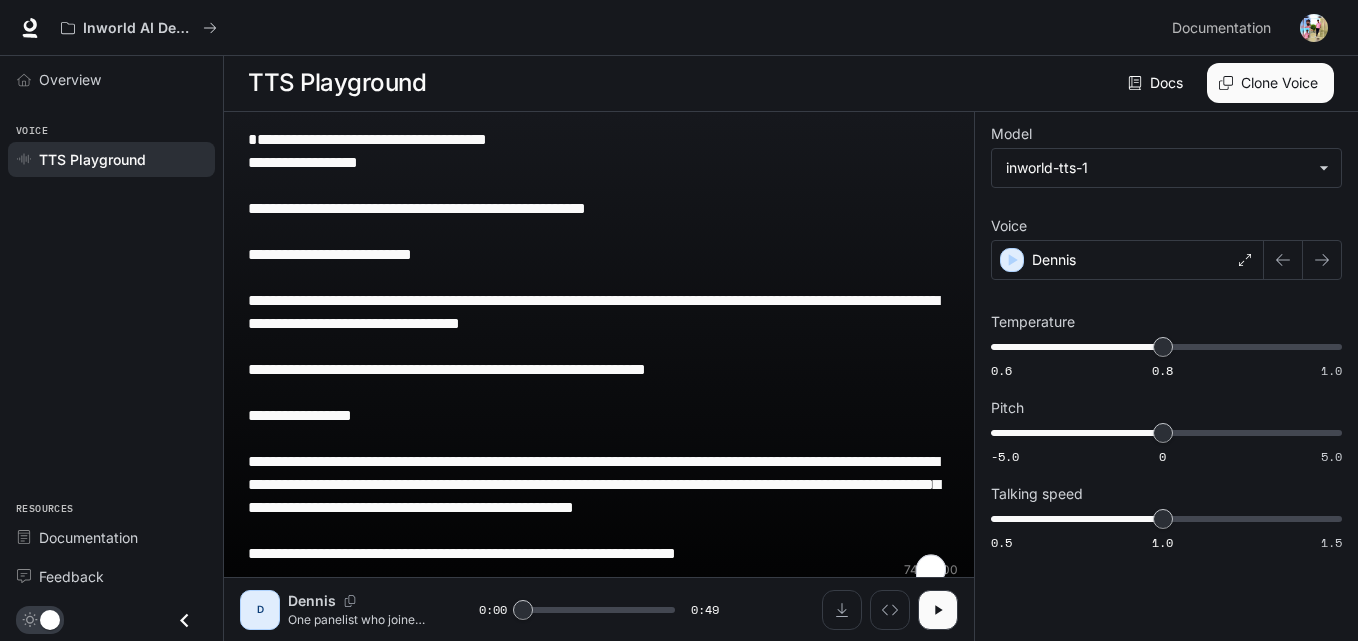 scroll, scrollTop: 15, scrollLeft: 0, axis: vertical 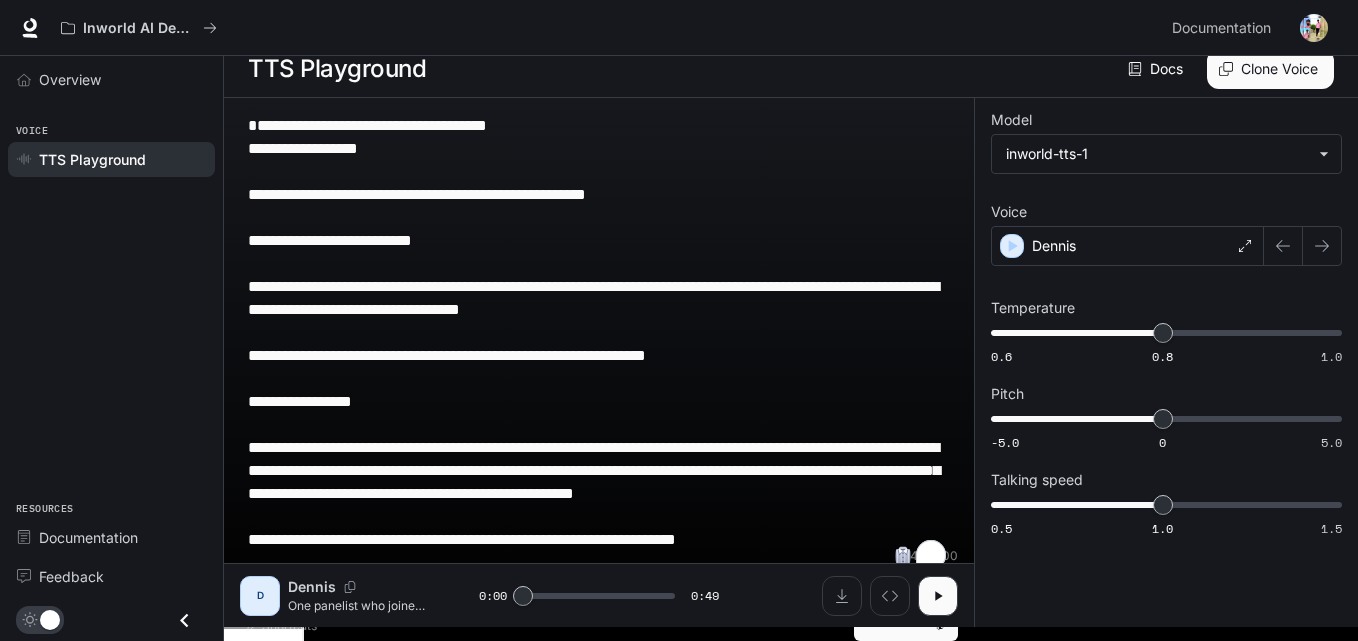 paste on "**********" 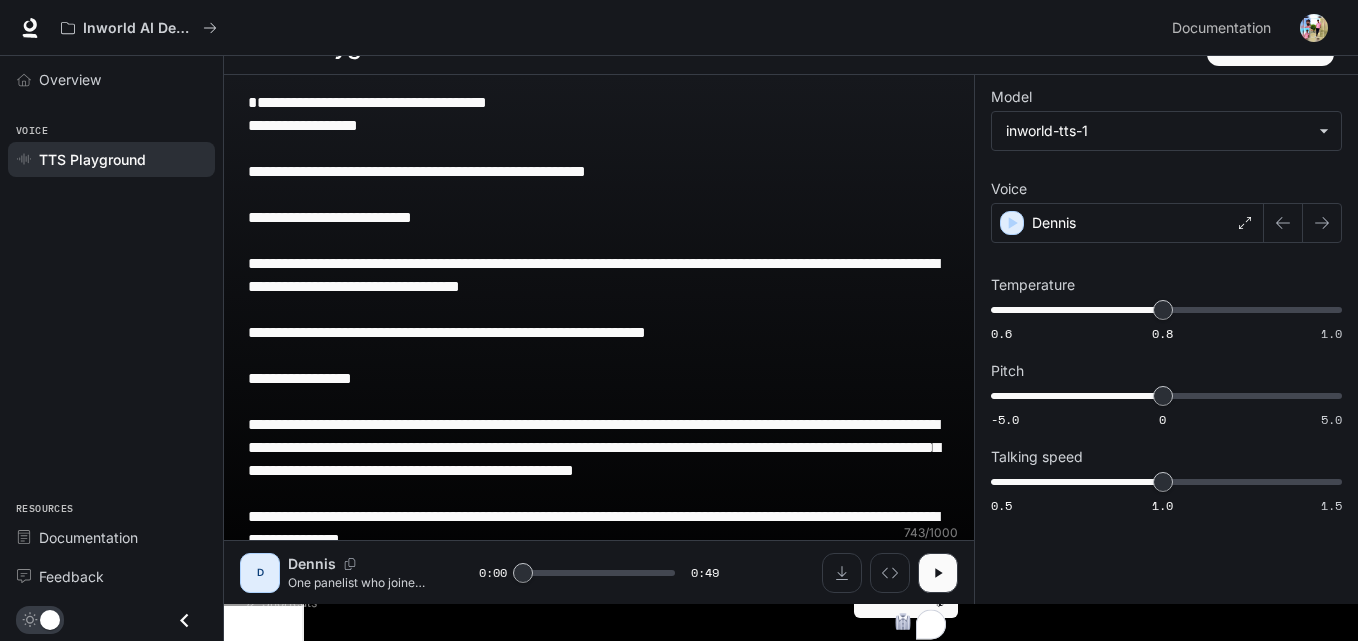 scroll, scrollTop: 40, scrollLeft: 0, axis: vertical 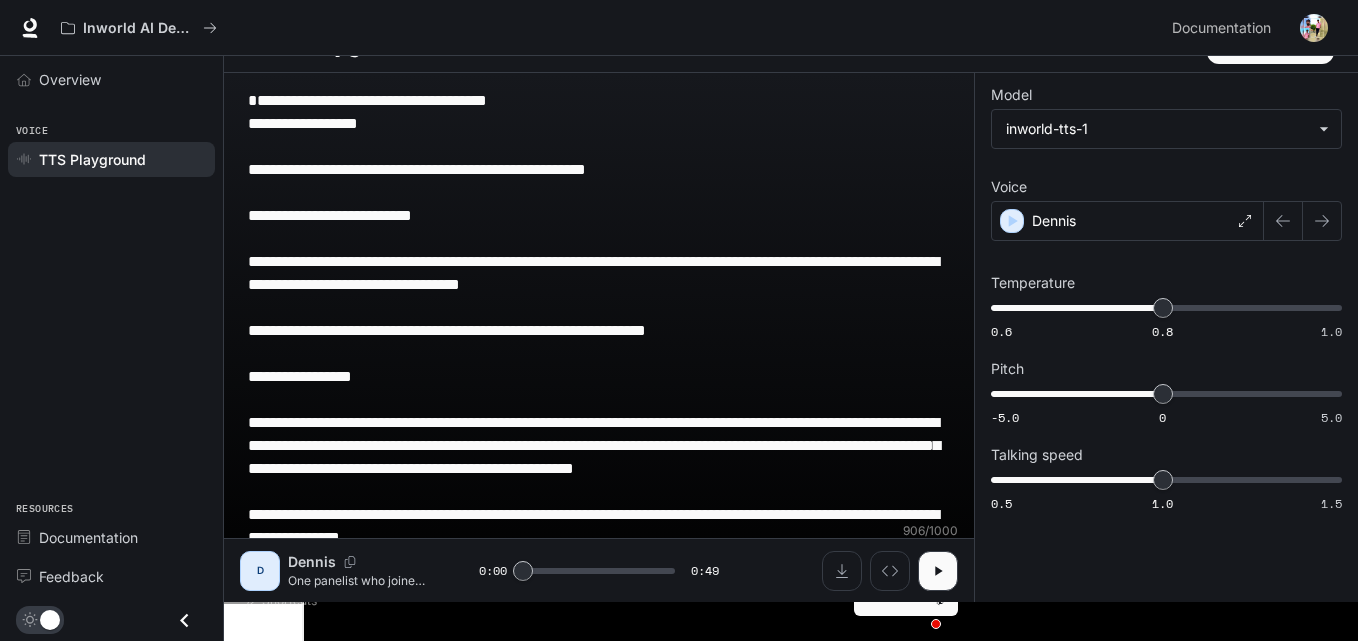 type on "**********" 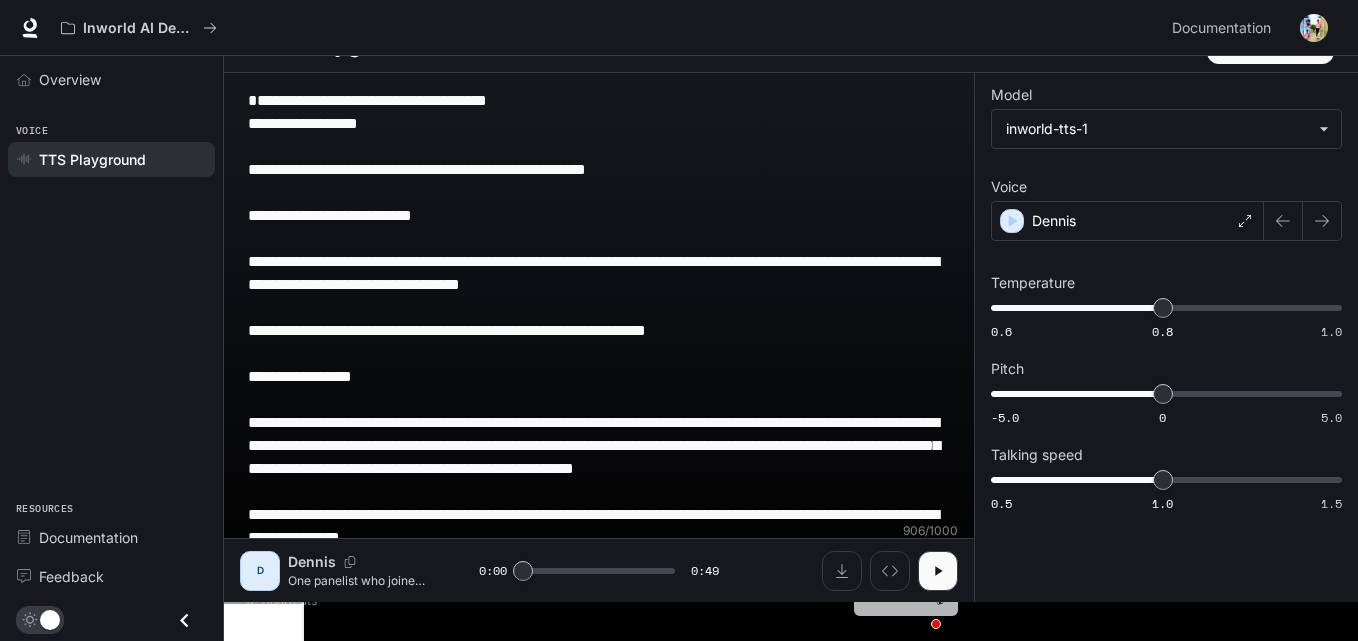 click on "Generate CTRL +  ⏎" at bounding box center (906, 590) 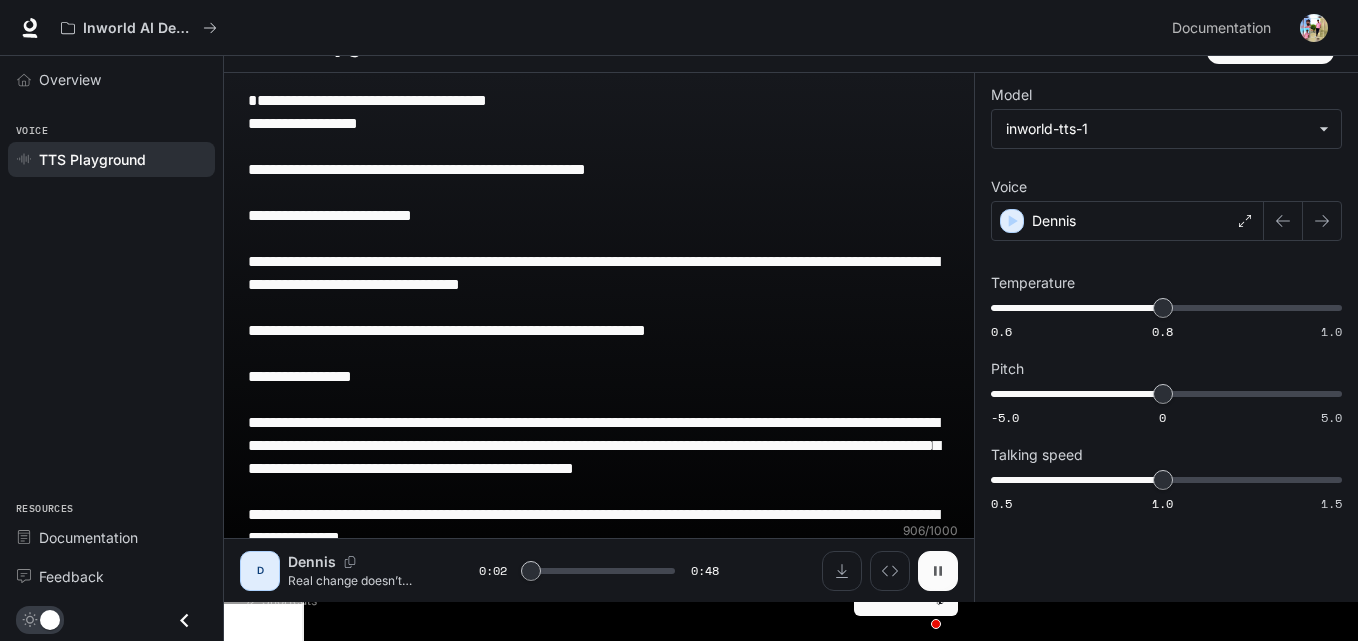 click 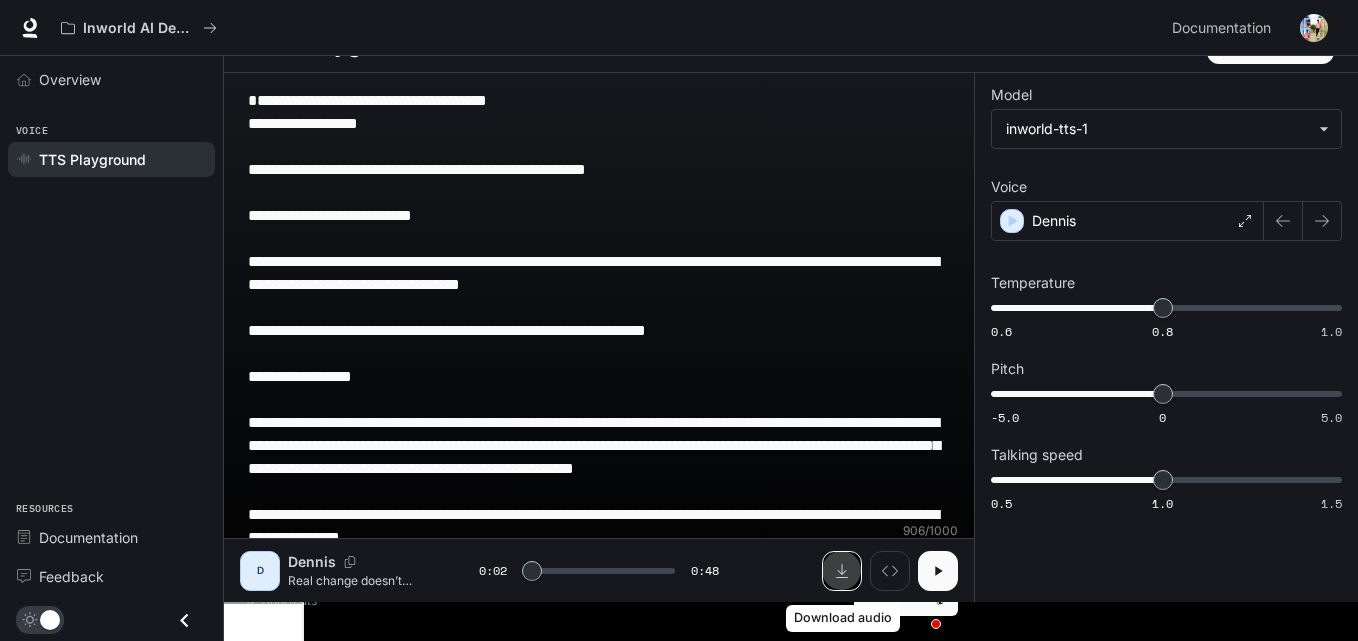 click 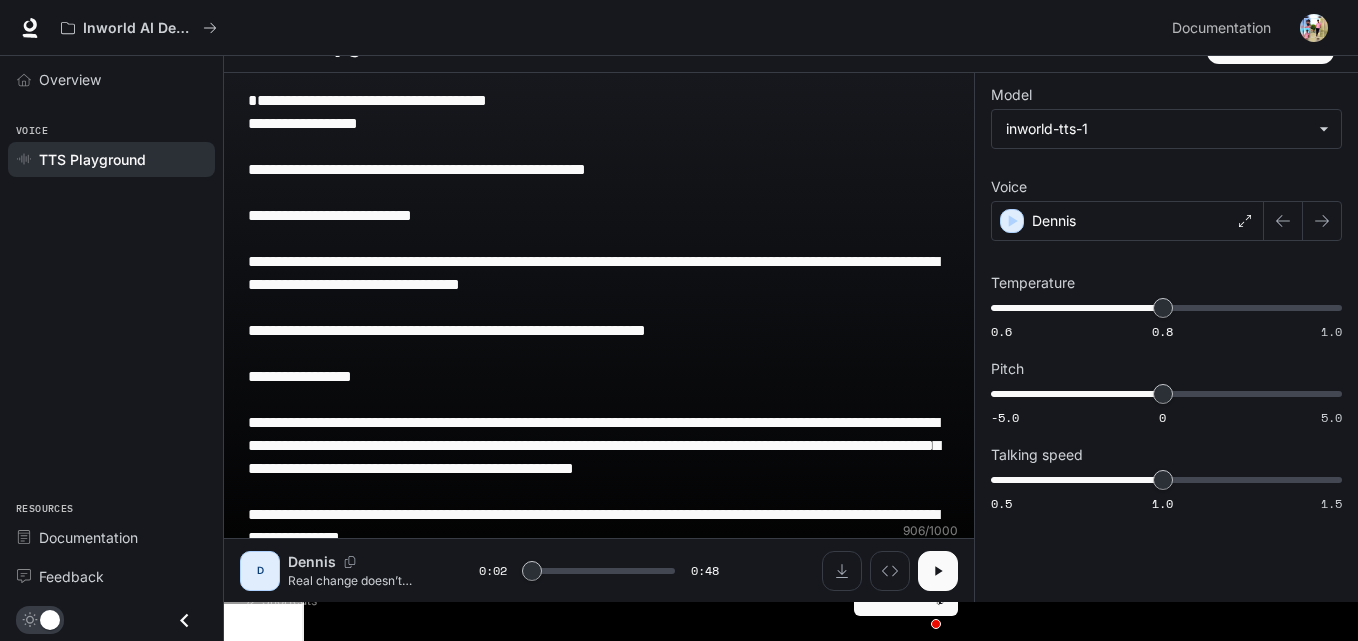 type on "***" 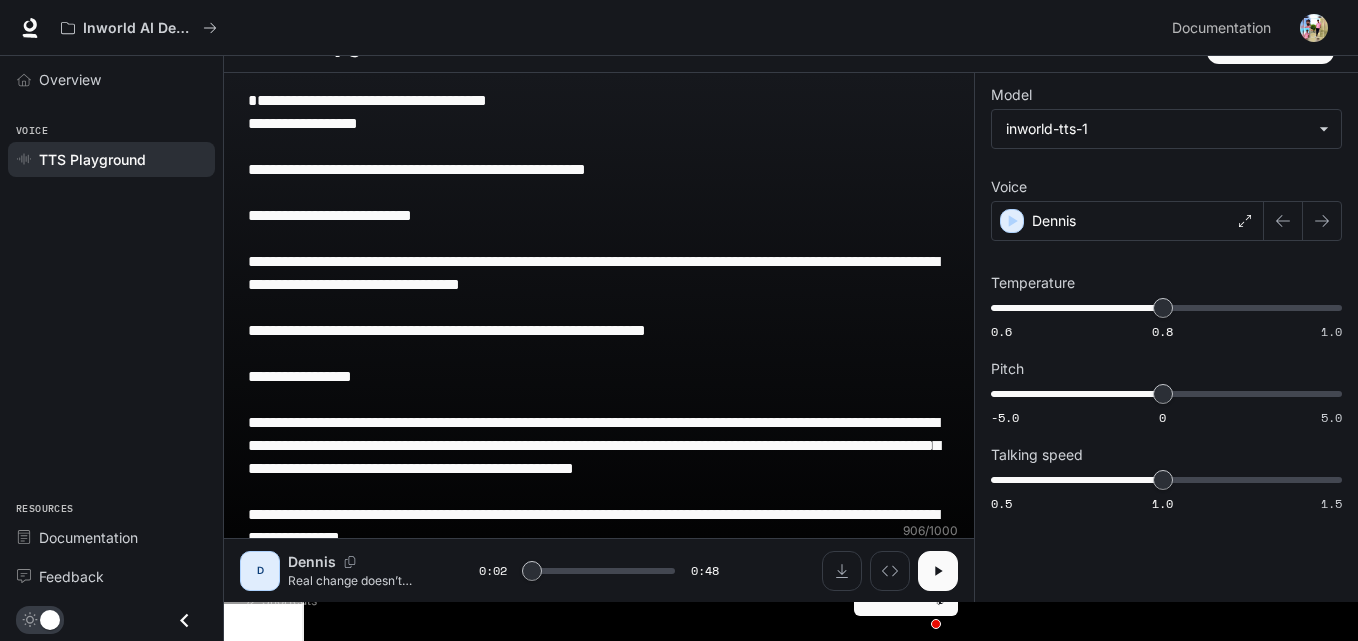 type 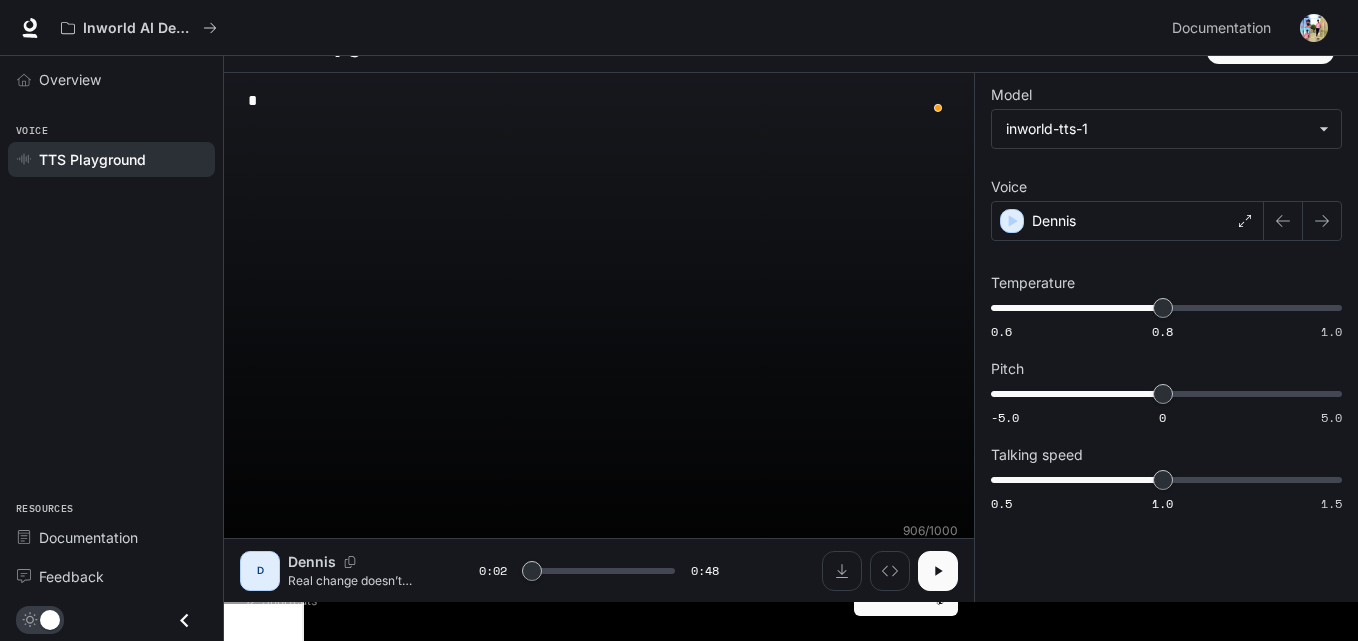 scroll, scrollTop: 1, scrollLeft: 0, axis: vertical 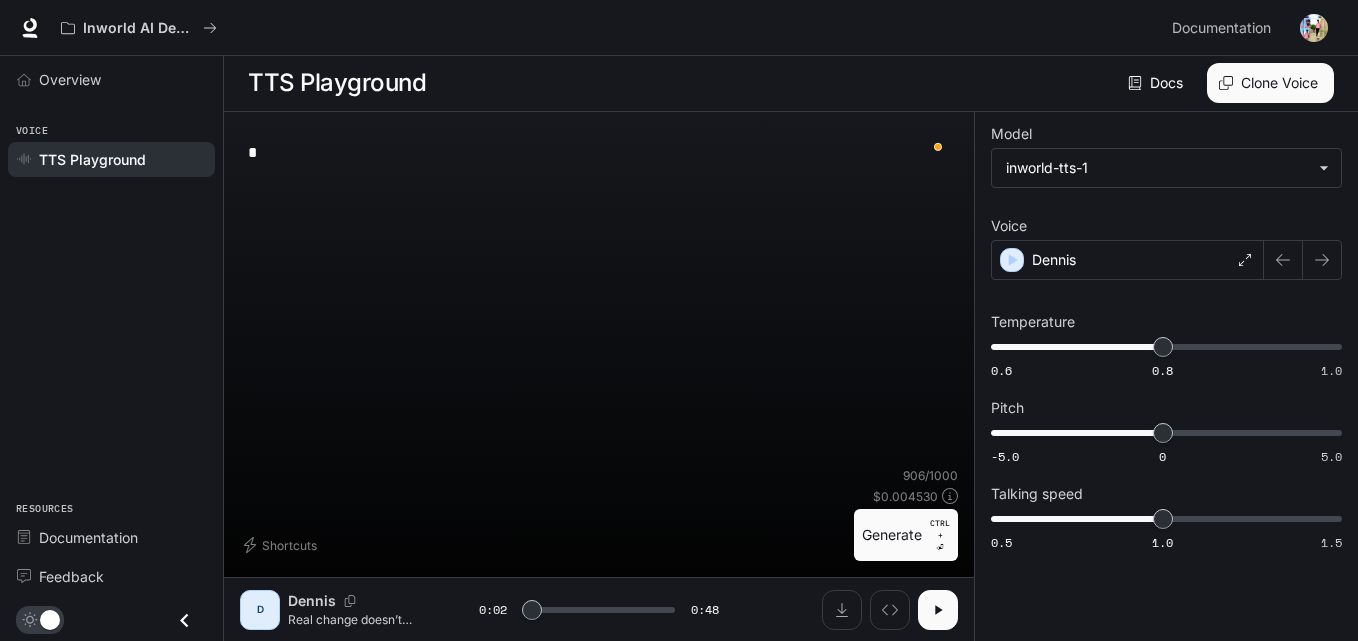 type on "***" 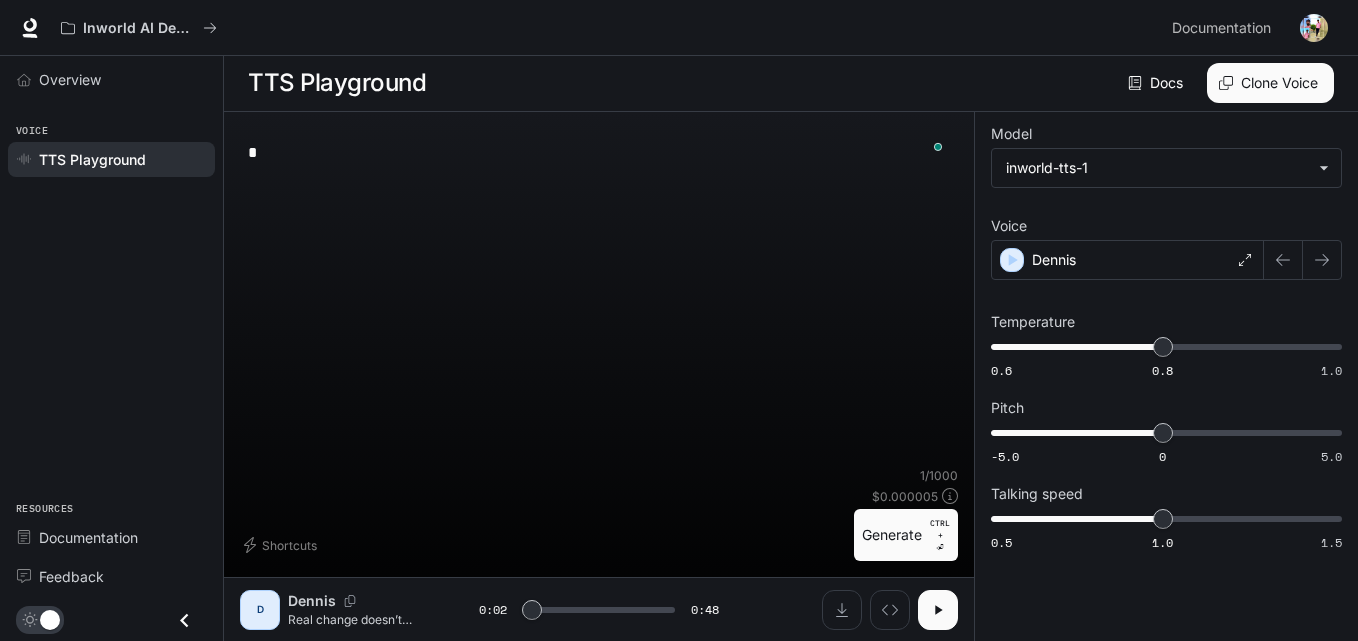 paste on "**********" 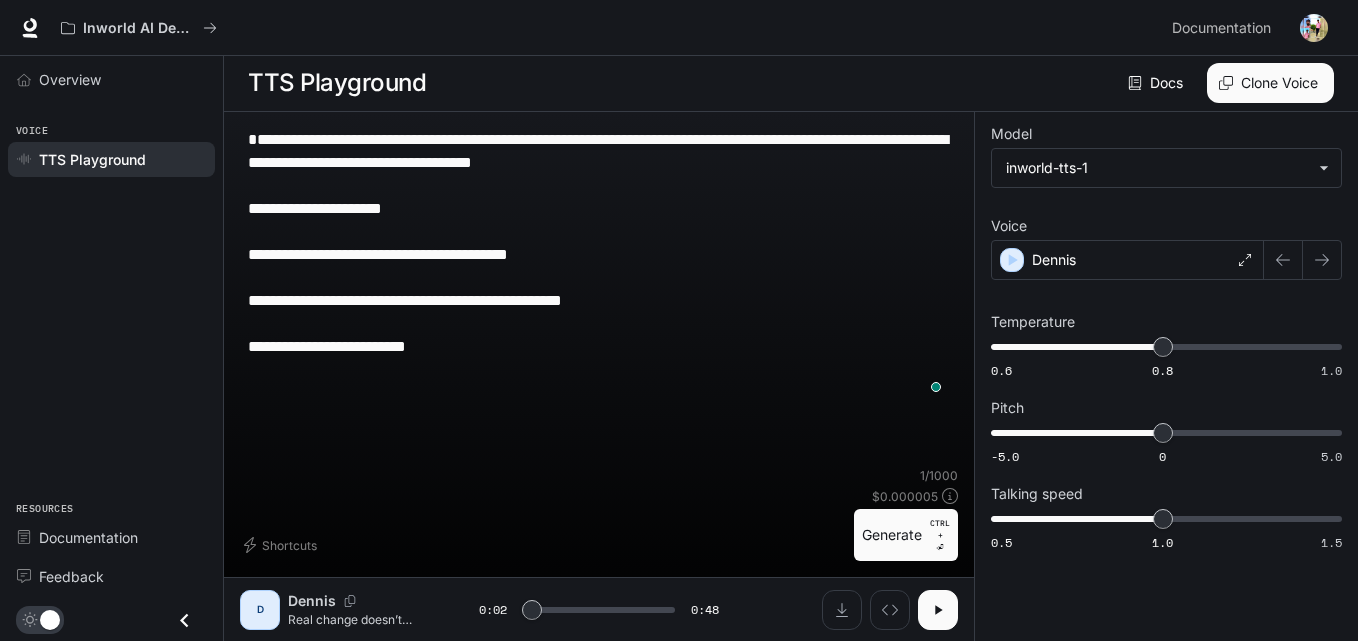 type on "***" 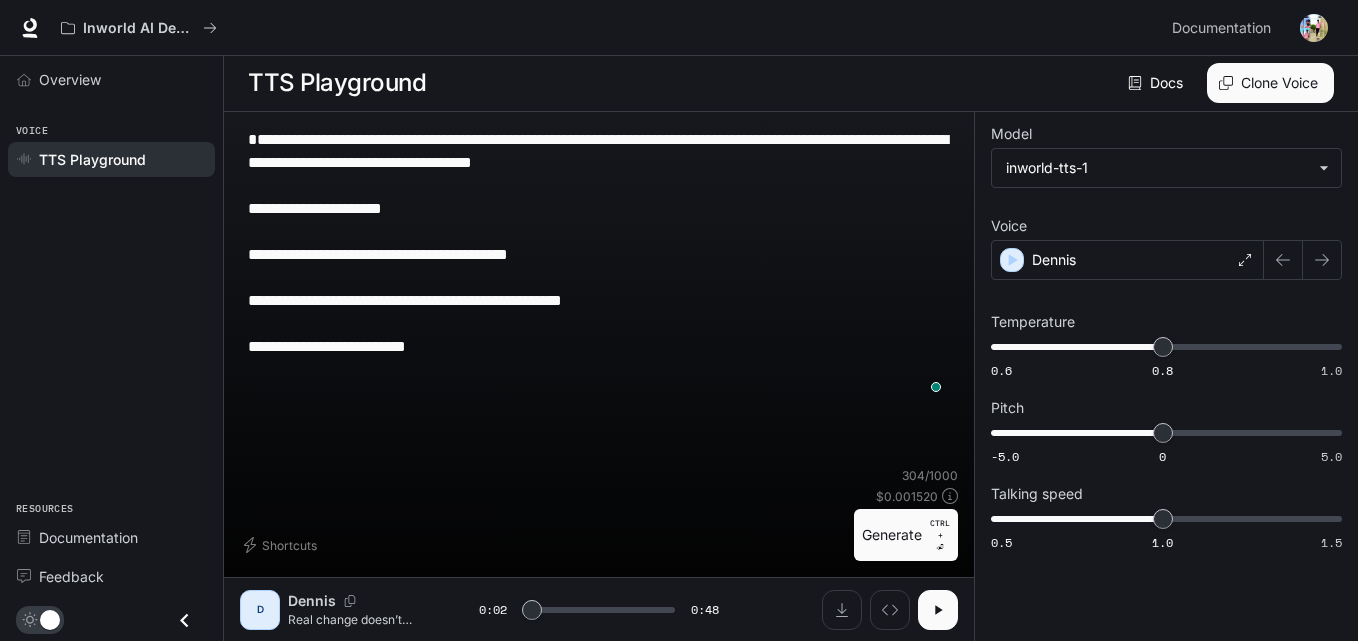 type on "**********" 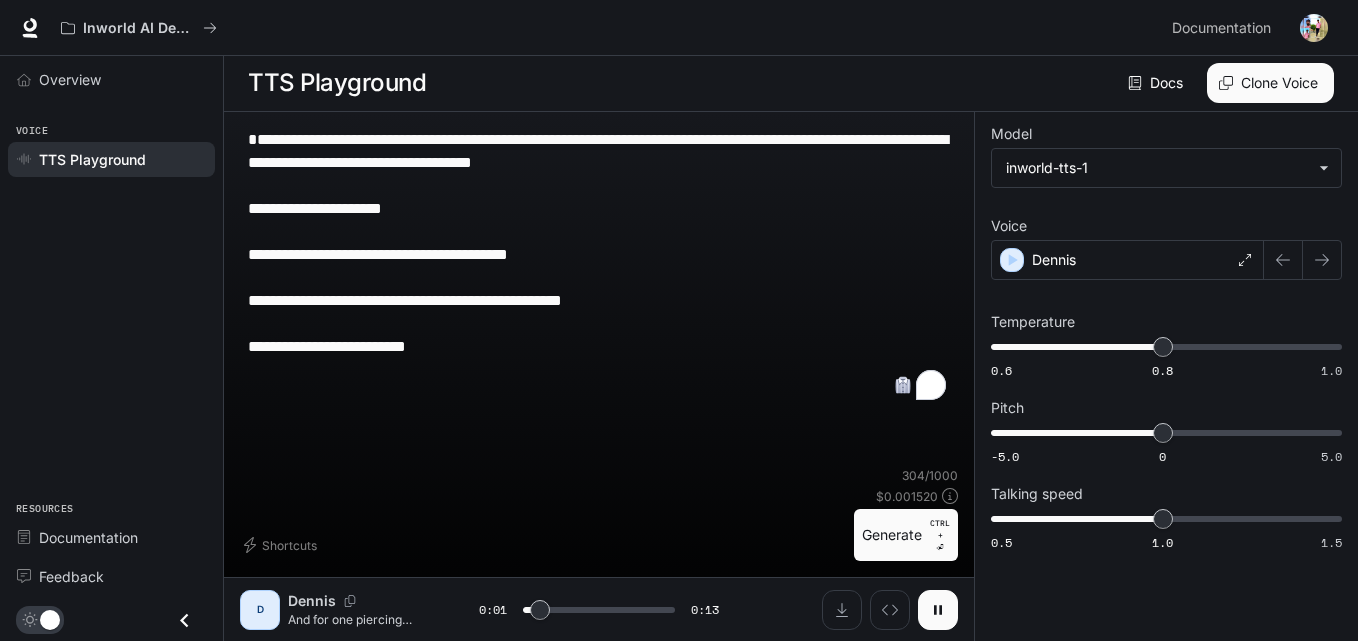 click 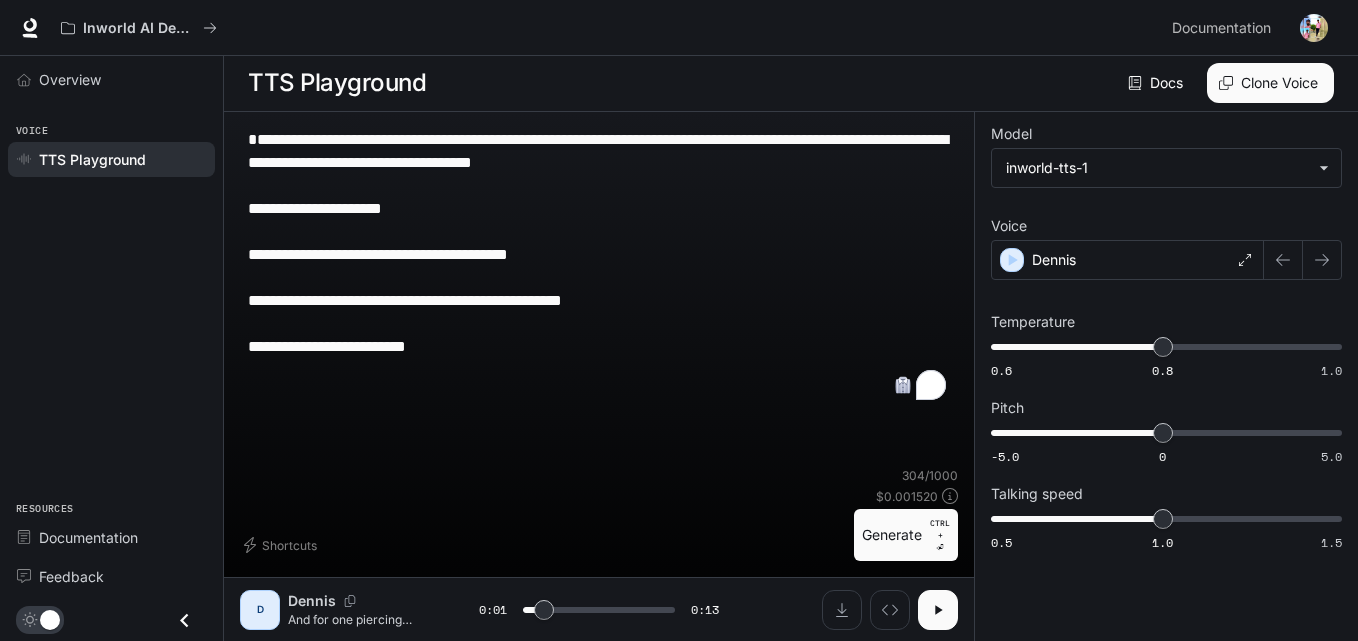 drag, startPoint x: 849, startPoint y: 607, endPoint x: 899, endPoint y: 541, distance: 82.800964 